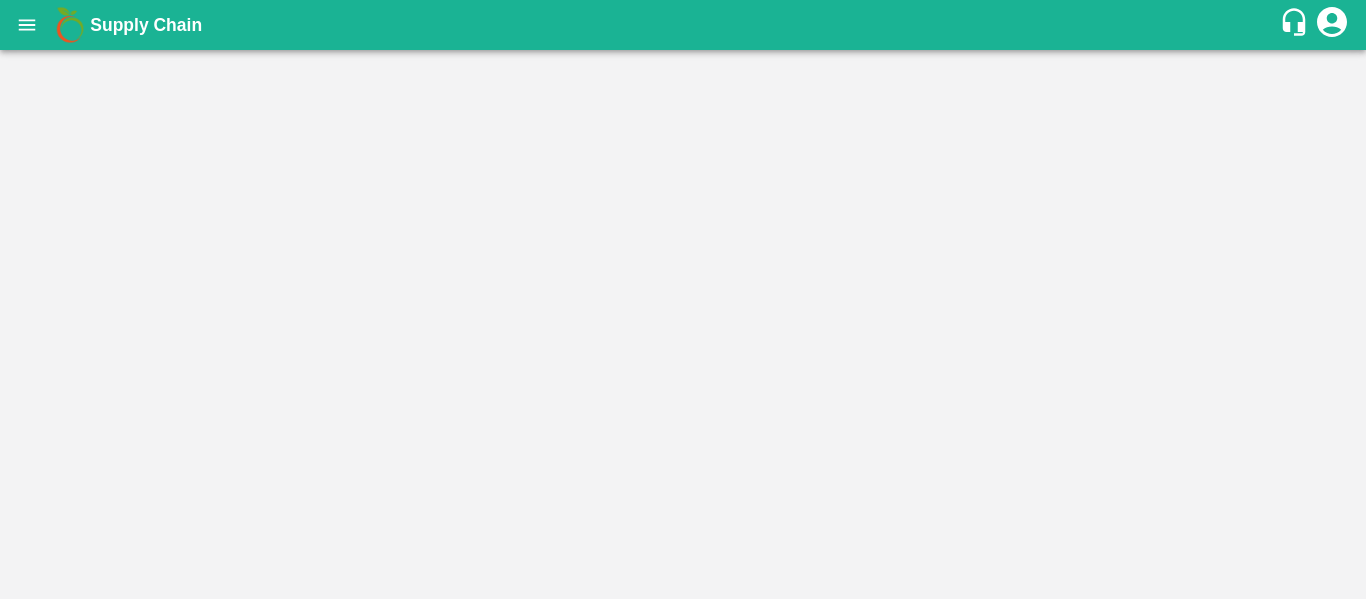 scroll, scrollTop: 0, scrollLeft: 0, axis: both 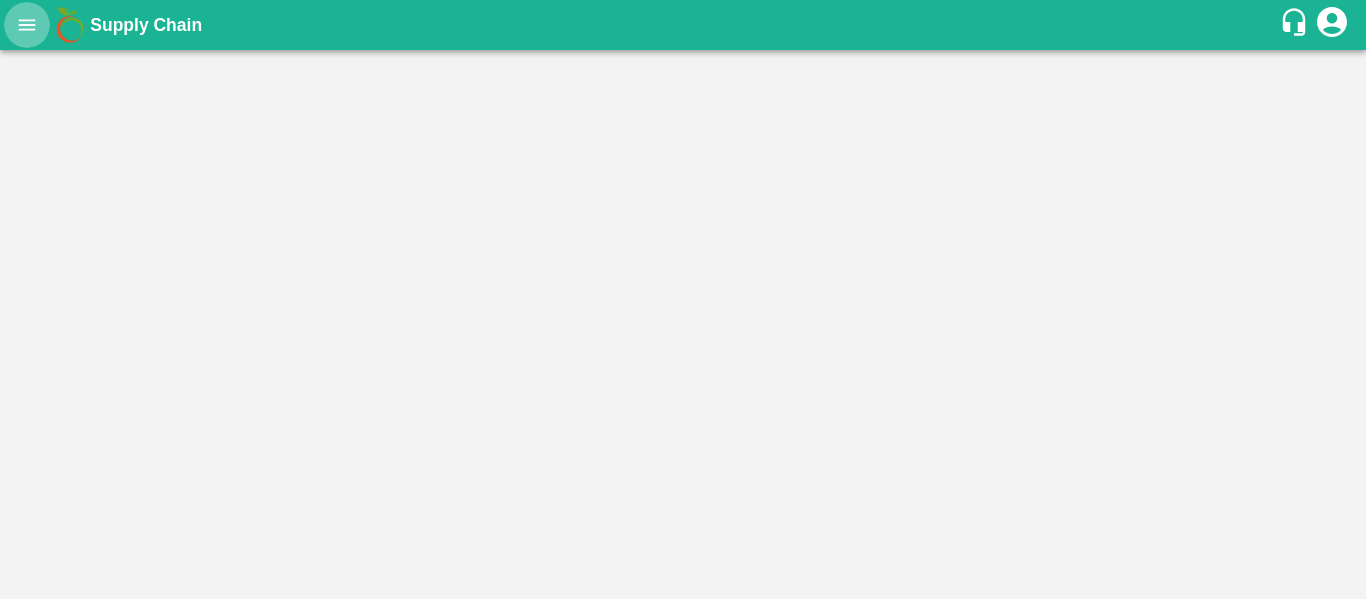 click 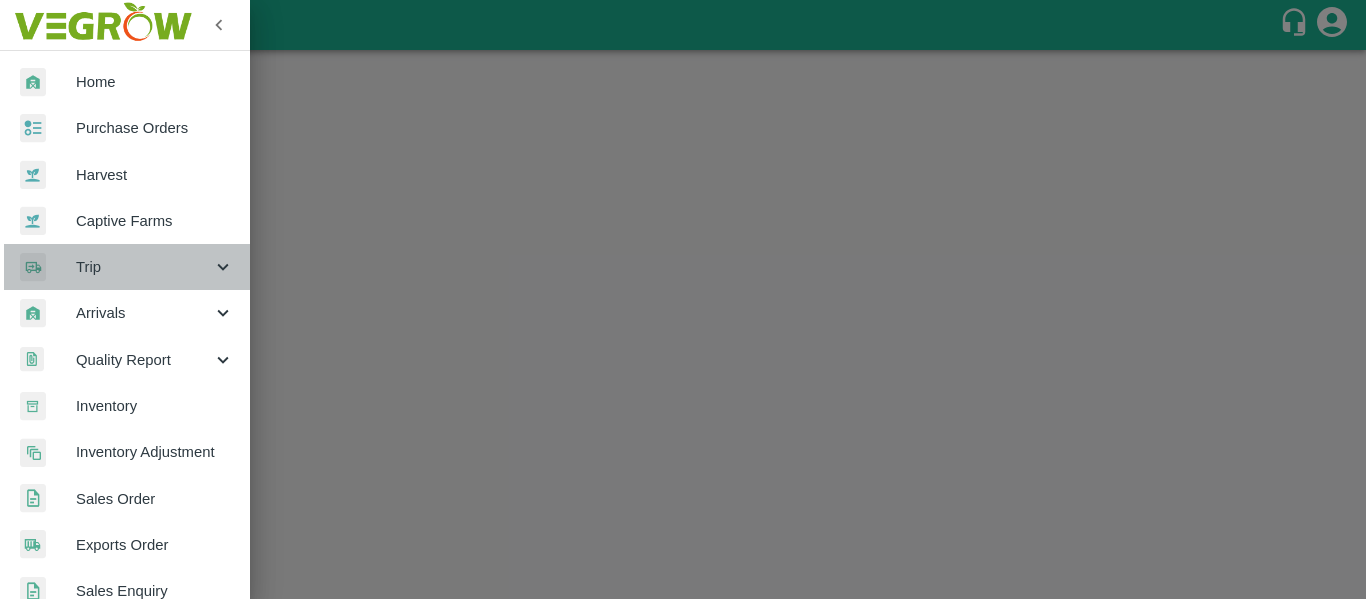 click on "Trip" at bounding box center [144, 267] 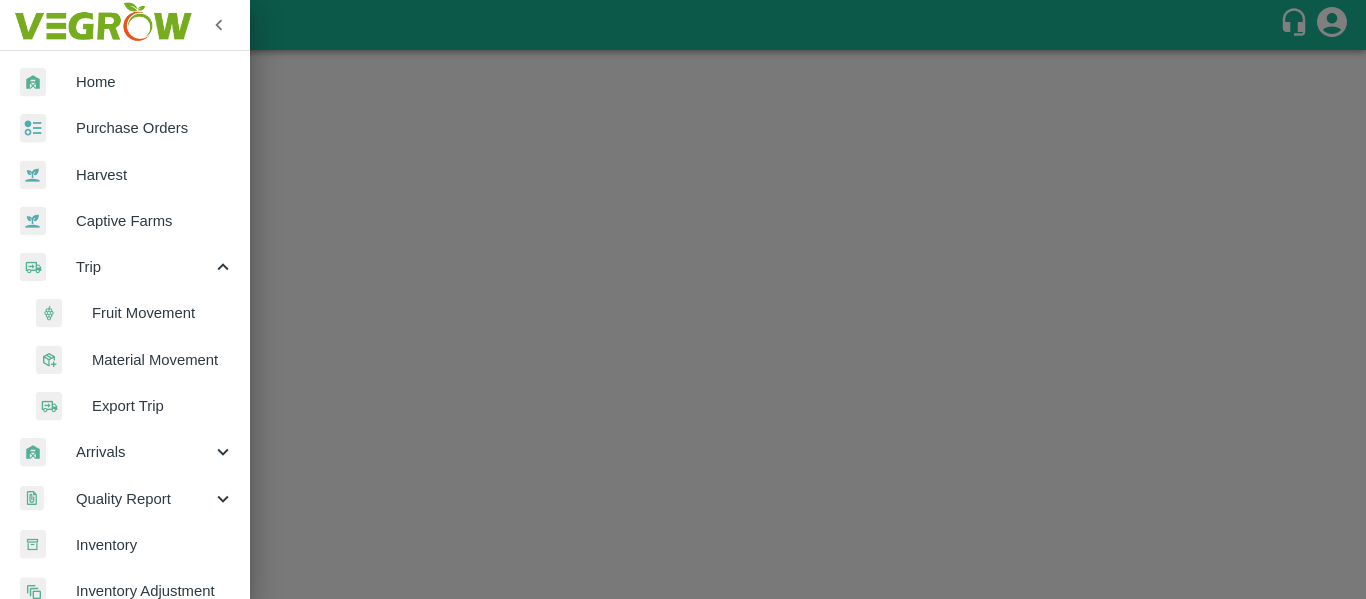 click on "Fruit Movement" at bounding box center (163, 313) 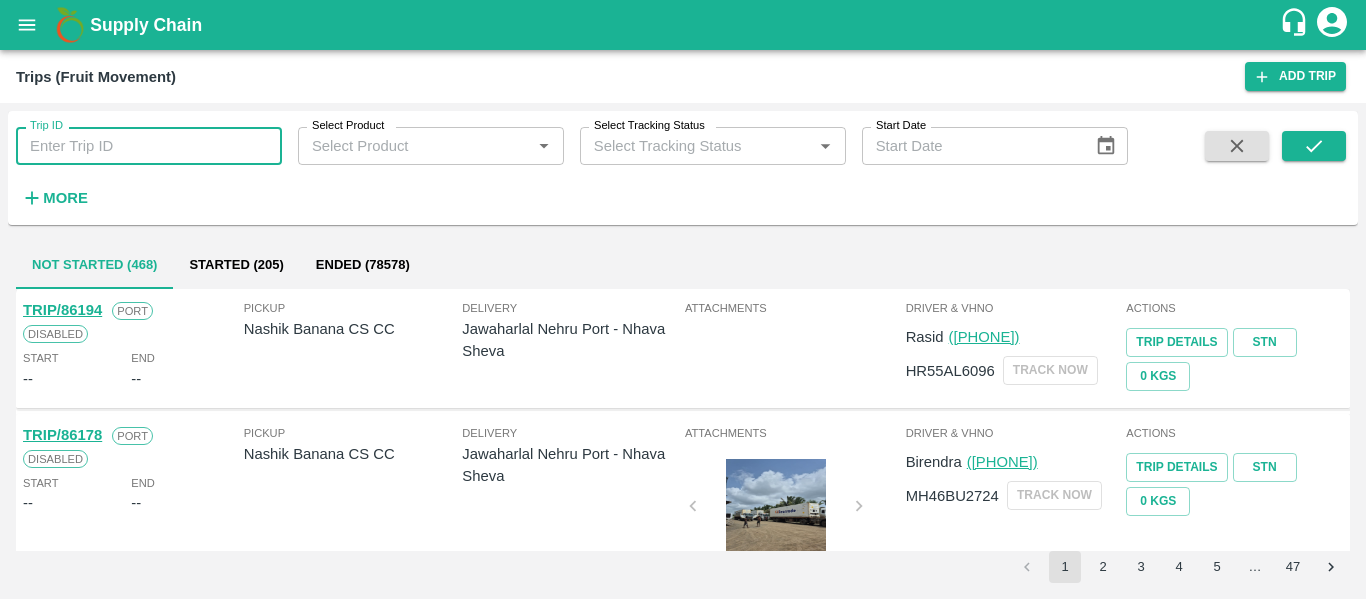 click on "Trip ID" at bounding box center (149, 146) 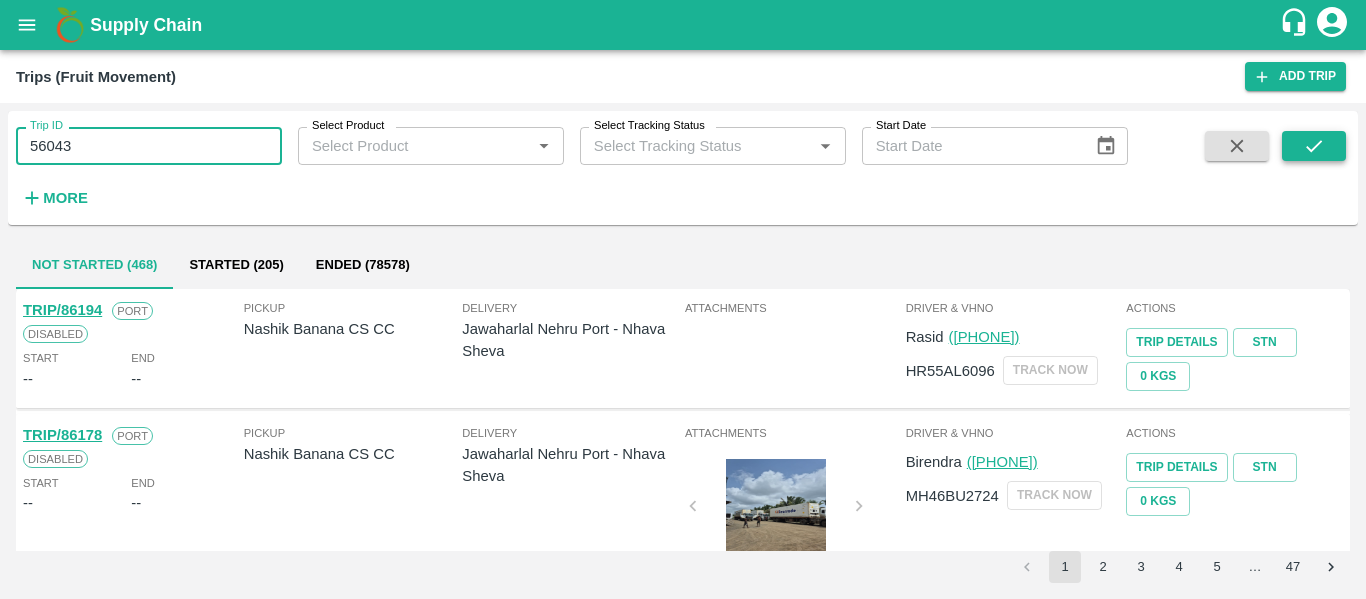 type on "56043" 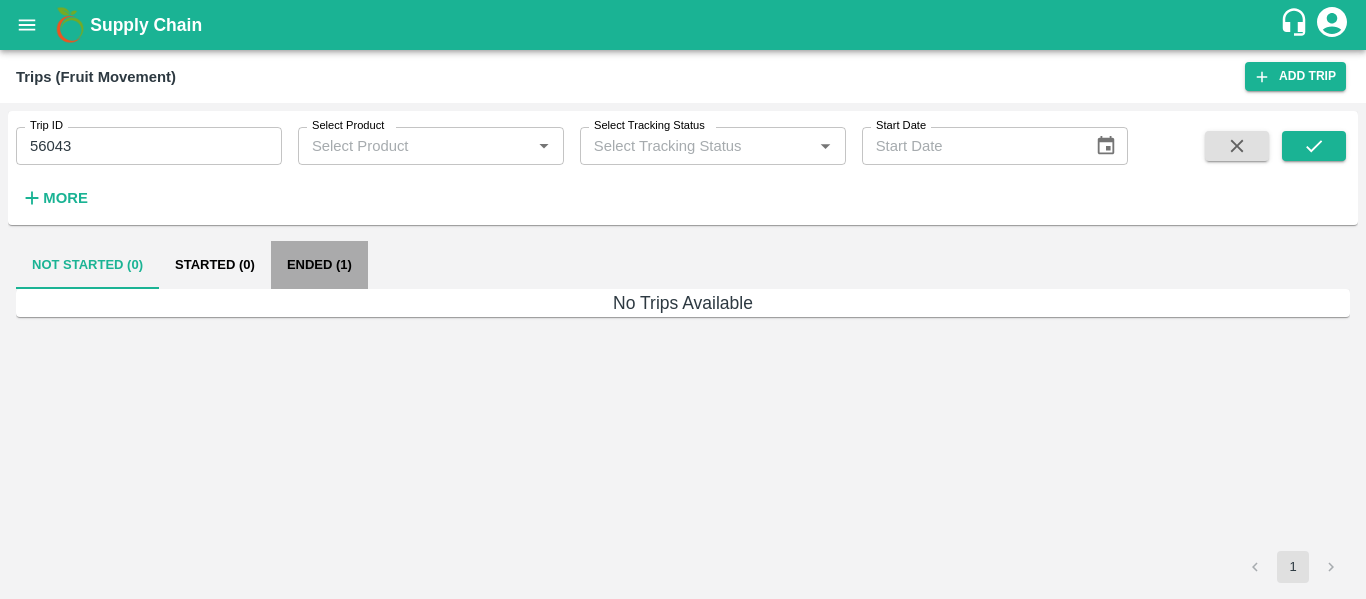 click on "Ended (1)" at bounding box center (319, 265) 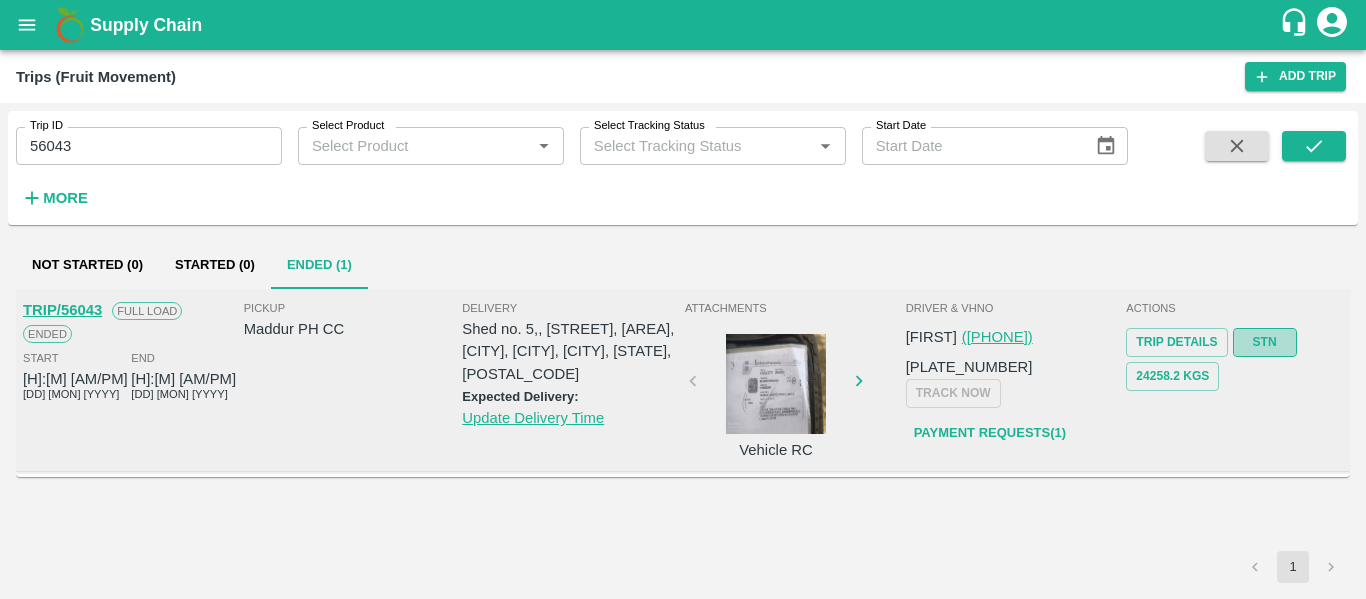 click on "STN" at bounding box center (1265, 342) 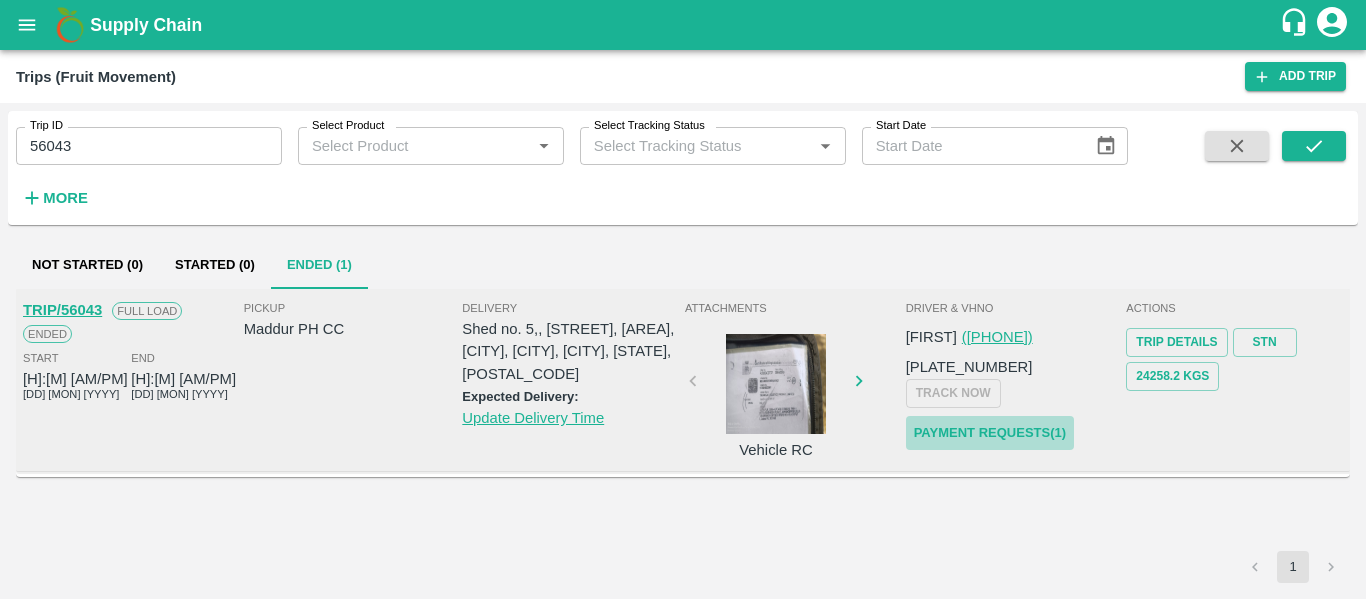 click on "Payment Requests( 1 )" at bounding box center [990, 433] 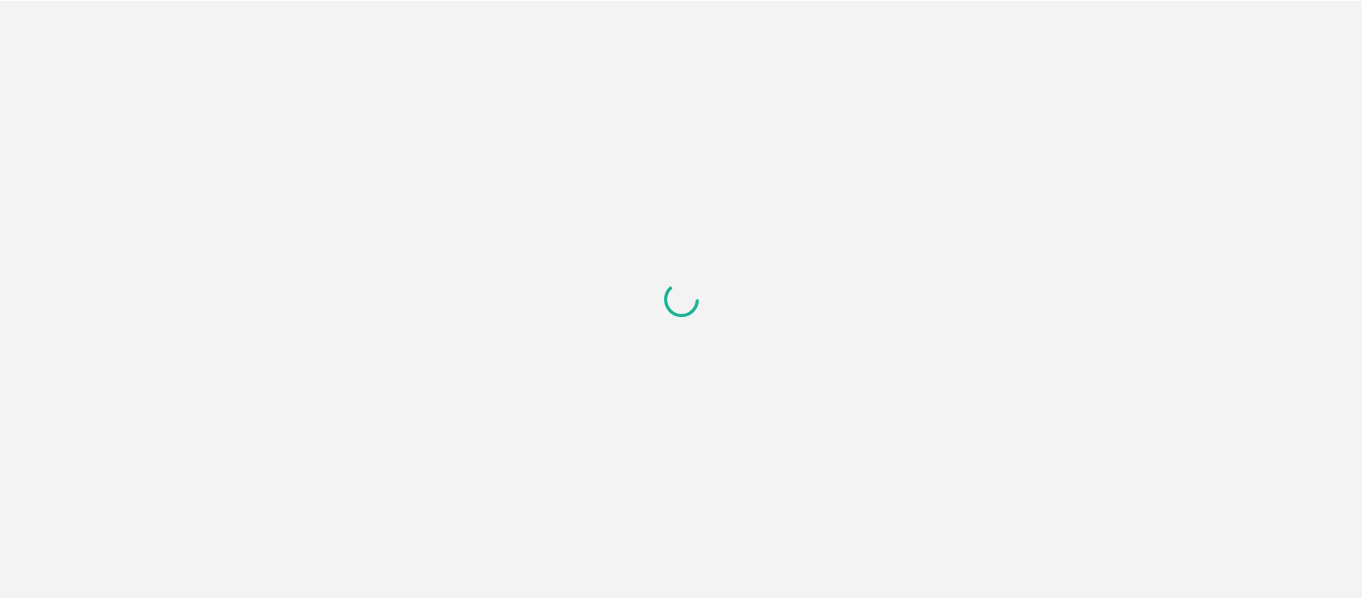 scroll, scrollTop: 0, scrollLeft: 0, axis: both 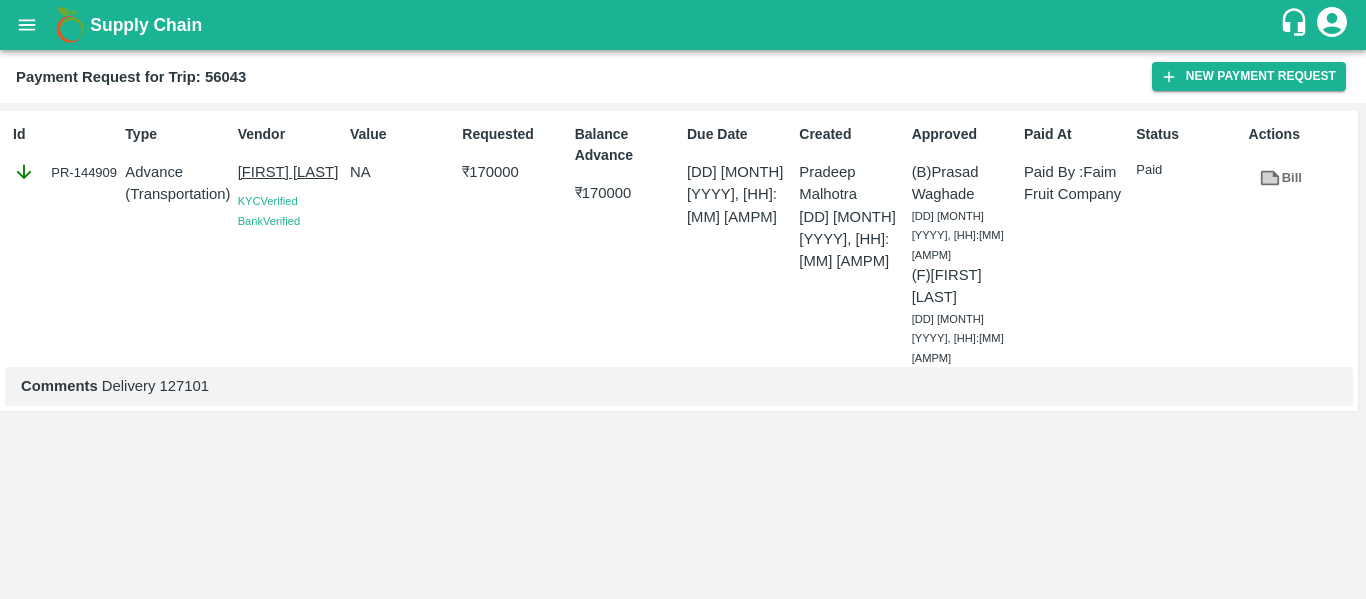 click 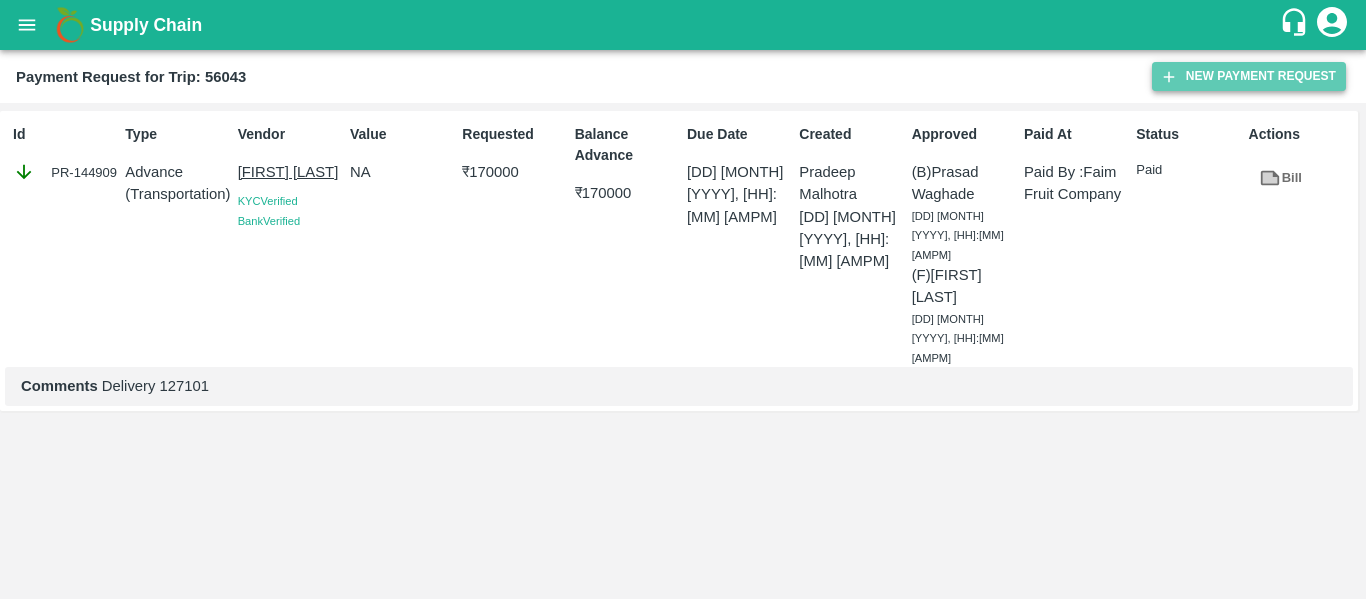 click on "New Payment Request" at bounding box center (1249, 76) 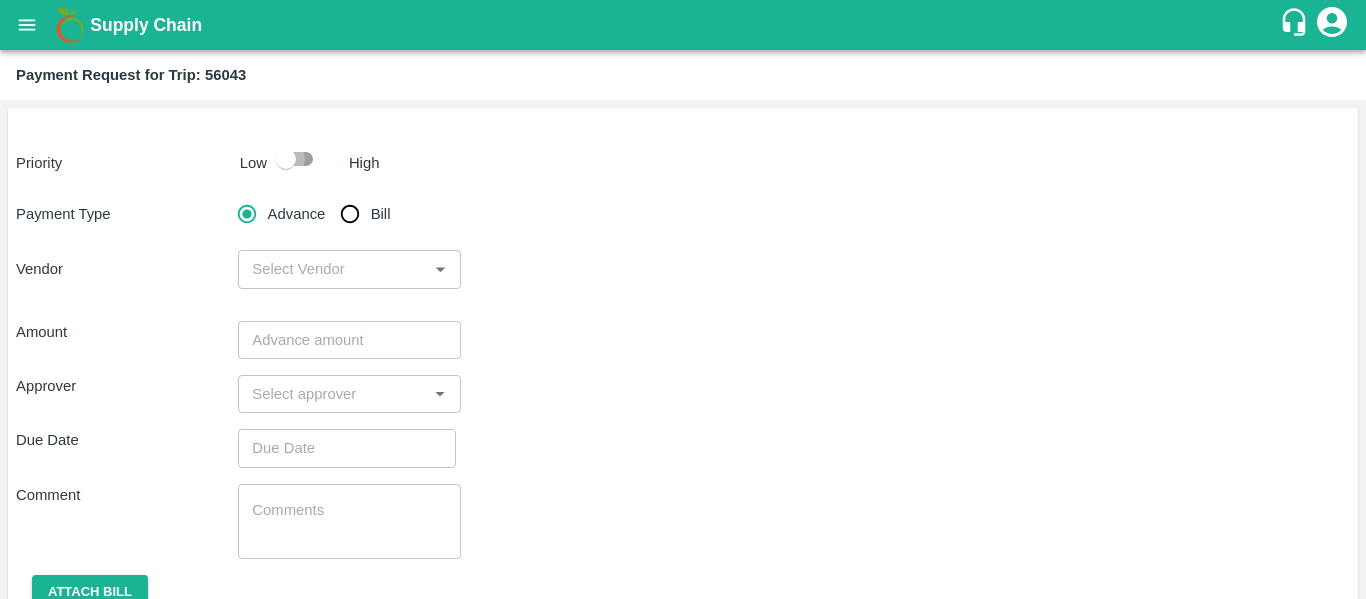 click at bounding box center (286, 159) 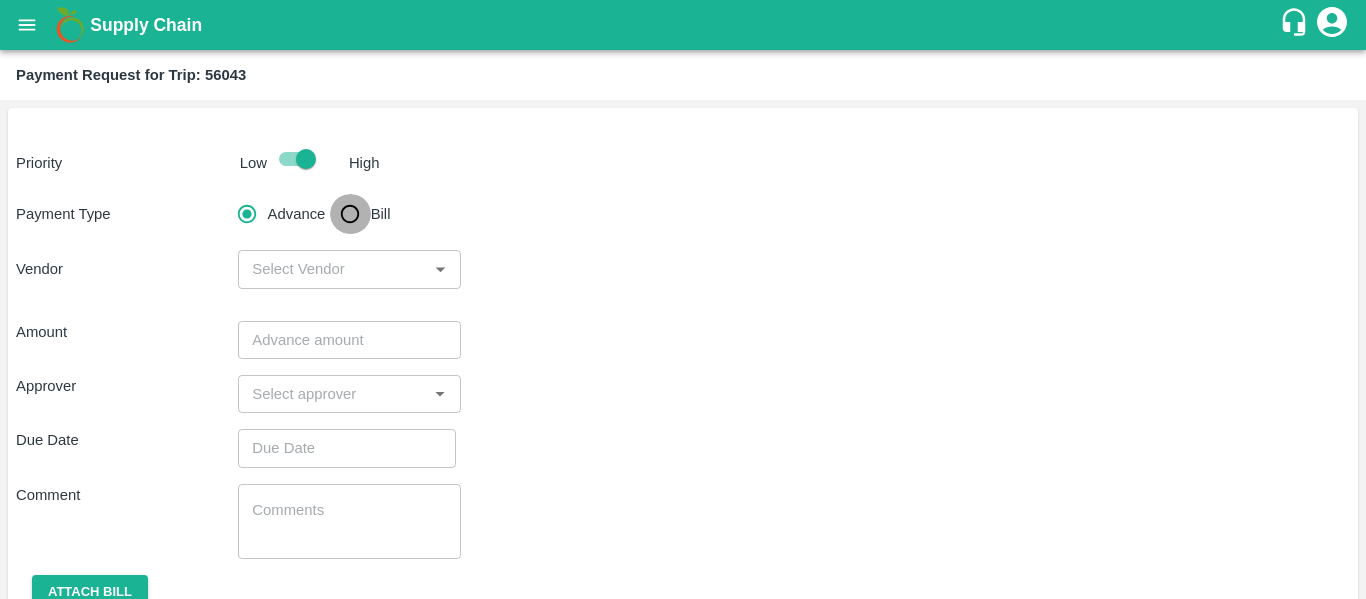click on "Bill" at bounding box center [350, 214] 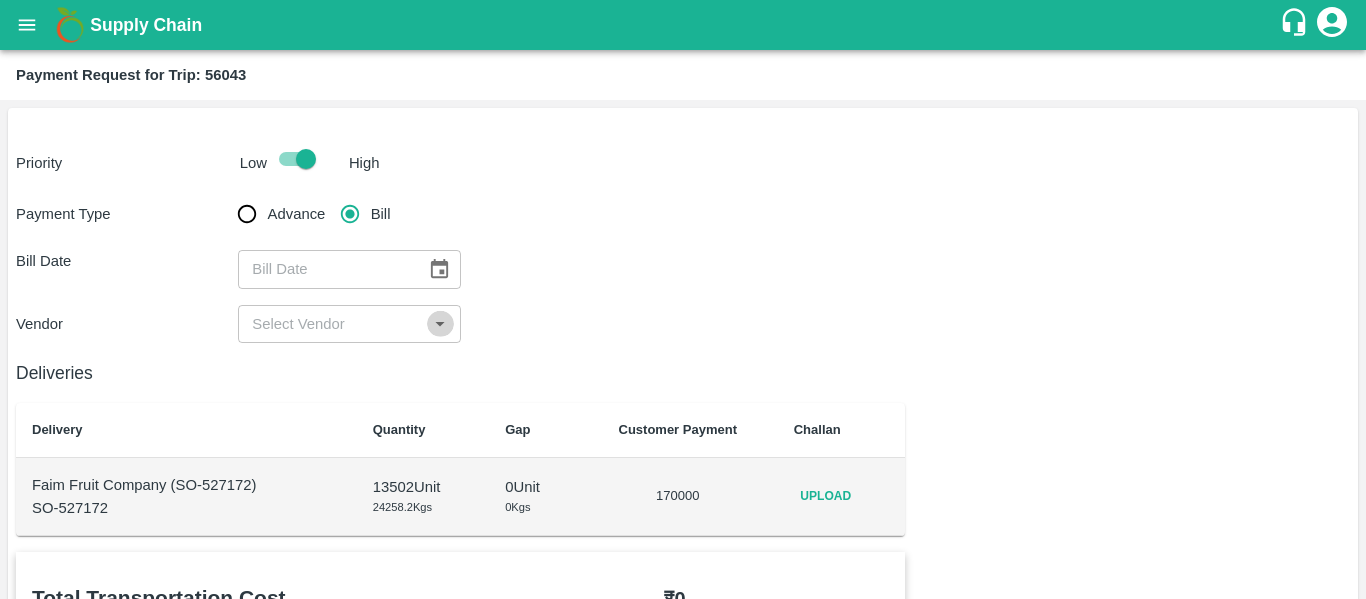 click 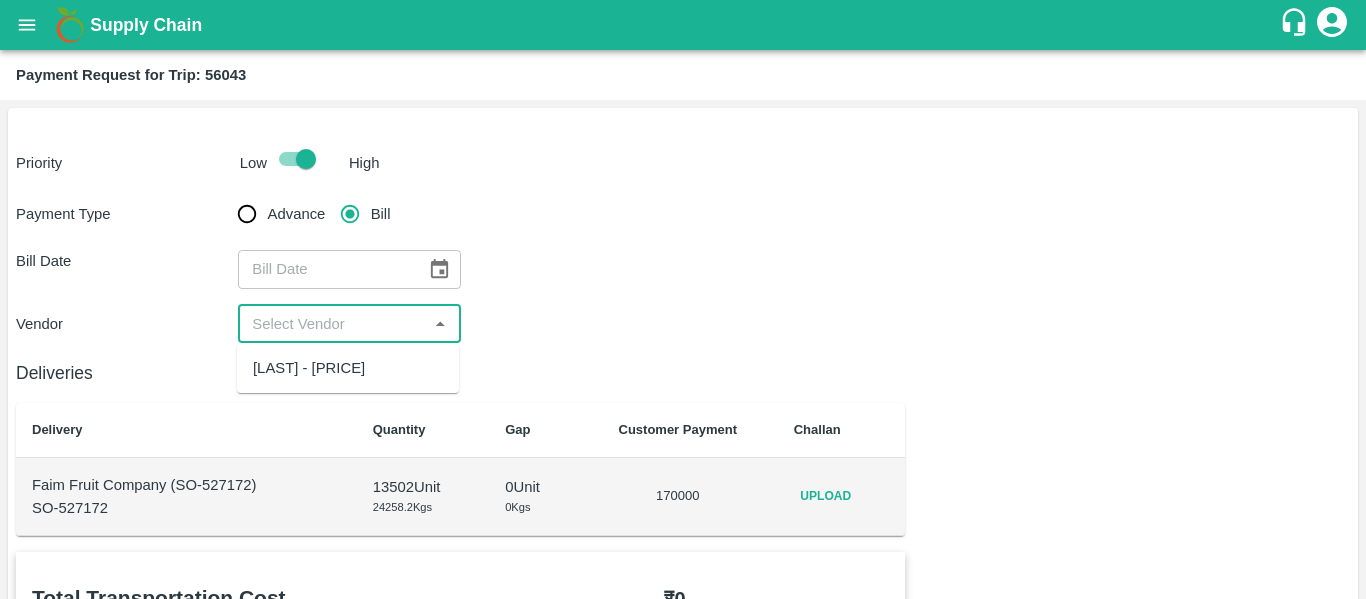 click on "VAKIL KHAN - ₹170000" at bounding box center [309, 368] 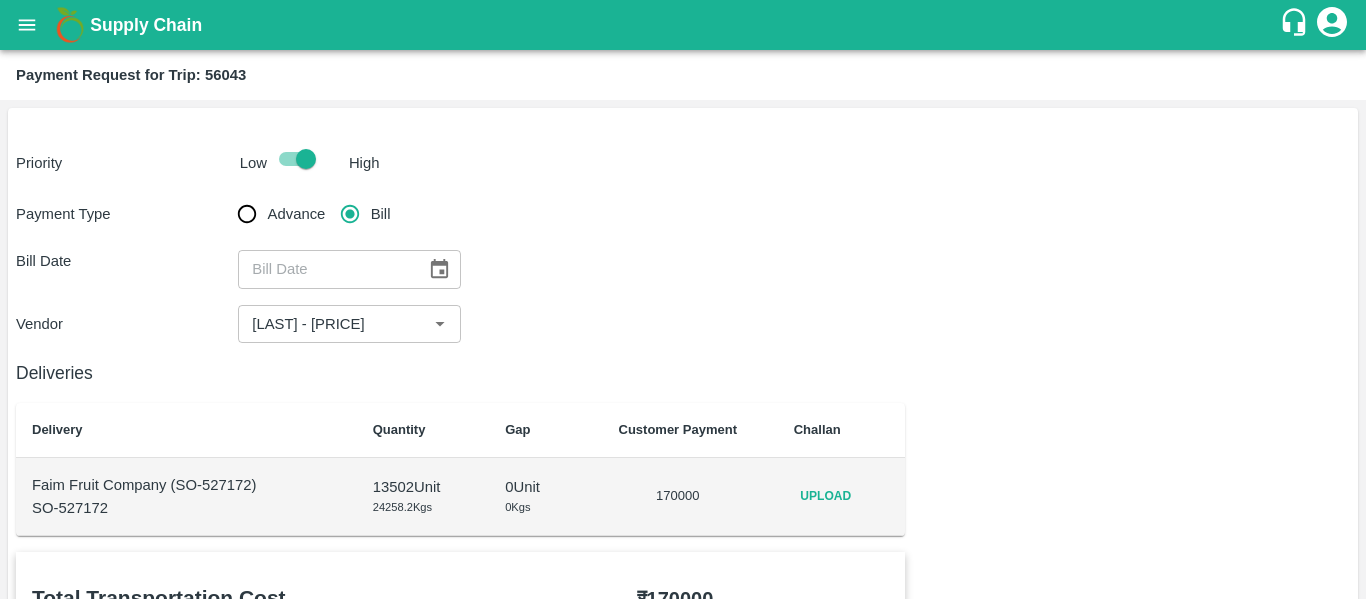 click on "Upload" at bounding box center [842, 497] 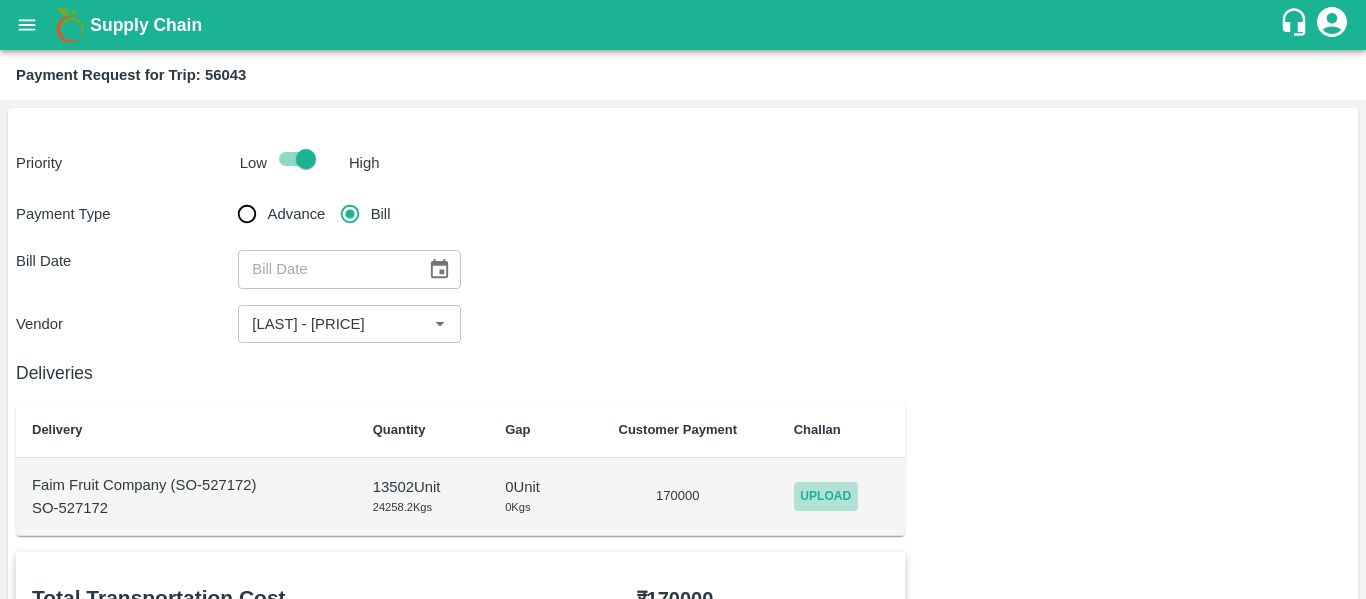 click on "Upload" at bounding box center (826, 496) 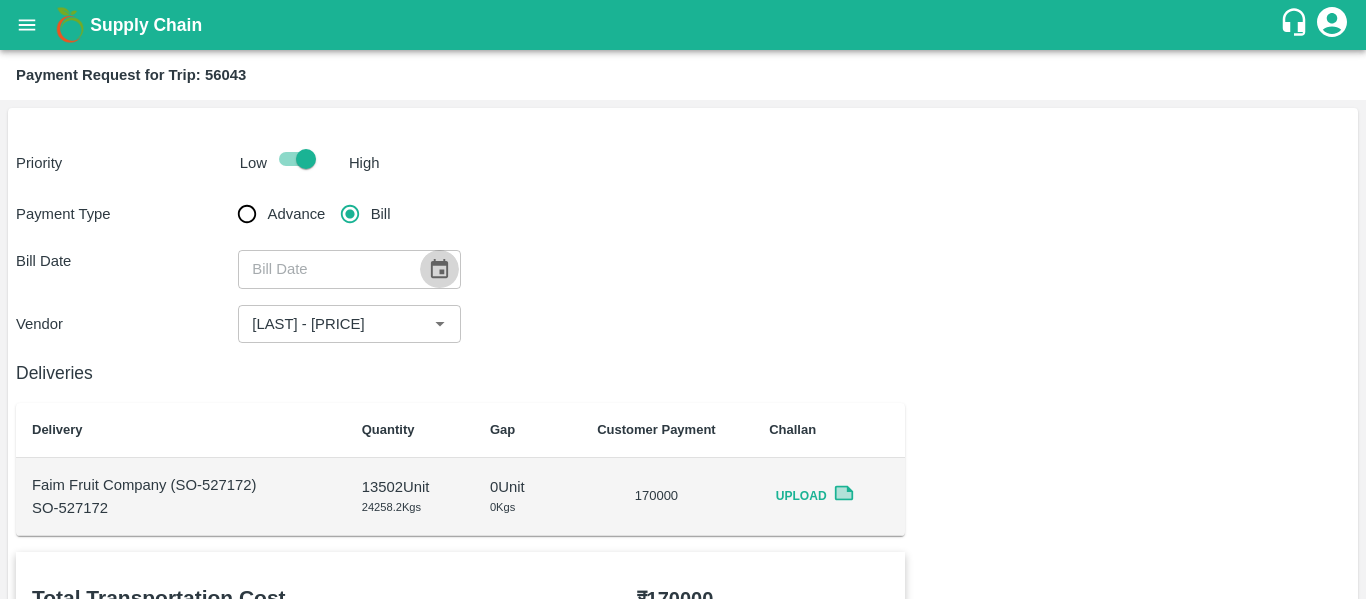 click 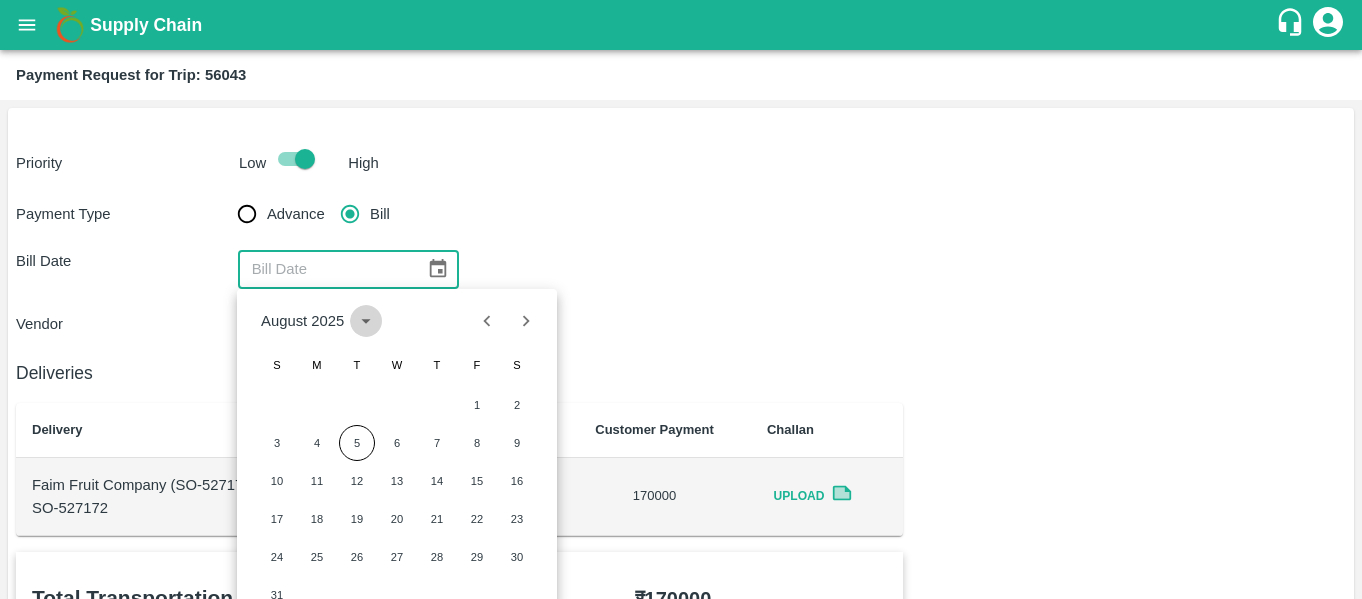 click 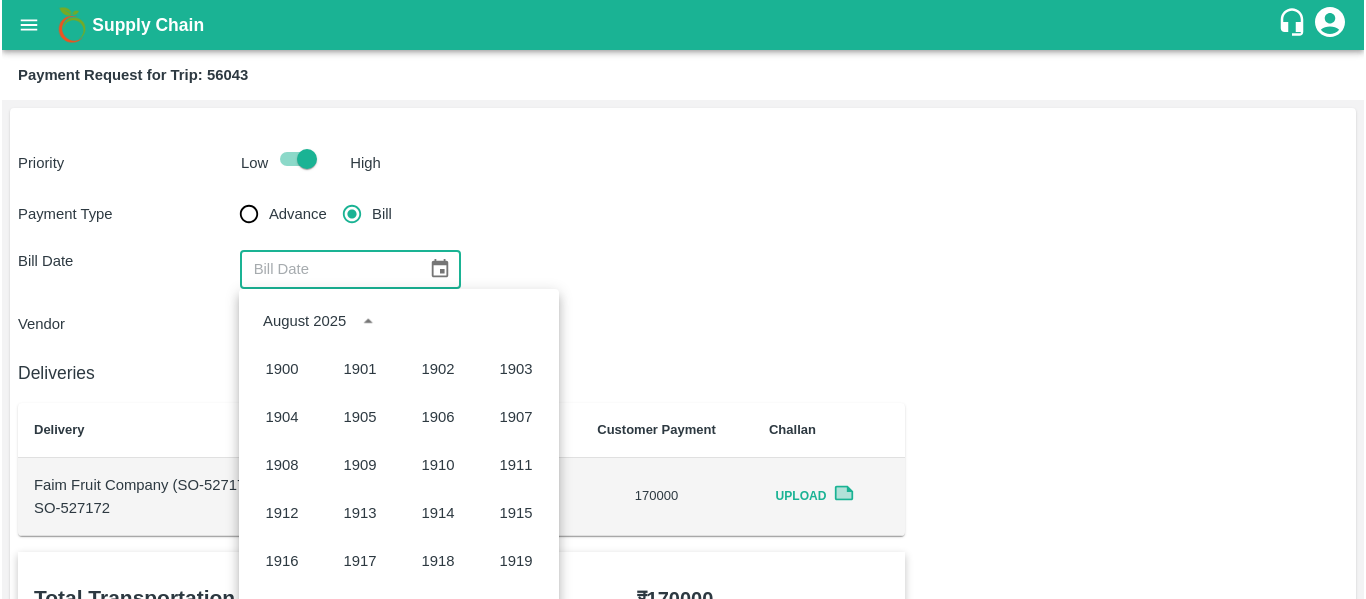 scroll, scrollTop: 1372, scrollLeft: 0, axis: vertical 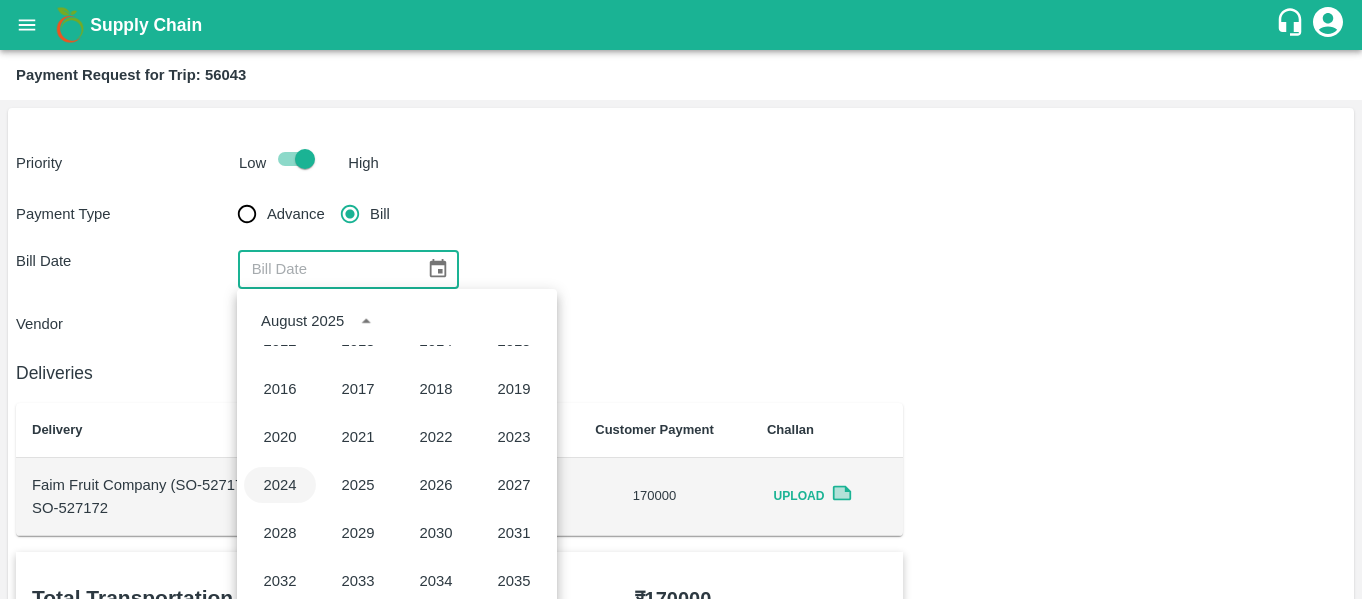 click on "2024" at bounding box center (280, 485) 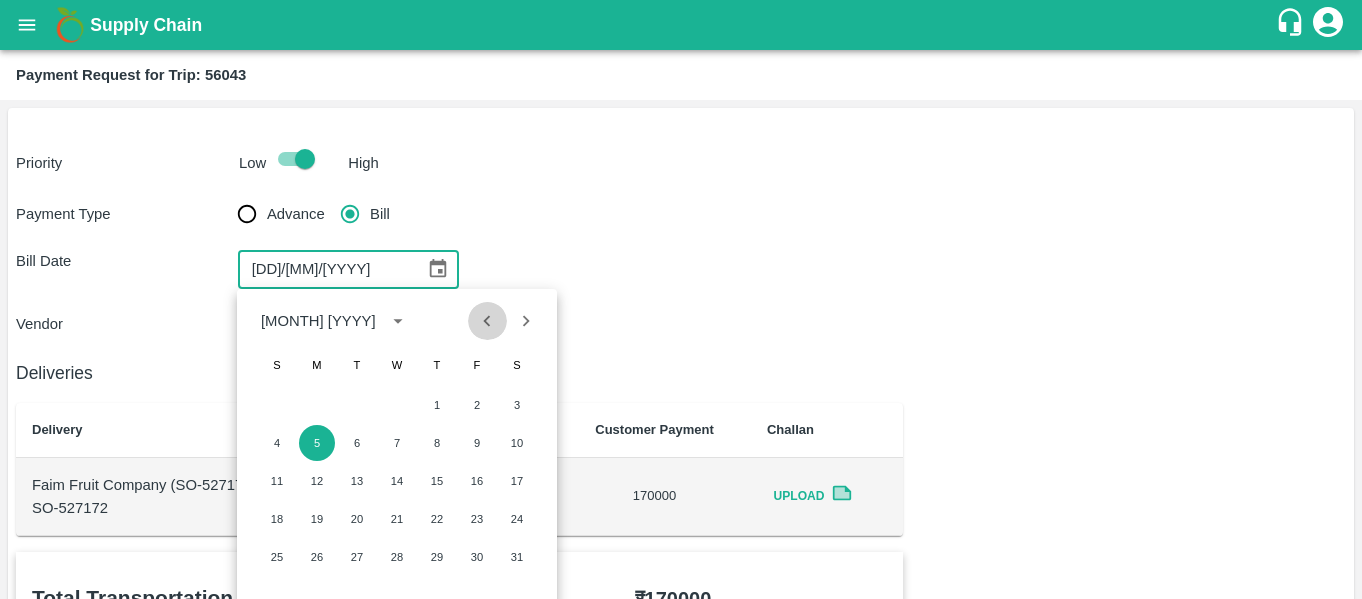 click 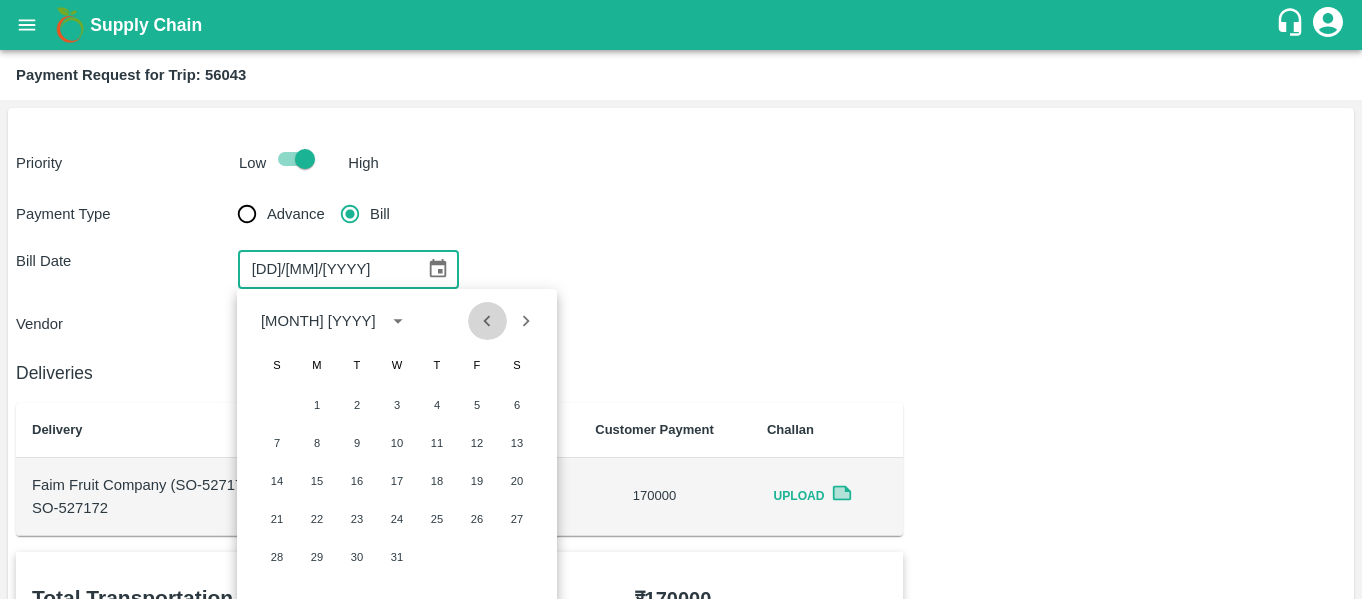 click 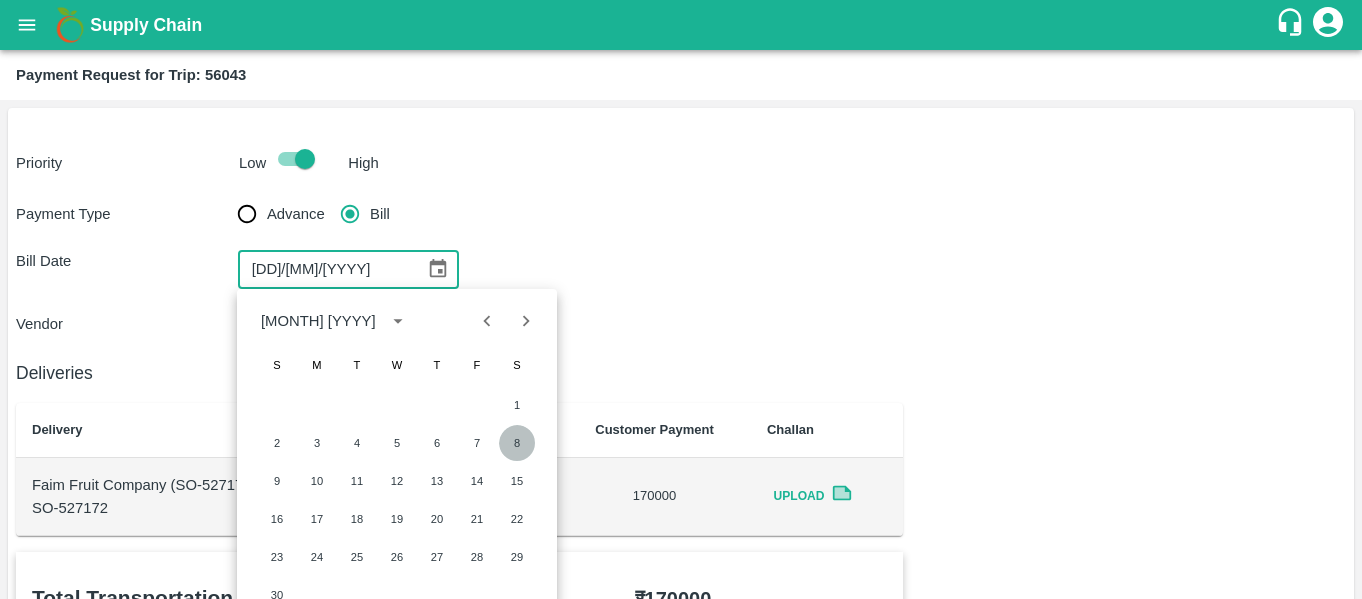click on "8" at bounding box center [517, 443] 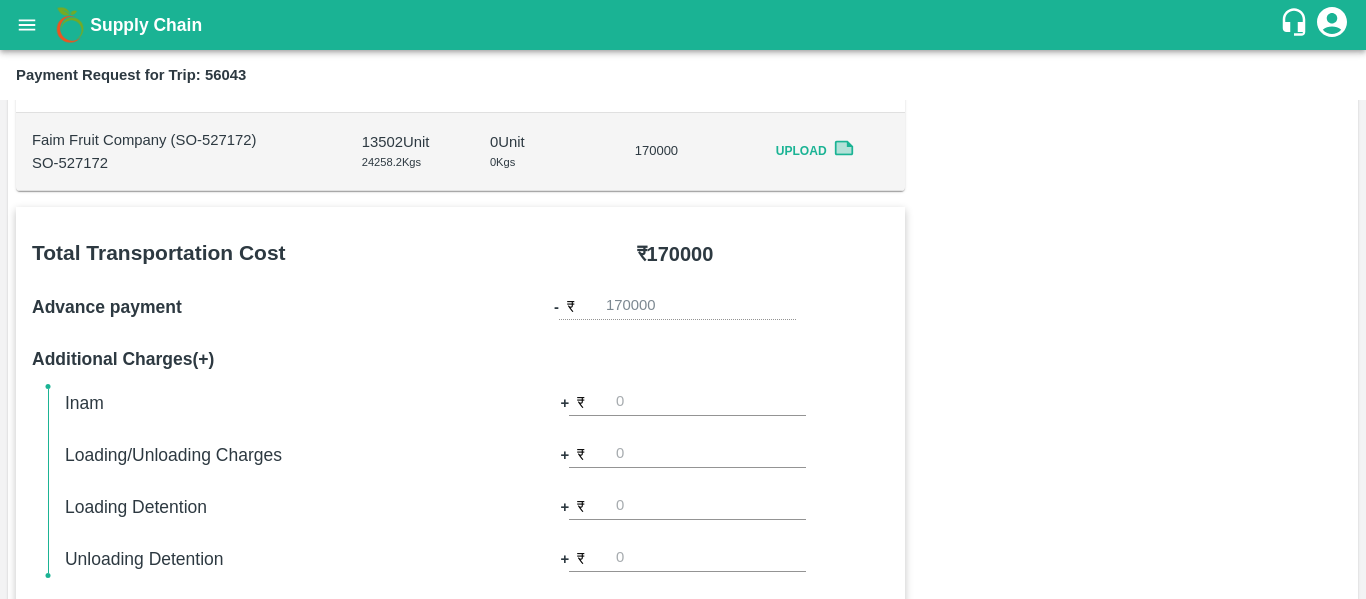 scroll, scrollTop: 346, scrollLeft: 0, axis: vertical 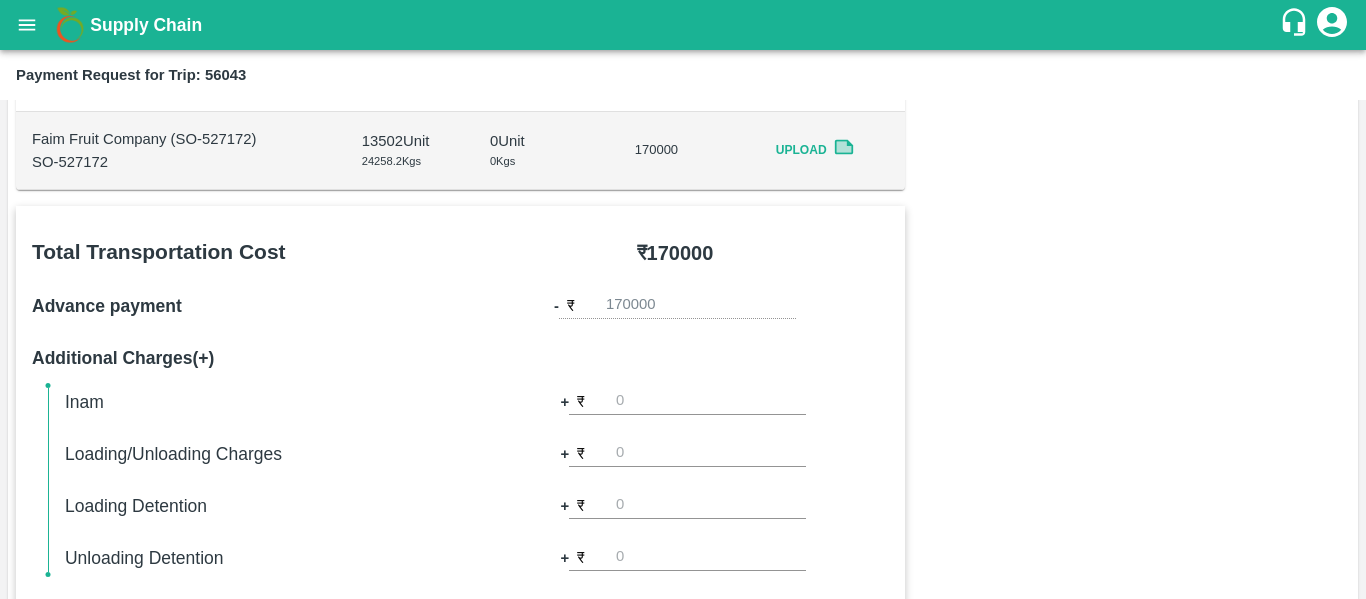 click on "Additional Charges(+)" at bounding box center (460, 358) 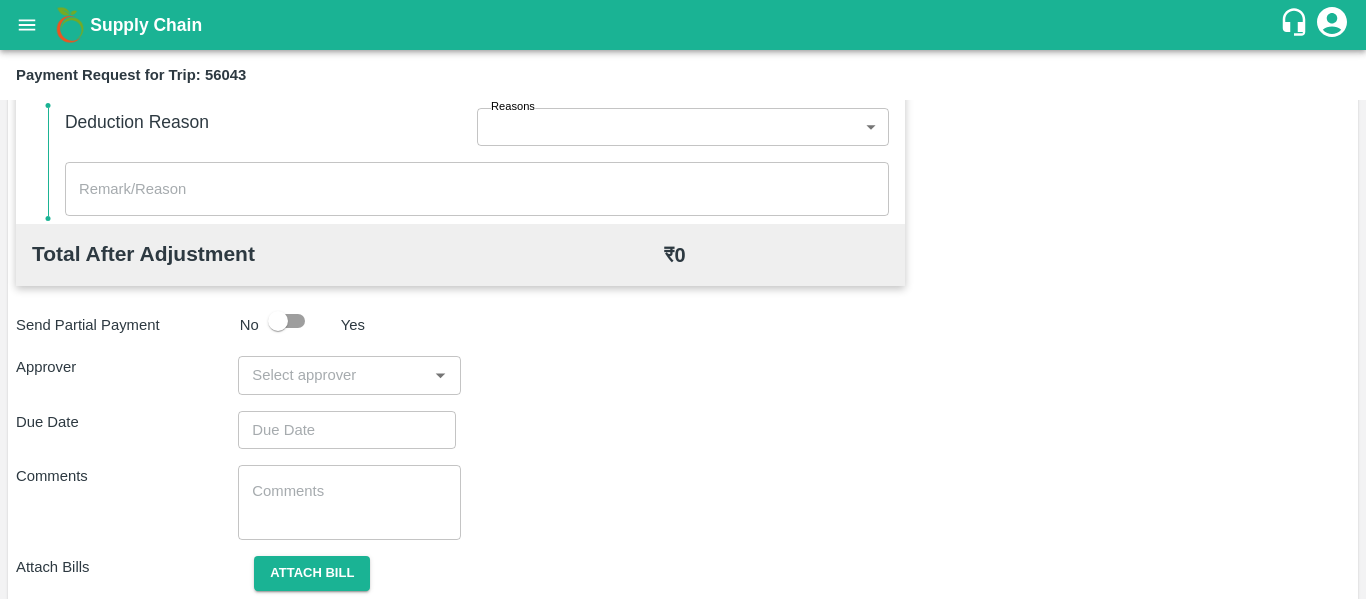 scroll, scrollTop: 944, scrollLeft: 0, axis: vertical 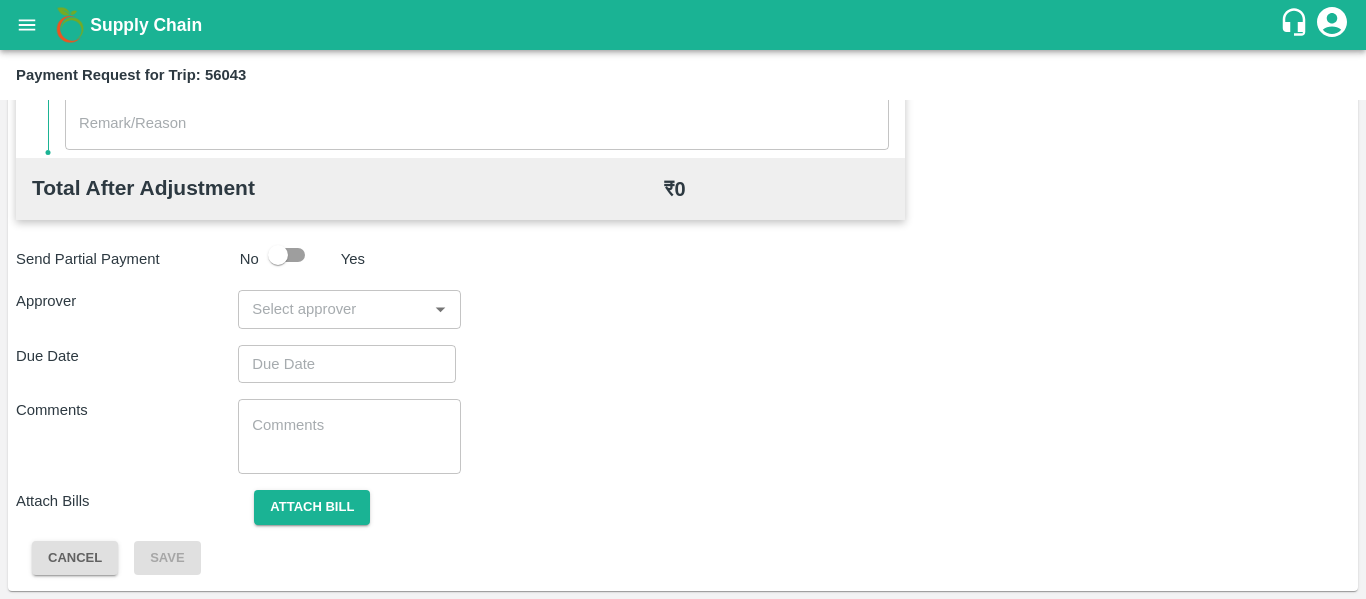 click on "​" at bounding box center [349, 309] 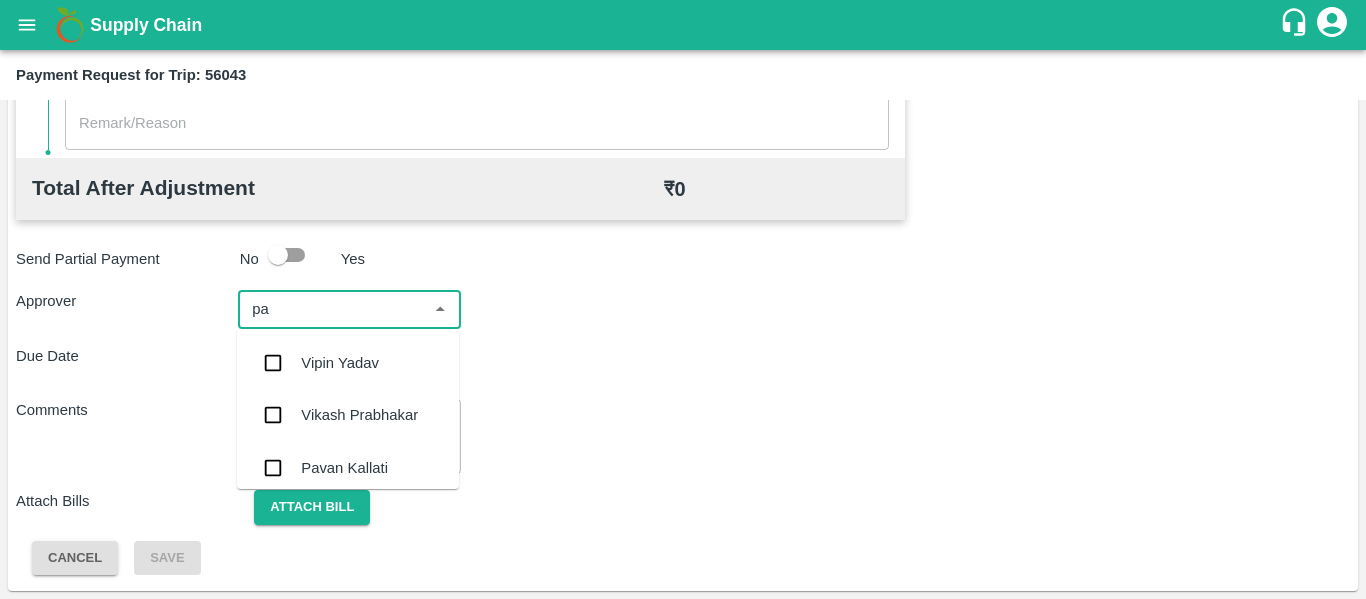 type on "pal" 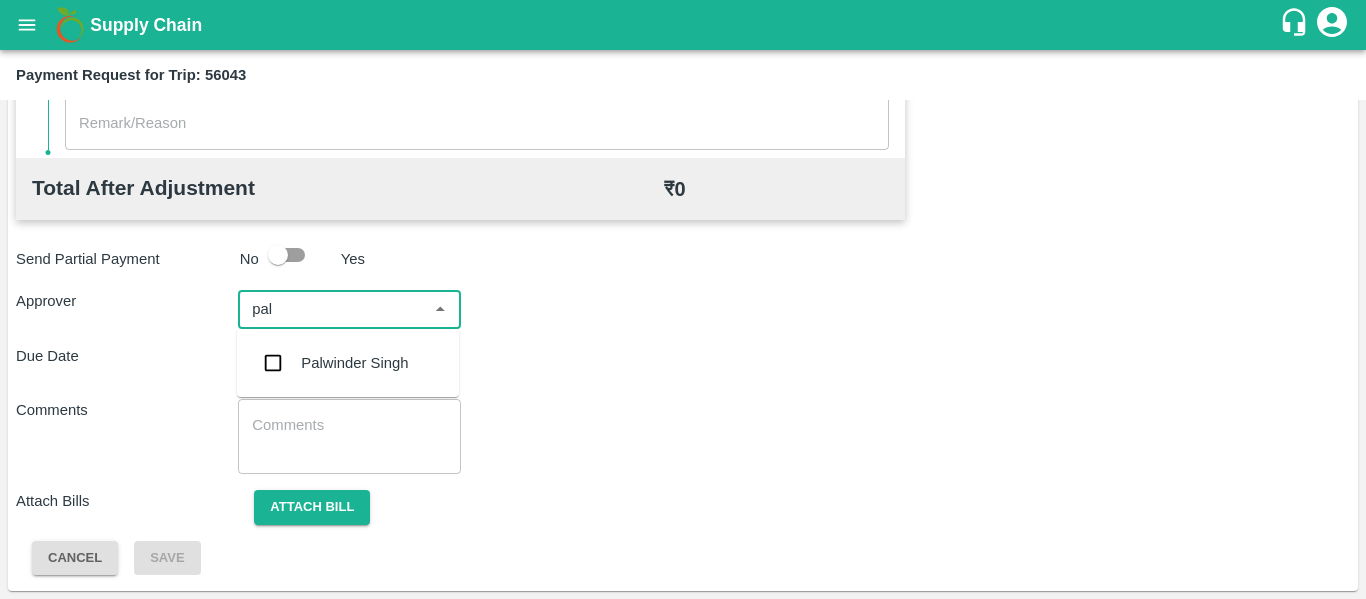 click on "Palwinder Singh" at bounding box center (354, 363) 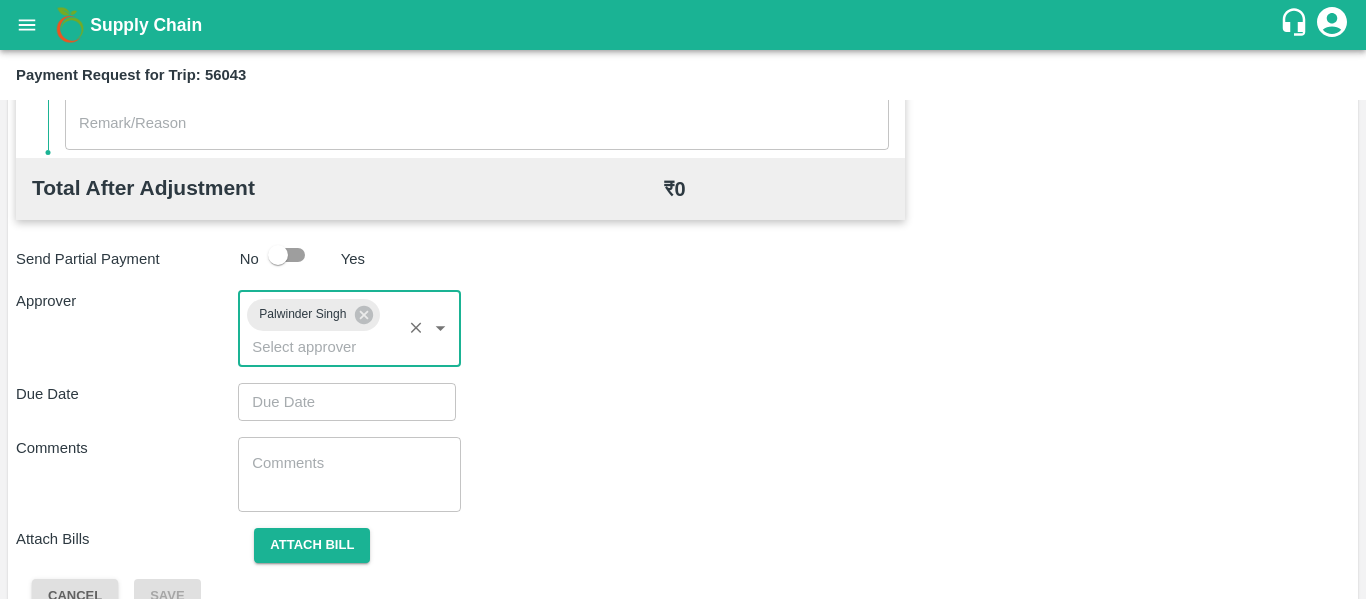 type on "DD/MM/YYYY hh:mm aa" 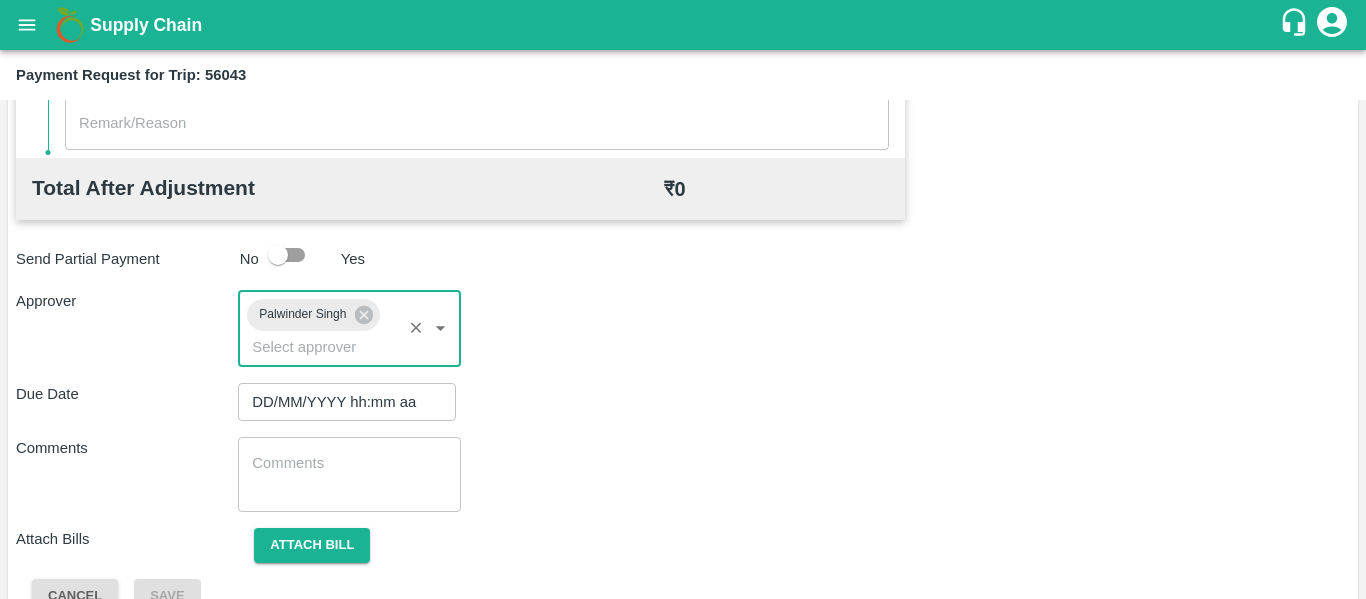 click on "DD/MM/YYYY hh:mm aa" at bounding box center (340, 402) 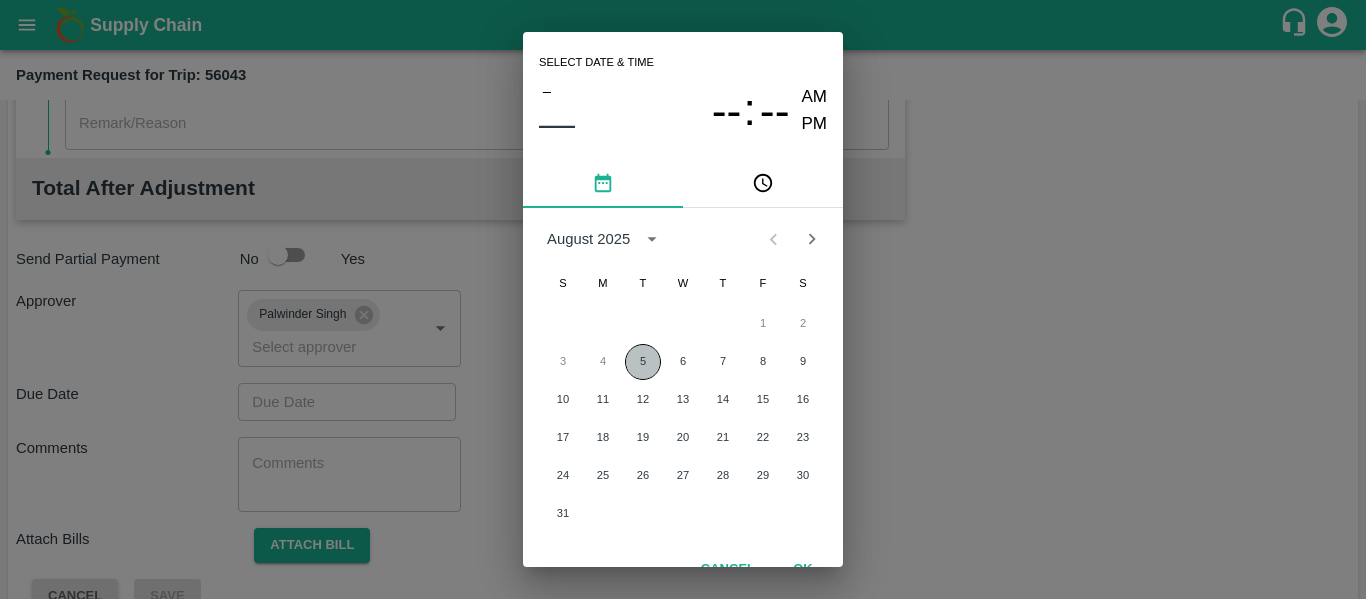 click on "5" at bounding box center (643, 362) 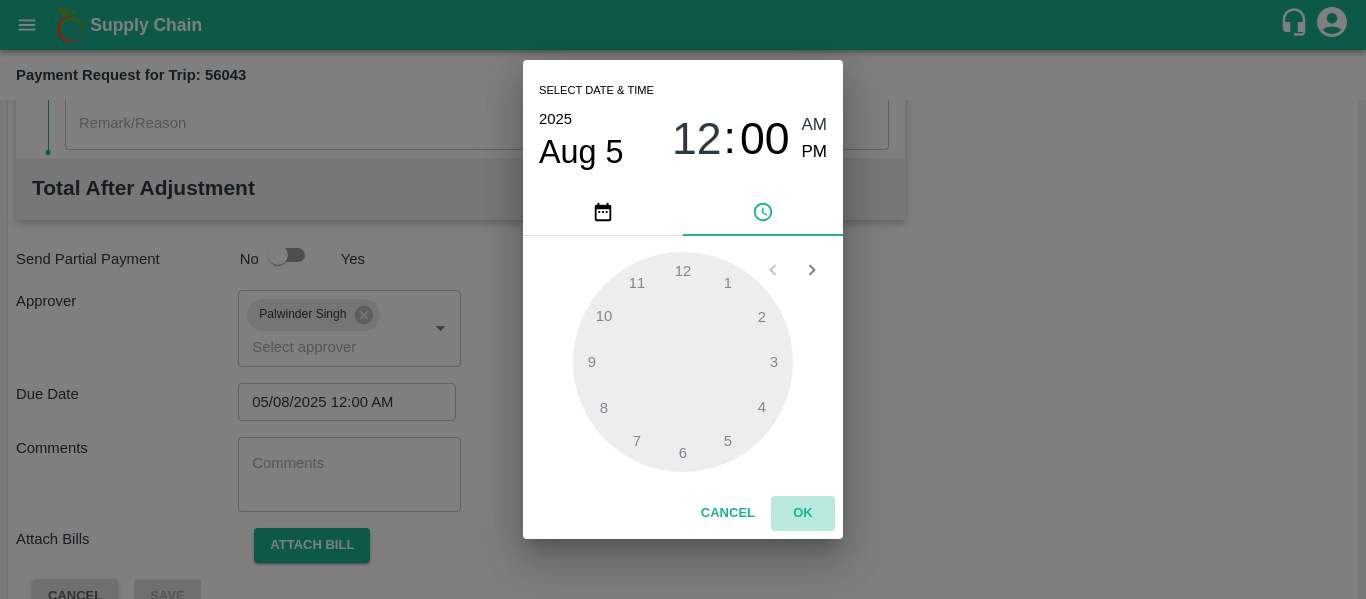 click on "OK" at bounding box center (803, 513) 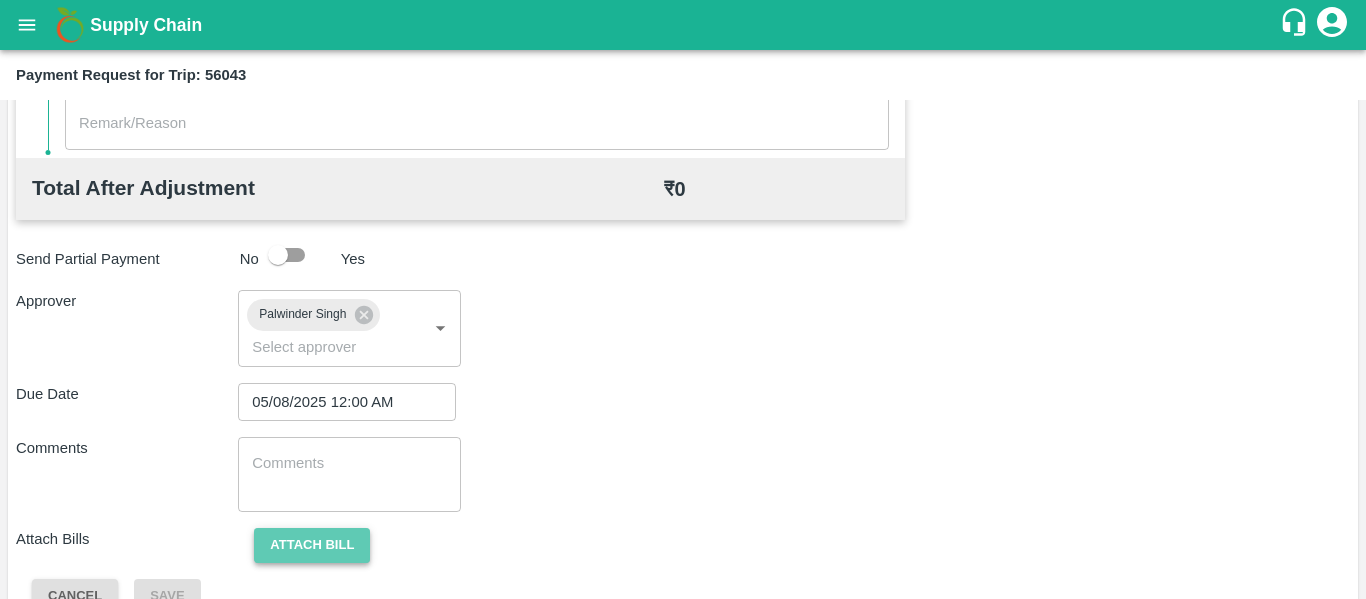 click on "Attach bill" at bounding box center [312, 545] 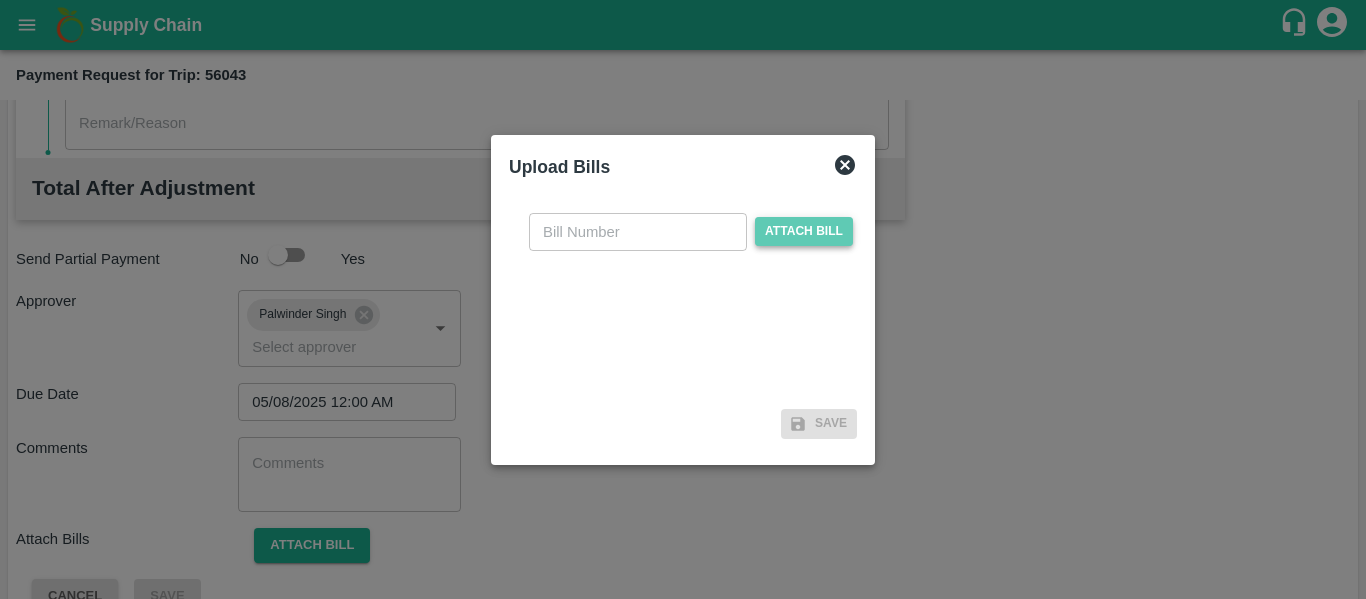 click on "Attach bill" at bounding box center [804, 231] 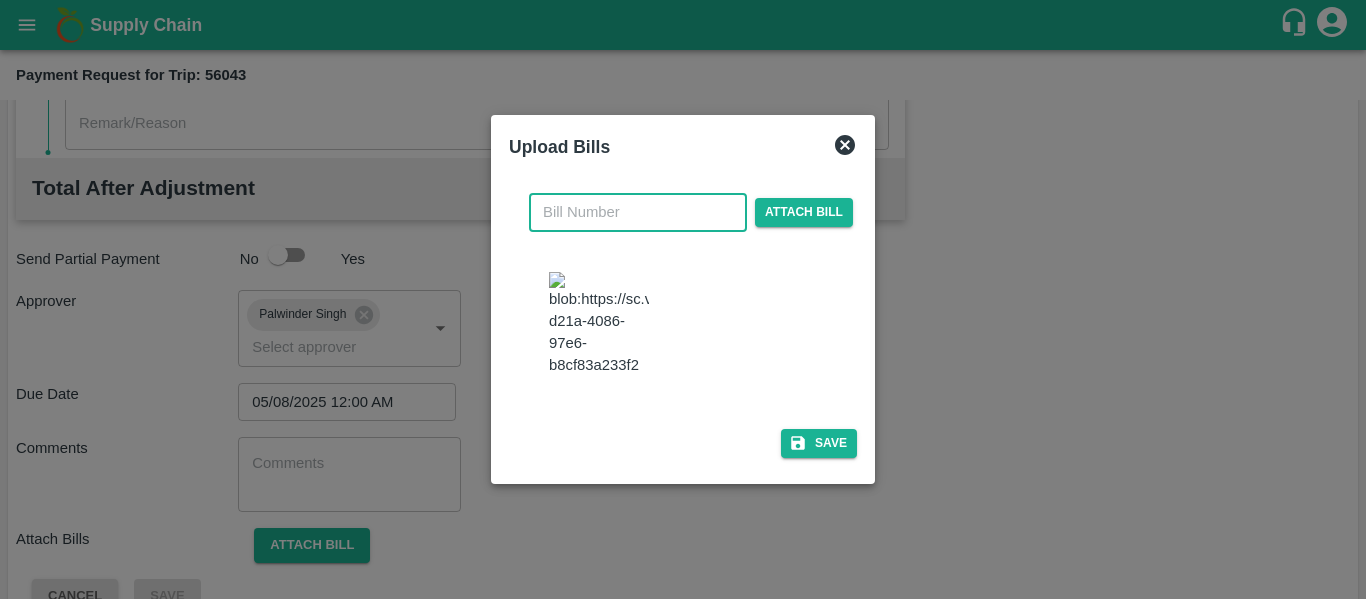 click at bounding box center (638, 212) 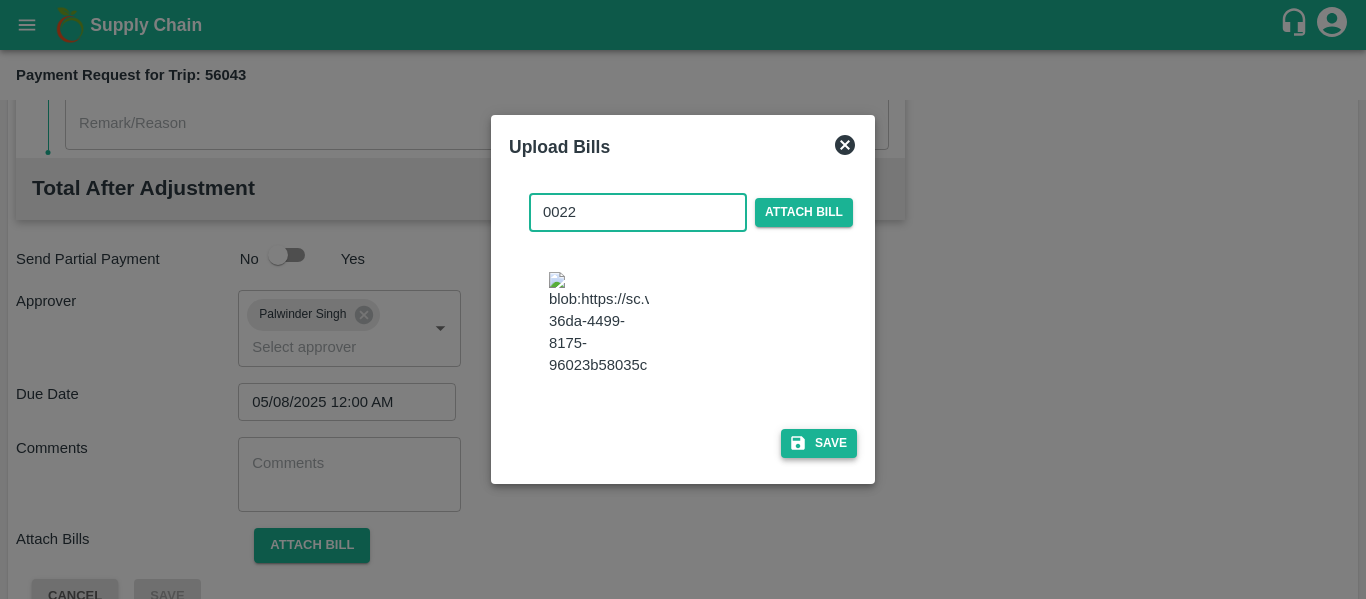 type on "0022" 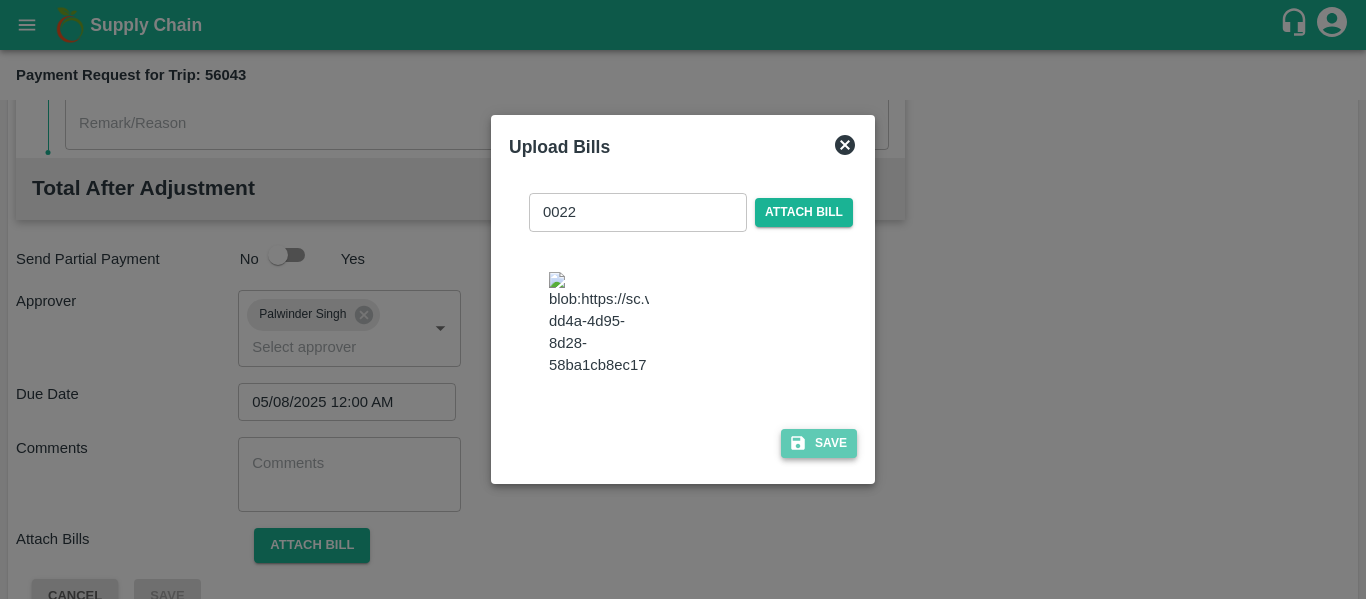 click on "Save" at bounding box center (819, 443) 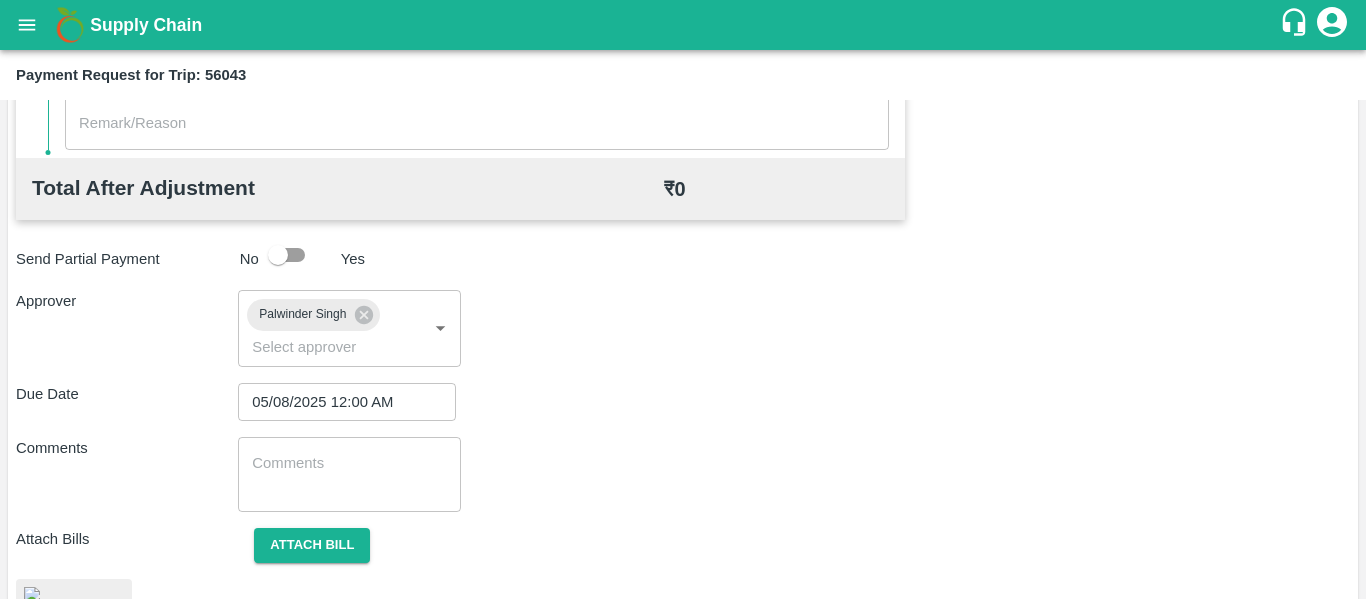 scroll, scrollTop: 1115, scrollLeft: 0, axis: vertical 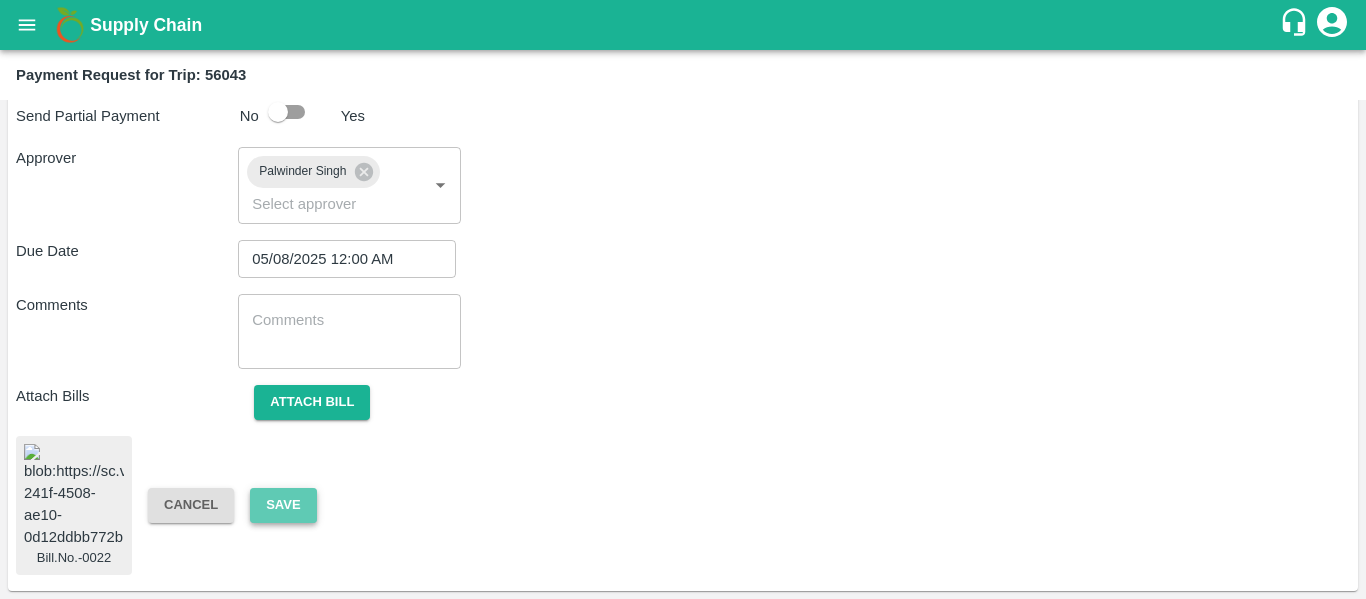 click on "Save" at bounding box center [283, 505] 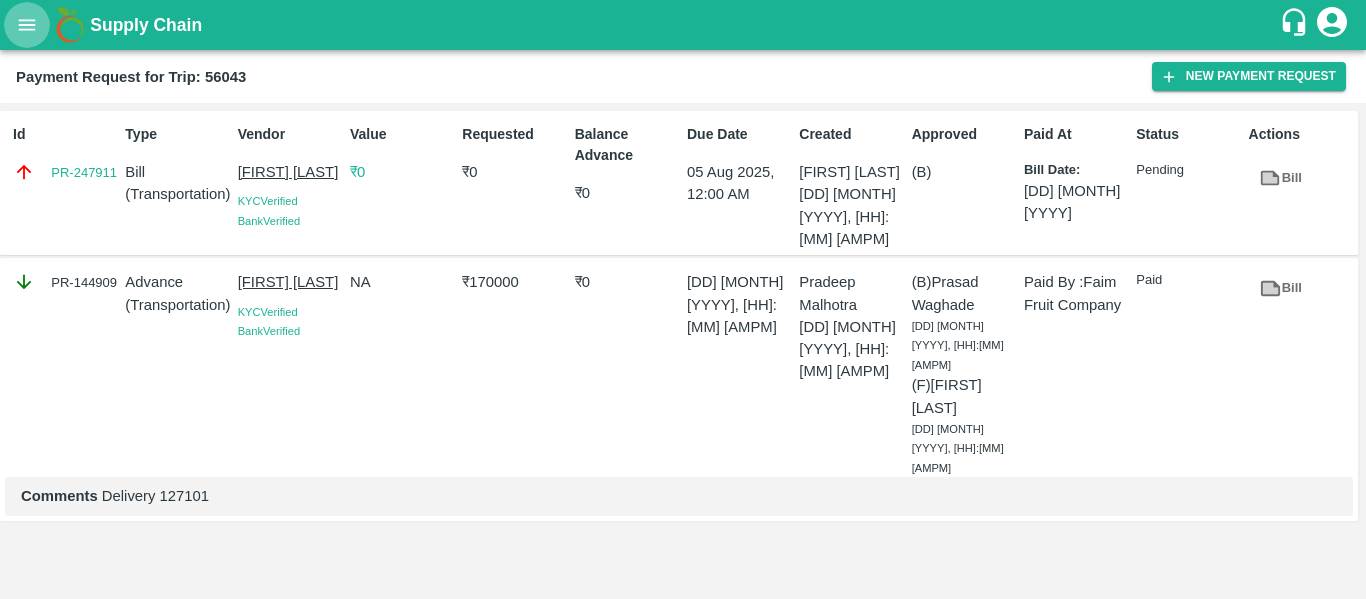 click 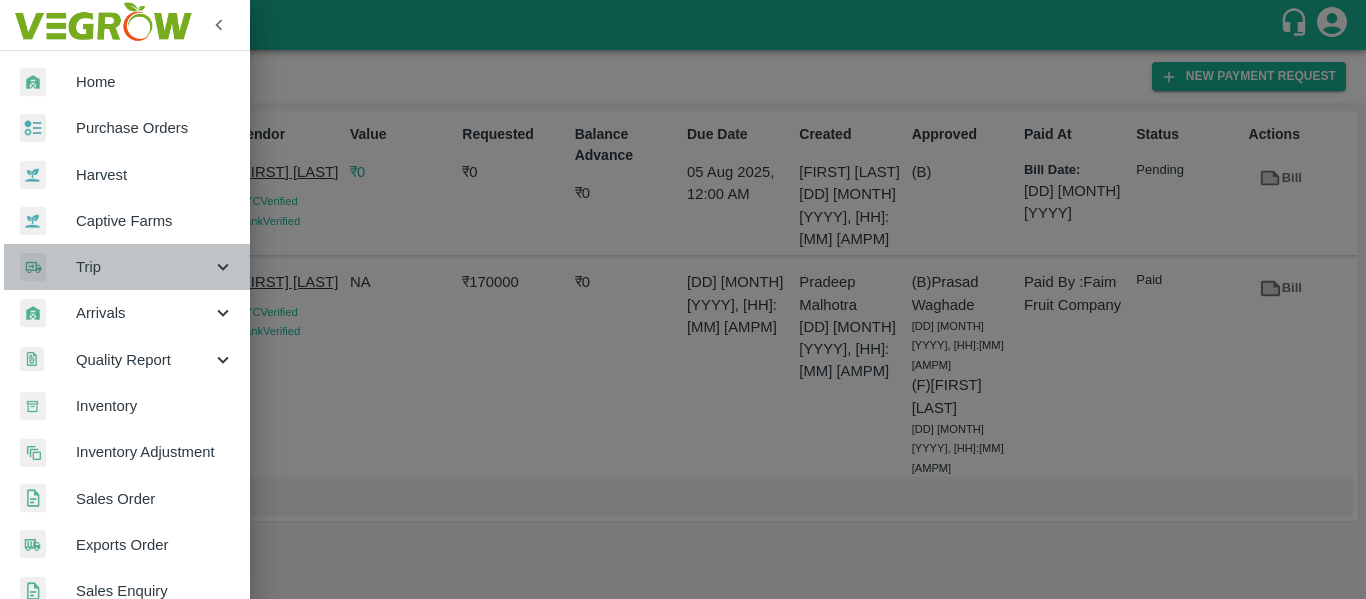 click on "Trip" at bounding box center (125, 267) 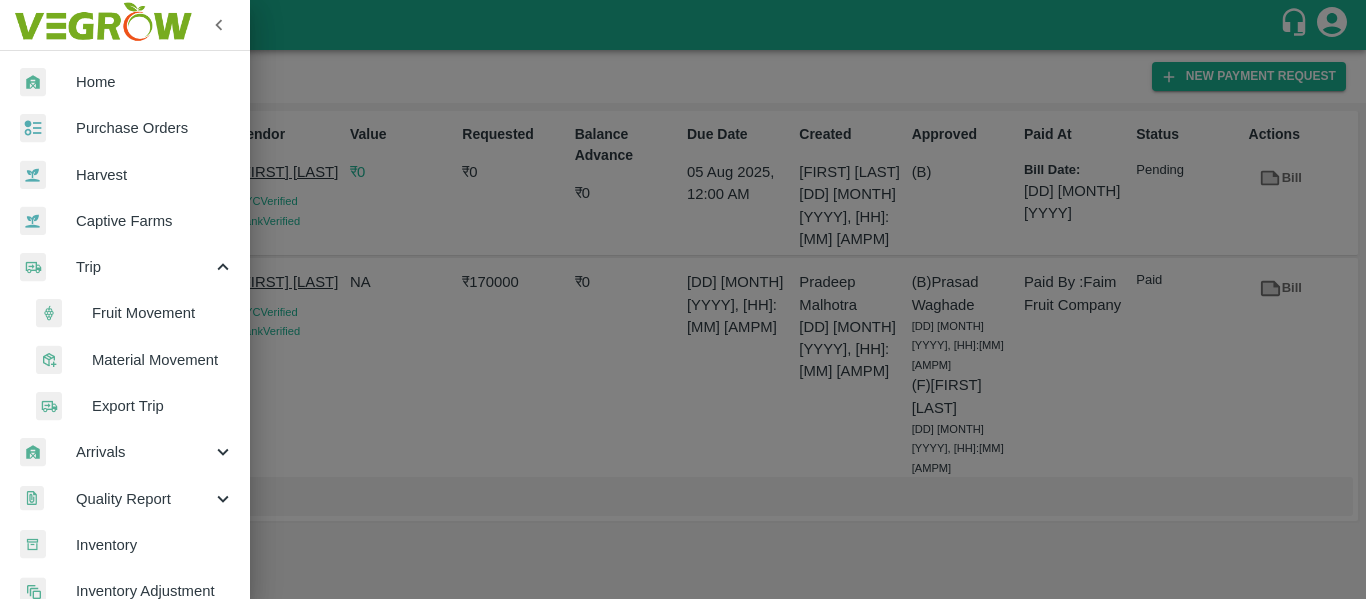 click on "Fruit Movement" at bounding box center (163, 313) 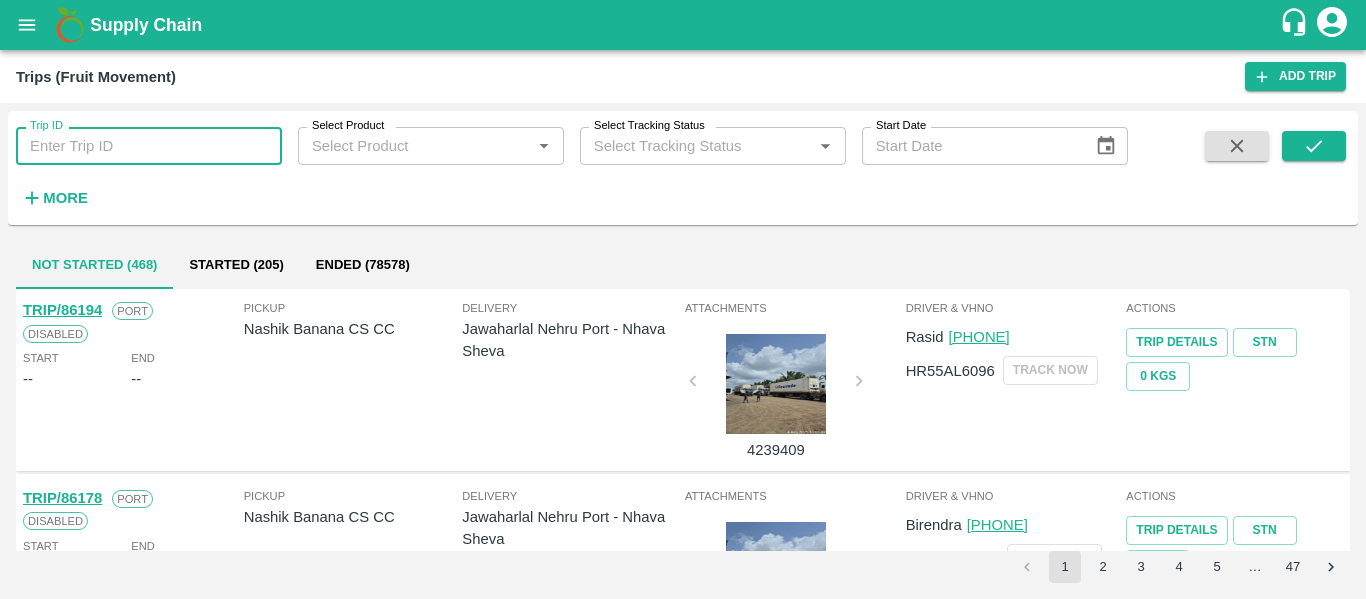 click on "Trip ID" at bounding box center (149, 146) 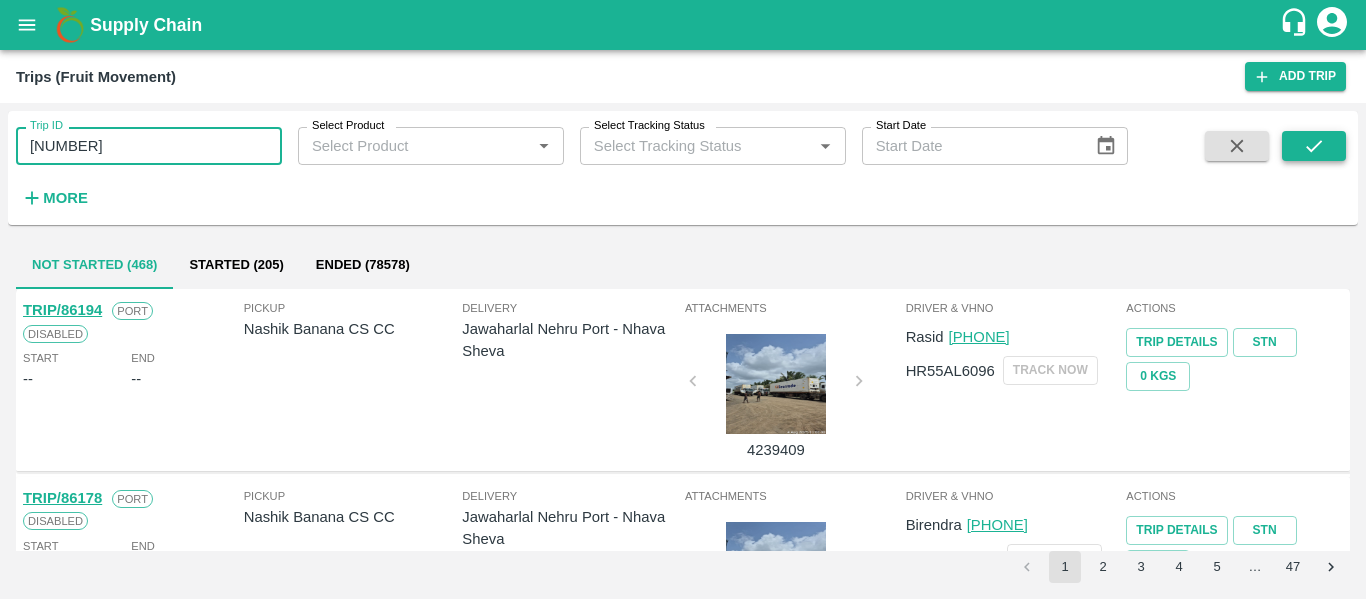 type on "59745" 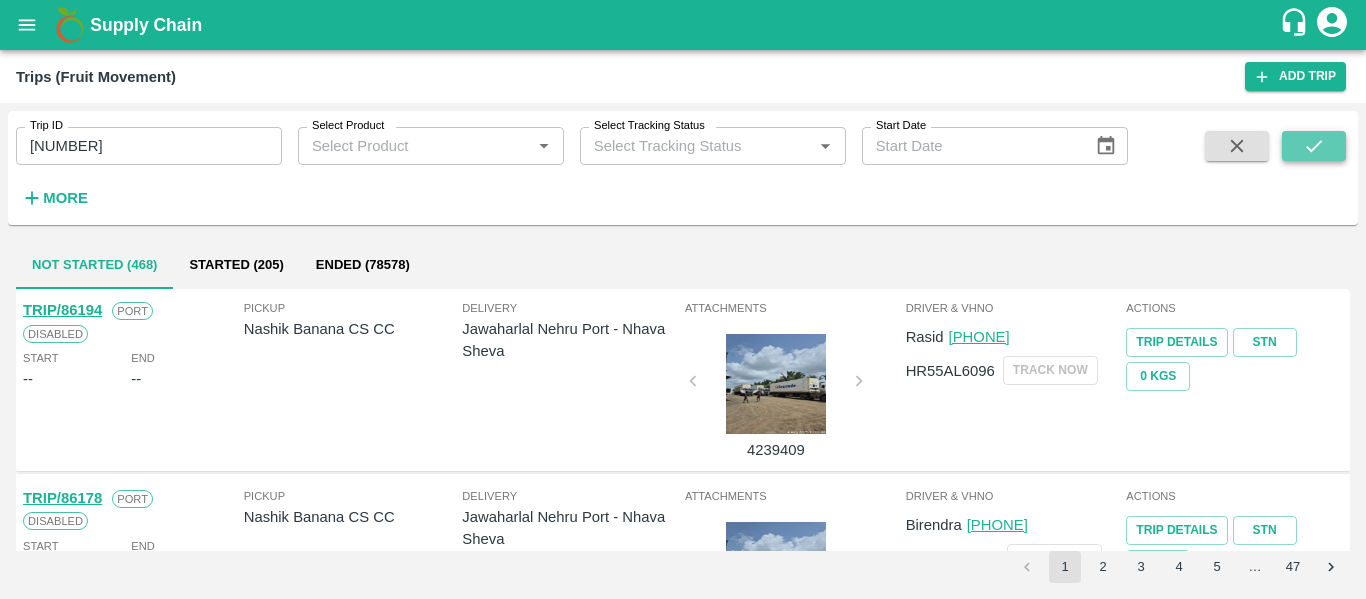click 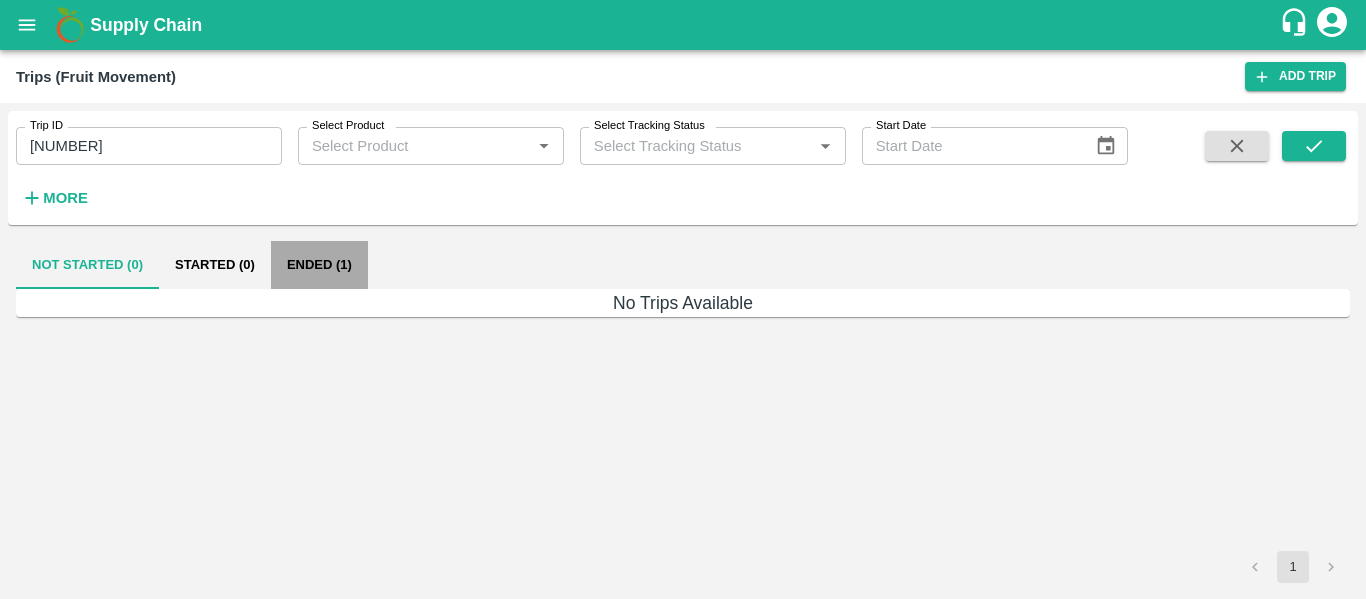 click on "Ended (1)" at bounding box center [319, 265] 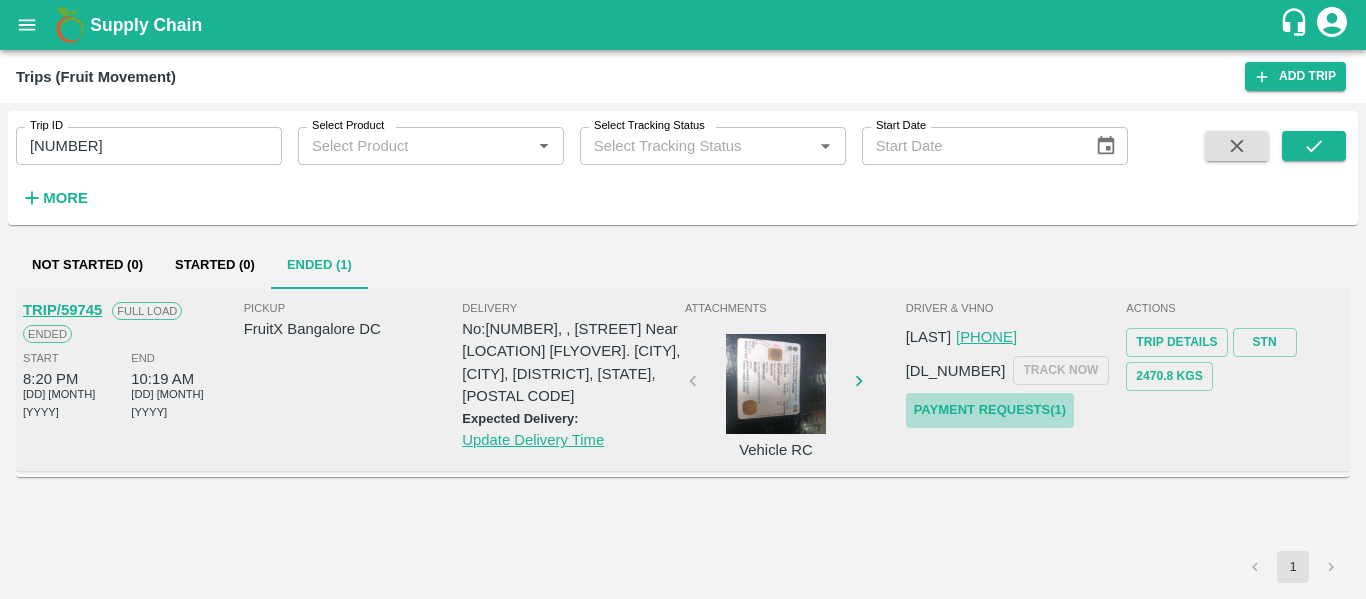 click on "Payment Requests( 1 )" at bounding box center (990, 410) 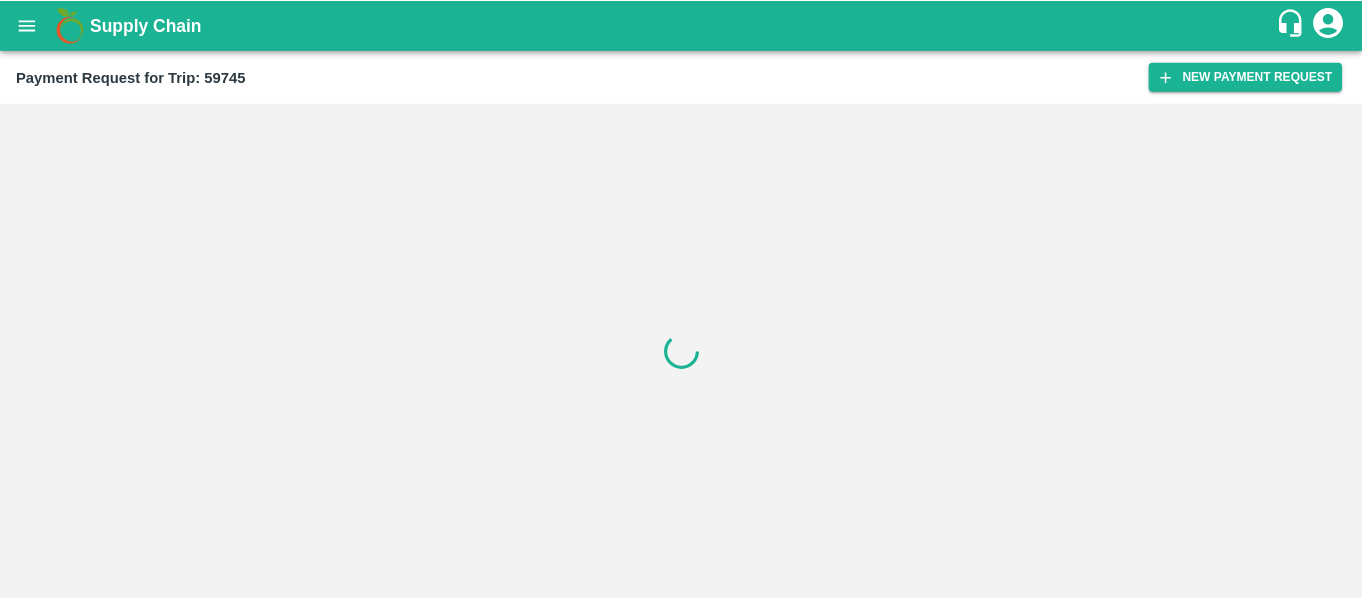 scroll, scrollTop: 0, scrollLeft: 0, axis: both 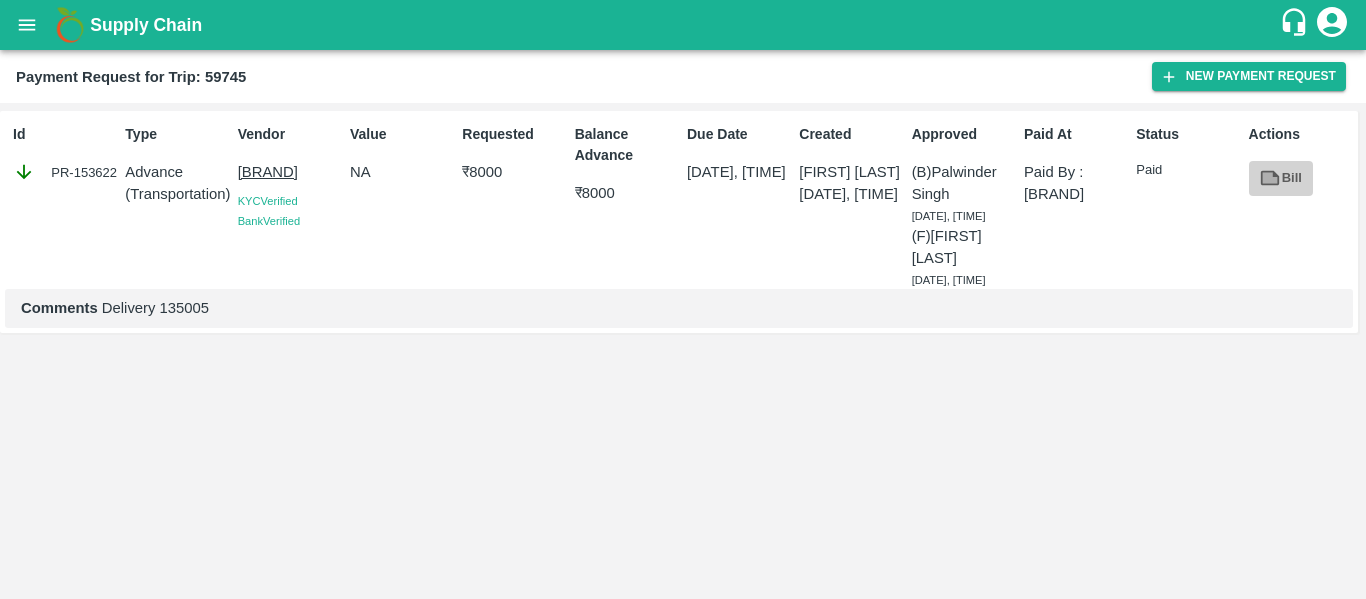 click 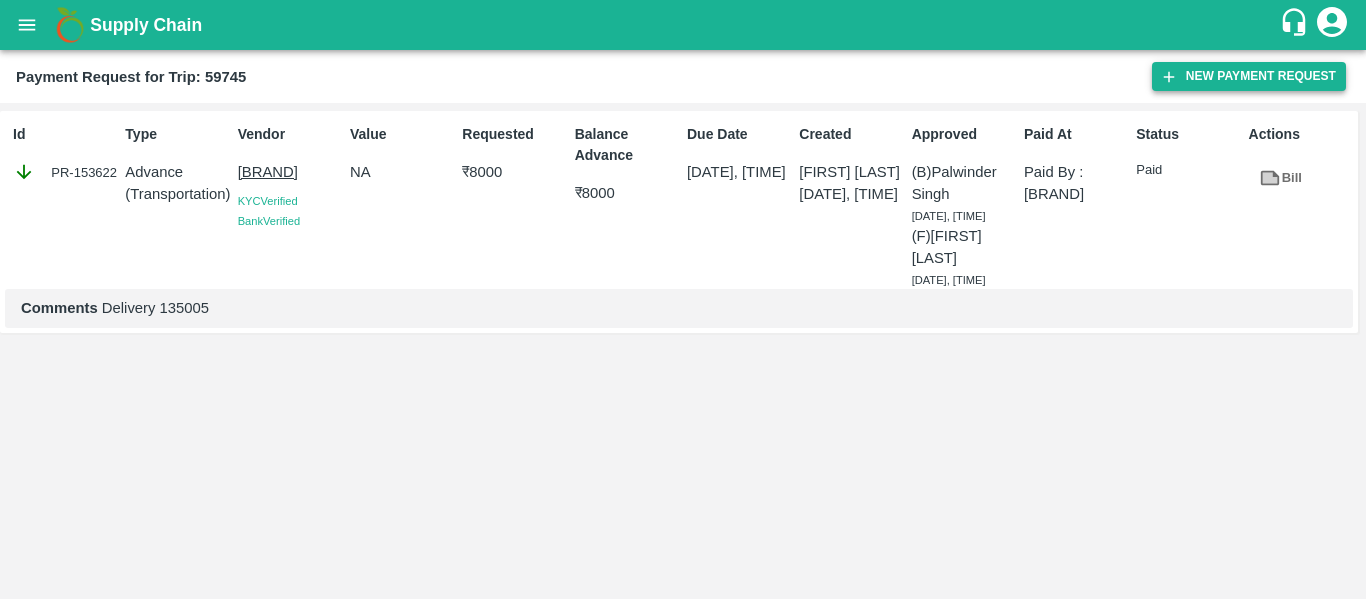click on "New Payment Request" at bounding box center (1249, 76) 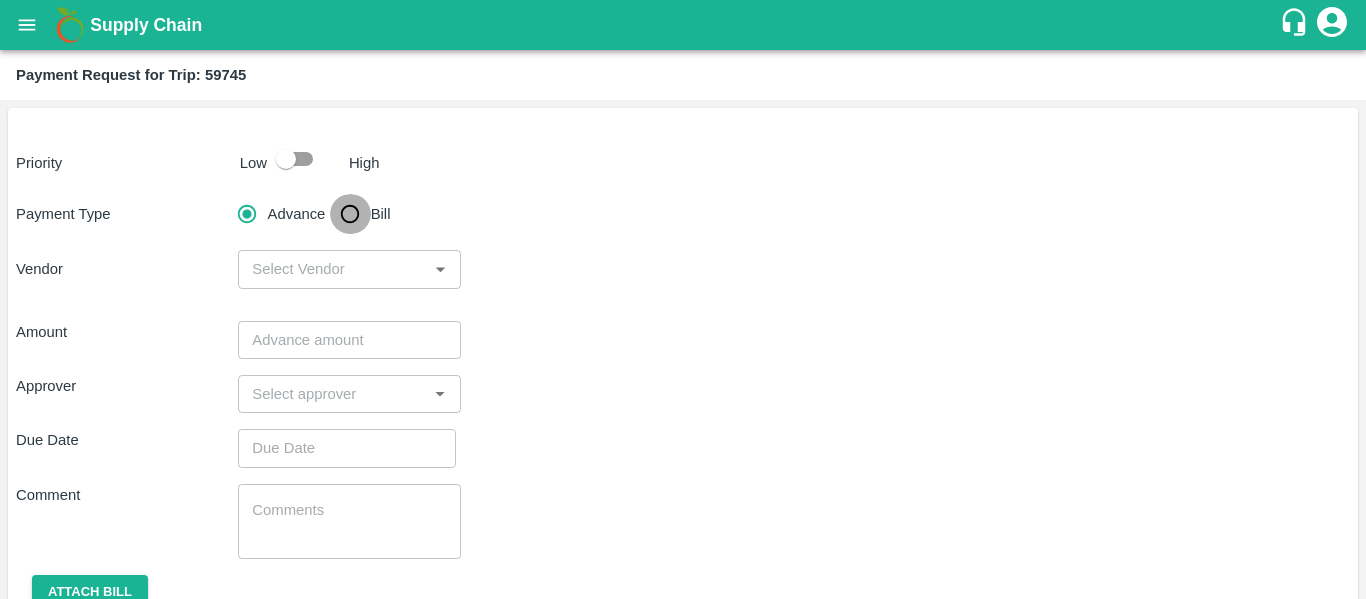 click on "Bill" at bounding box center [350, 214] 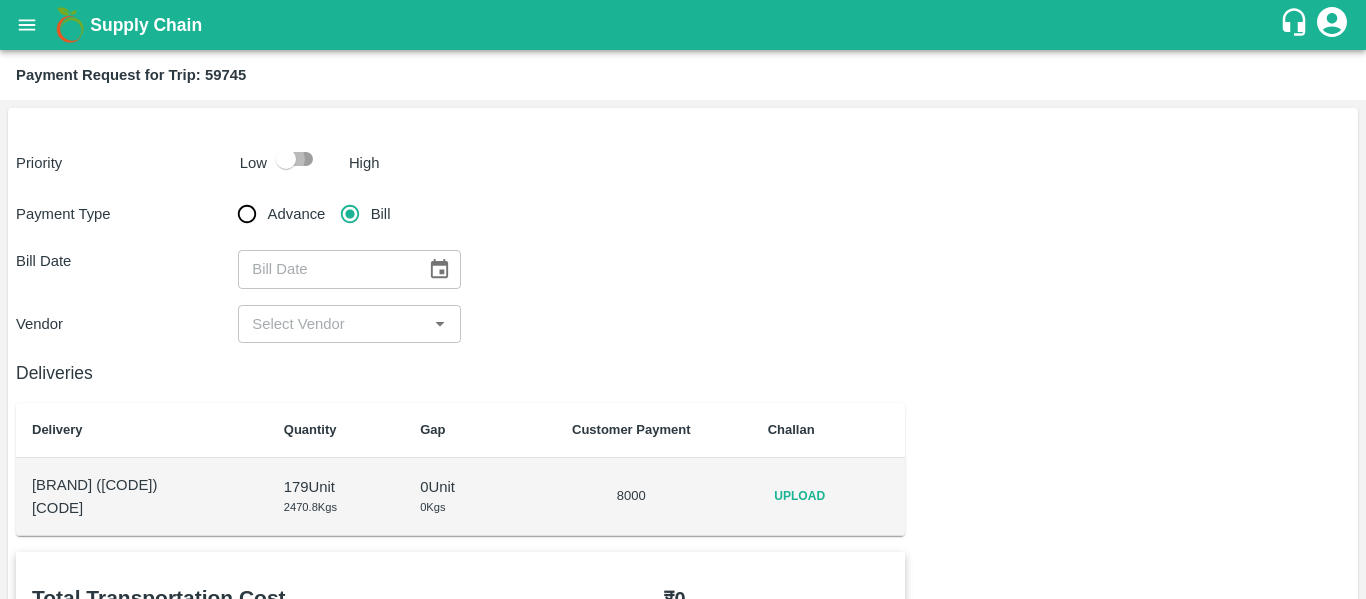 click at bounding box center (286, 159) 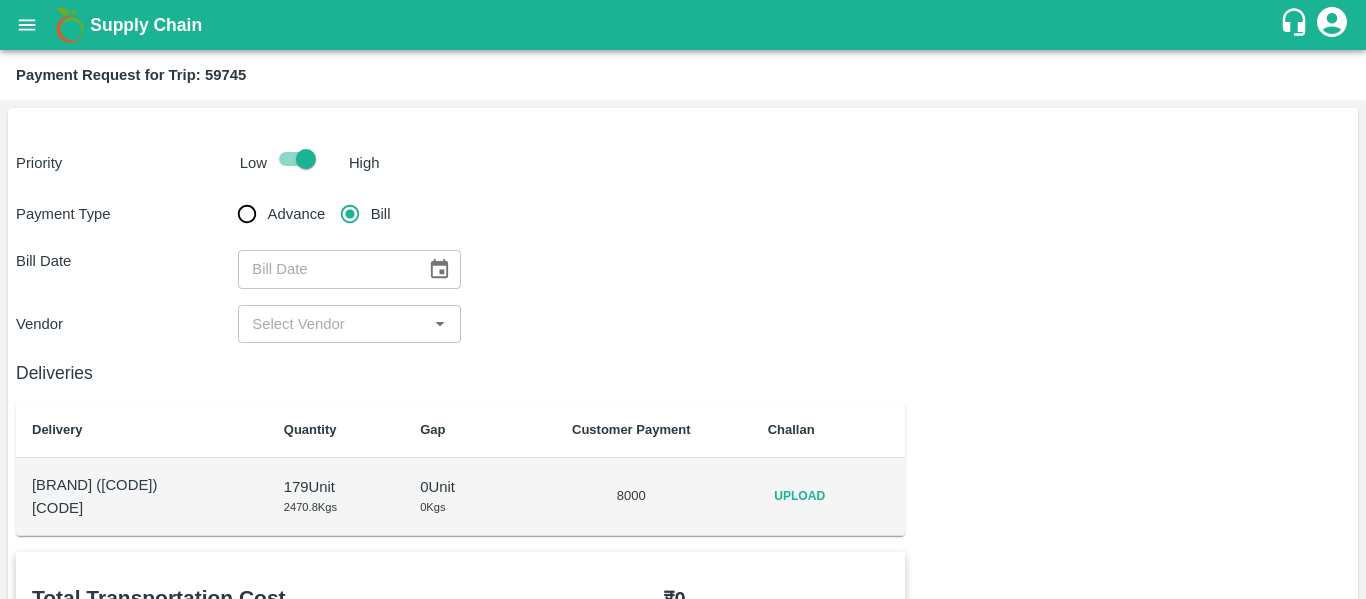 click on "SO-550963" at bounding box center [142, 508] 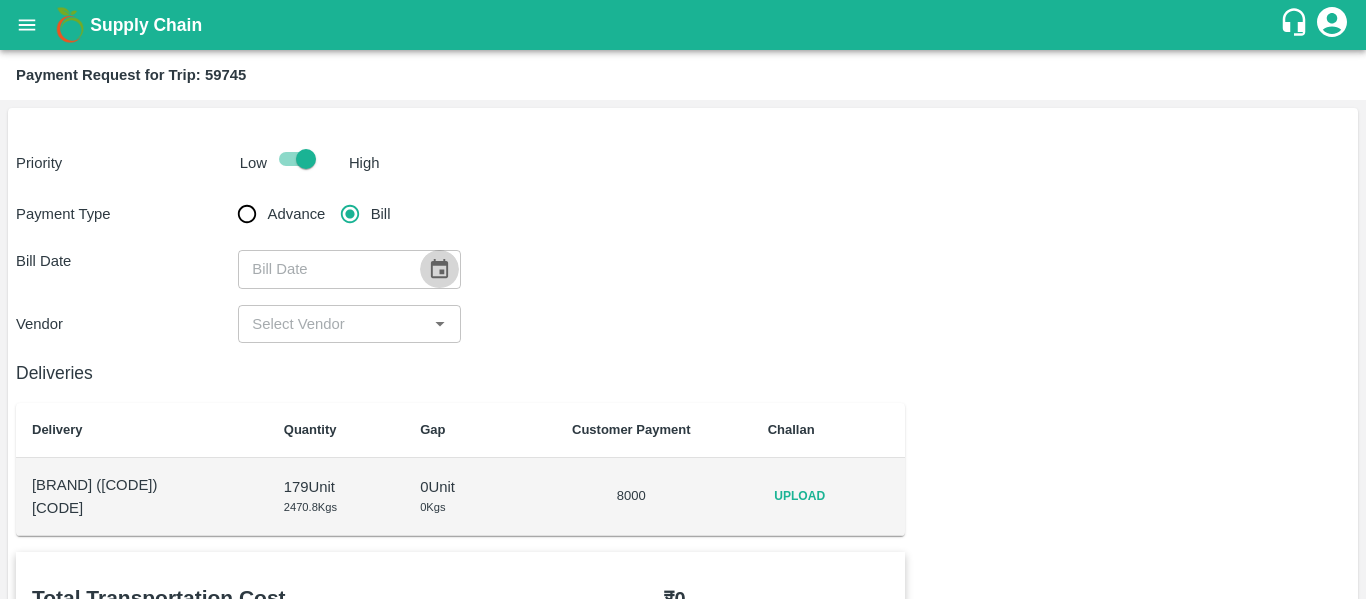 click 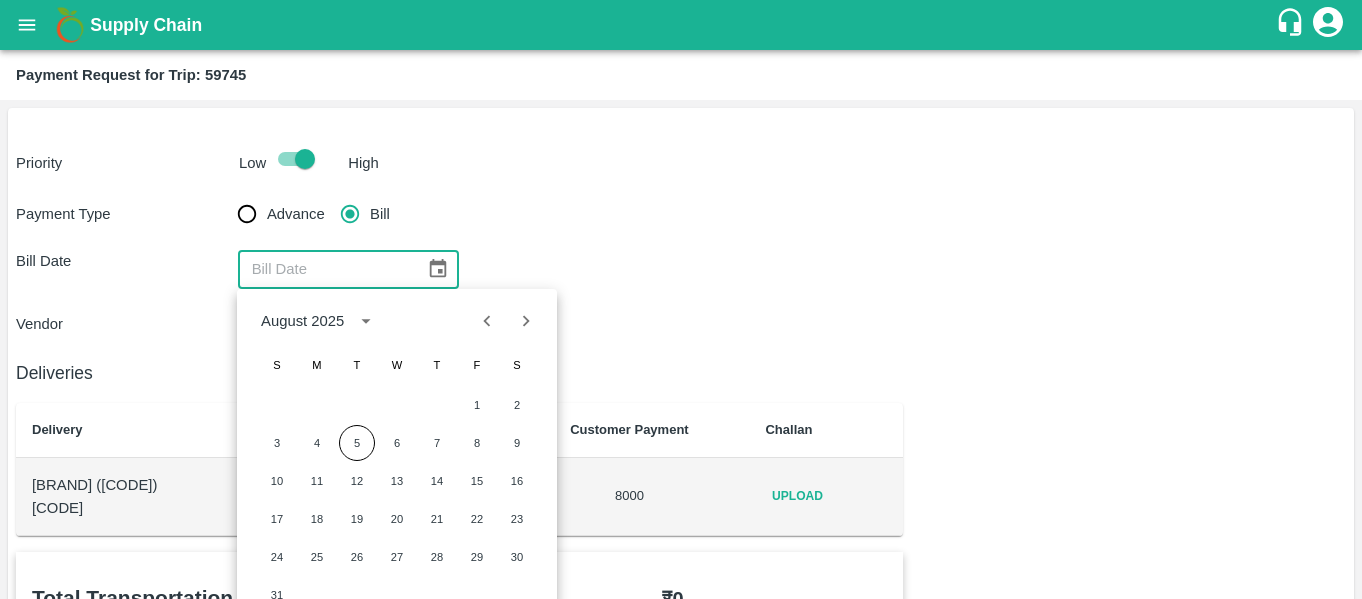 click on "August 2025" at bounding box center (302, 321) 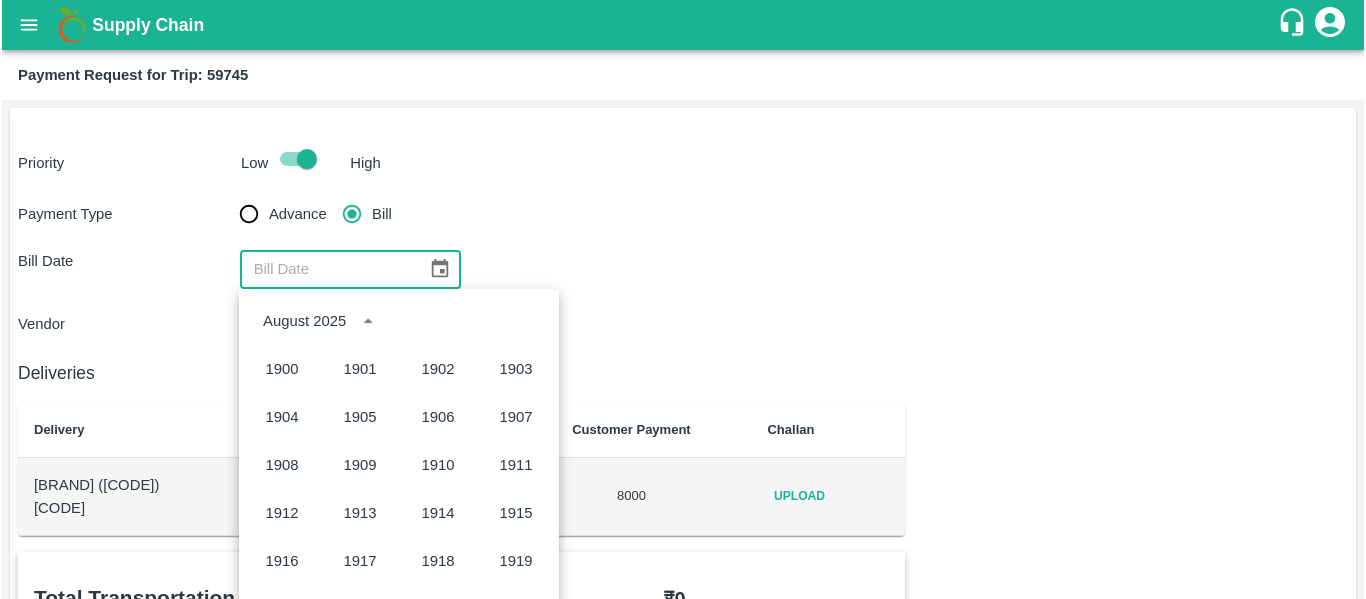 scroll, scrollTop: 1372, scrollLeft: 0, axis: vertical 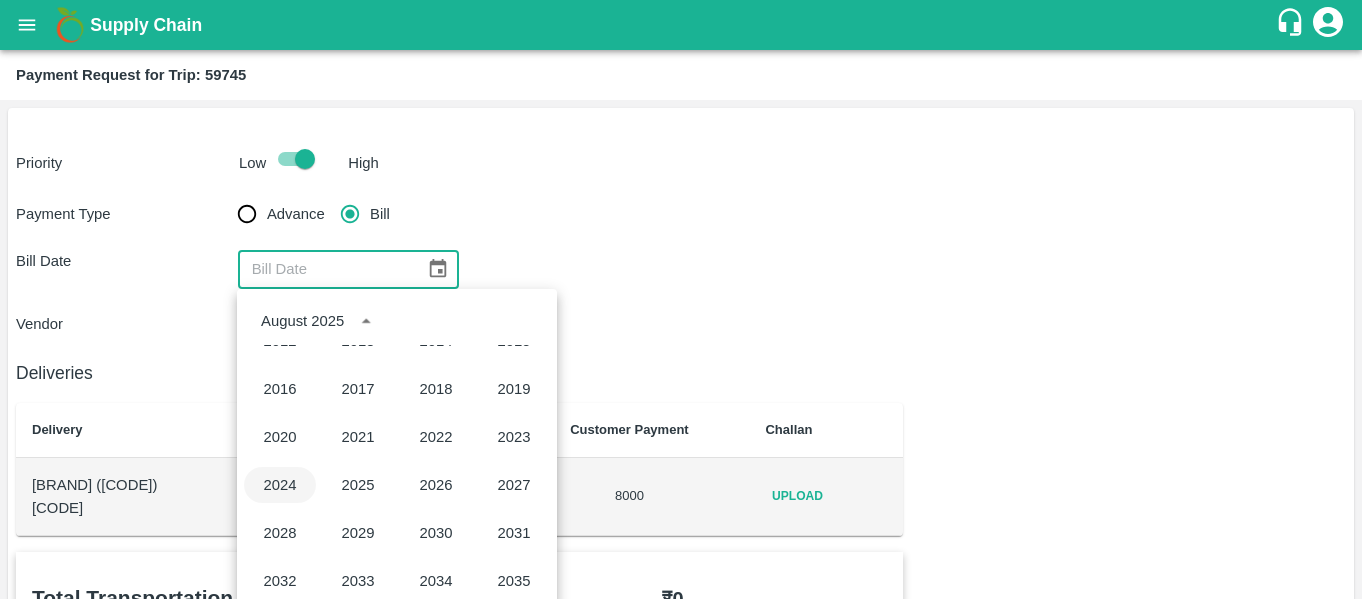 click on "2024" at bounding box center [280, 485] 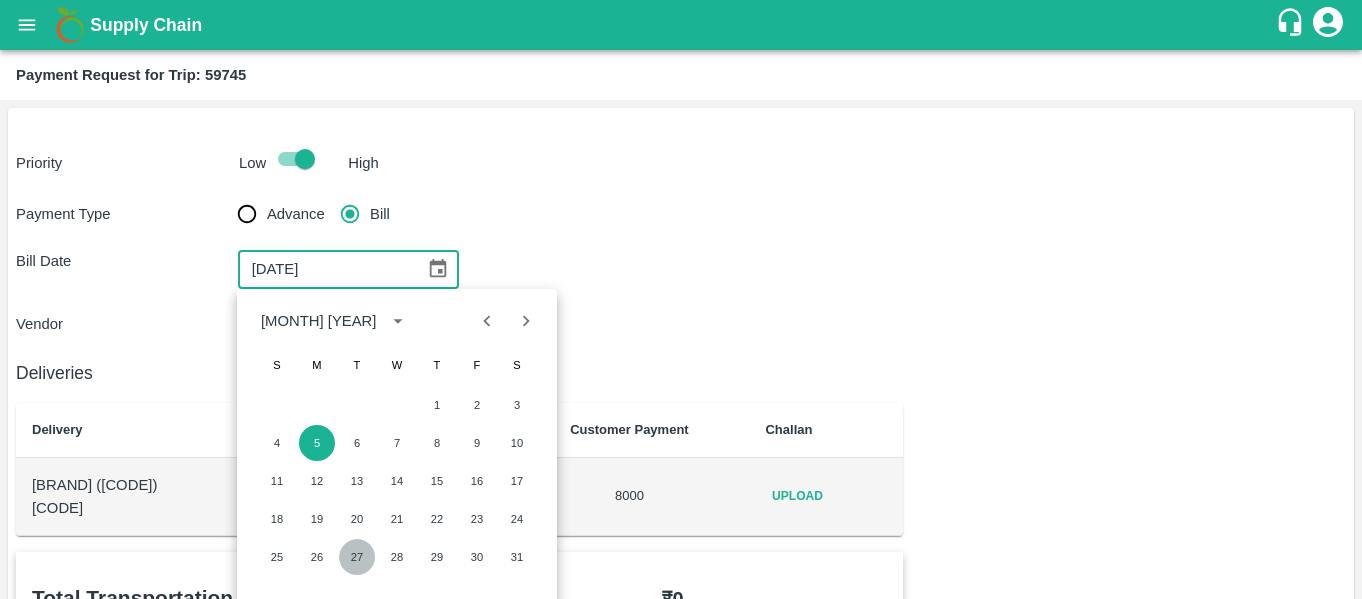 click on "27" at bounding box center (357, 557) 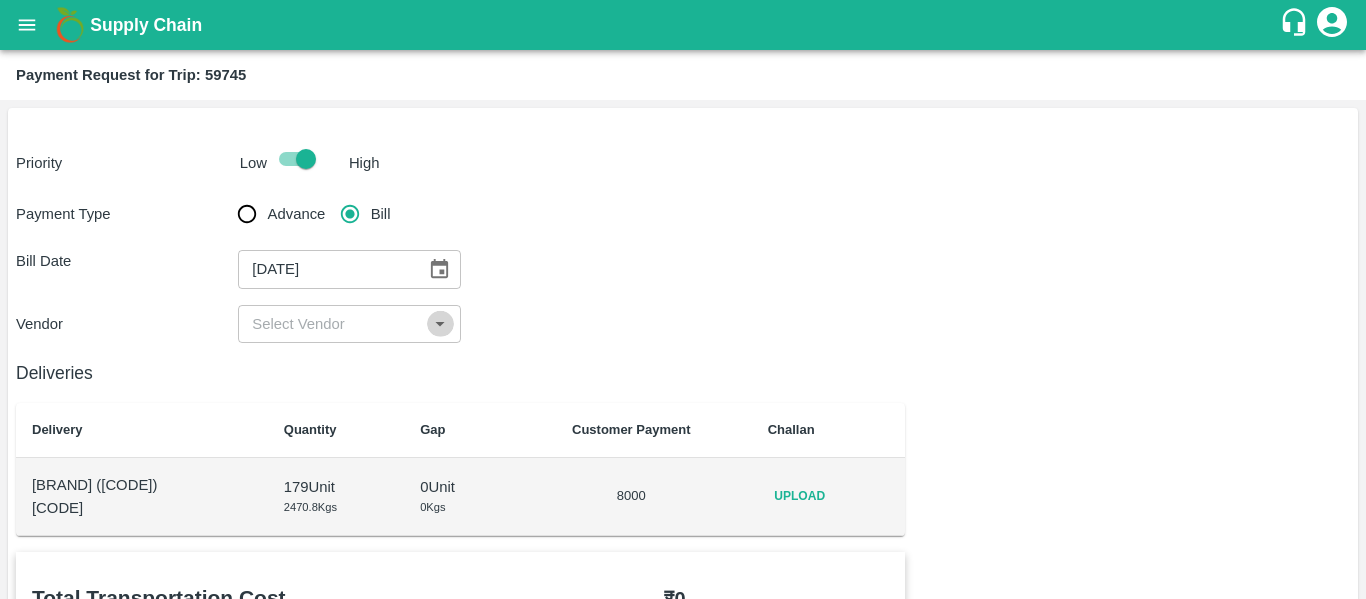 click 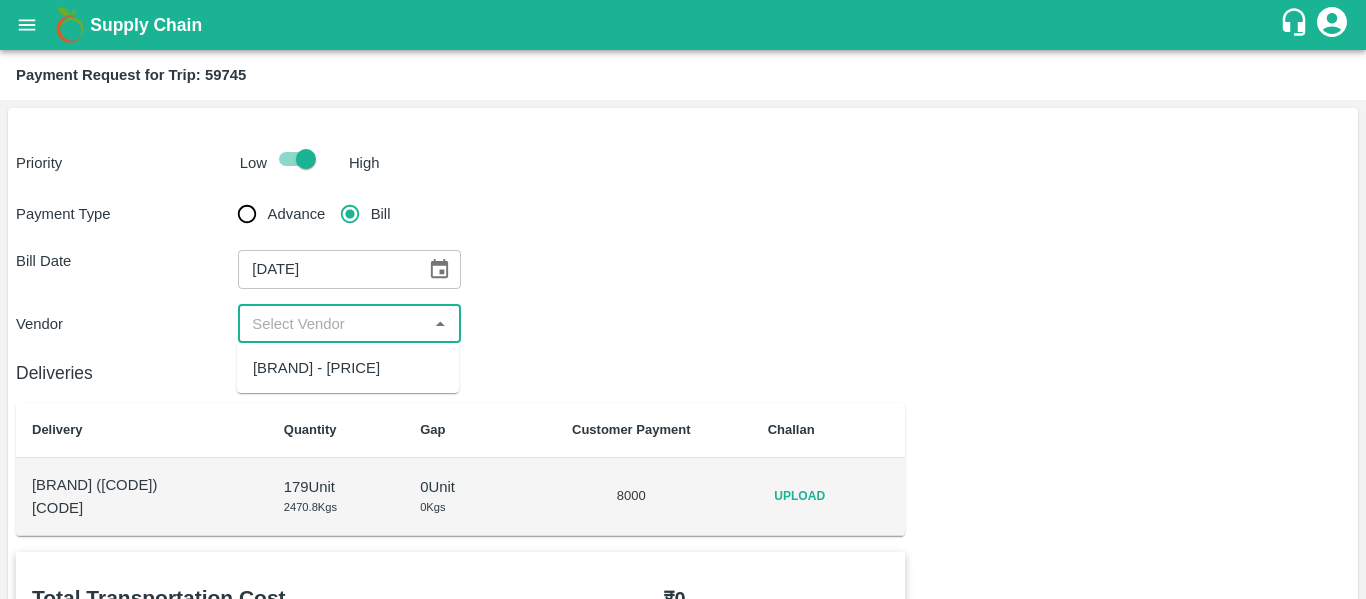 click on "Shree Shyam Road Carrier - ₹8000" at bounding box center (348, 368) 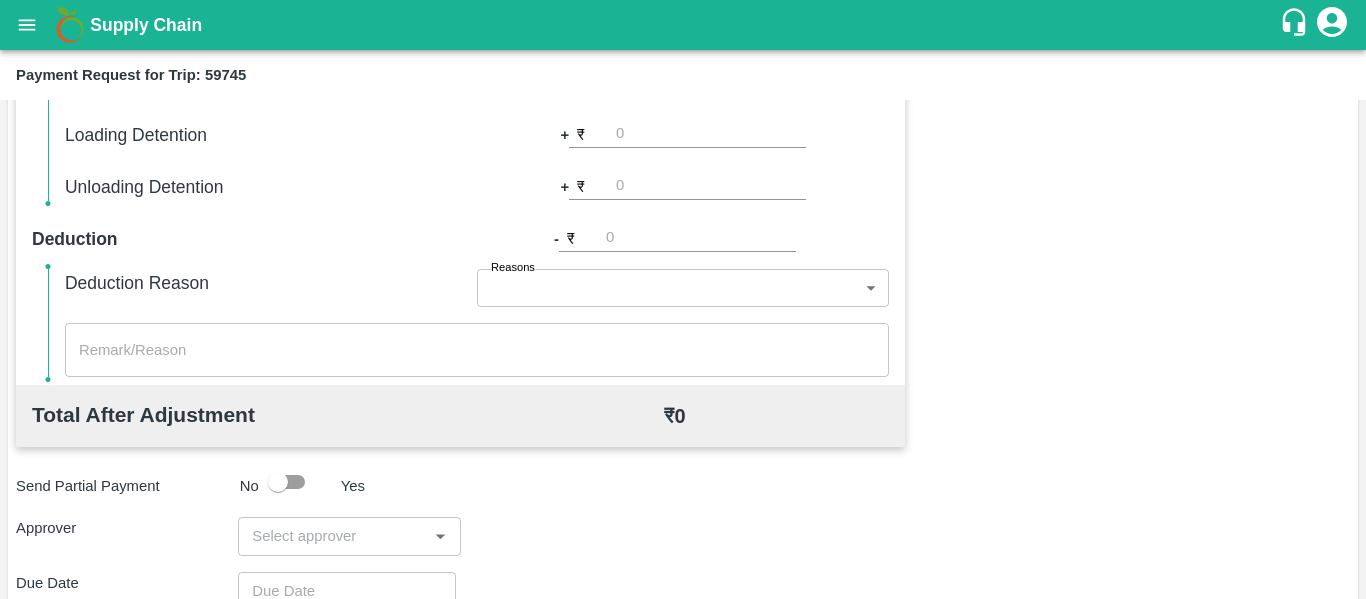 scroll, scrollTop: 944, scrollLeft: 0, axis: vertical 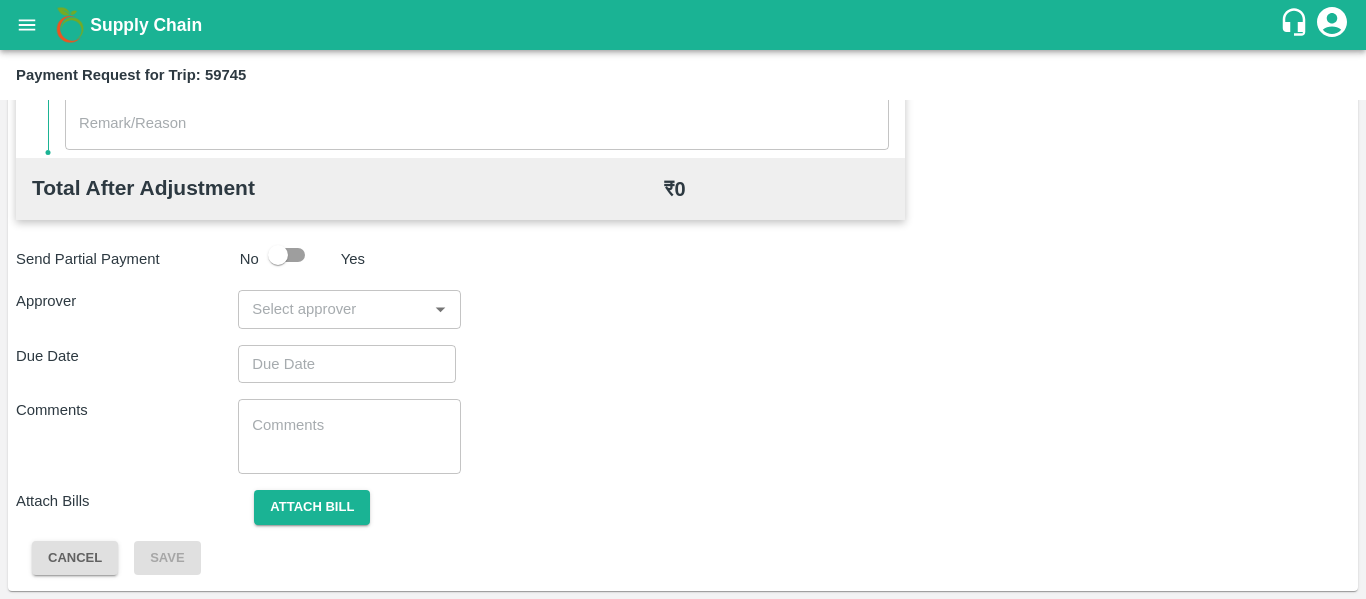 click at bounding box center (332, 309) 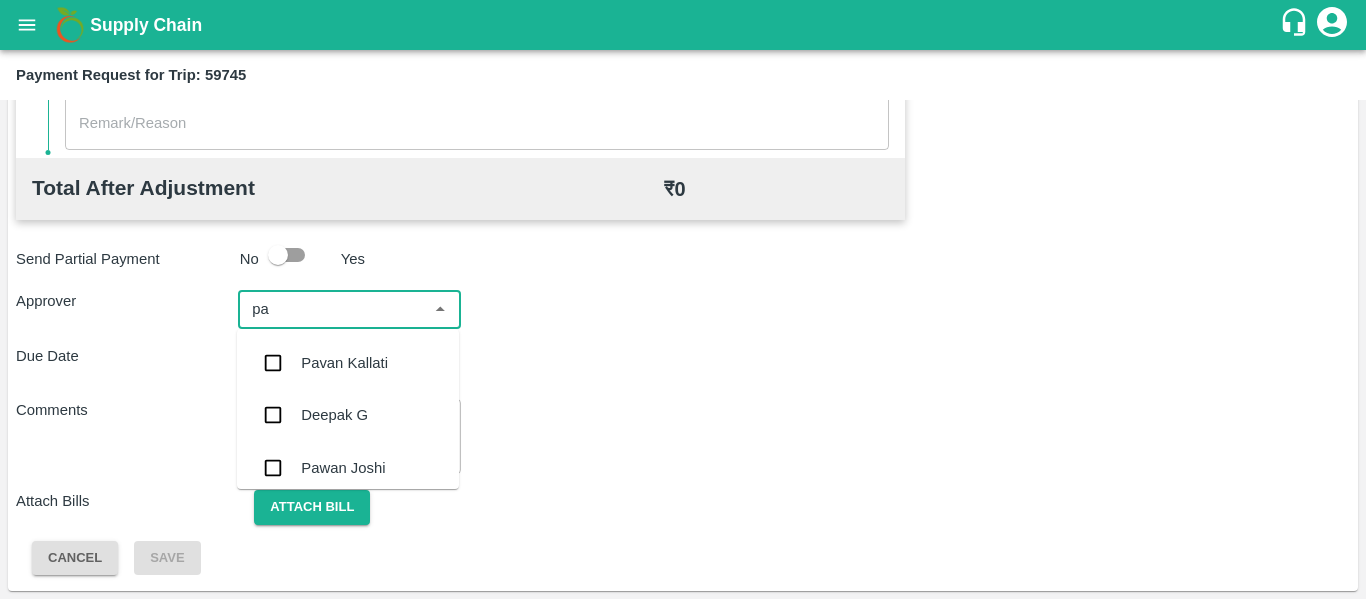 type on "pal" 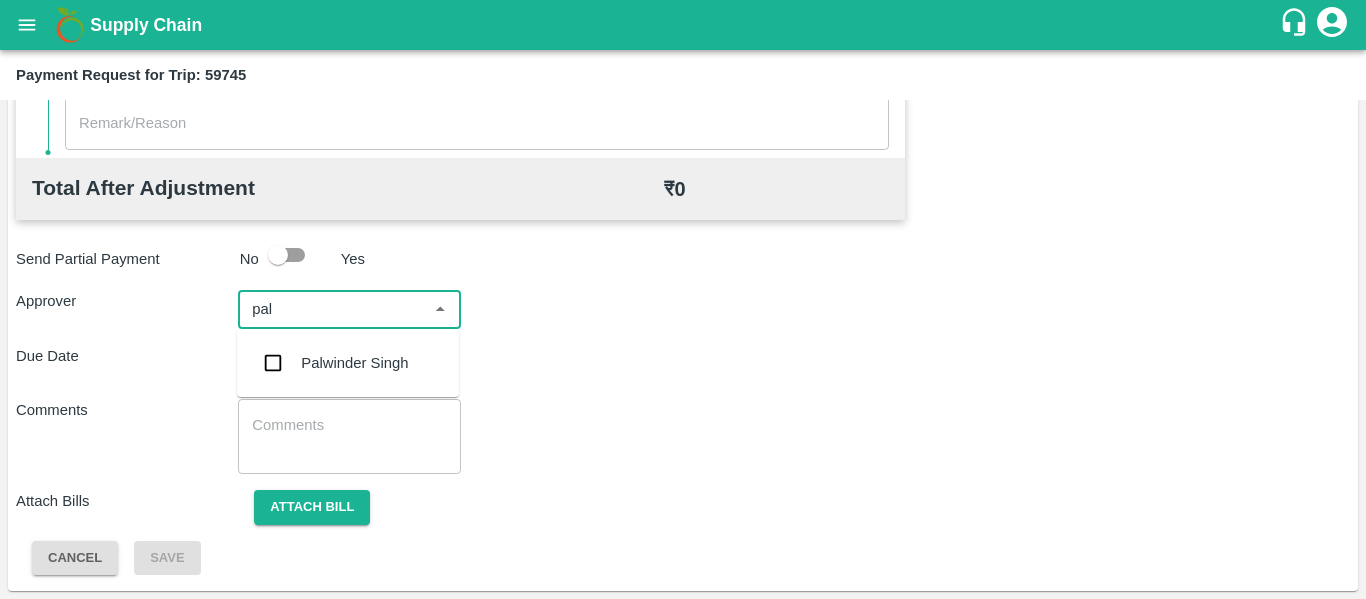 click on "Palwinder Singh" at bounding box center (354, 363) 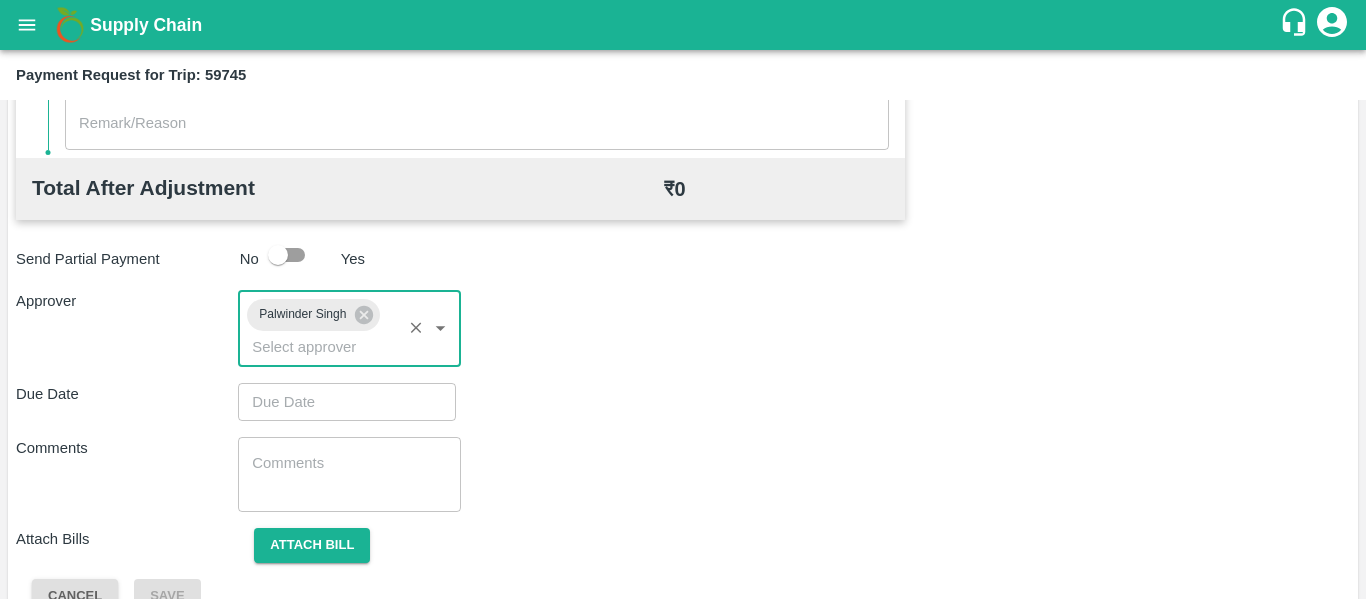 type on "DD/MM/YYYY hh:mm aa" 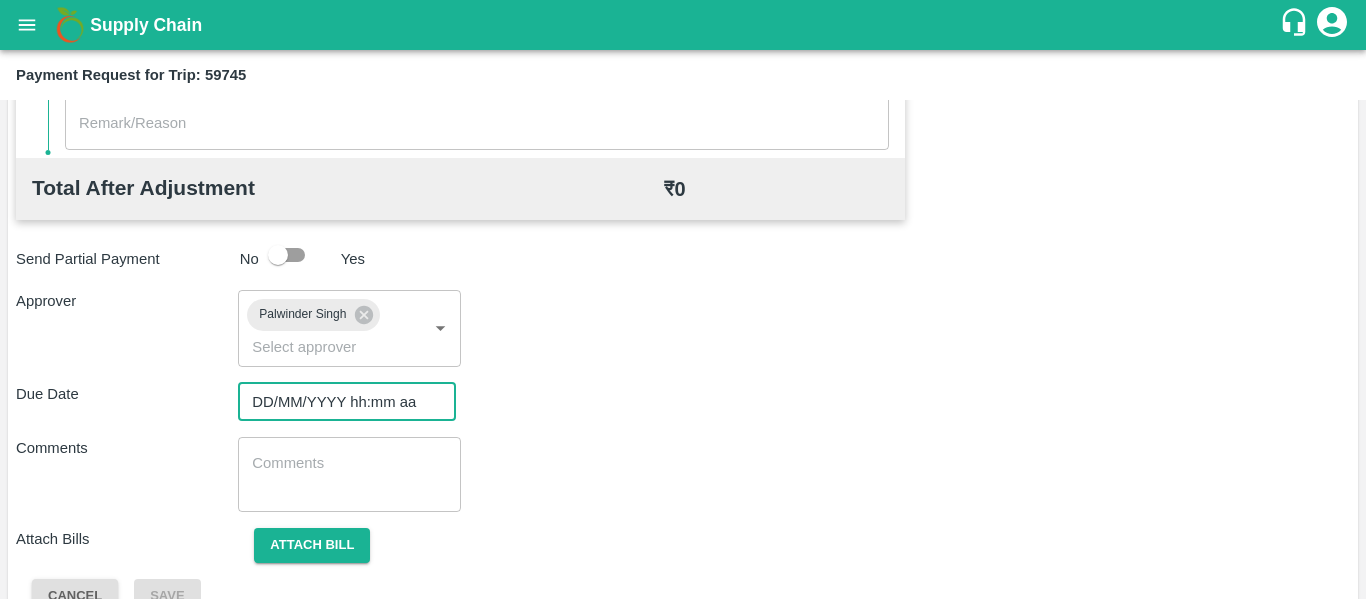 click on "DD/MM/YYYY hh:mm aa" at bounding box center [340, 402] 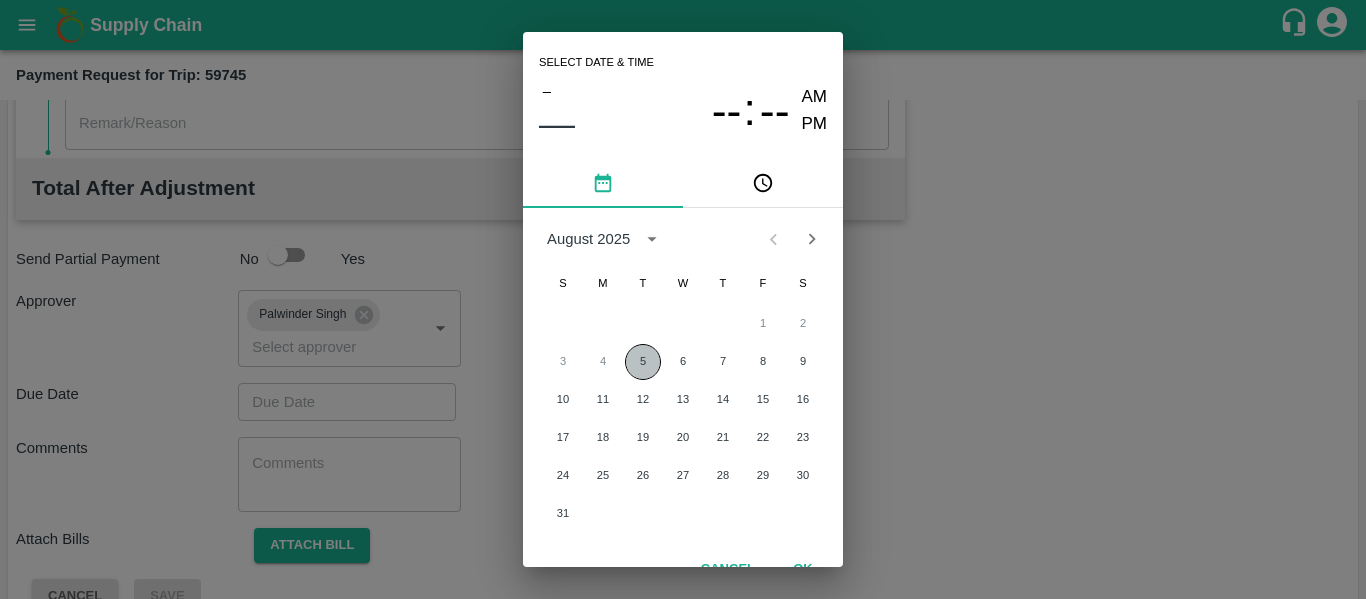 click on "5" at bounding box center [643, 362] 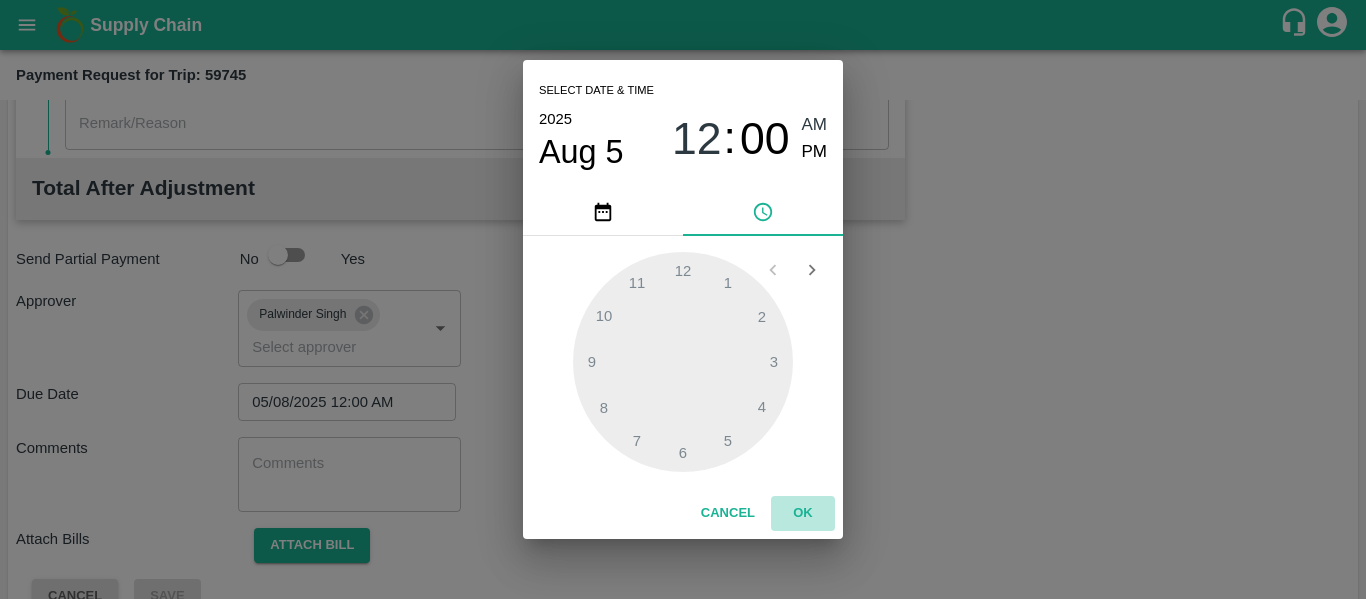 click on "OK" at bounding box center (803, 513) 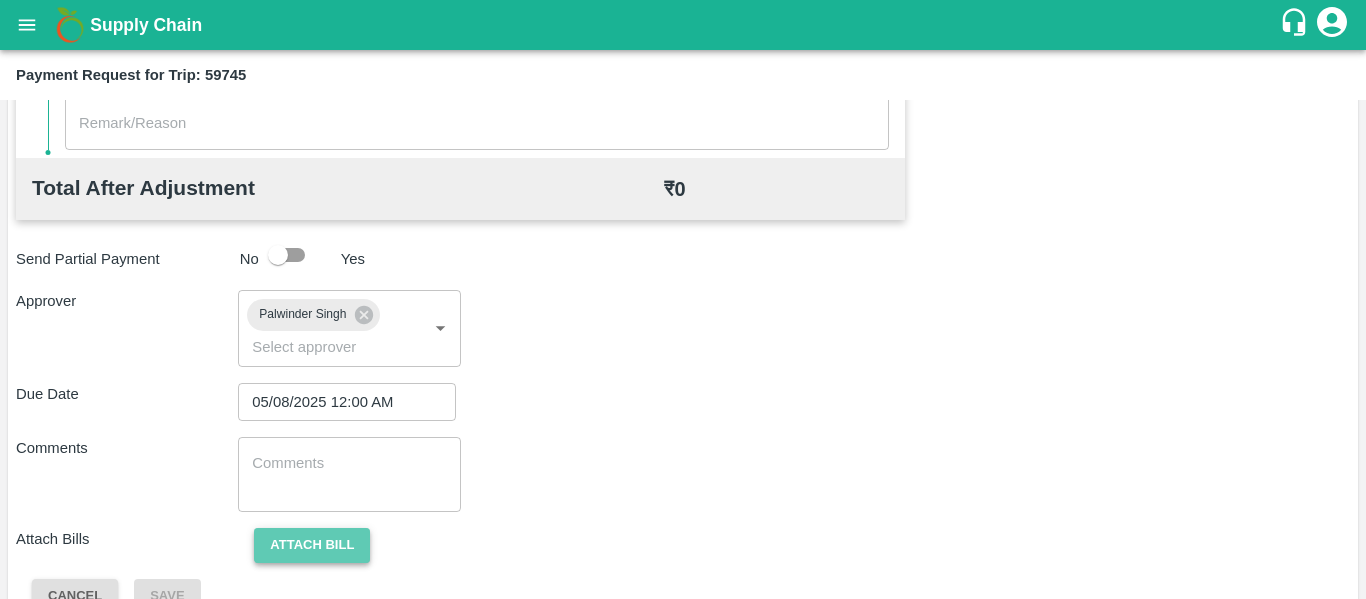 click on "Attach bill" at bounding box center (312, 545) 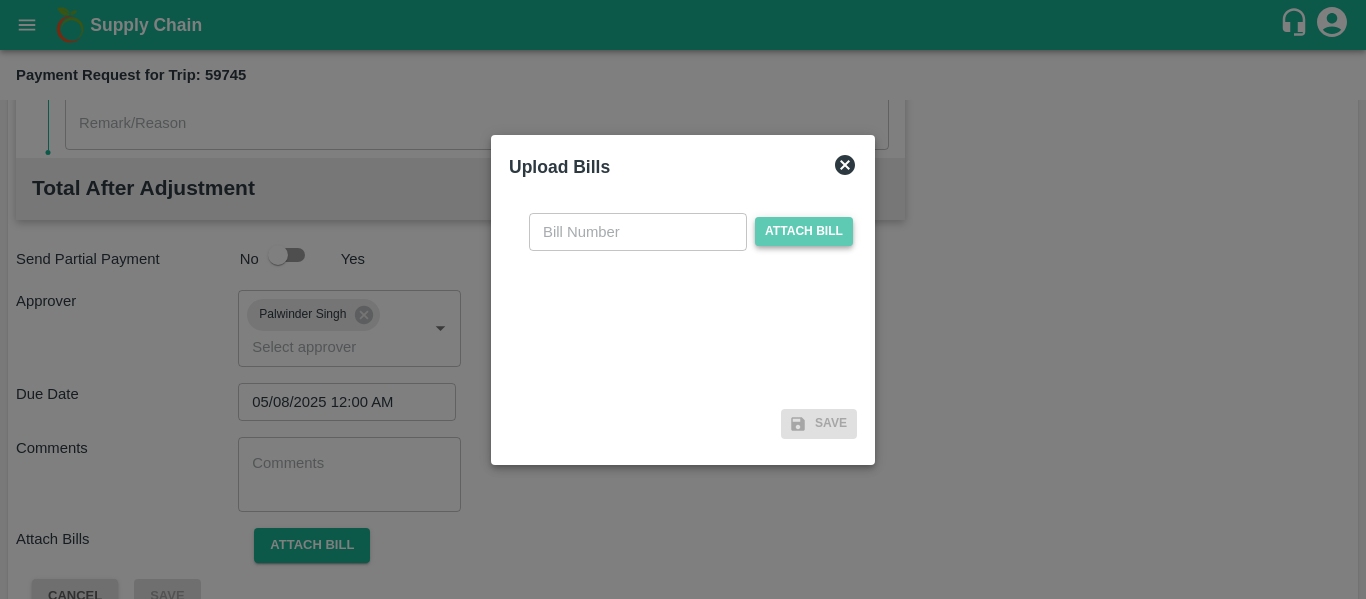click on "Attach bill" at bounding box center [804, 231] 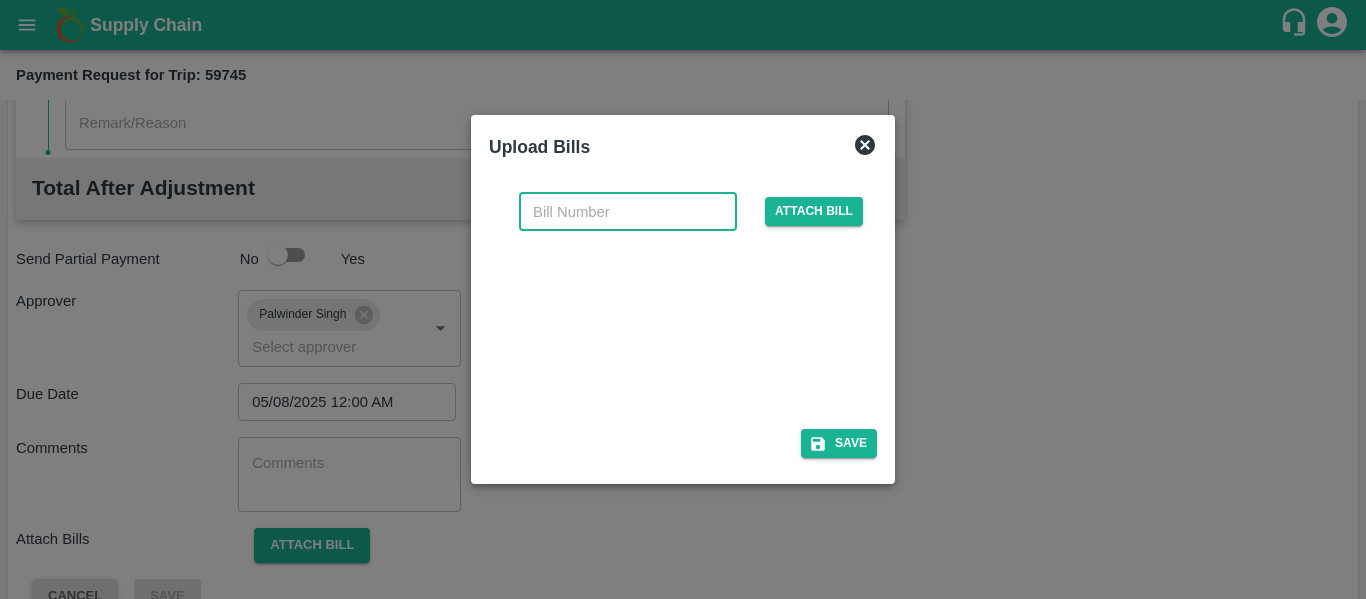 click at bounding box center [628, 212] 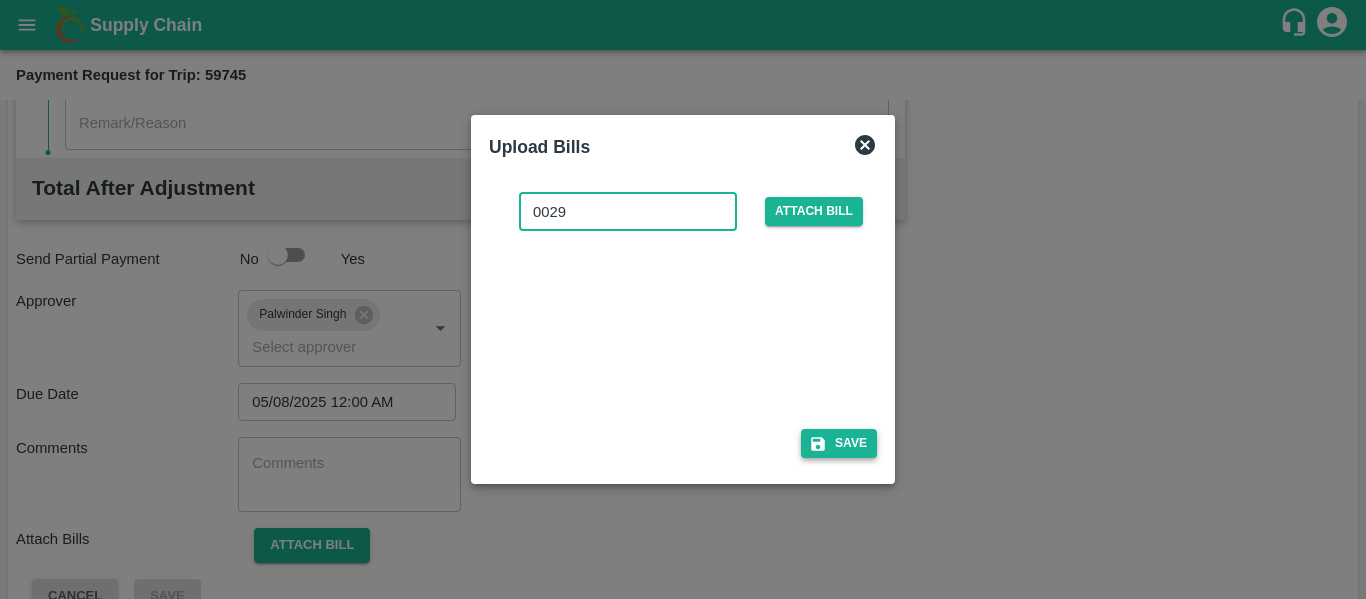 type on "0029" 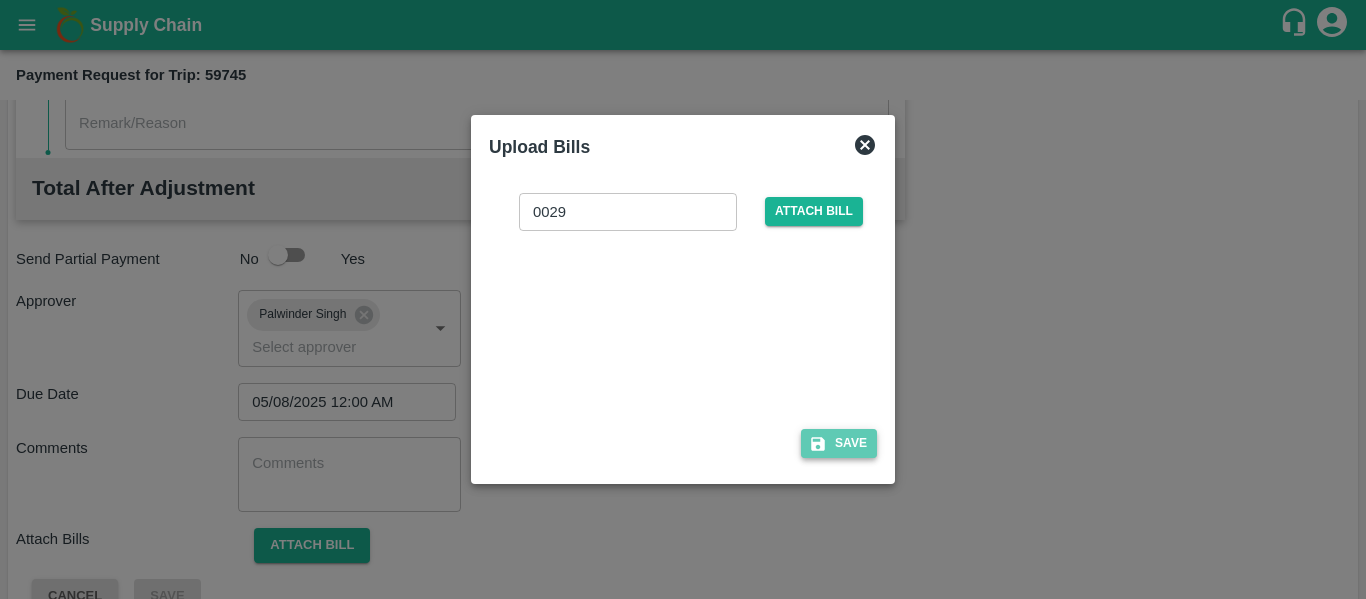 click on "Save" at bounding box center (839, 443) 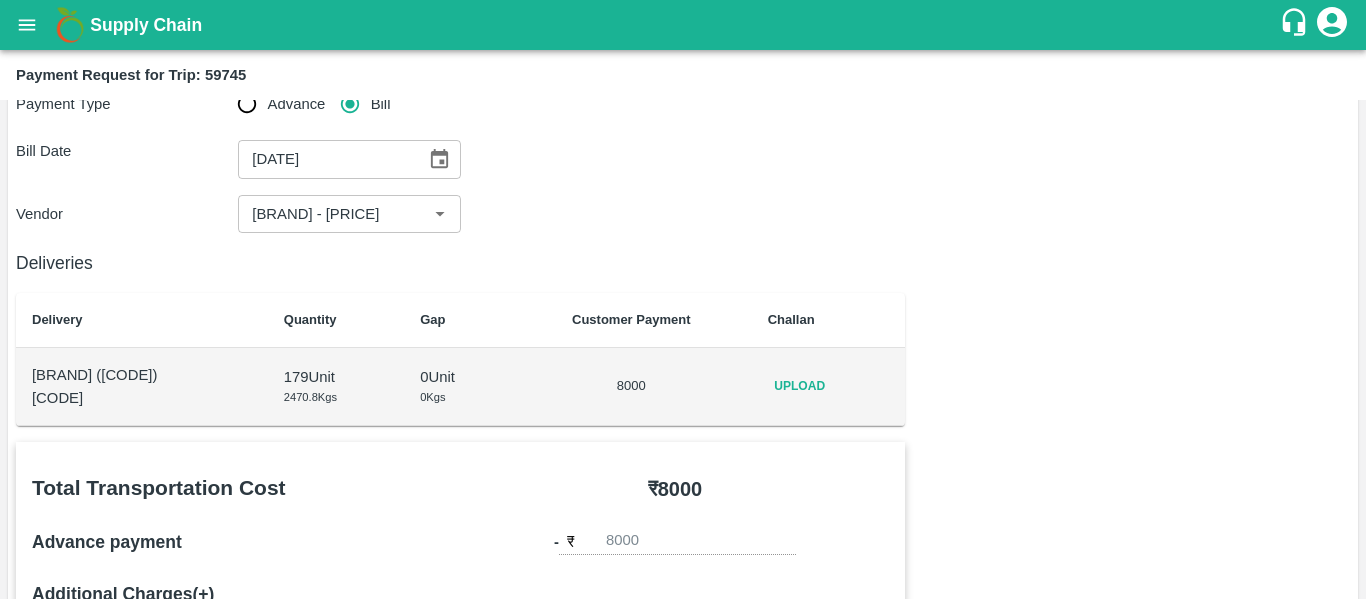 scroll, scrollTop: 54, scrollLeft: 0, axis: vertical 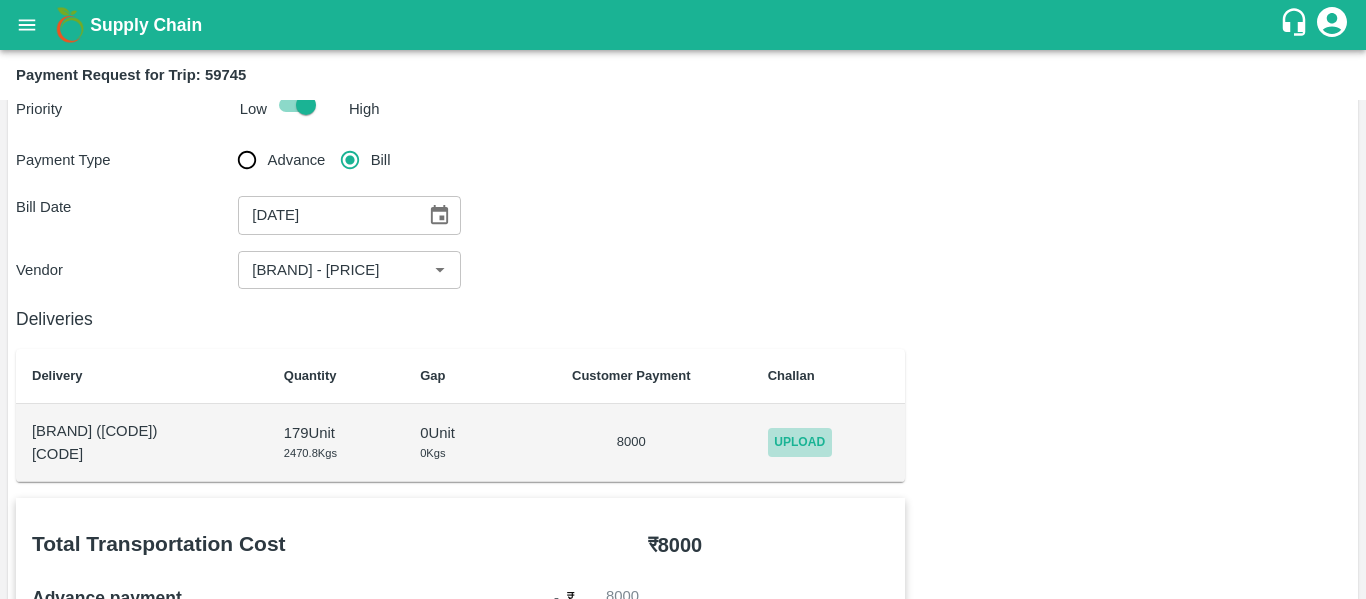 click on "Upload" at bounding box center [800, 442] 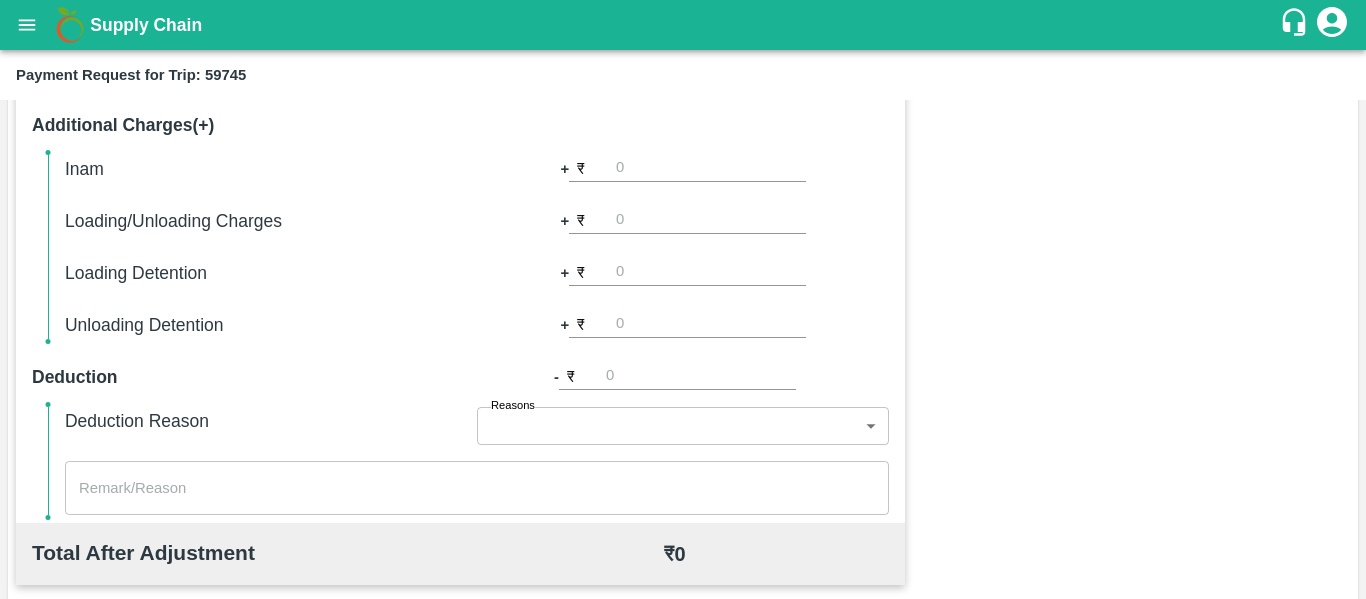 type 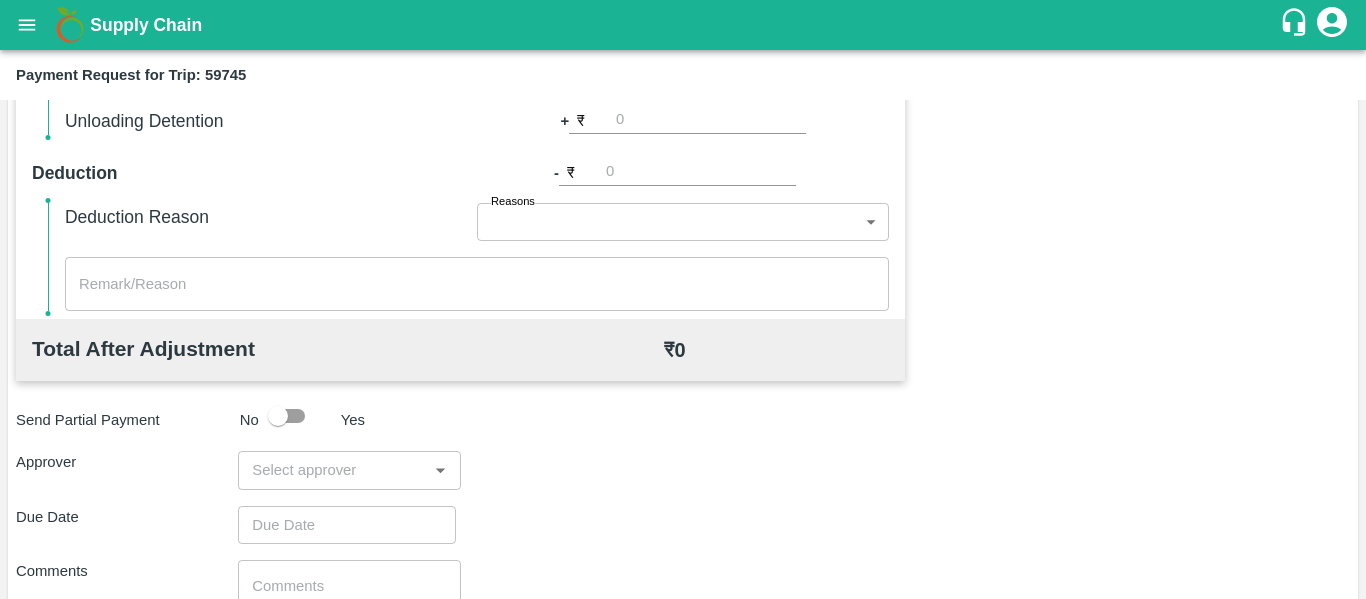 scroll, scrollTop: 890, scrollLeft: 0, axis: vertical 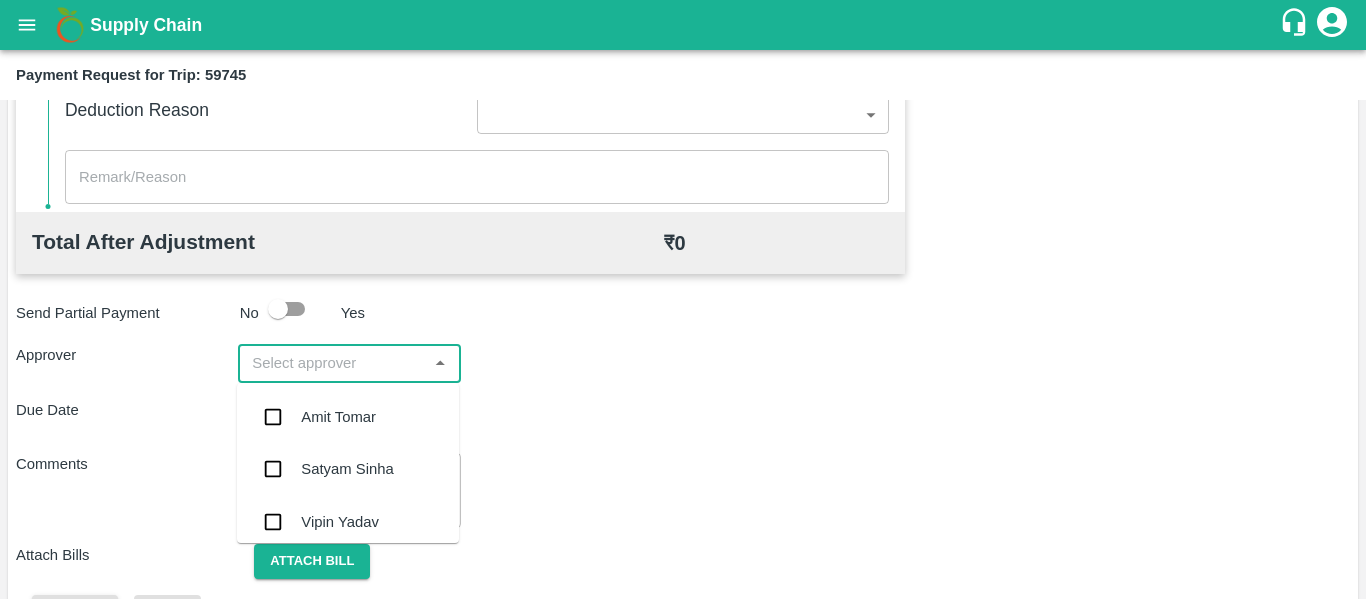 click at bounding box center (332, 363) 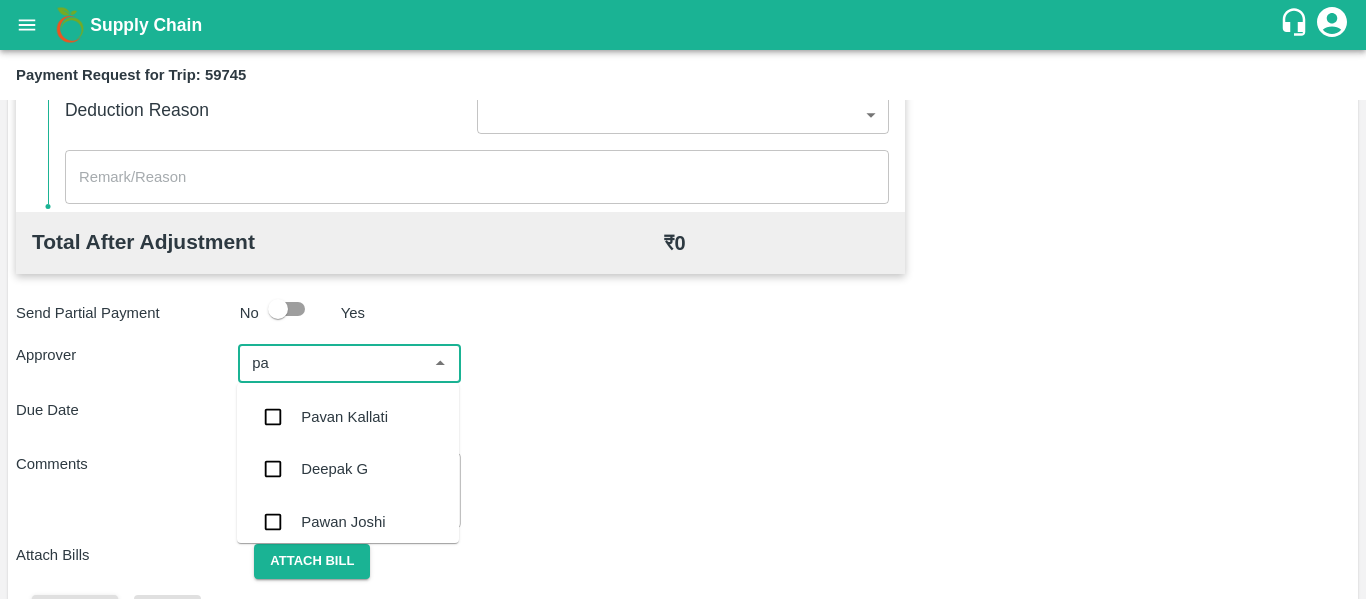 type on "pal" 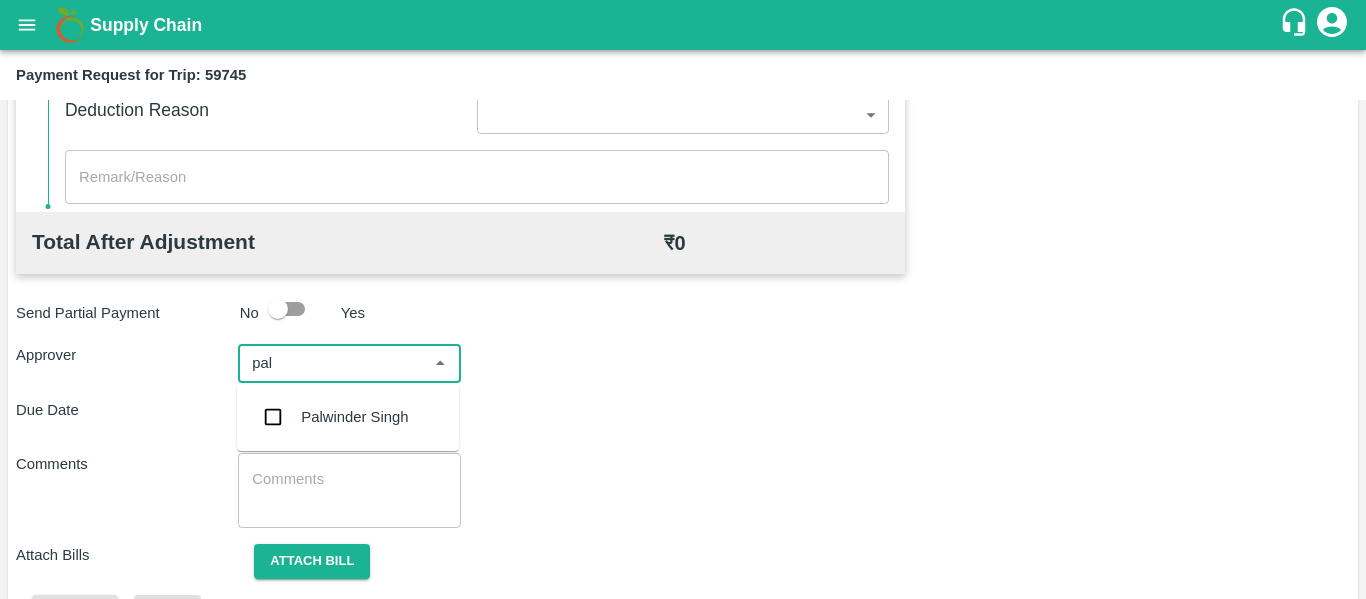 click on "Palwinder Singh" at bounding box center (348, 417) 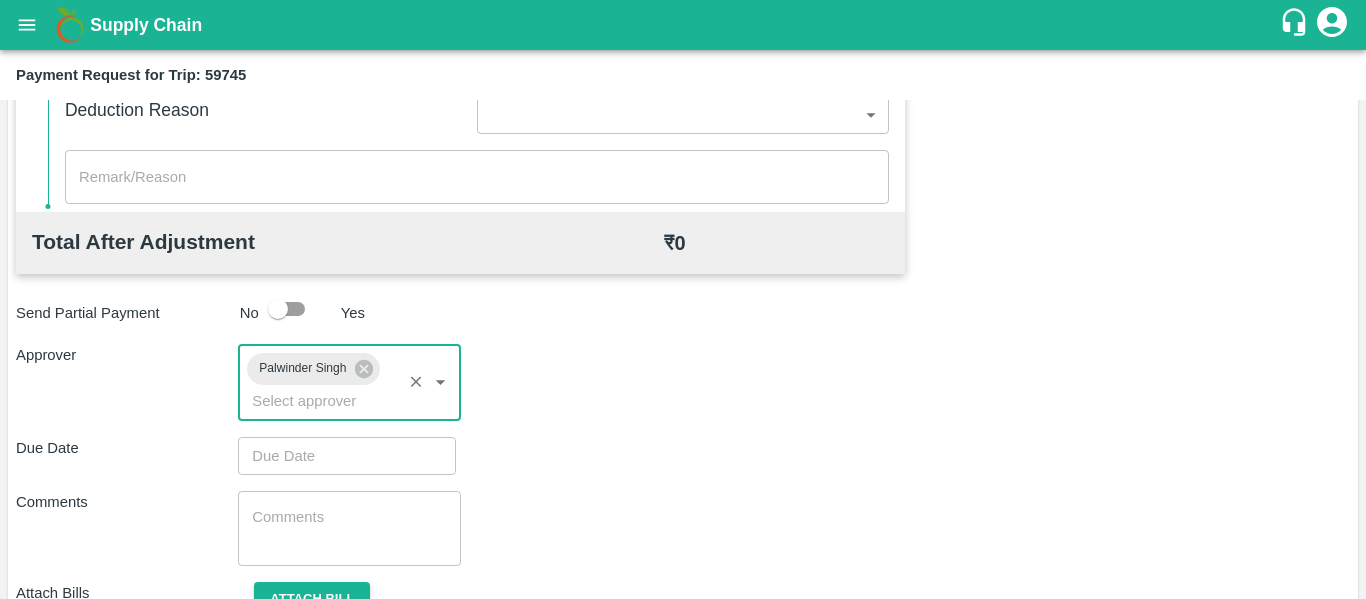 type on "DD/MM/YYYY hh:mm aa" 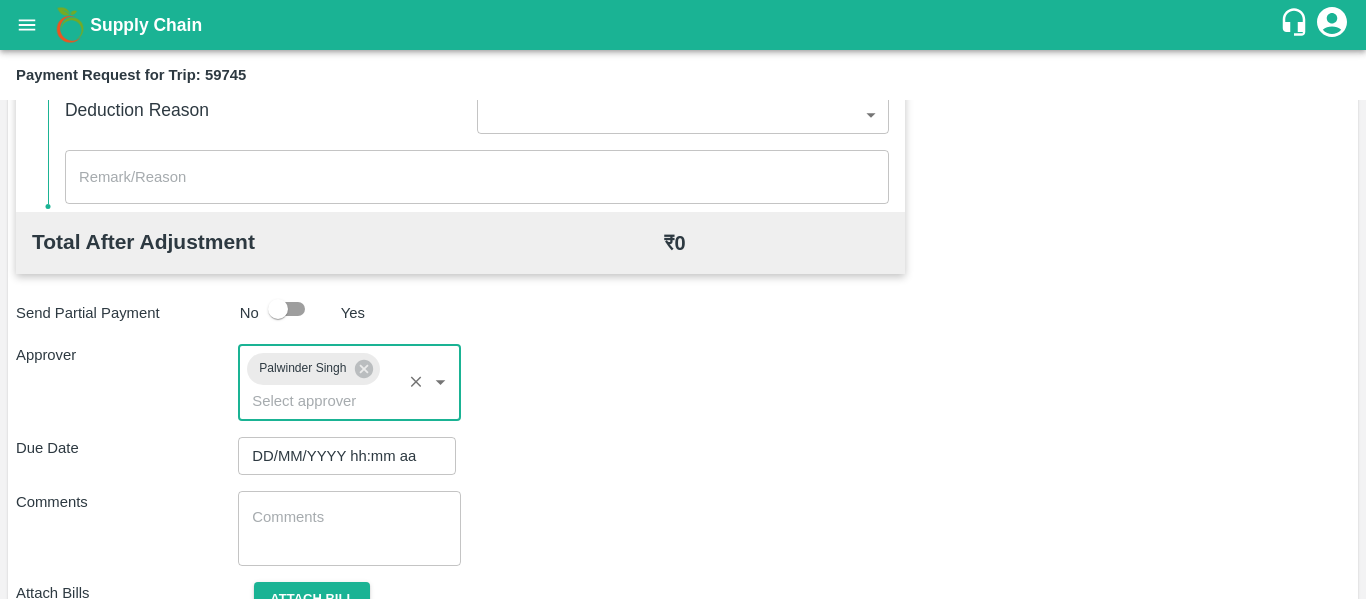 click on "DD/MM/YYYY hh:mm aa" at bounding box center (340, 456) 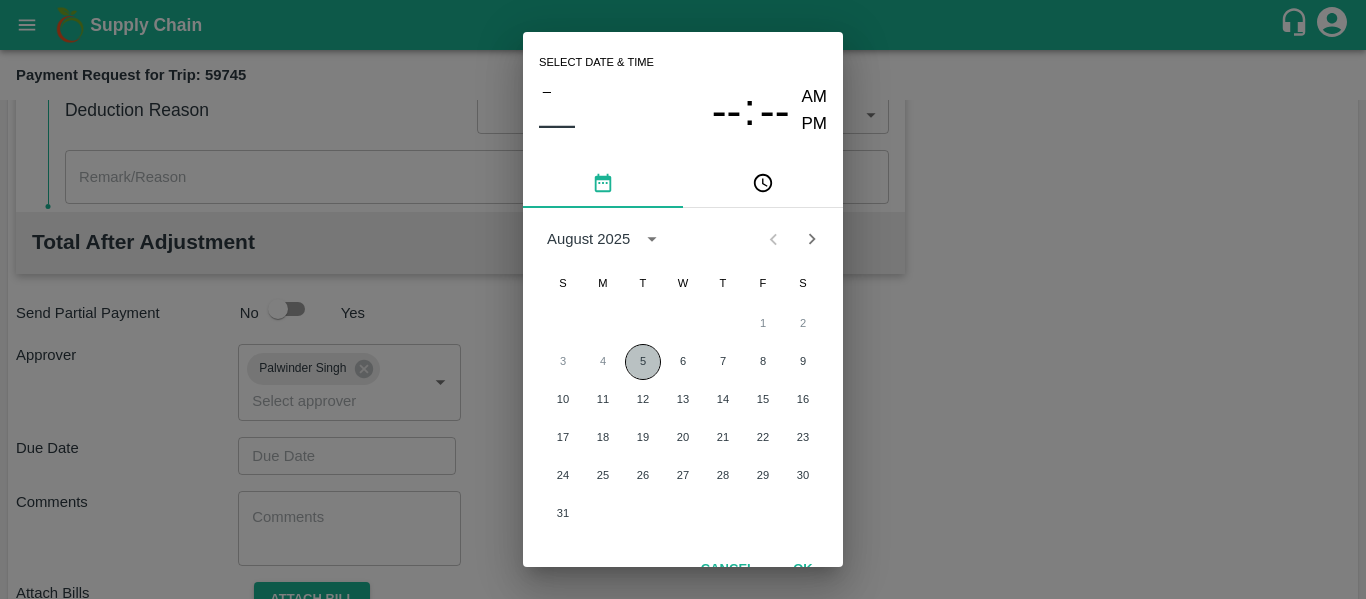 click on "5" at bounding box center [643, 362] 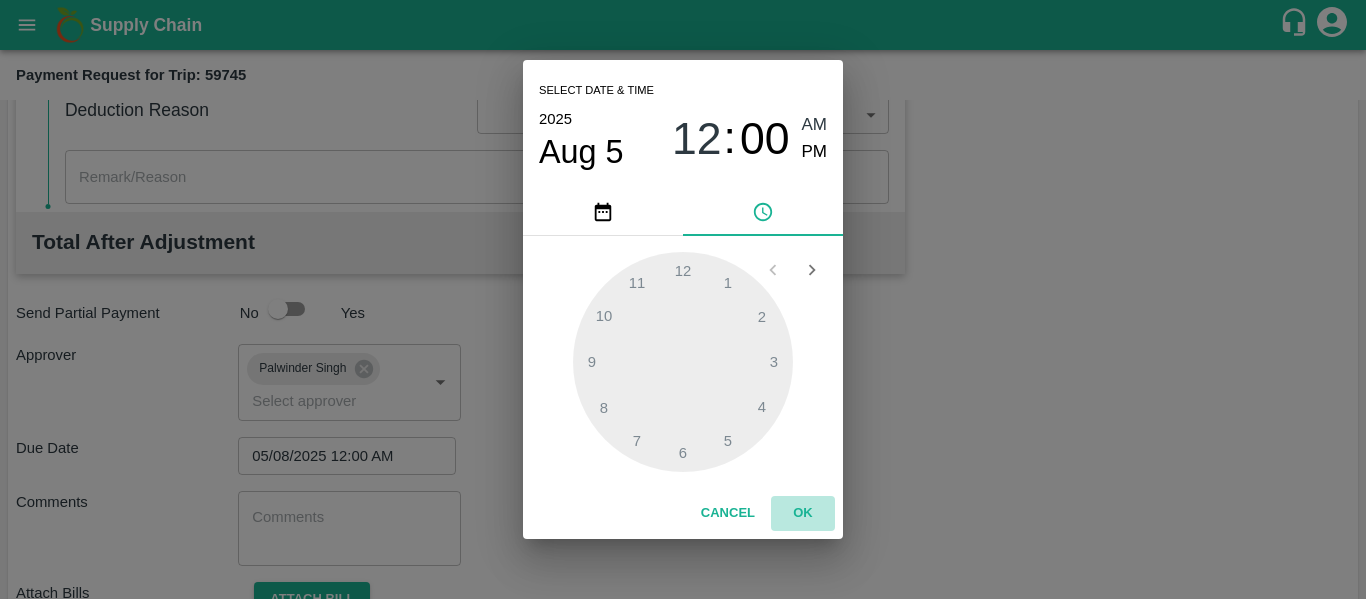 click on "OK" at bounding box center (803, 513) 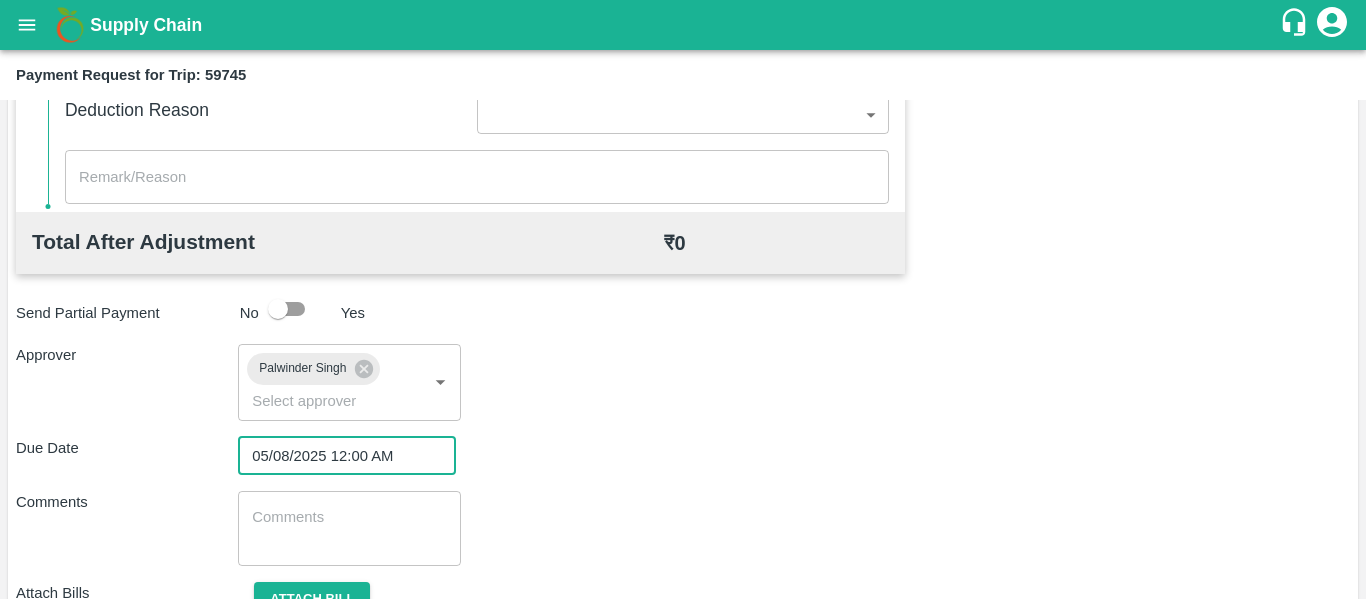 scroll, scrollTop: 982, scrollLeft: 0, axis: vertical 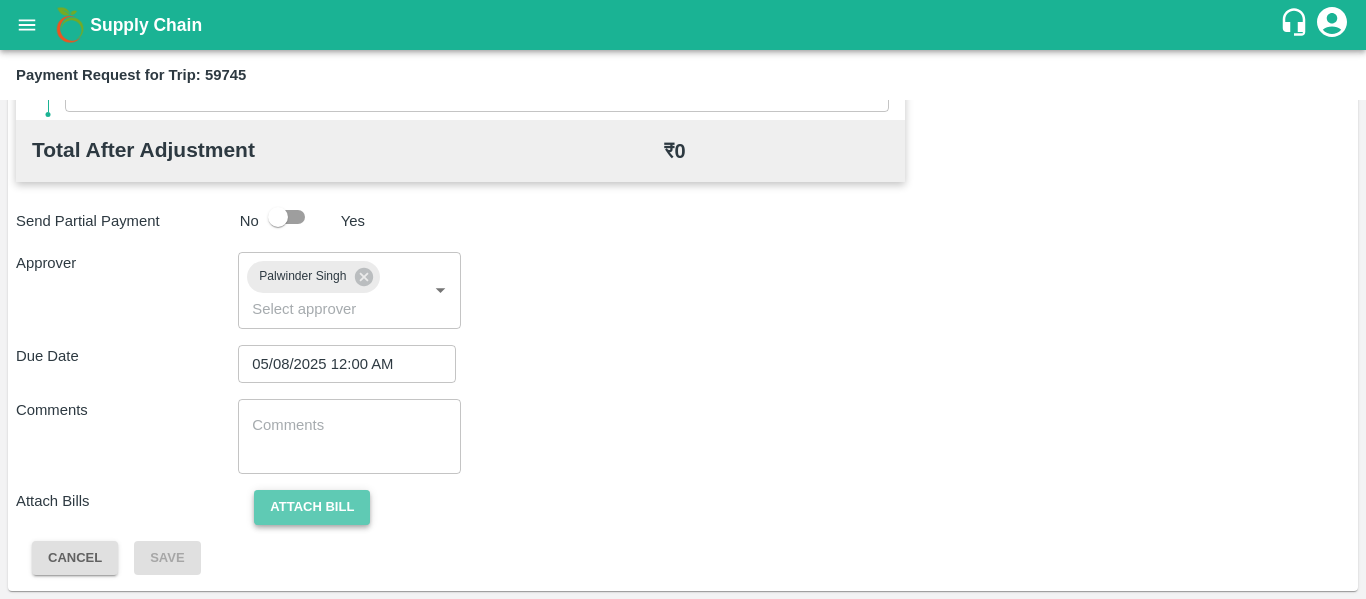 click on "Attach bill" at bounding box center (312, 507) 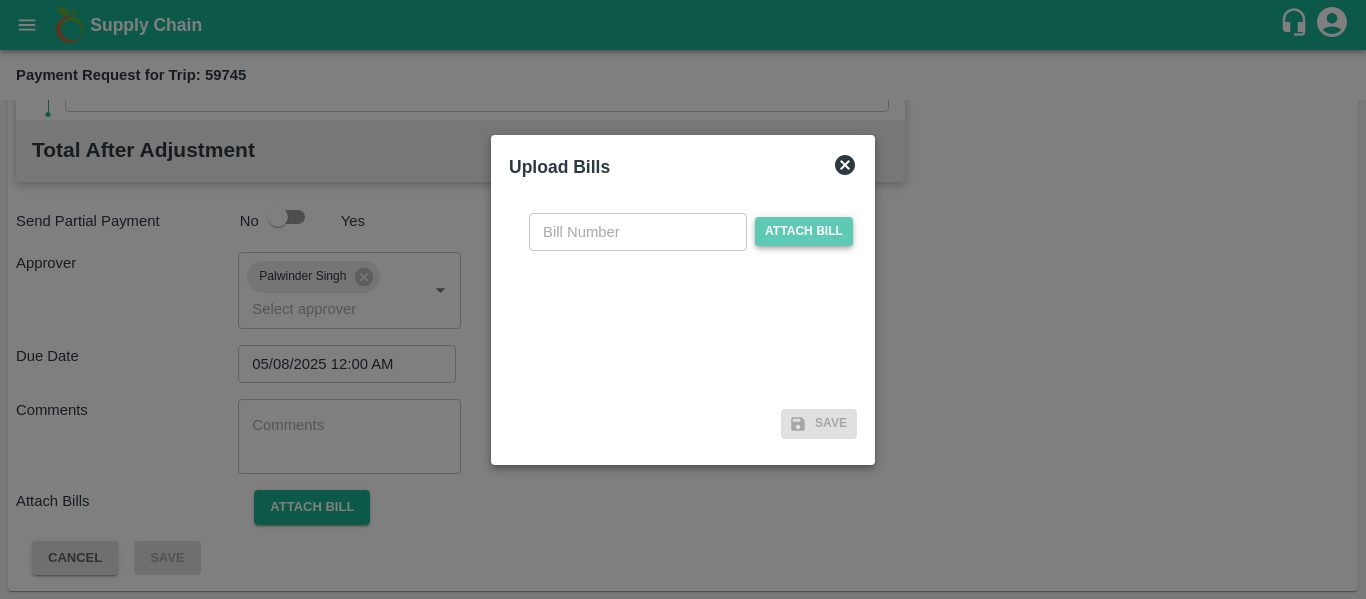 click on "Attach bill" at bounding box center [804, 231] 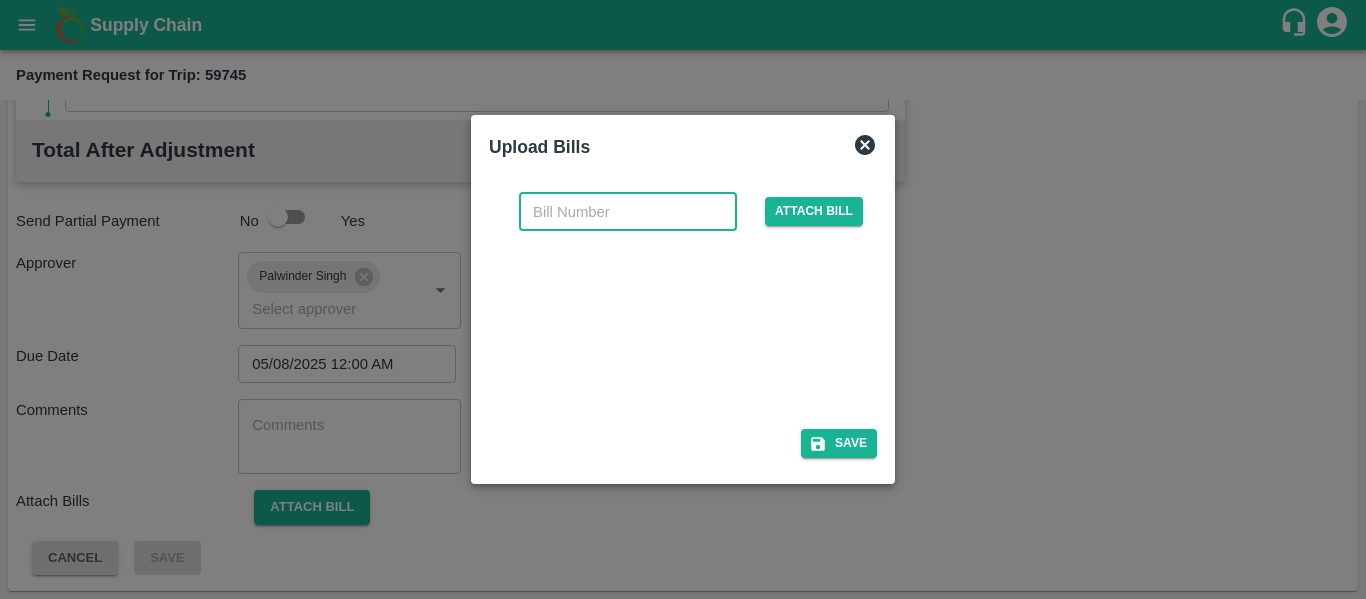 click at bounding box center (628, 212) 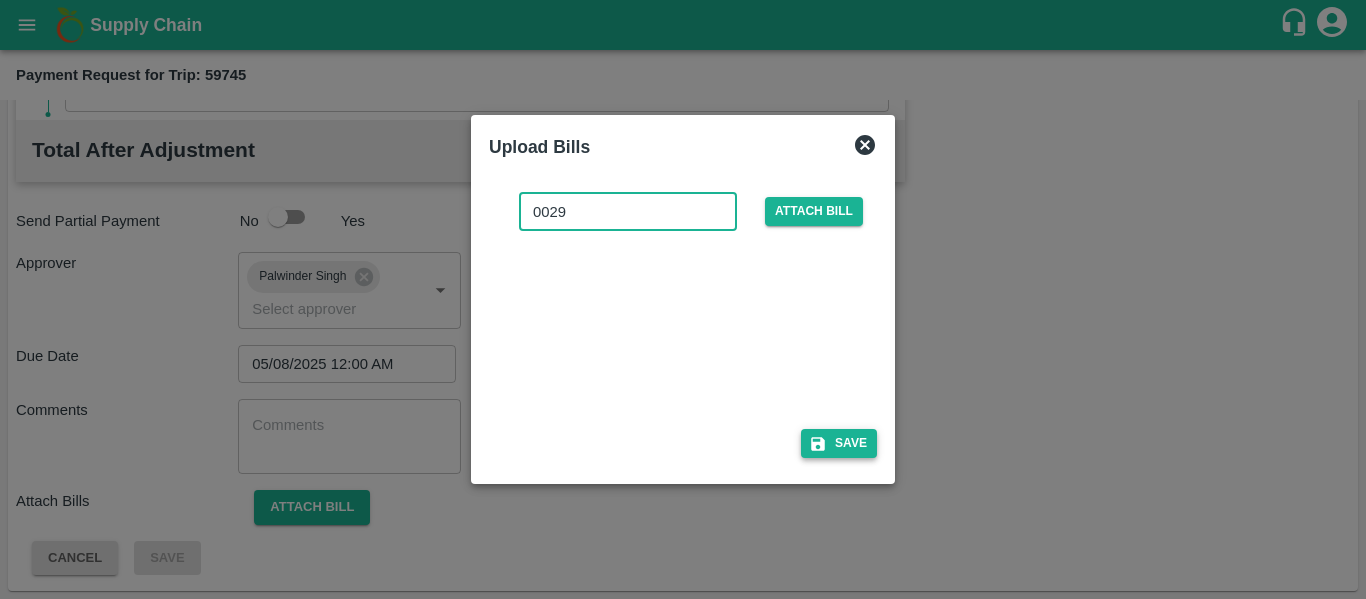type on "0029" 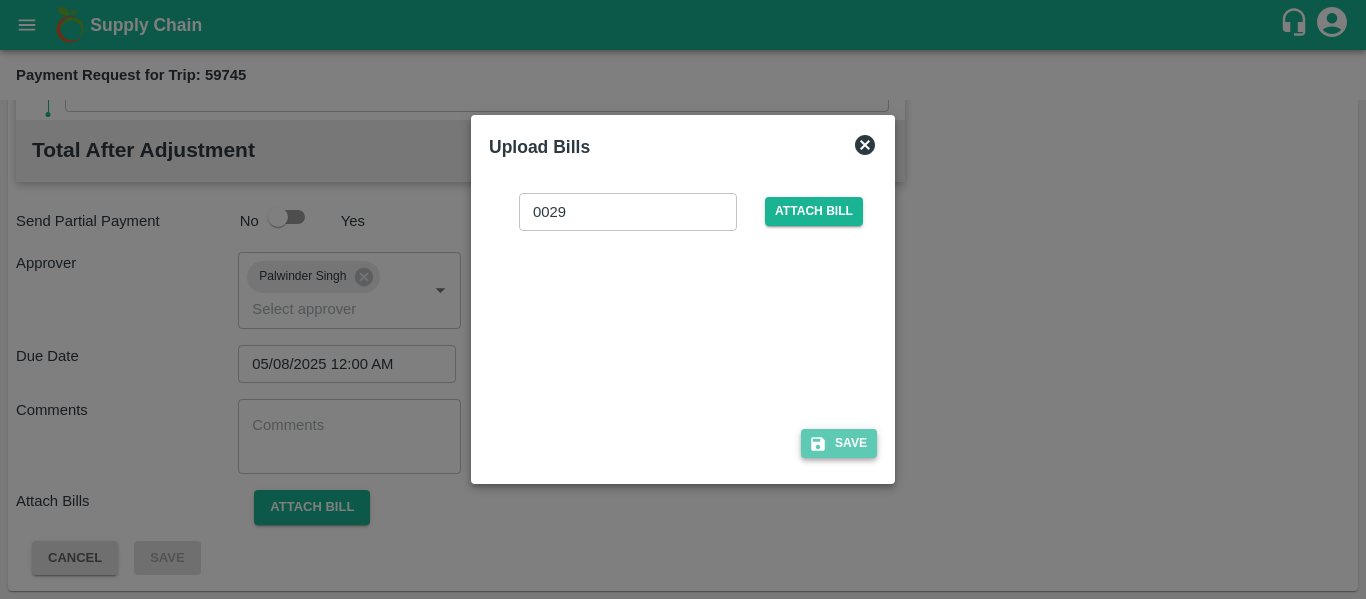click on "Save" at bounding box center [839, 443] 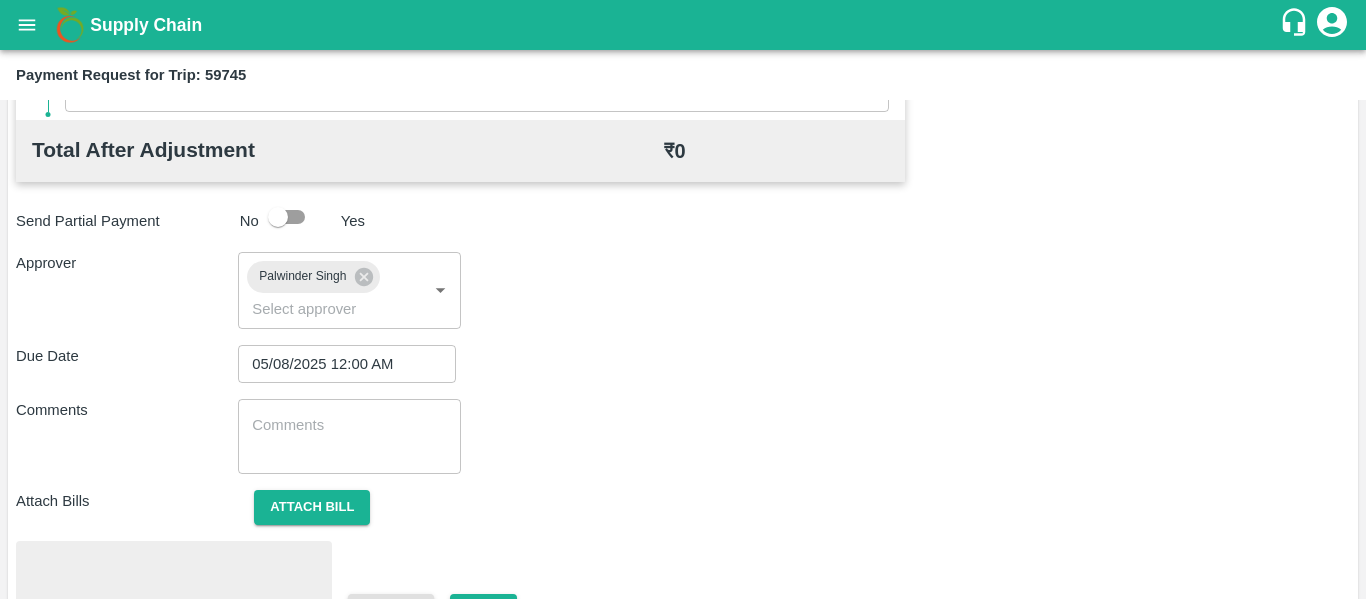 scroll, scrollTop: 1088, scrollLeft: 0, axis: vertical 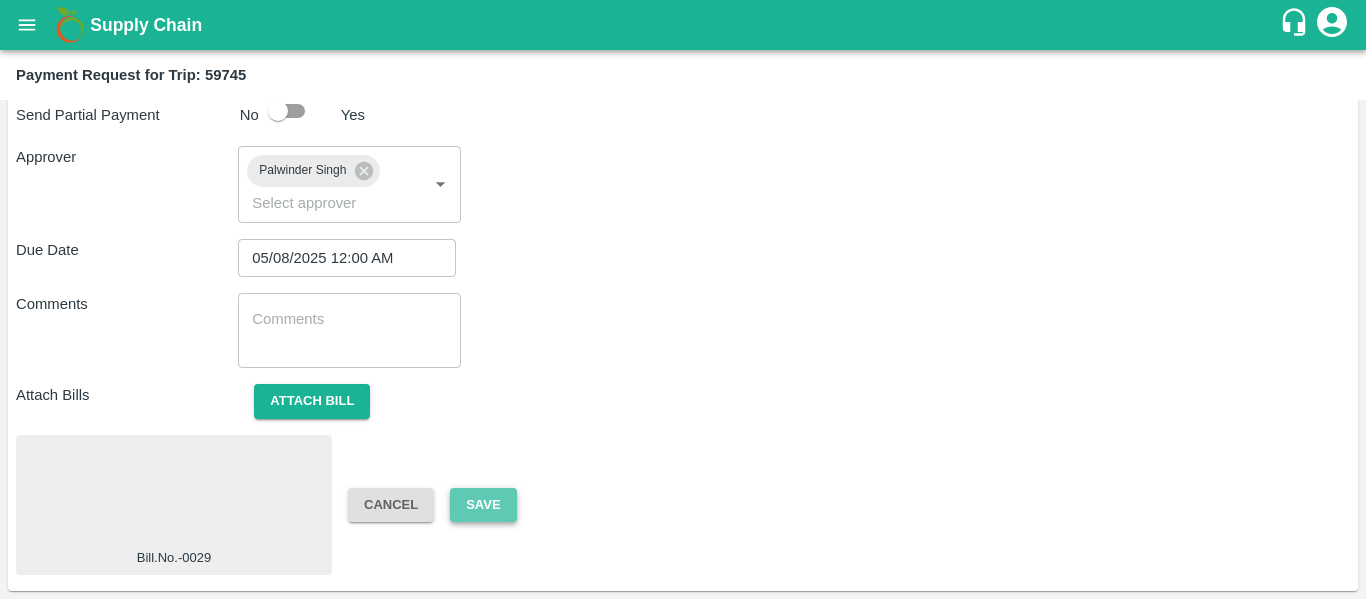 click on "Save" at bounding box center (483, 505) 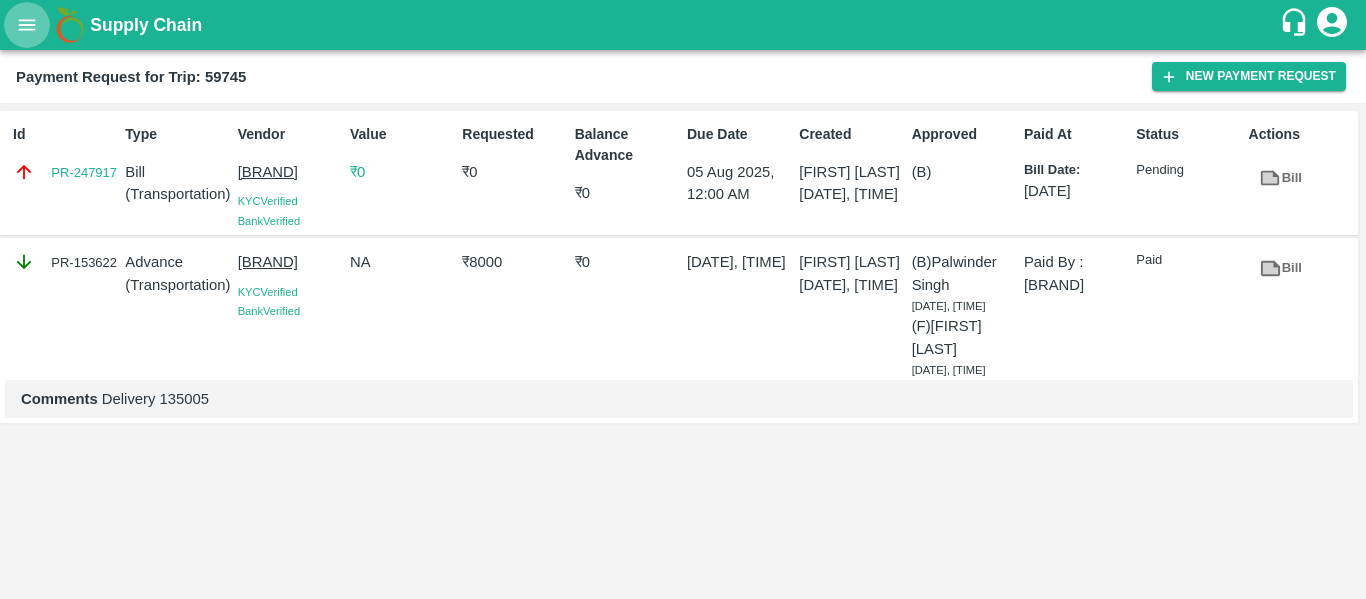 click at bounding box center (27, 25) 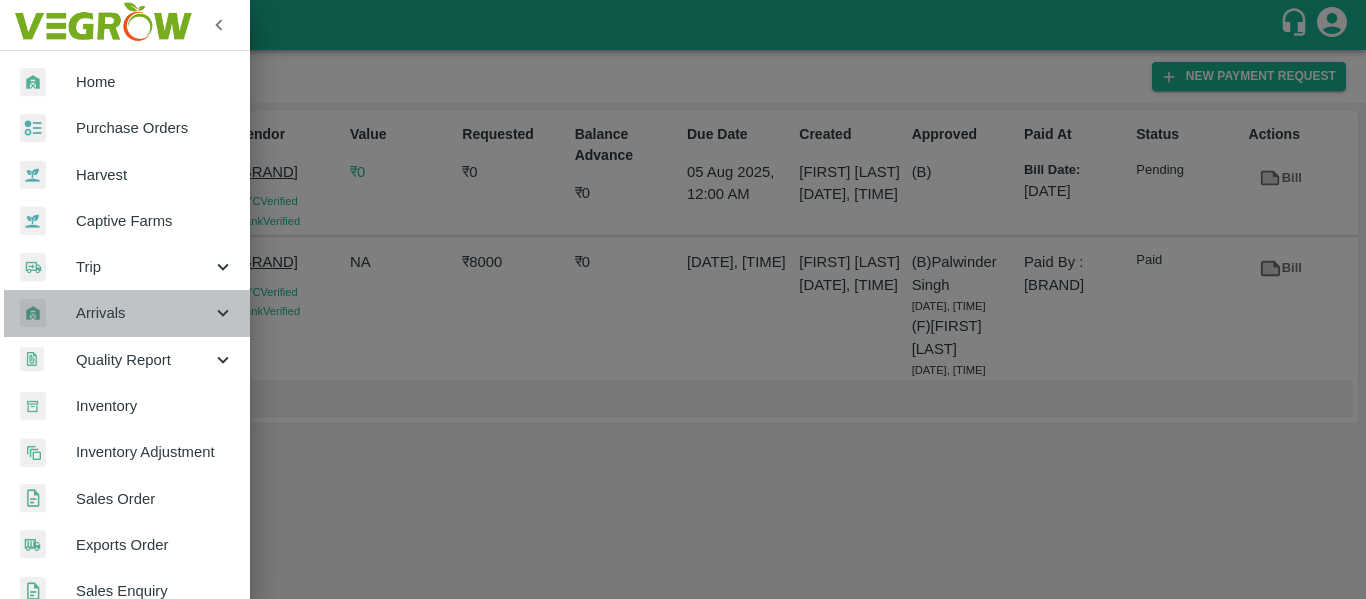 click on "Arrivals" at bounding box center (125, 313) 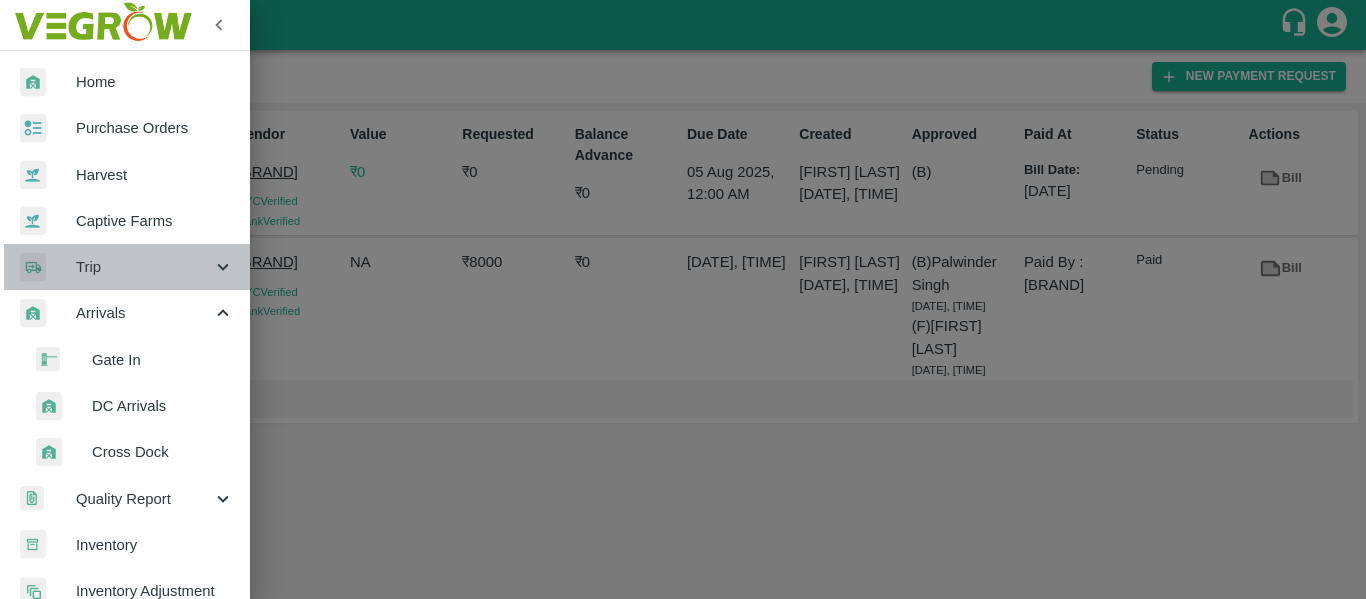 click on "Trip" at bounding box center [144, 267] 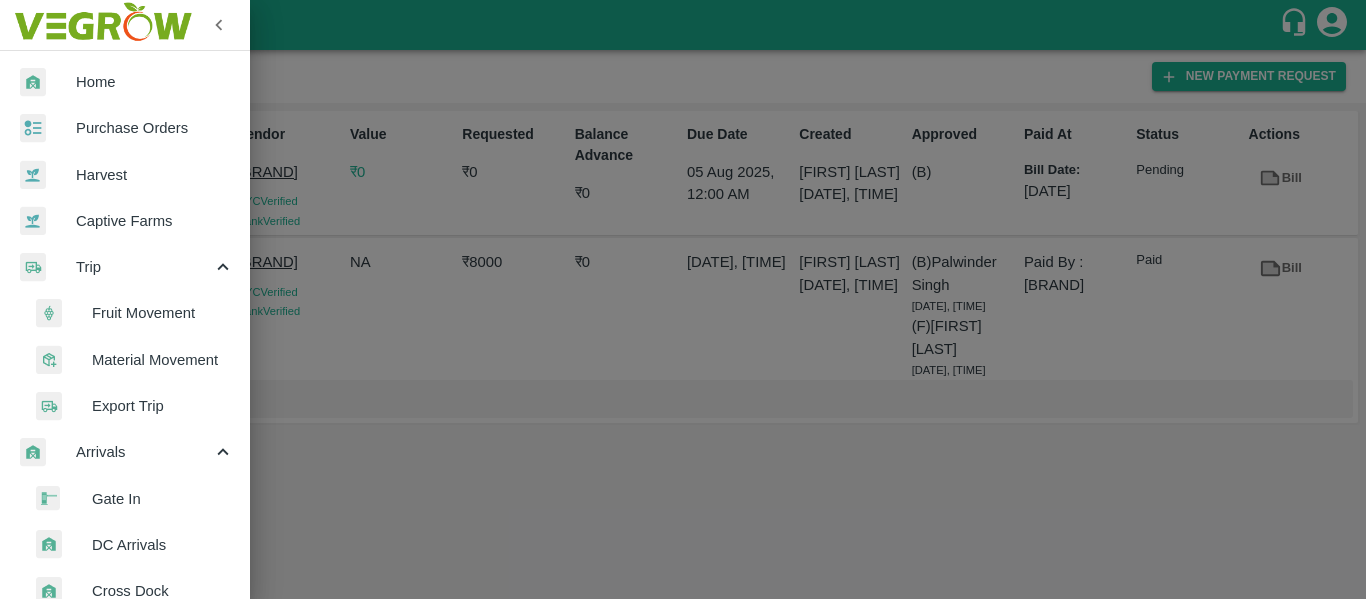 click on "Fruit Movement" at bounding box center (163, 313) 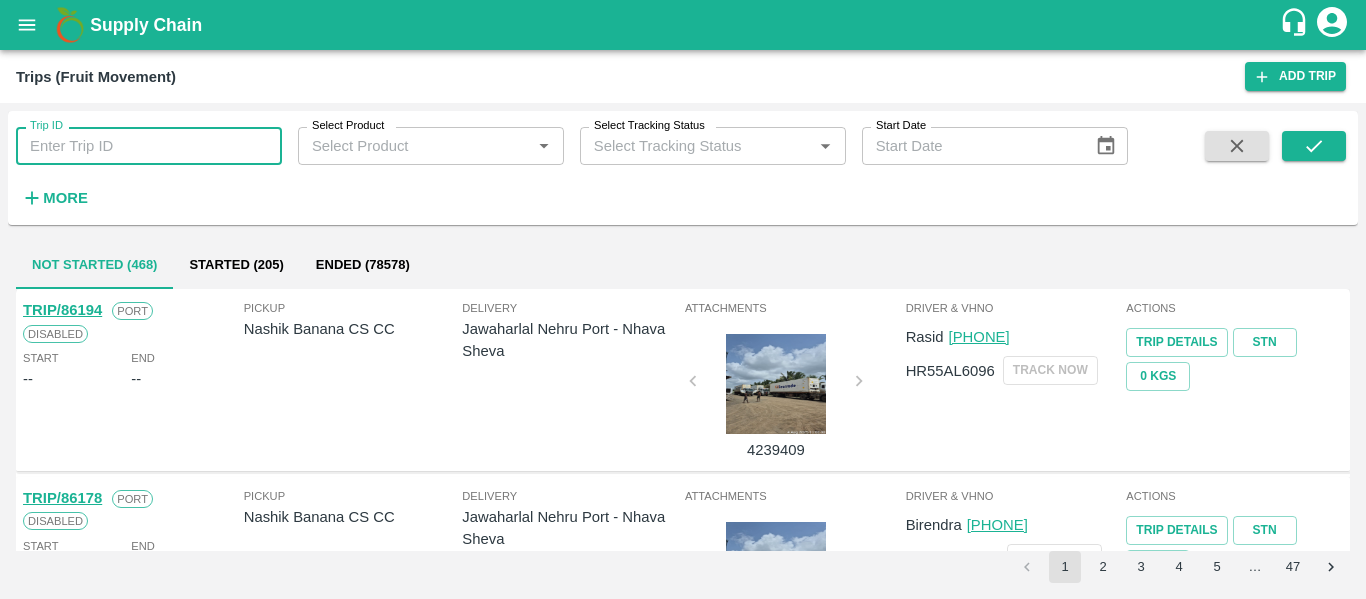 click on "Trip ID" at bounding box center [149, 146] 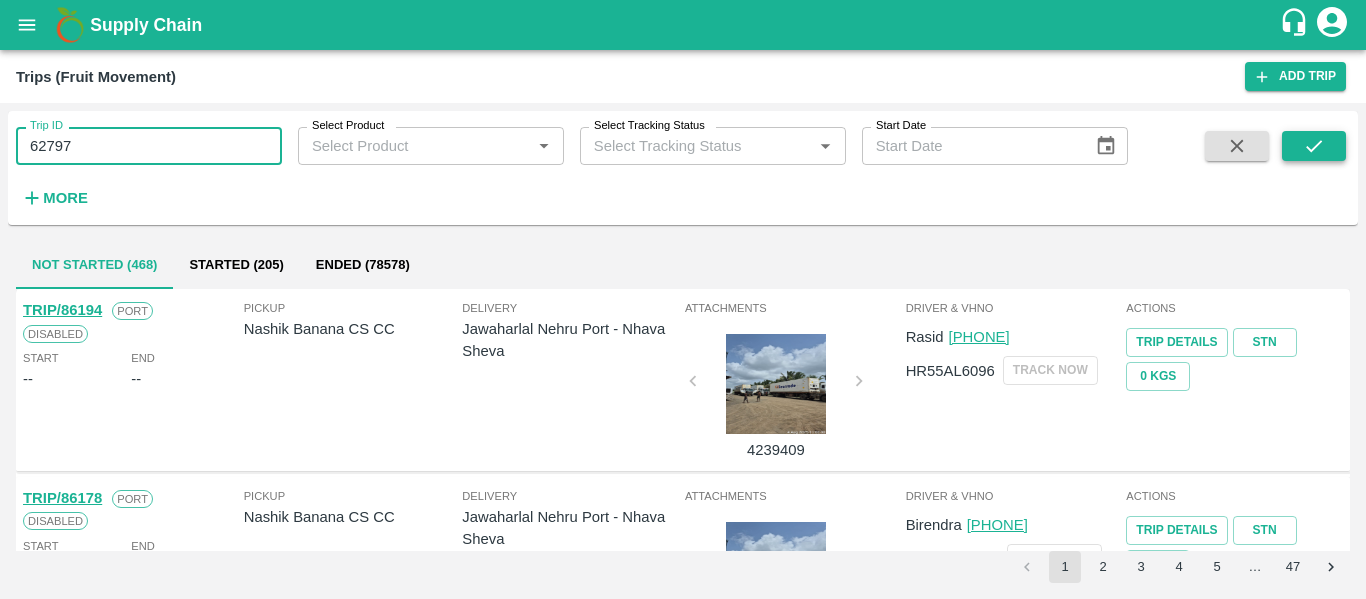 type on "62797" 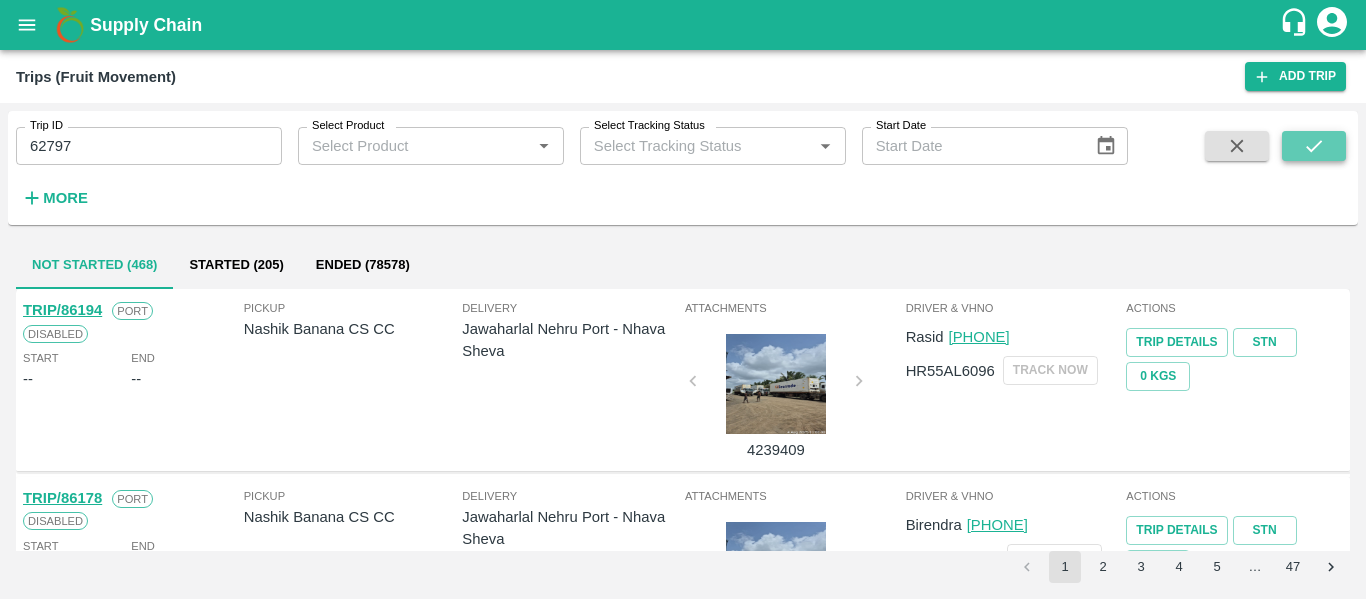 click at bounding box center [1314, 146] 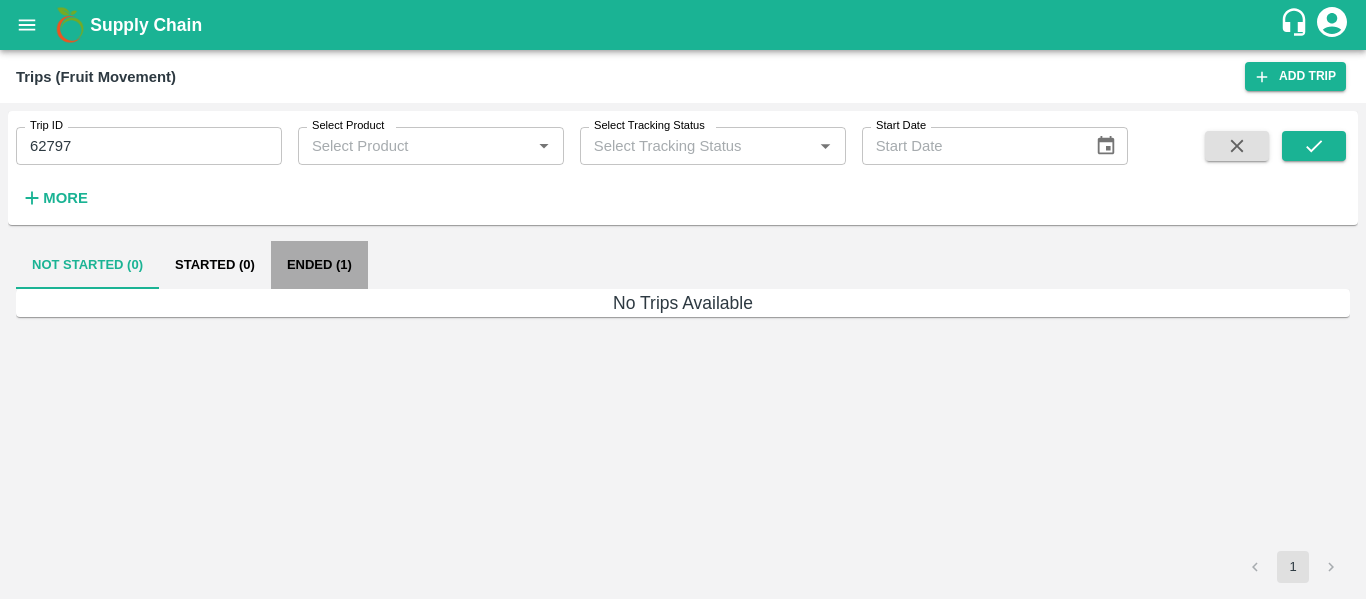 click on "Ended (1)" at bounding box center (319, 265) 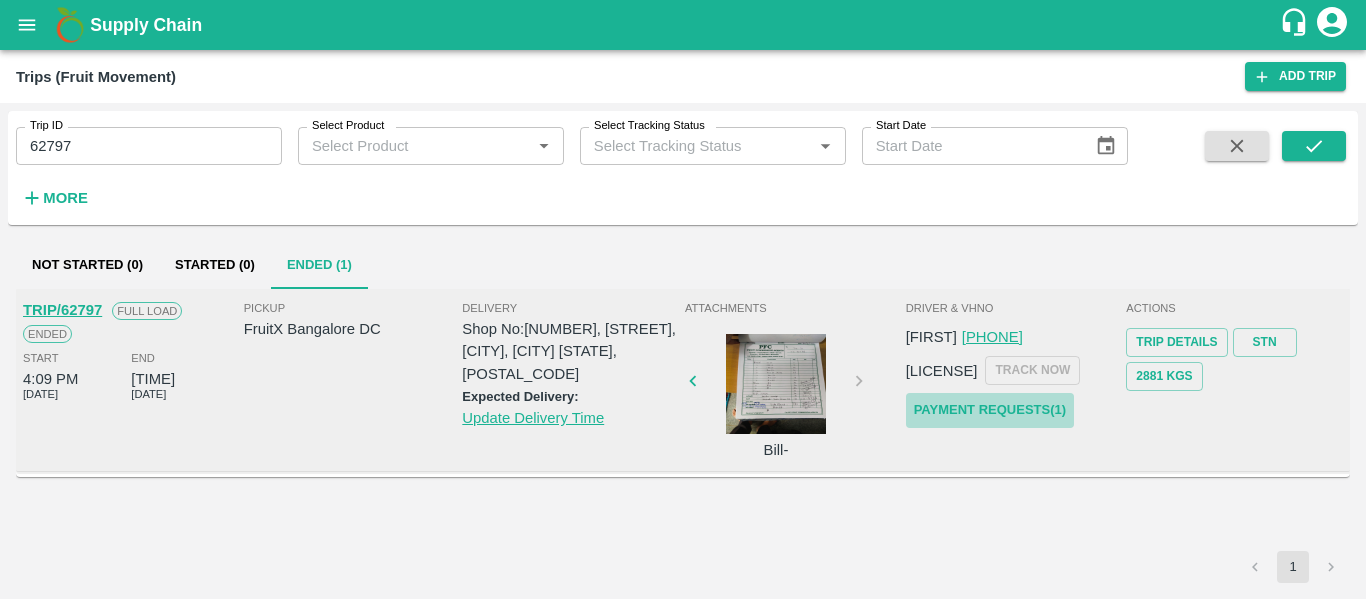 click on "Payment Requests( 1 )" at bounding box center [990, 410] 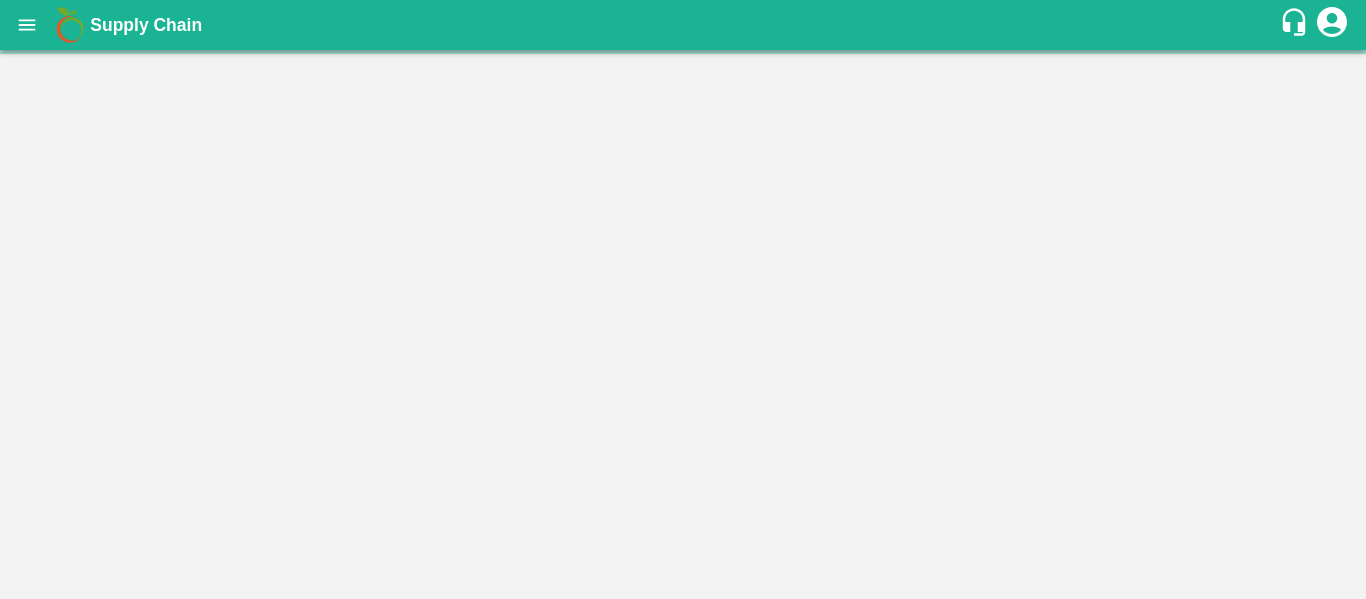 scroll, scrollTop: 0, scrollLeft: 0, axis: both 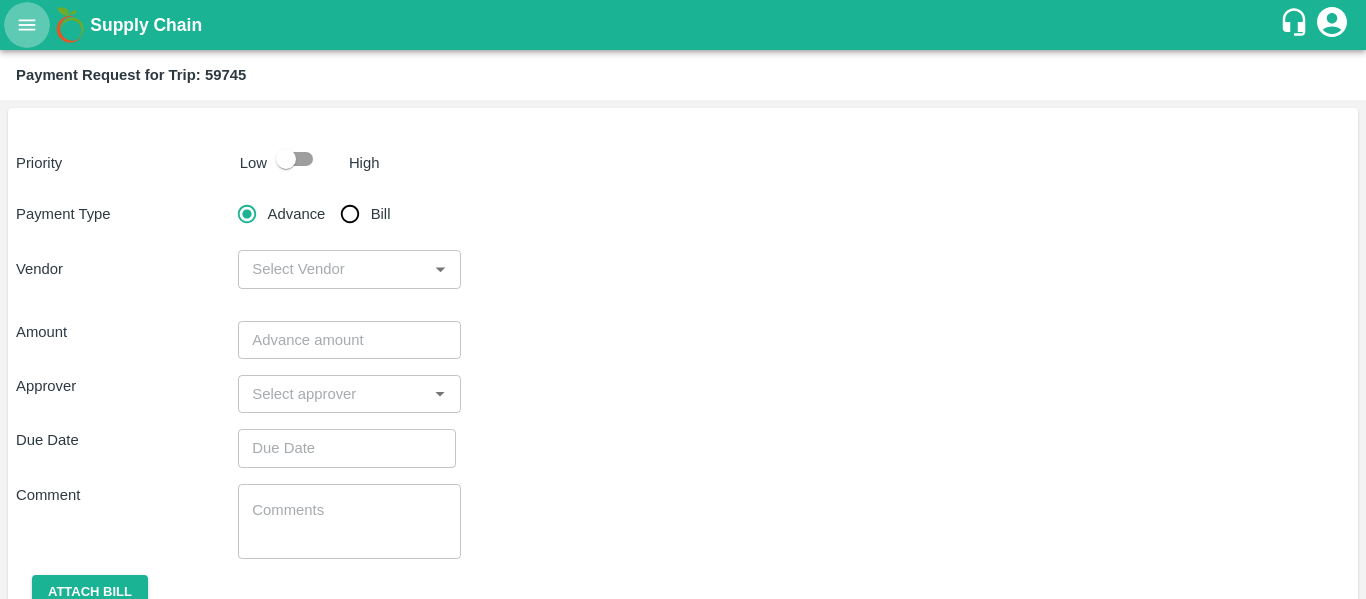 click 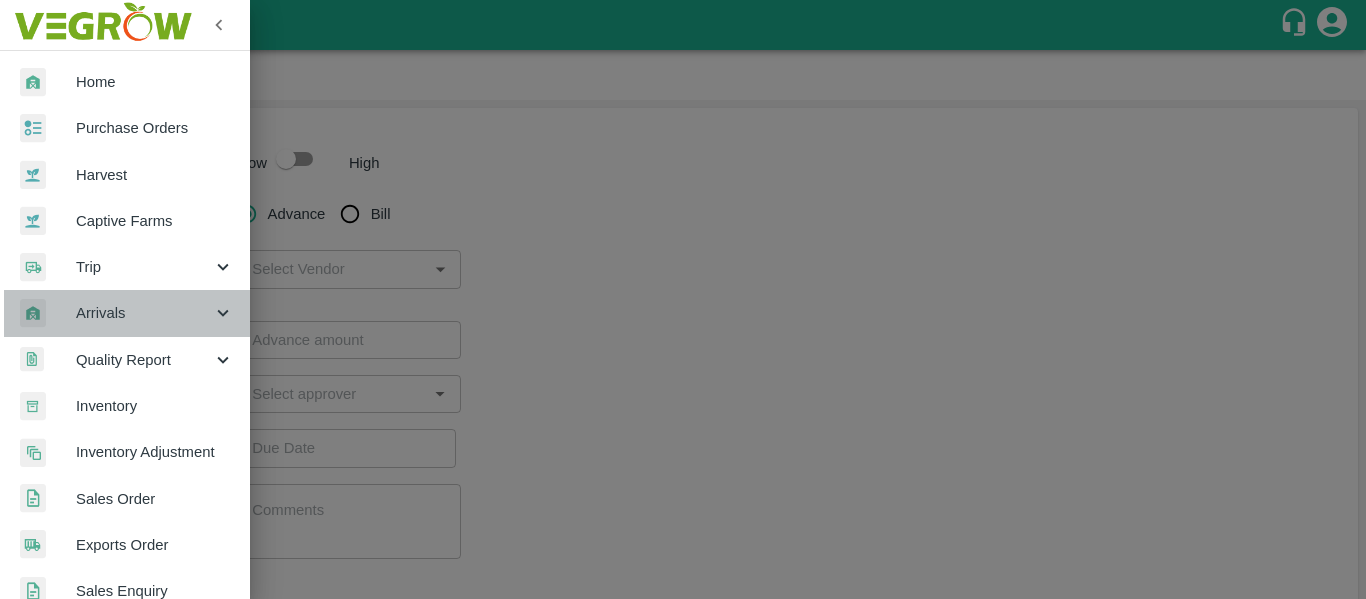 click on "Arrivals" at bounding box center (144, 313) 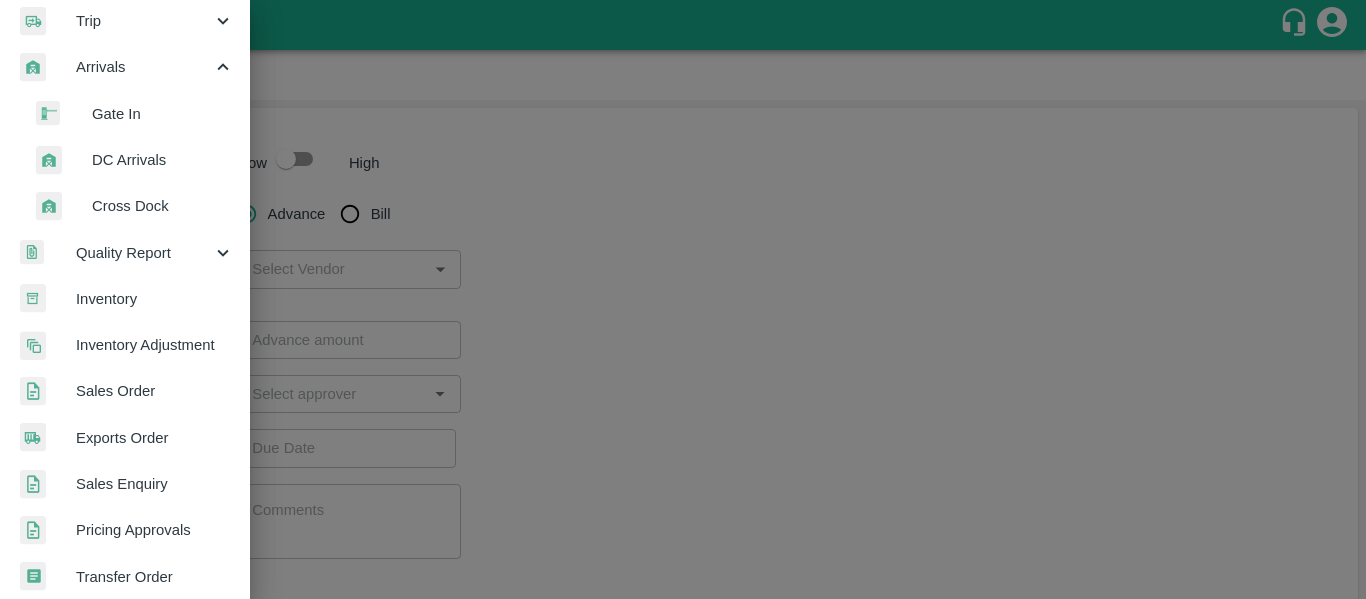 scroll, scrollTop: 247, scrollLeft: 0, axis: vertical 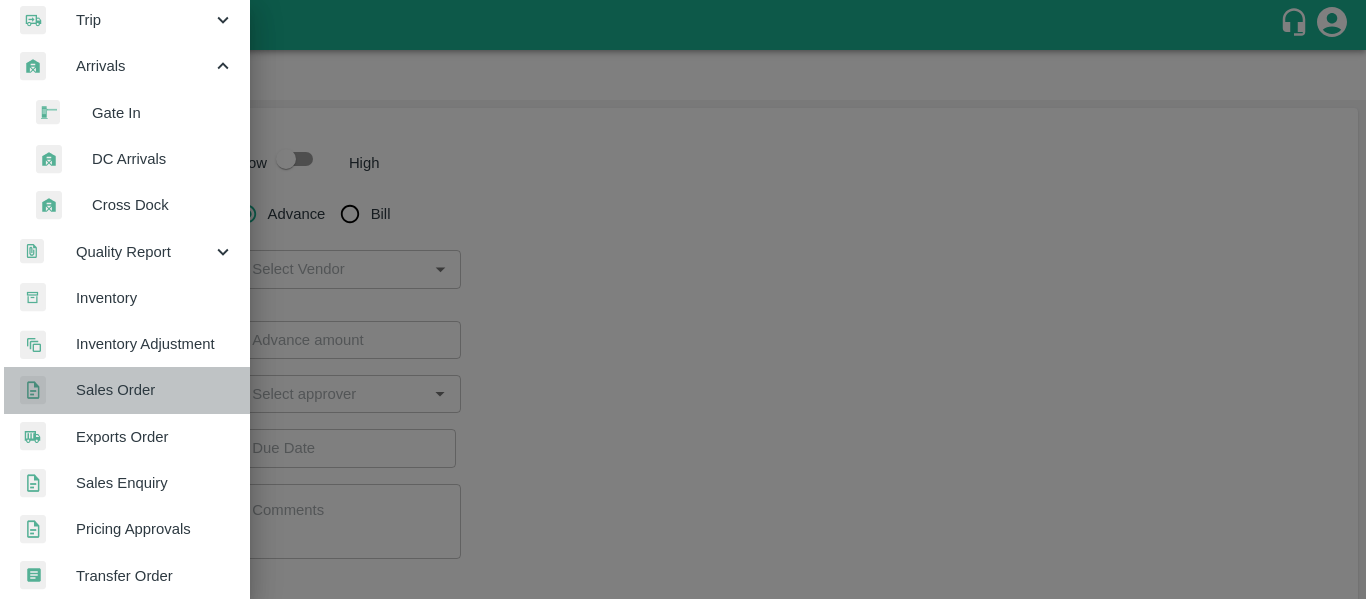 click on "Sales Order" at bounding box center (125, 390) 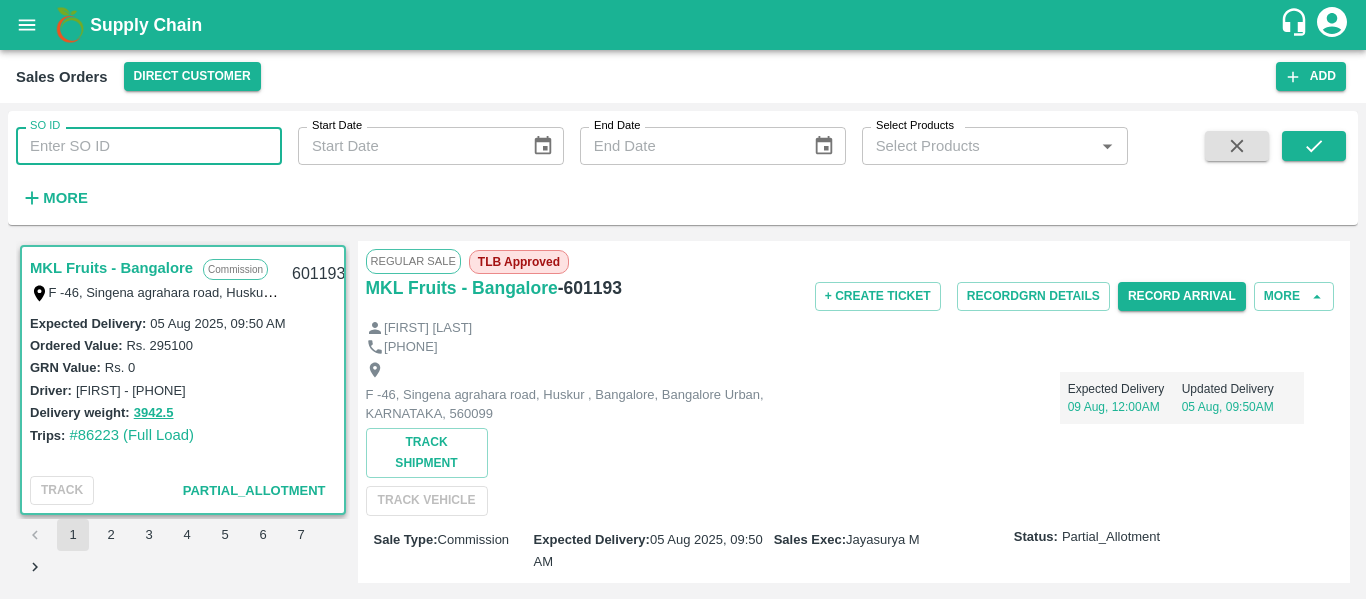 click on "SO ID" at bounding box center (149, 146) 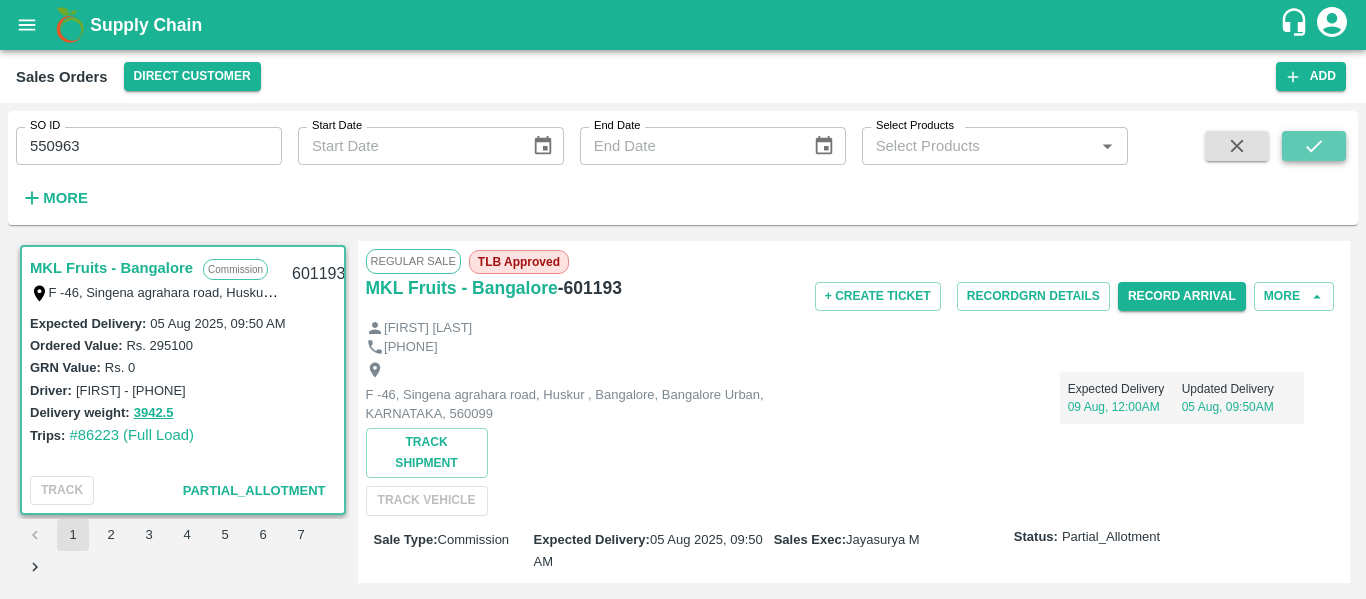 click at bounding box center [1314, 146] 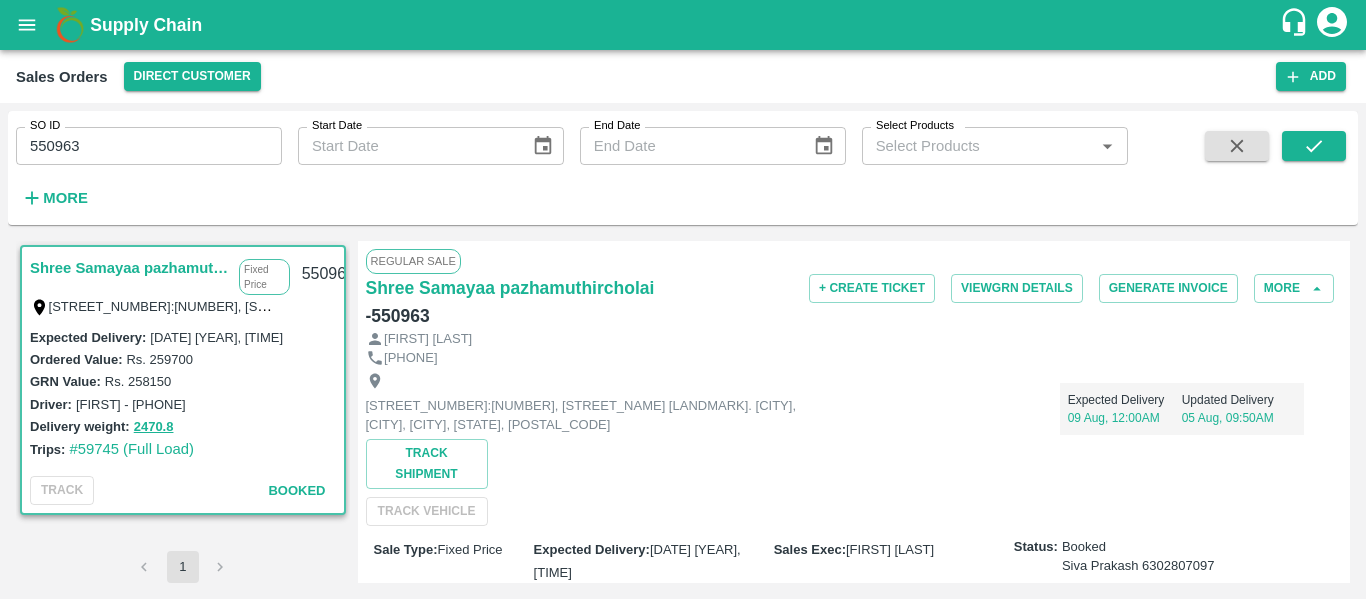 scroll, scrollTop: 734, scrollLeft: 0, axis: vertical 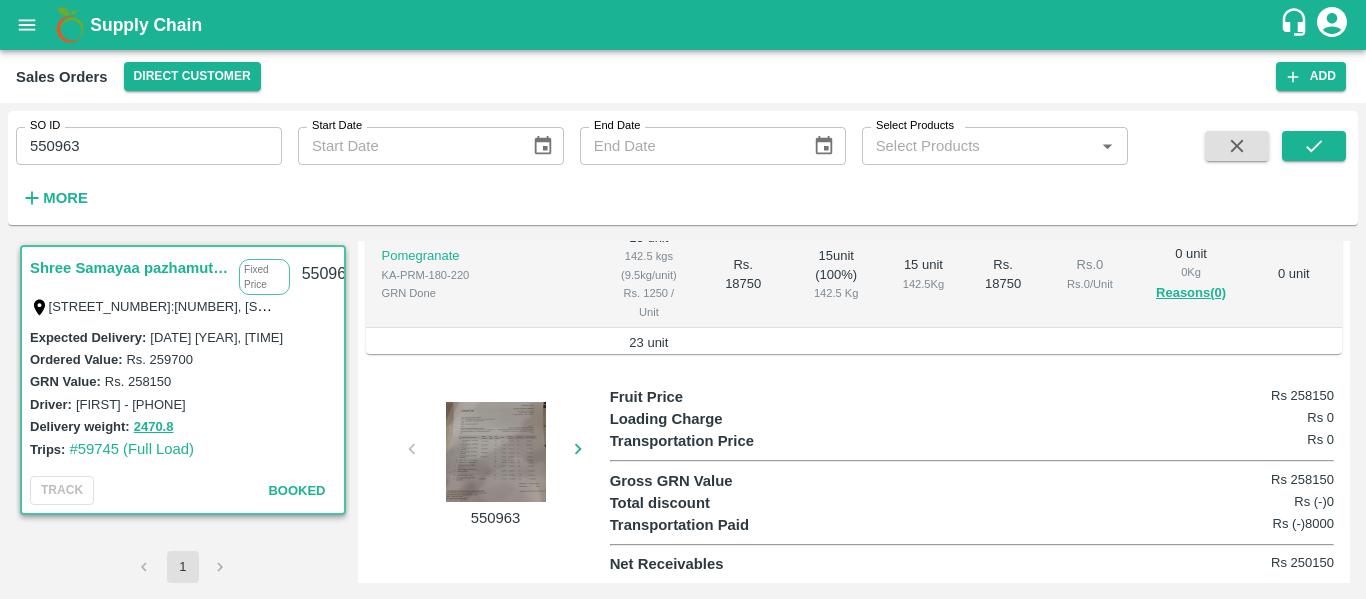 click at bounding box center [496, 452] 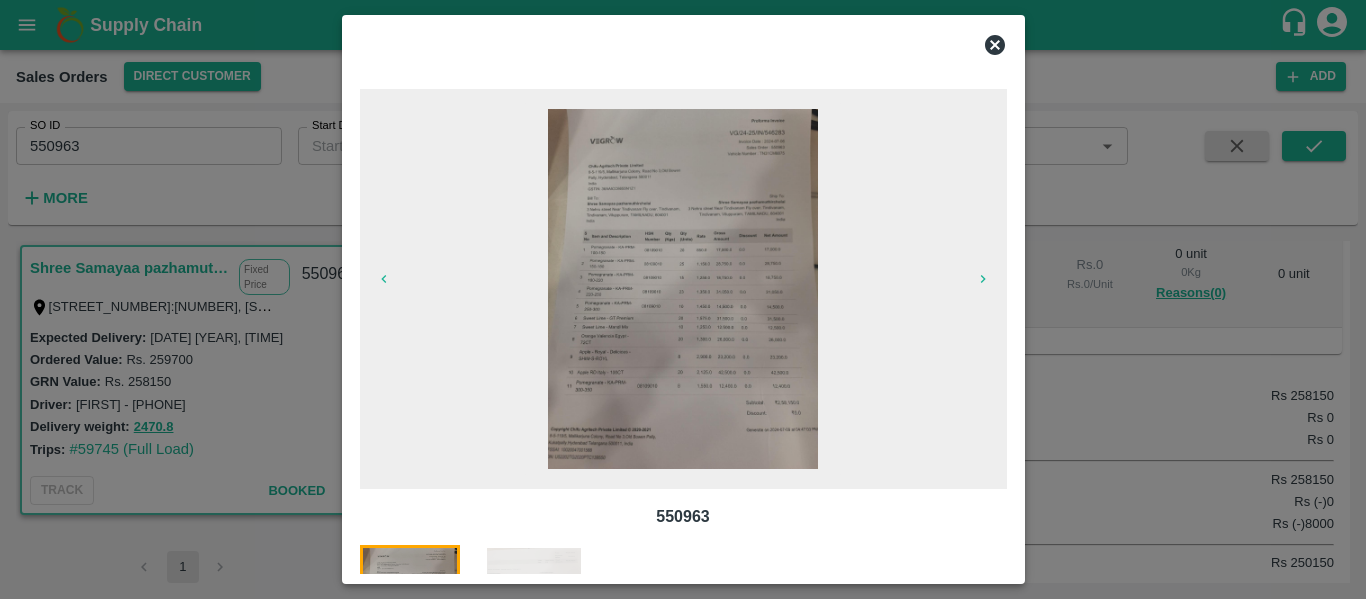click at bounding box center [534, 595] 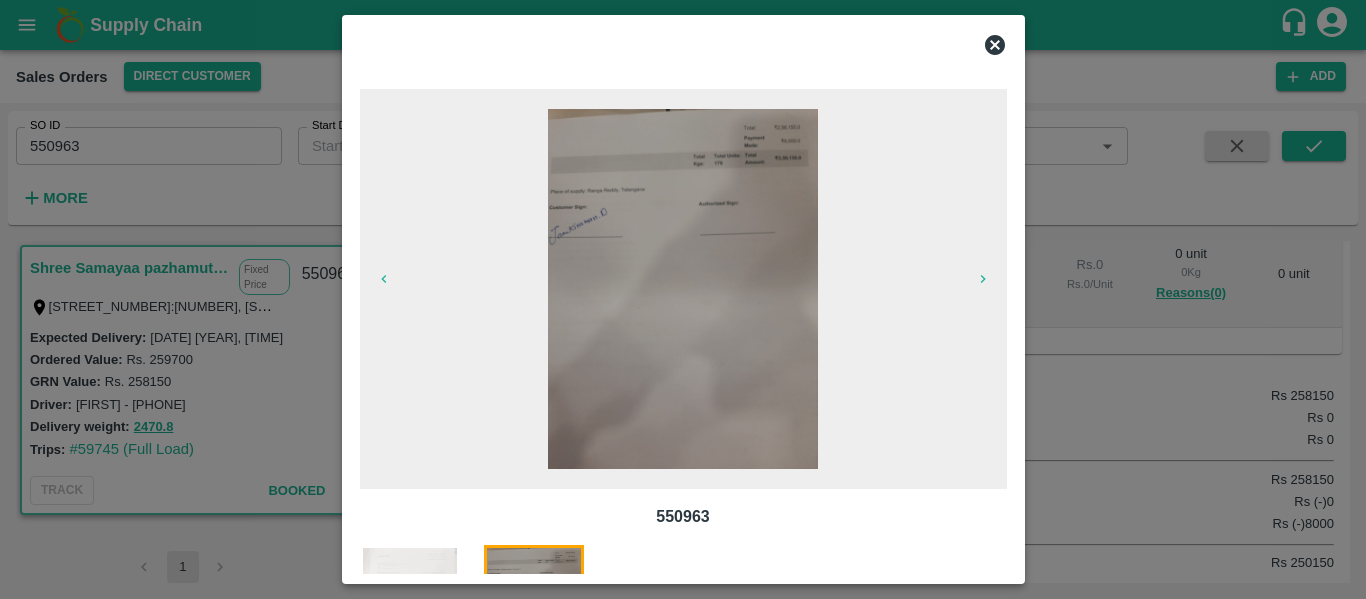 scroll, scrollTop: 124, scrollLeft: 0, axis: vertical 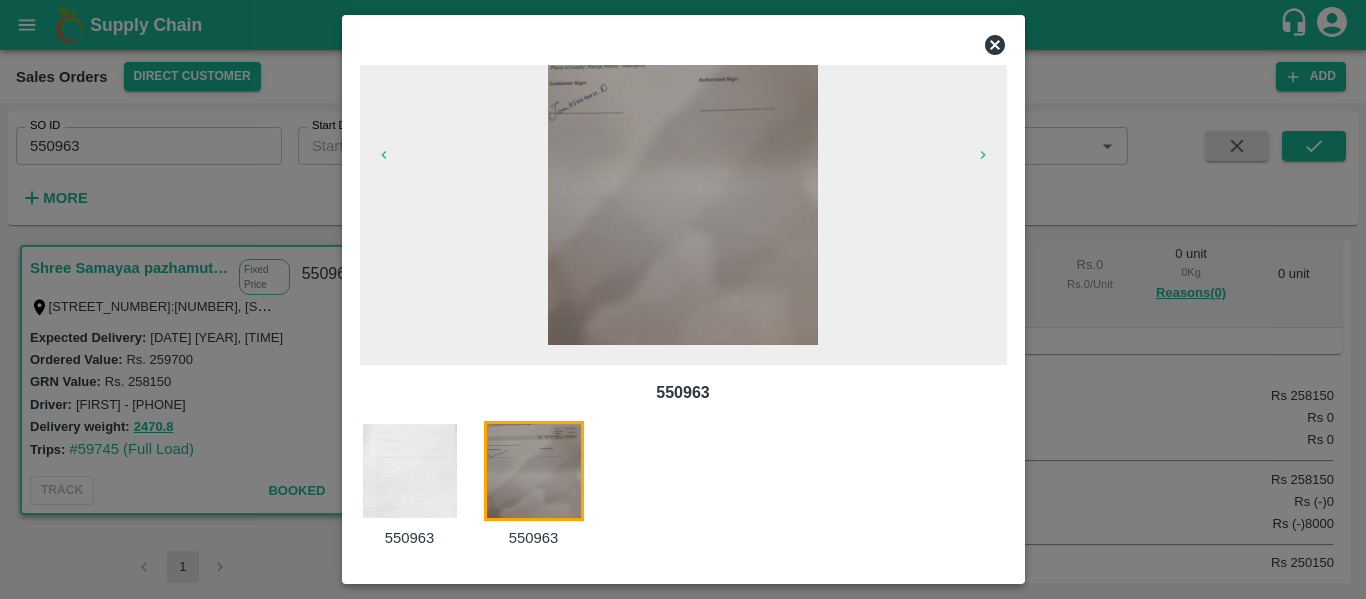 click at bounding box center [410, 471] 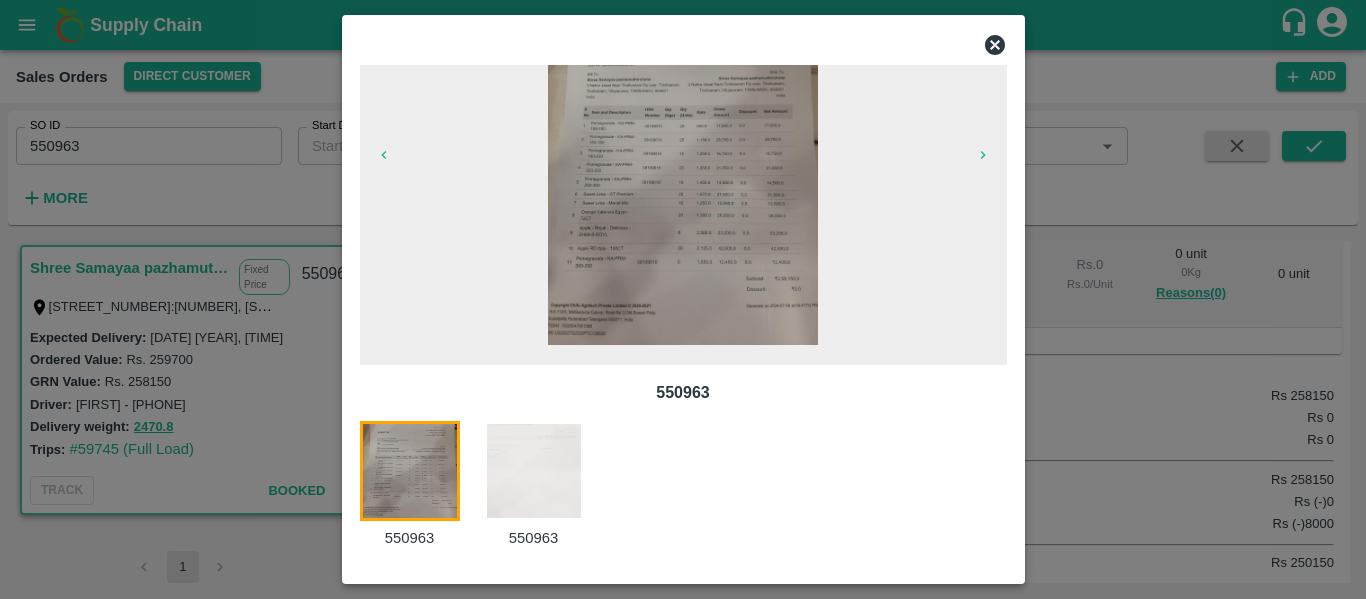 click at bounding box center [683, 165] 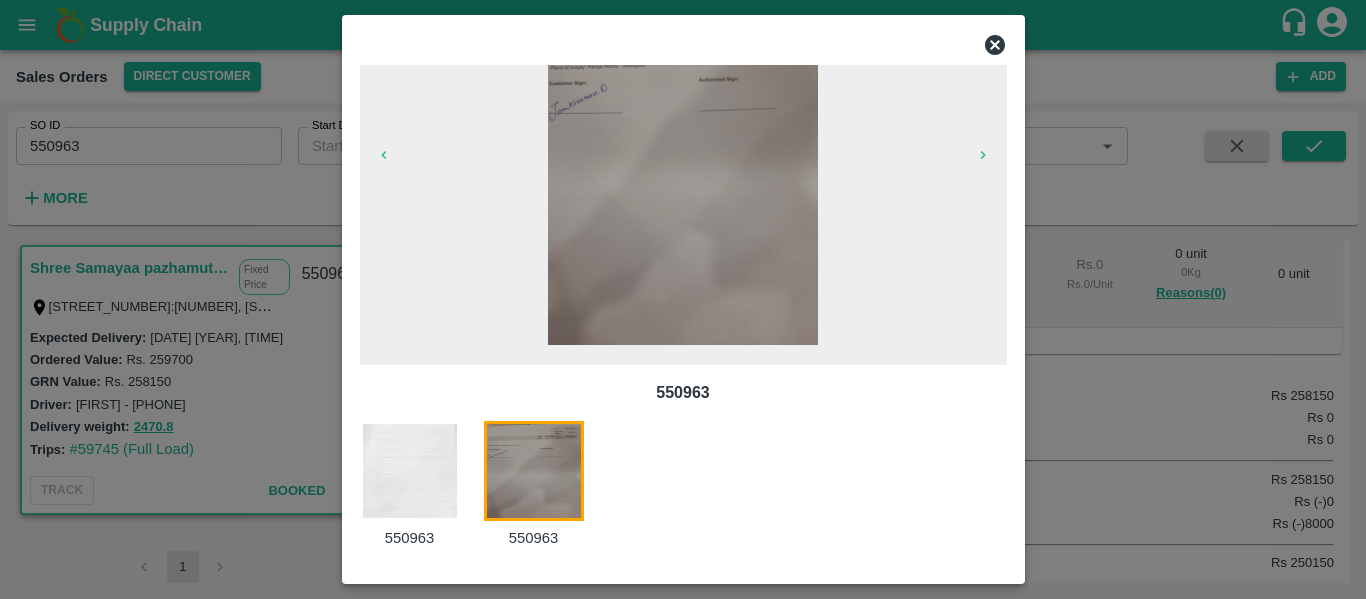click at bounding box center [683, 165] 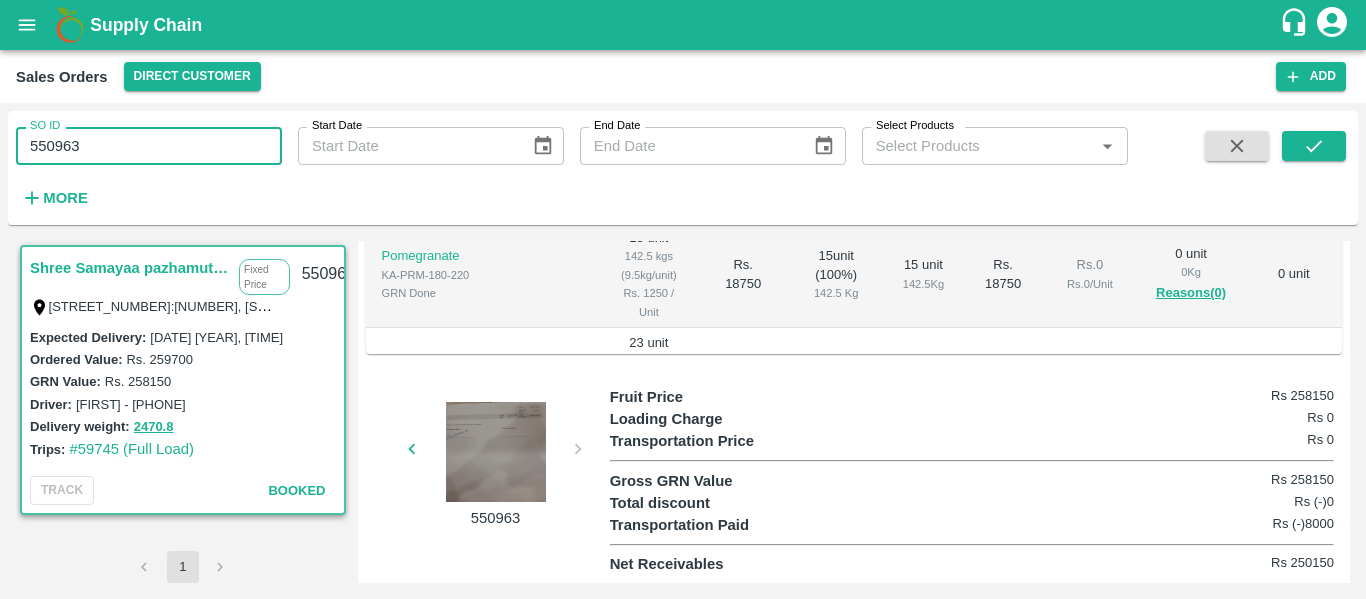click on "550963" at bounding box center (149, 146) 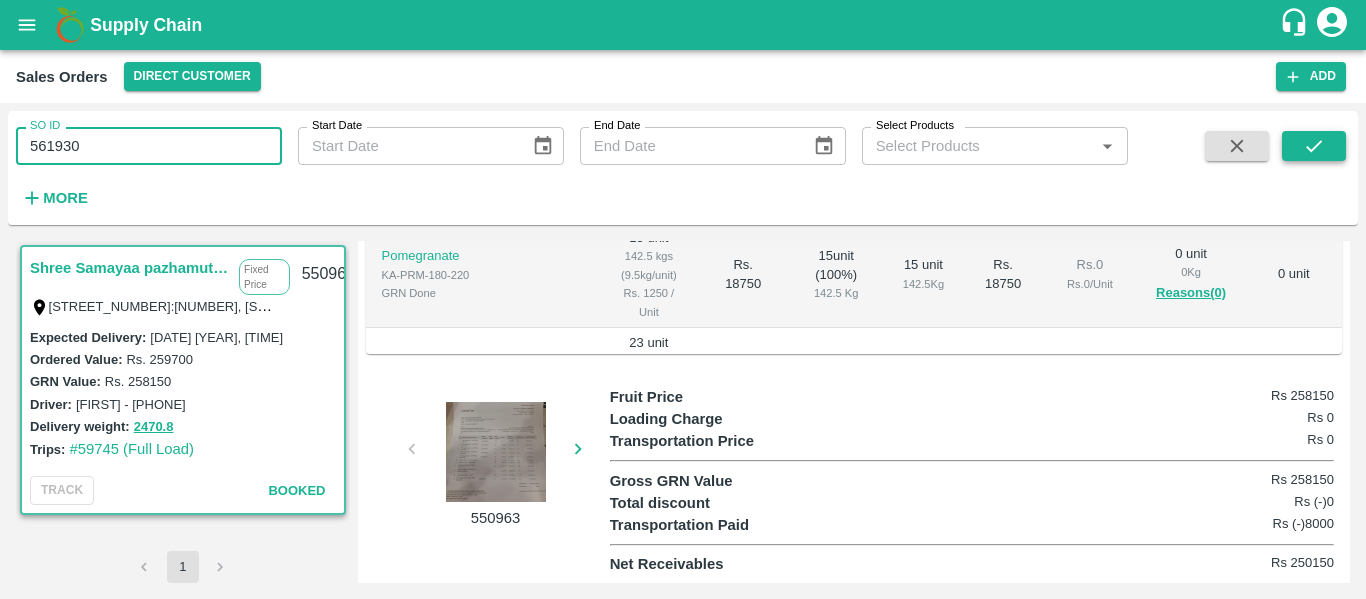 type on "561930" 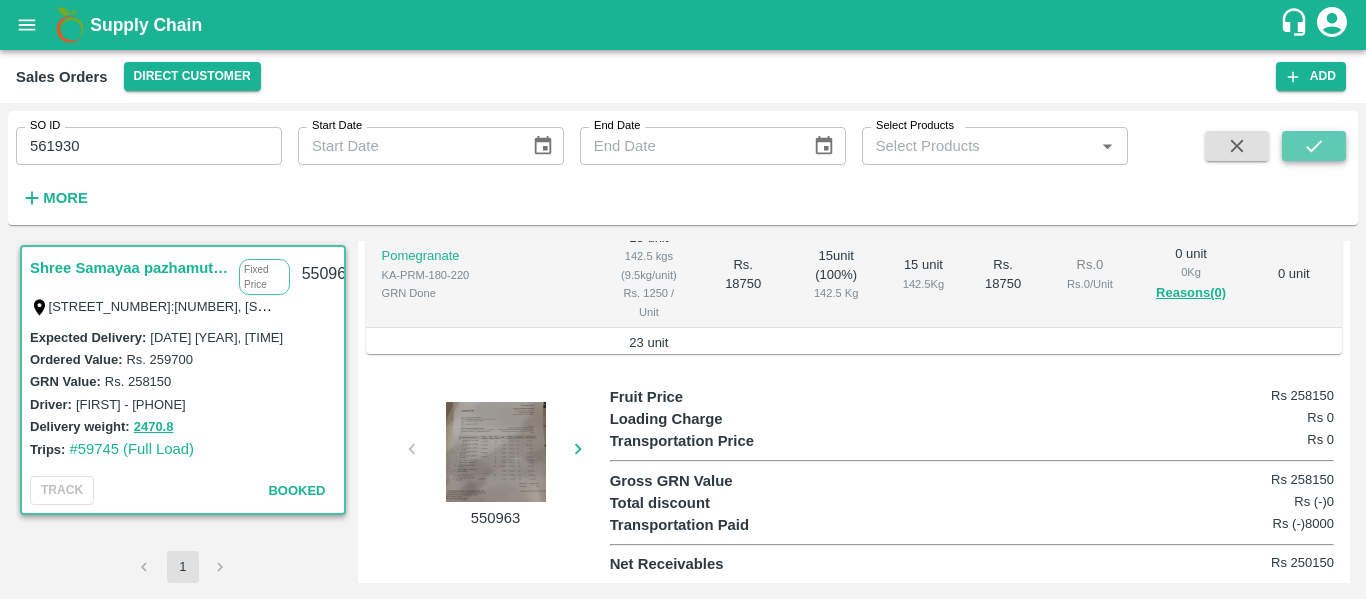 click at bounding box center (1314, 146) 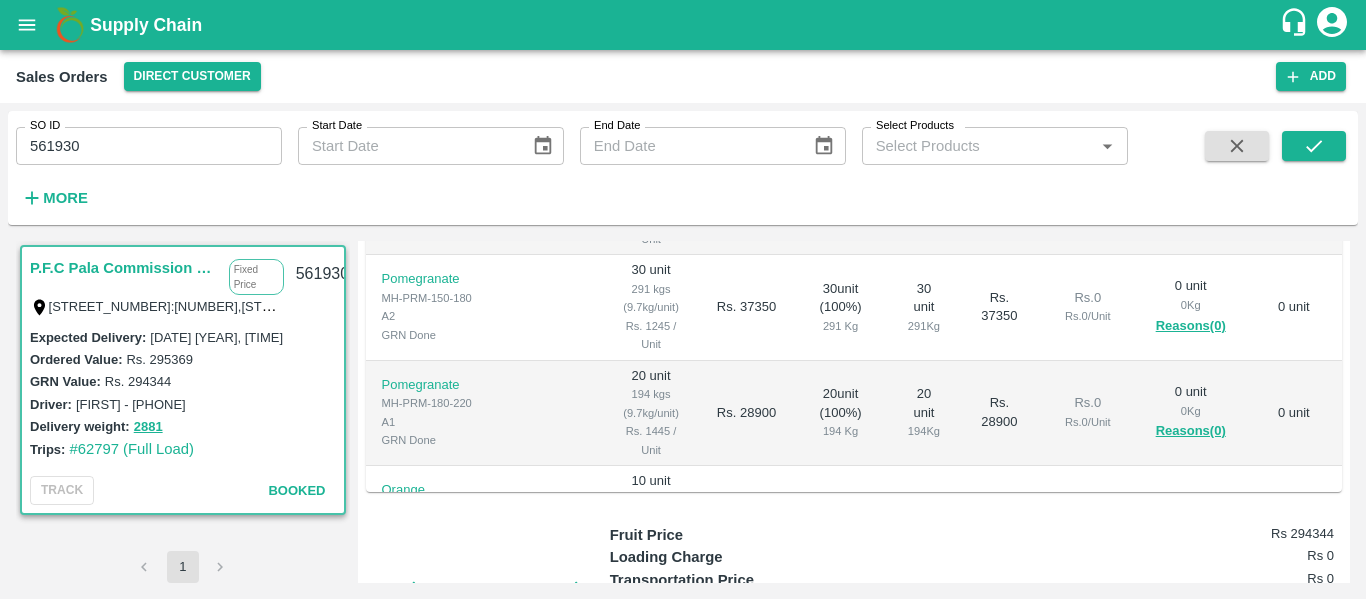 scroll, scrollTop: 707, scrollLeft: 0, axis: vertical 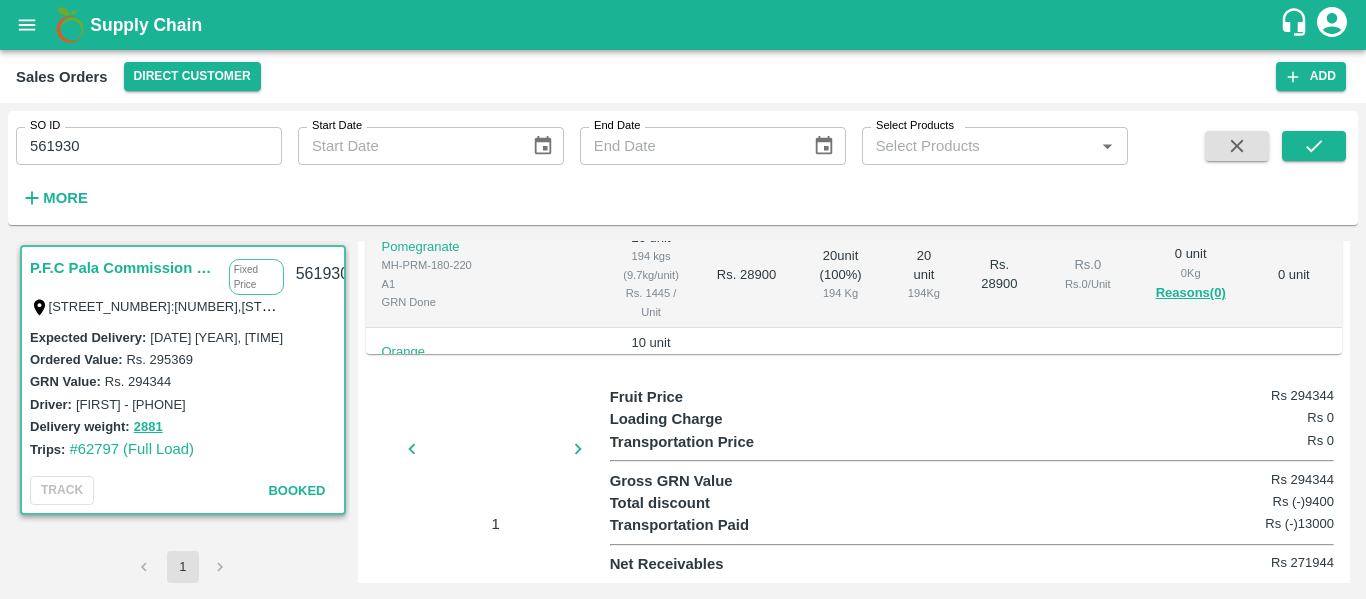click at bounding box center (496, 455) 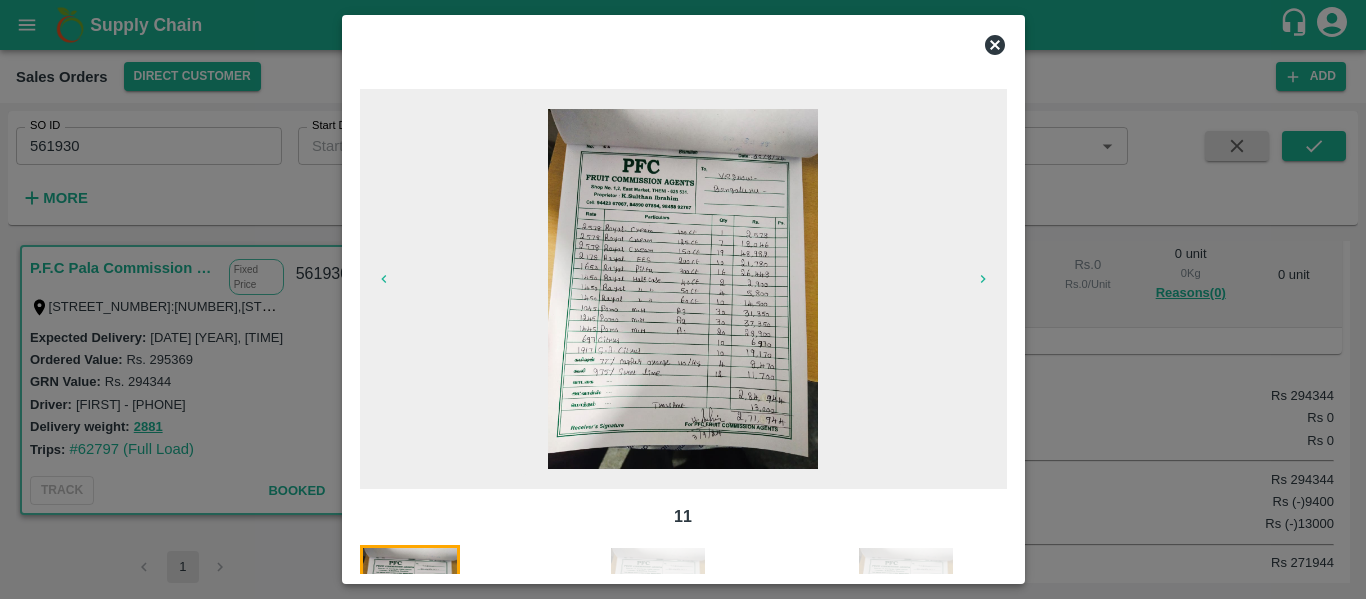 click at bounding box center [546, 609] 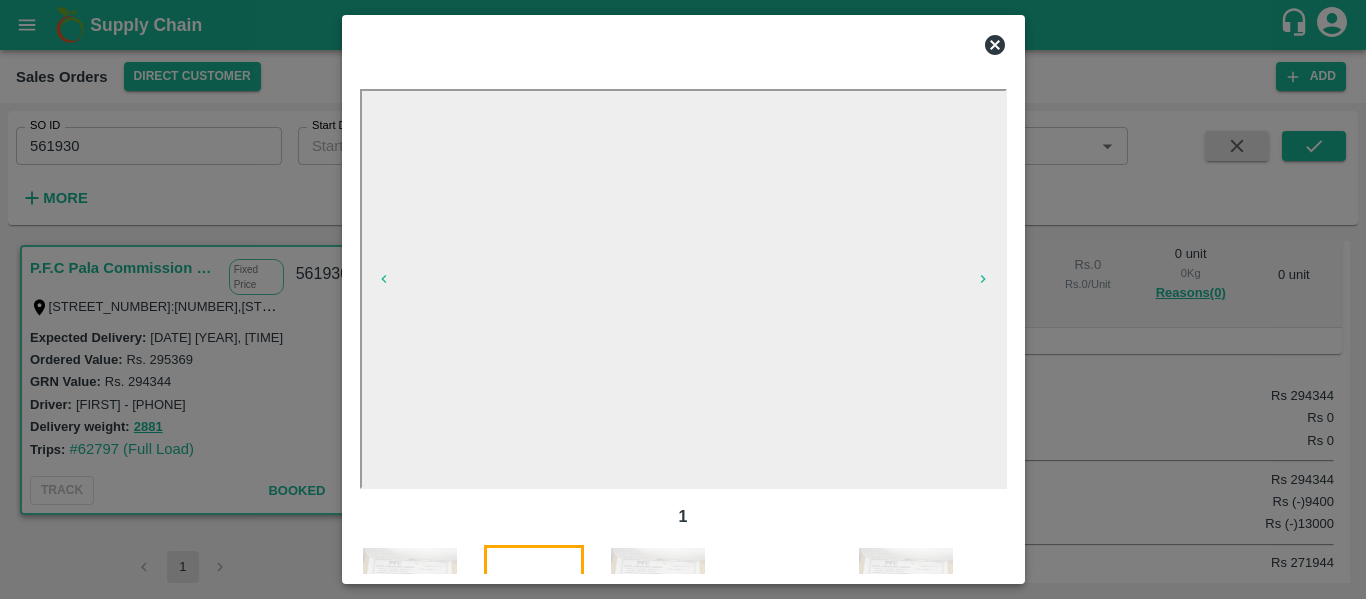 scroll, scrollTop: 124, scrollLeft: 0, axis: vertical 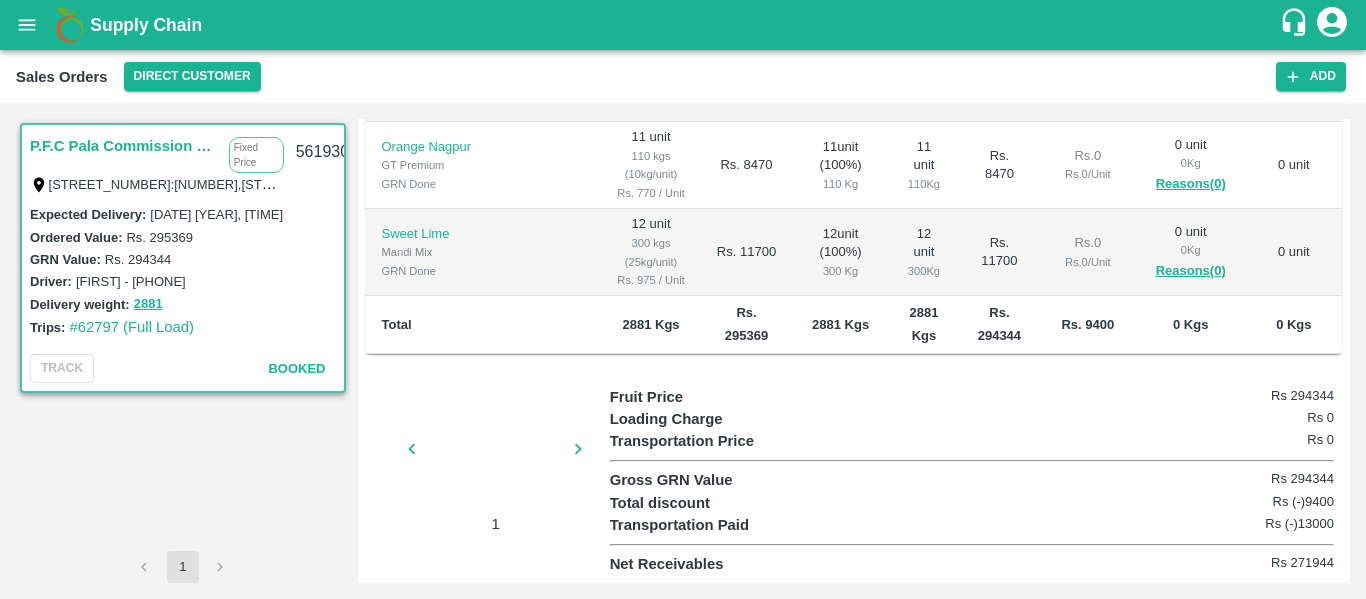 click at bounding box center (496, 455) 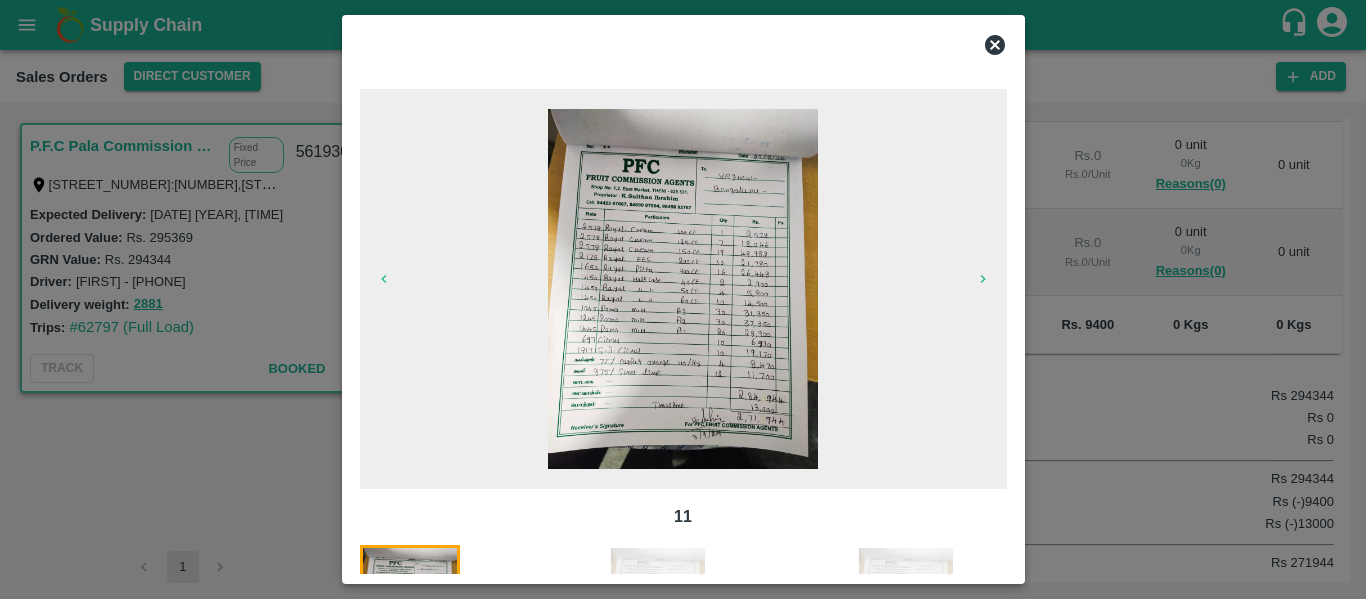 click at bounding box center [546, 609] 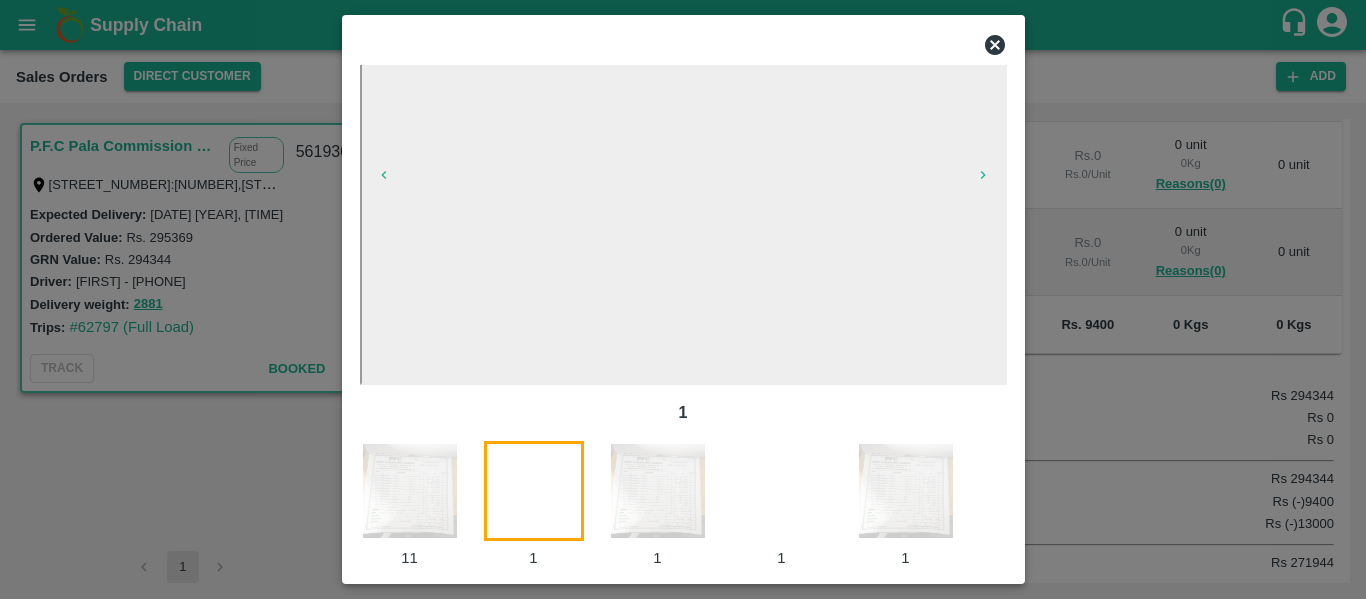 scroll, scrollTop: 124, scrollLeft: 0, axis: vertical 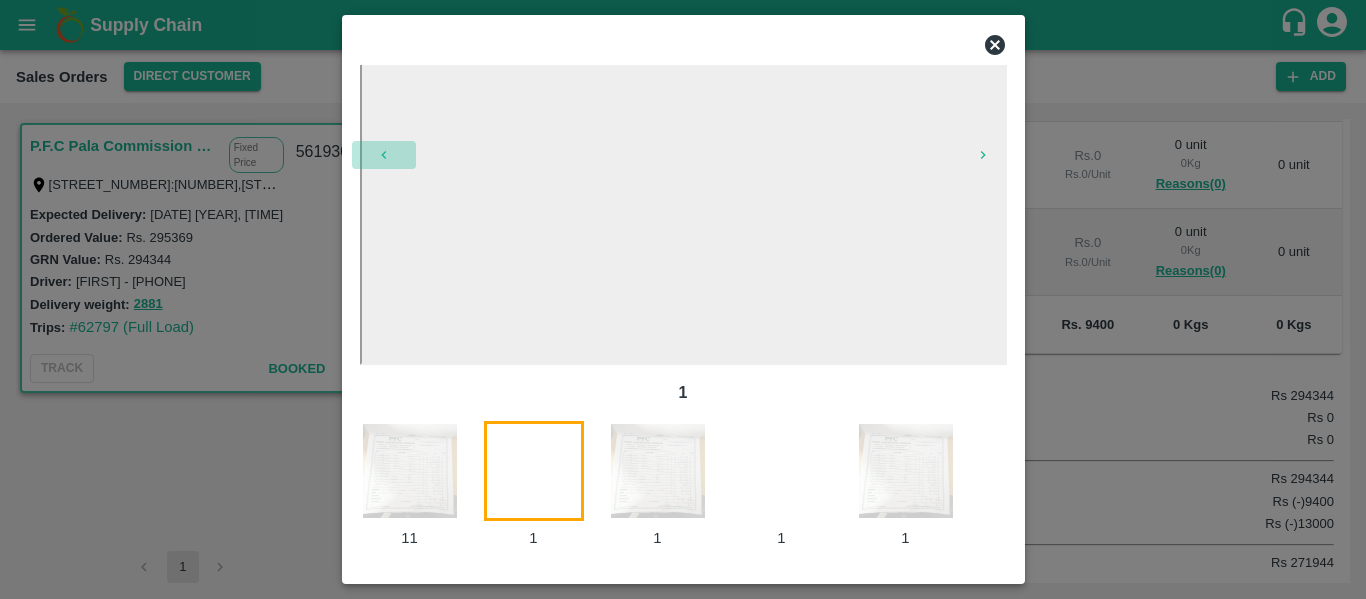 click 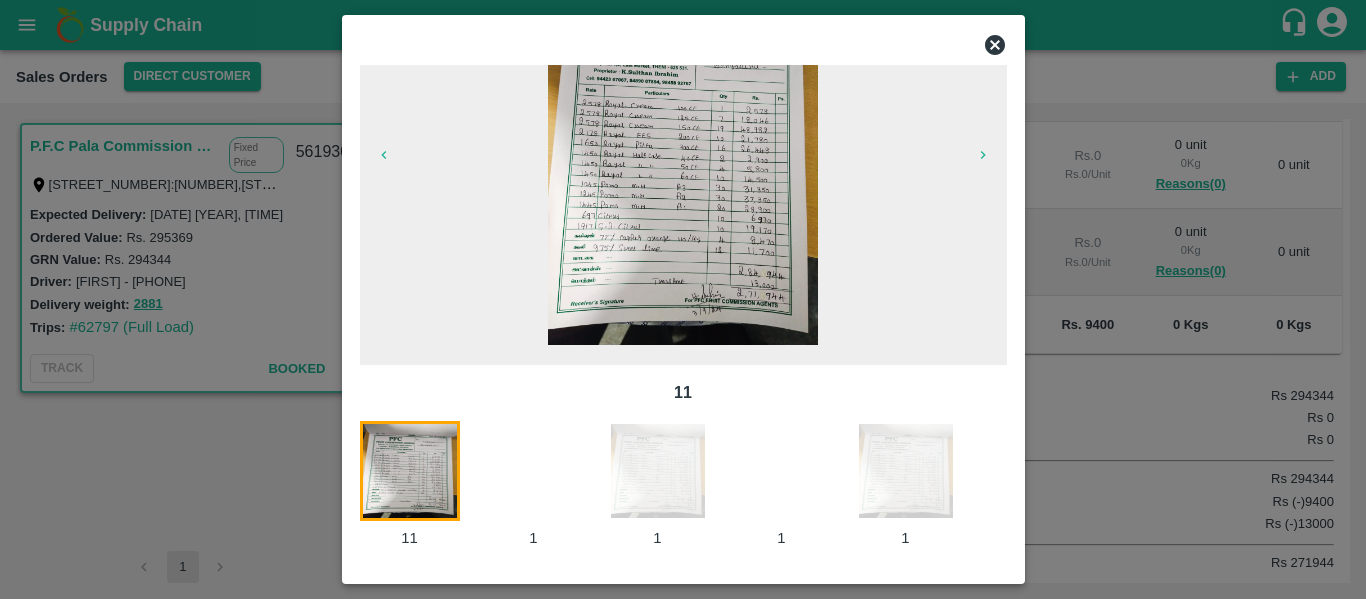 click at bounding box center (546, 485) 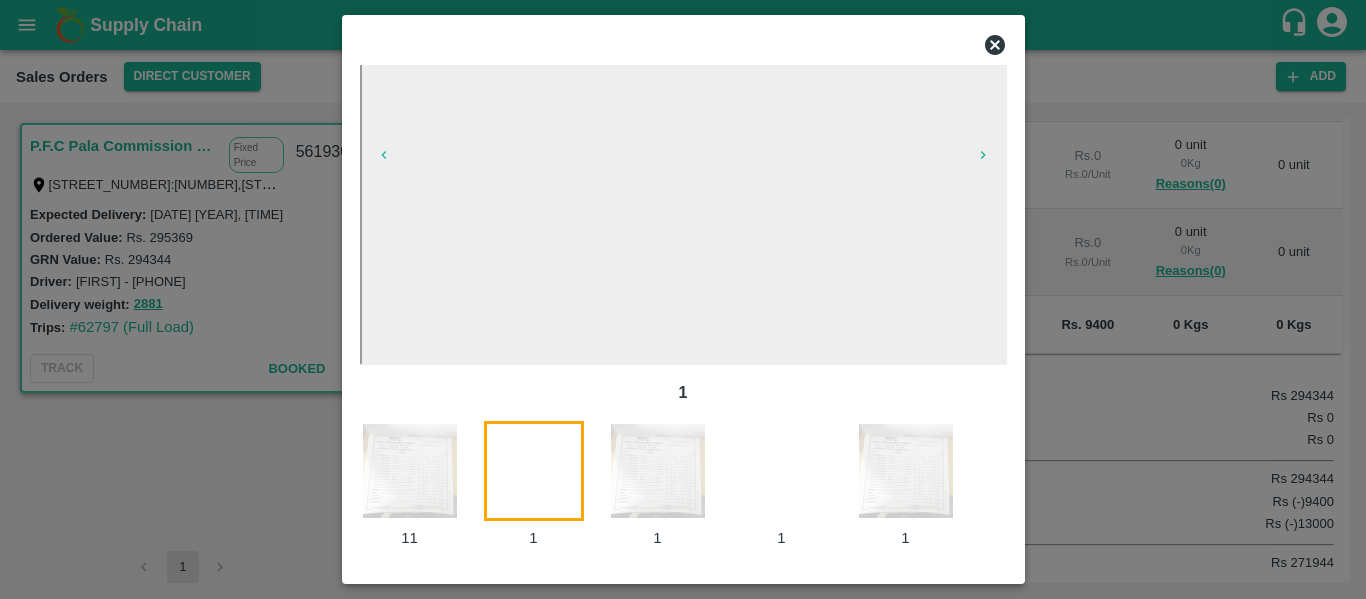 click at bounding box center [658, 471] 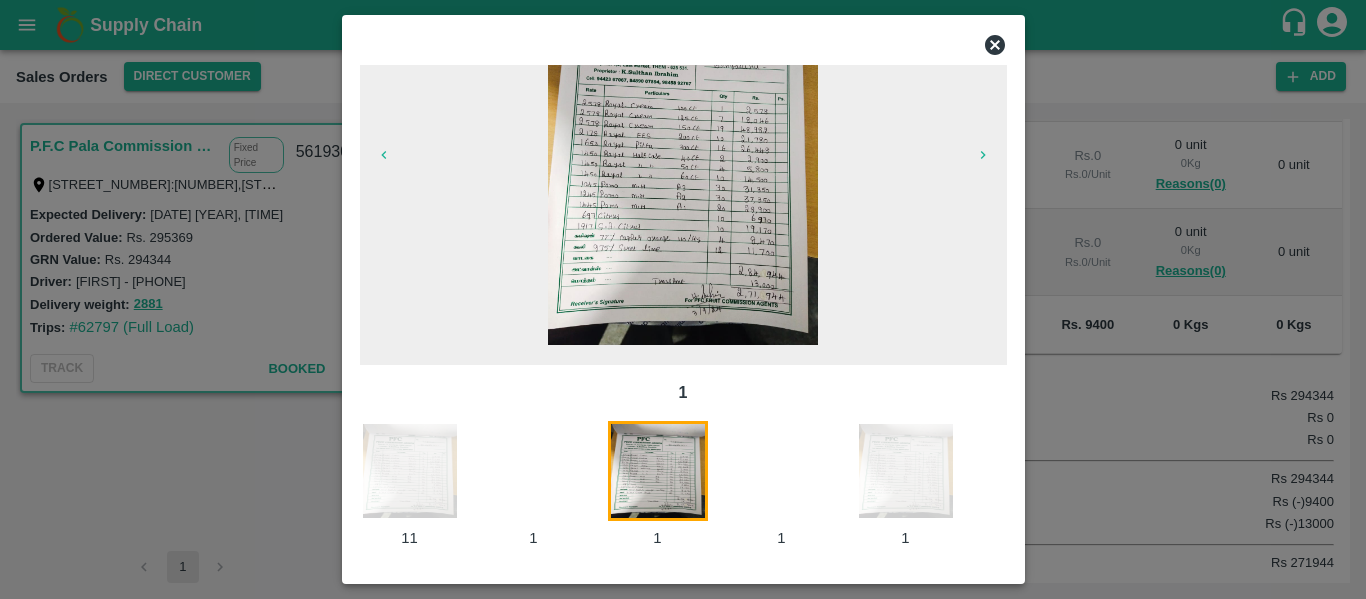 click at bounding box center [546, 485] 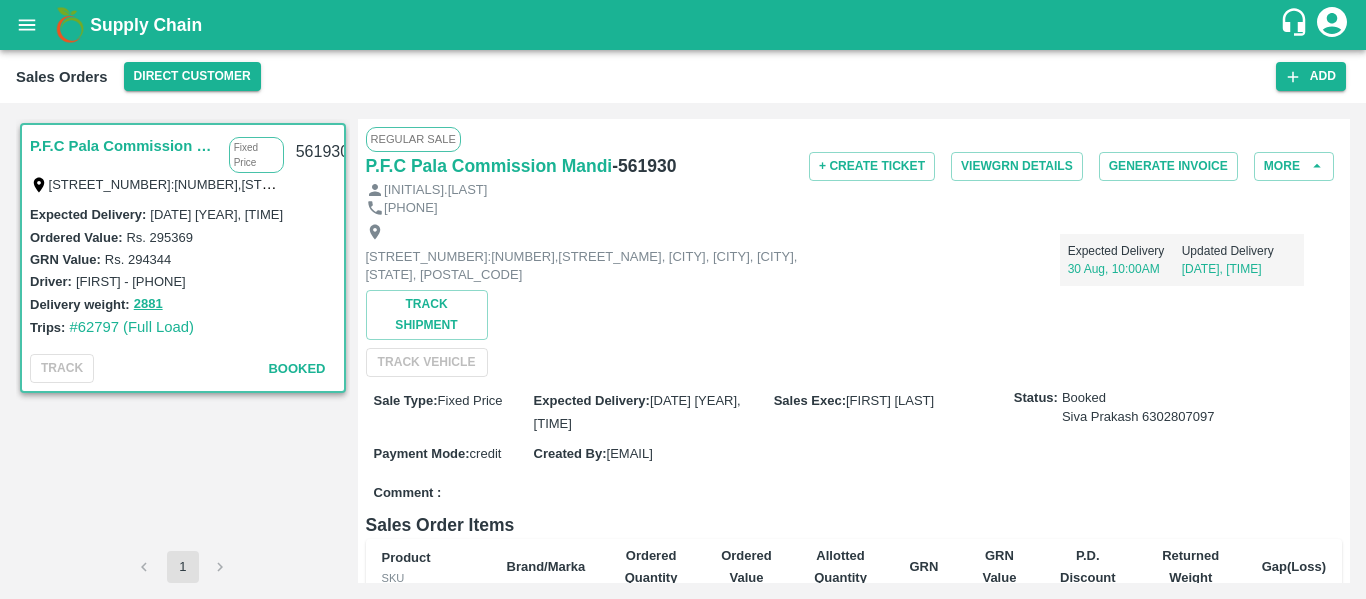 scroll, scrollTop: 585, scrollLeft: 0, axis: vertical 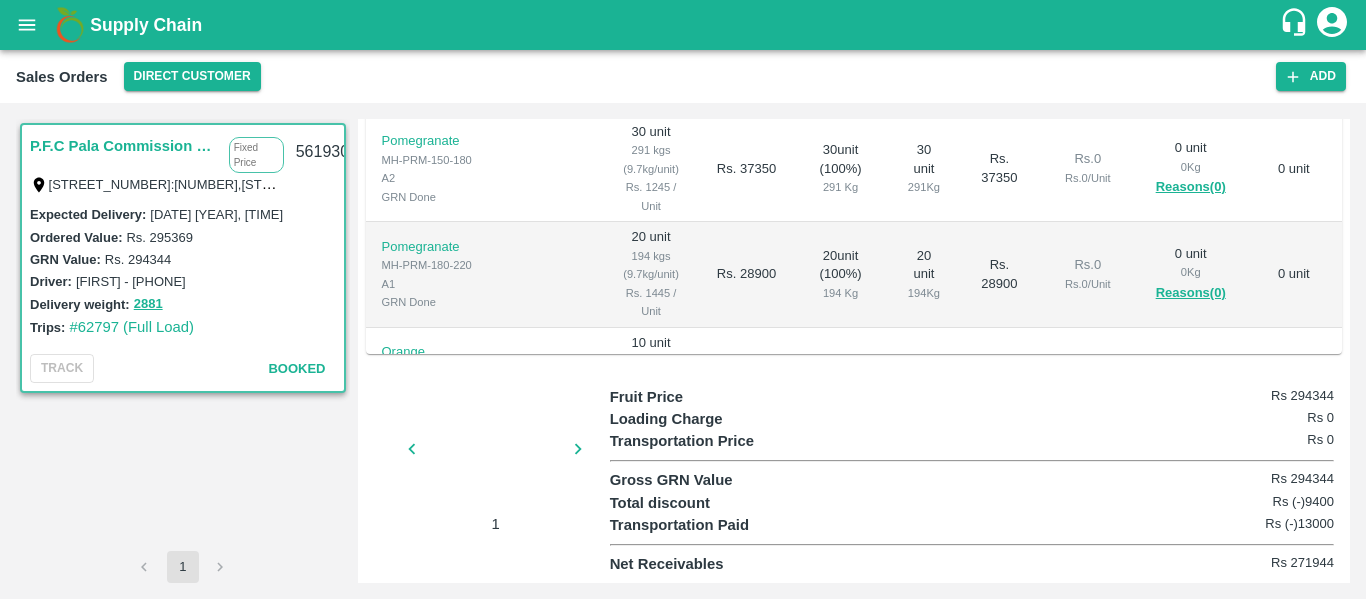 click at bounding box center (496, 455) 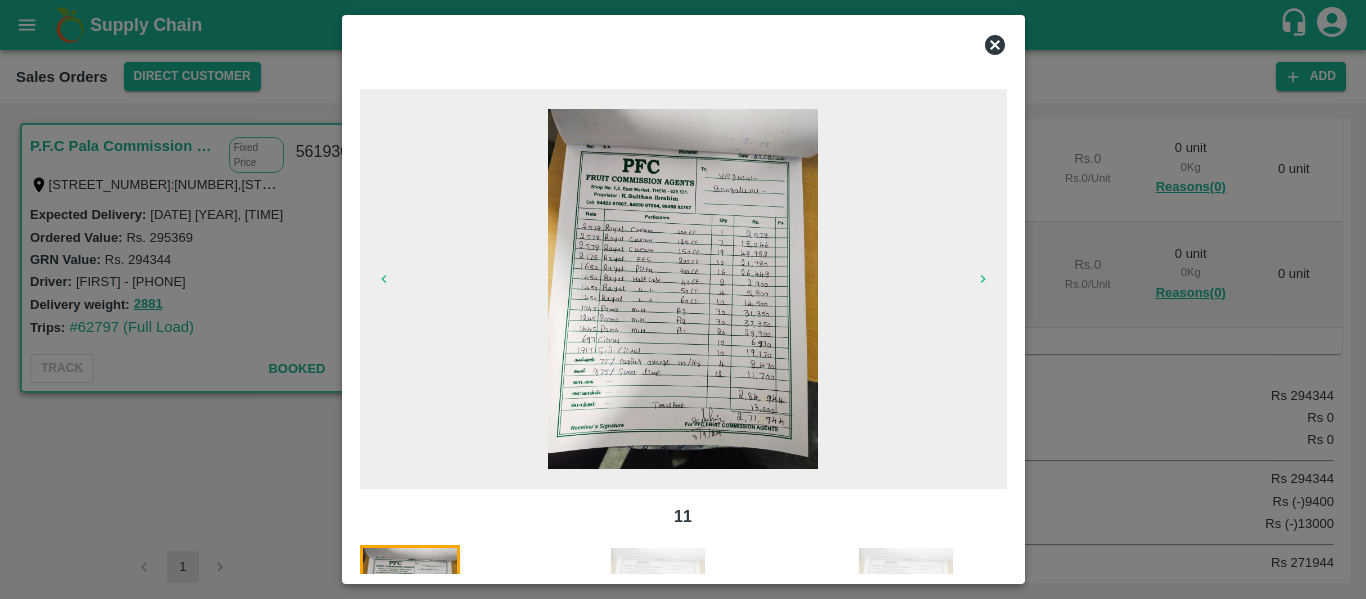 click at bounding box center (658, 595) 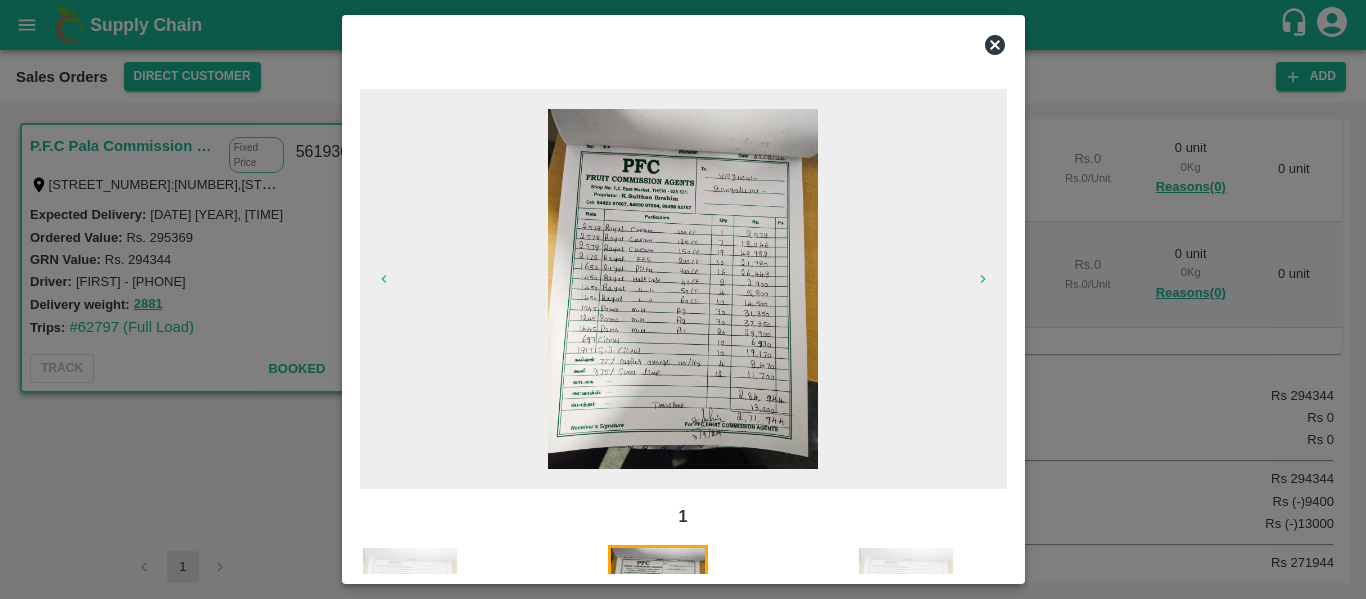 scroll, scrollTop: 124, scrollLeft: 0, axis: vertical 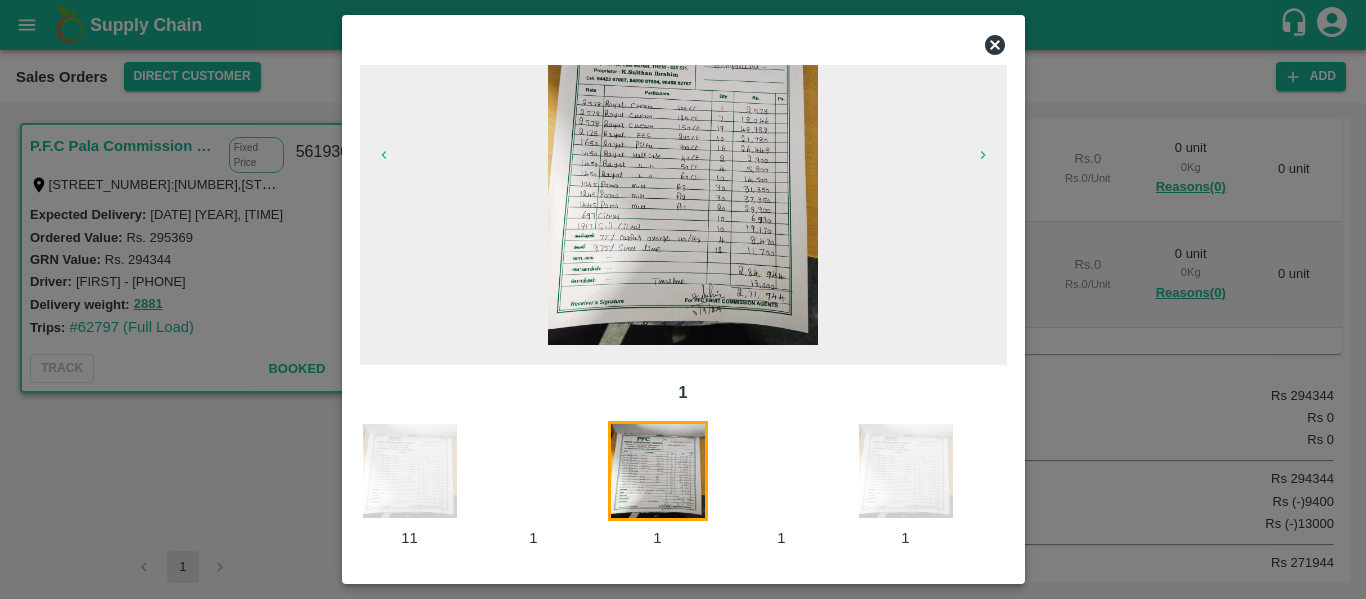 click at bounding box center (546, 485) 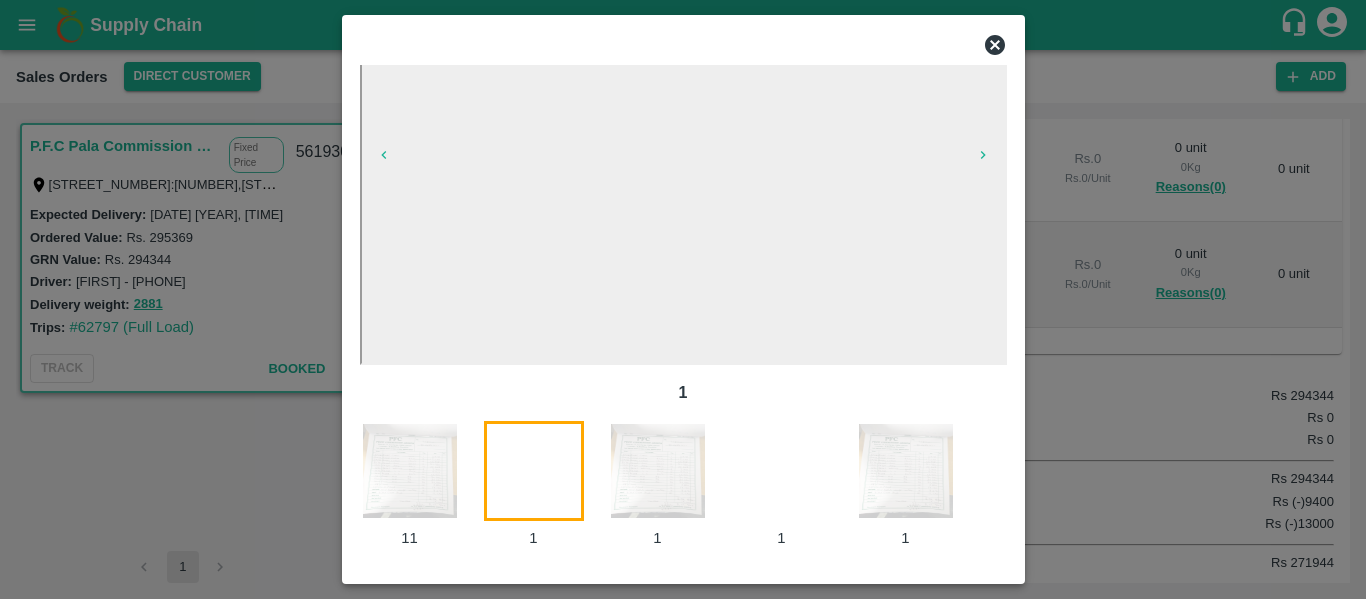 click at bounding box center (410, 471) 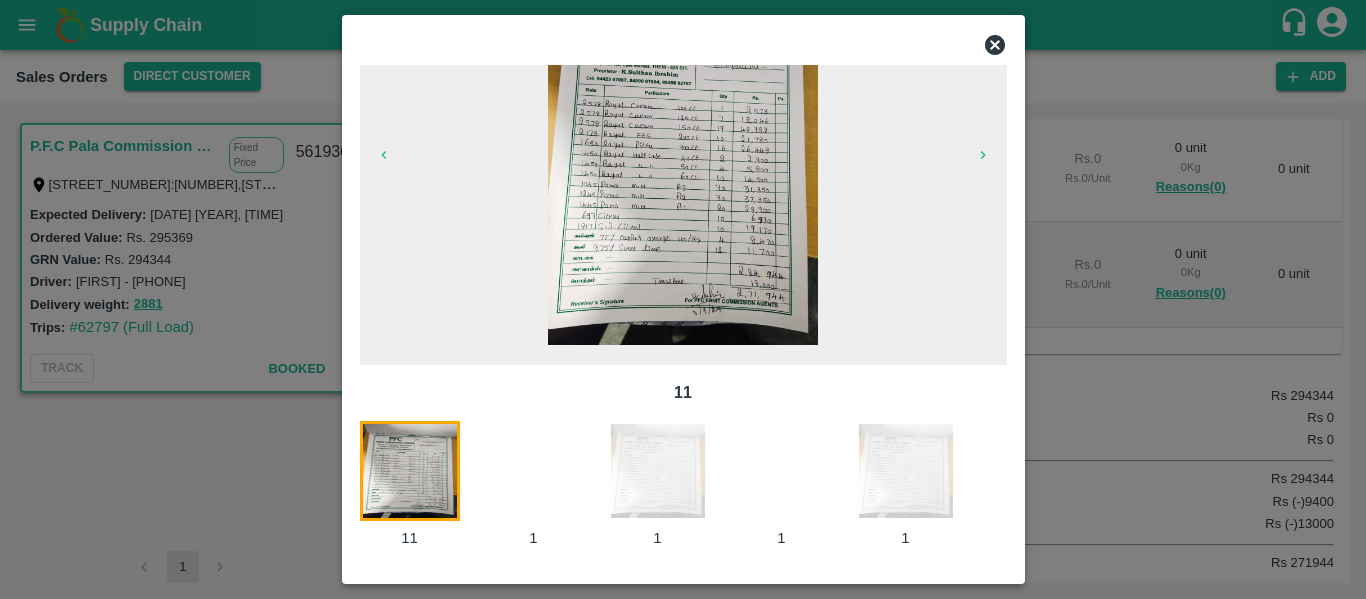 click at bounding box center (546, 485) 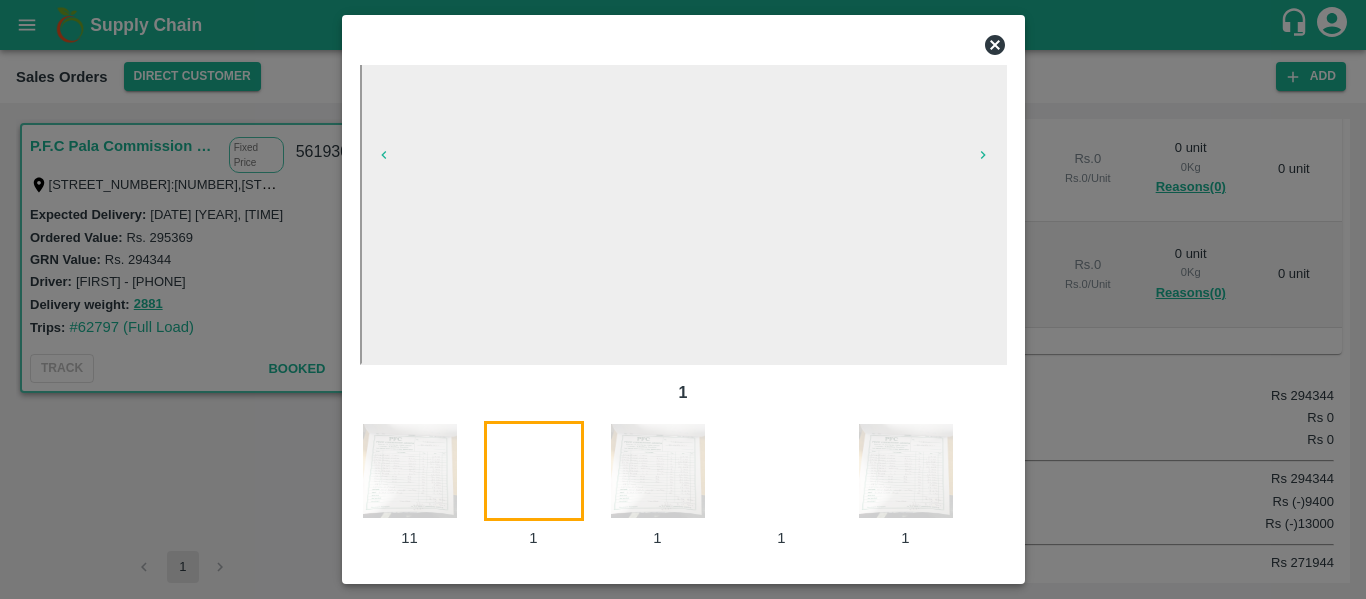 click at bounding box center [658, 471] 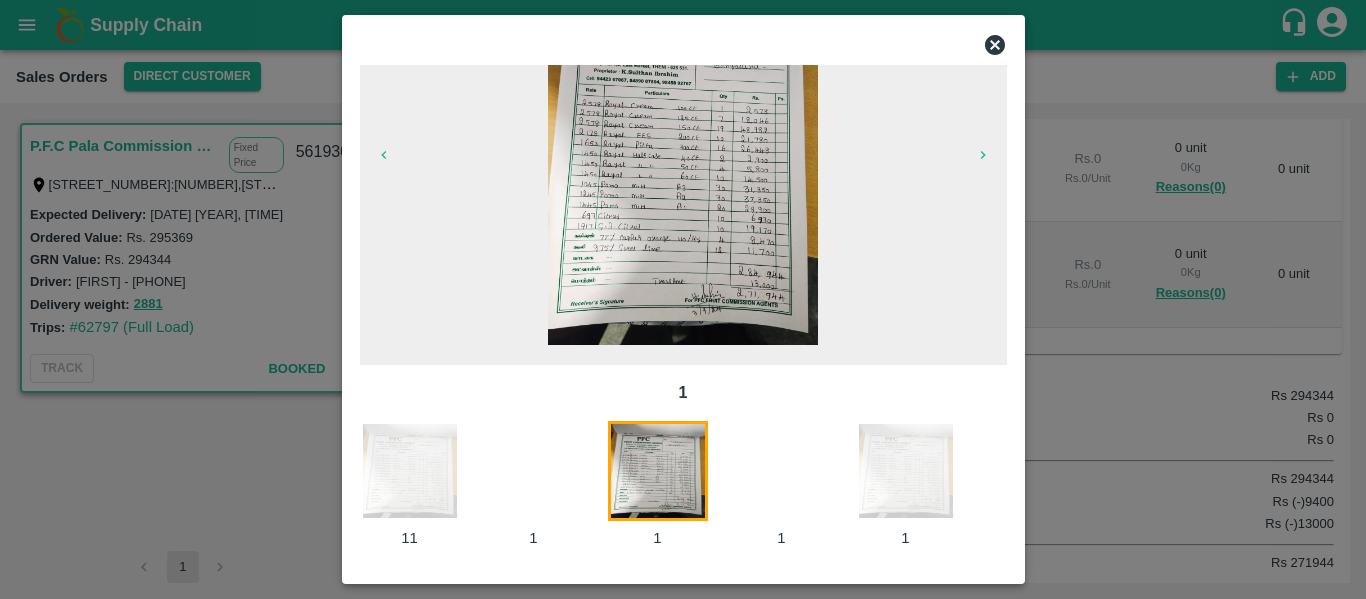click at bounding box center [794, 485] 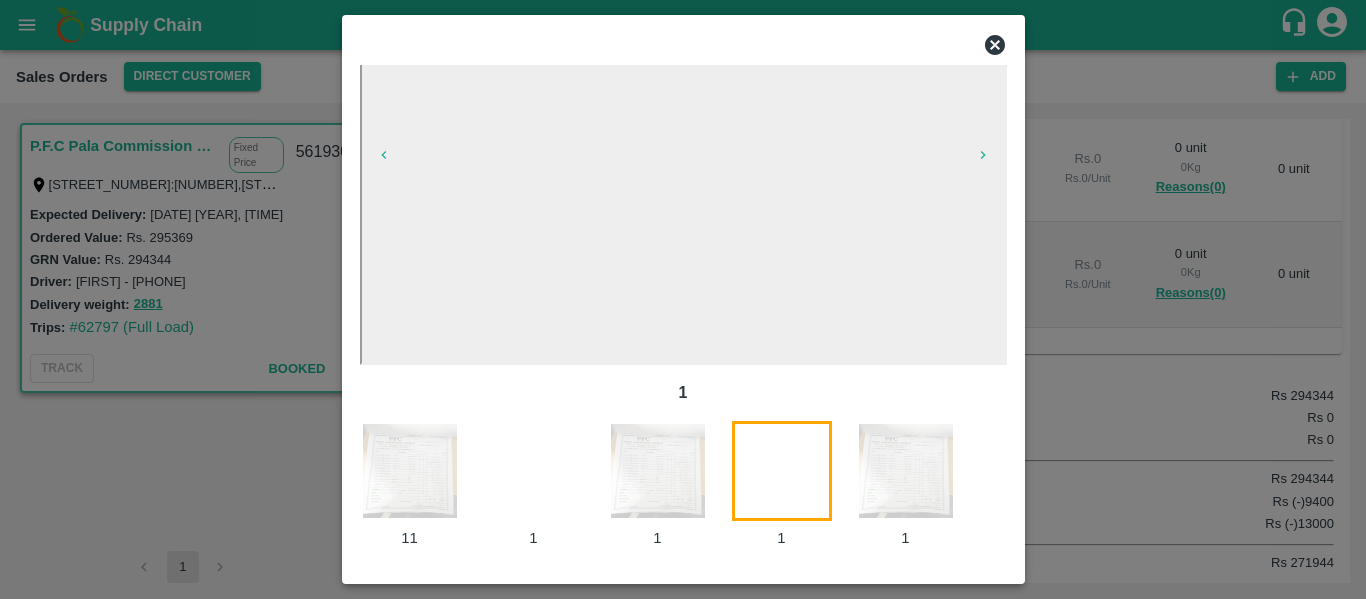 click at bounding box center [906, 471] 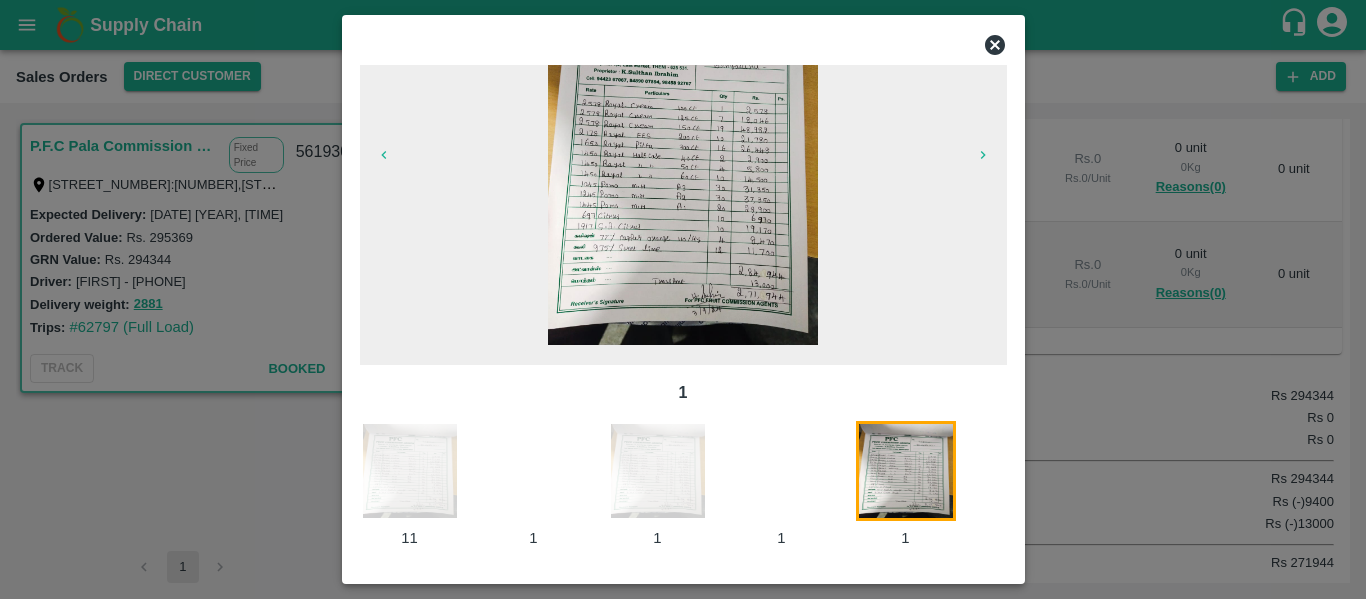 click at bounding box center [683, 165] 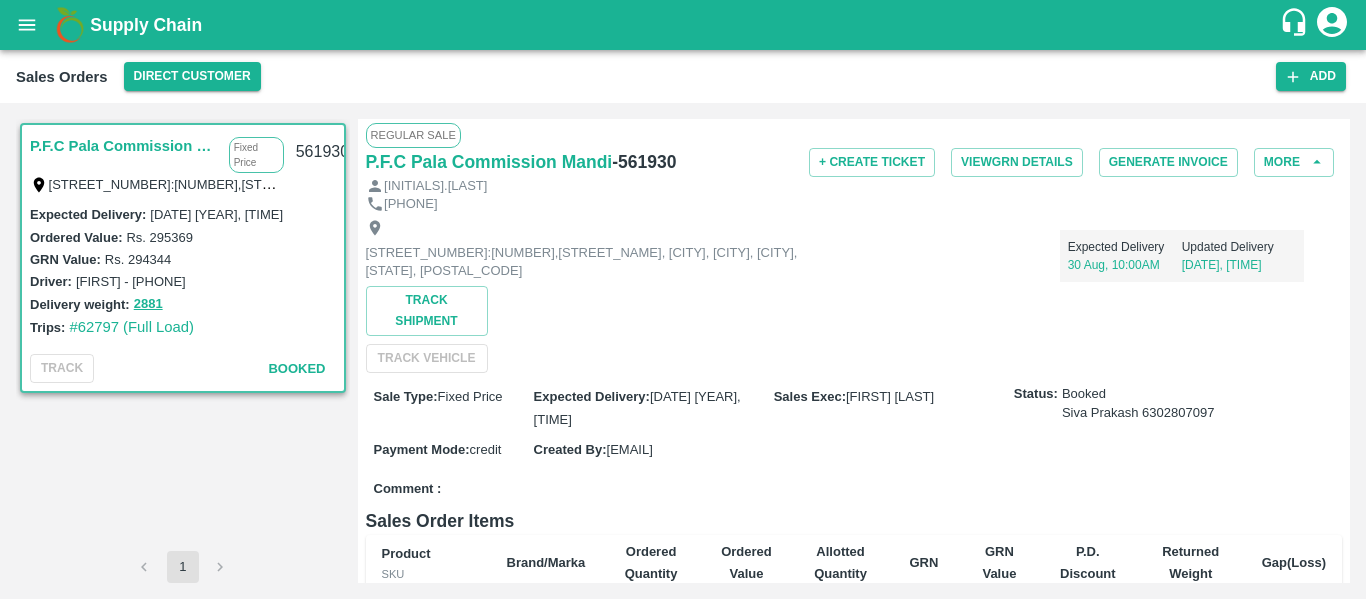 scroll, scrollTop: 3, scrollLeft: 0, axis: vertical 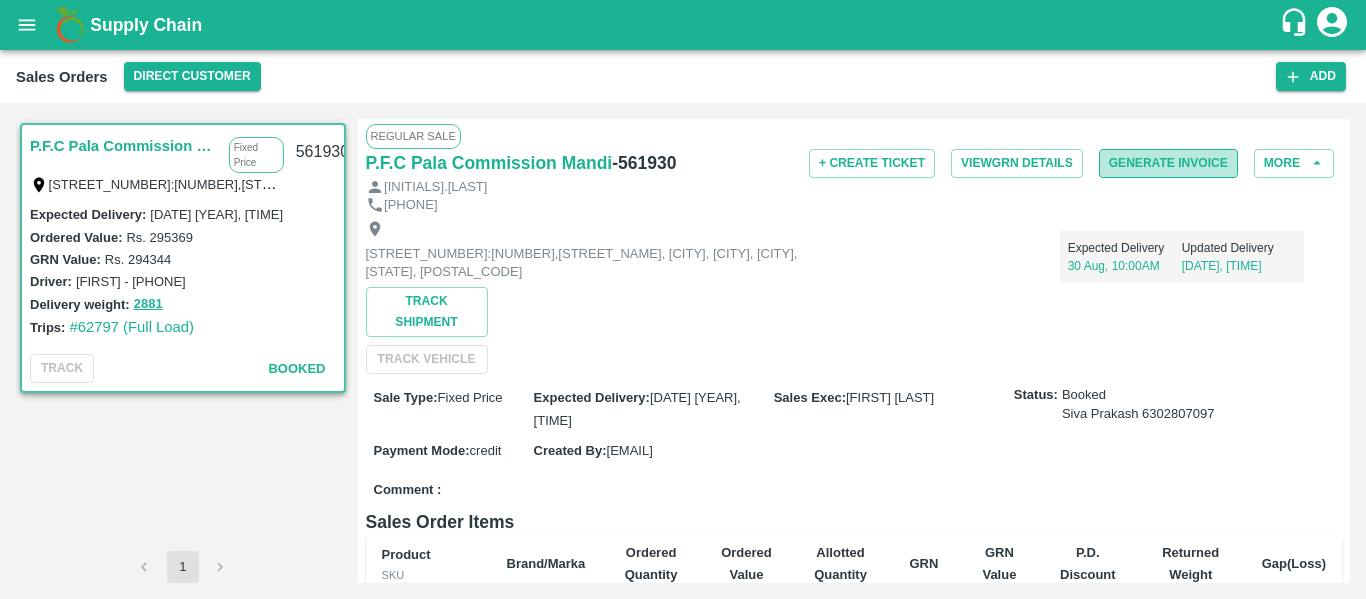 click on "Generate Invoice" at bounding box center (1168, 163) 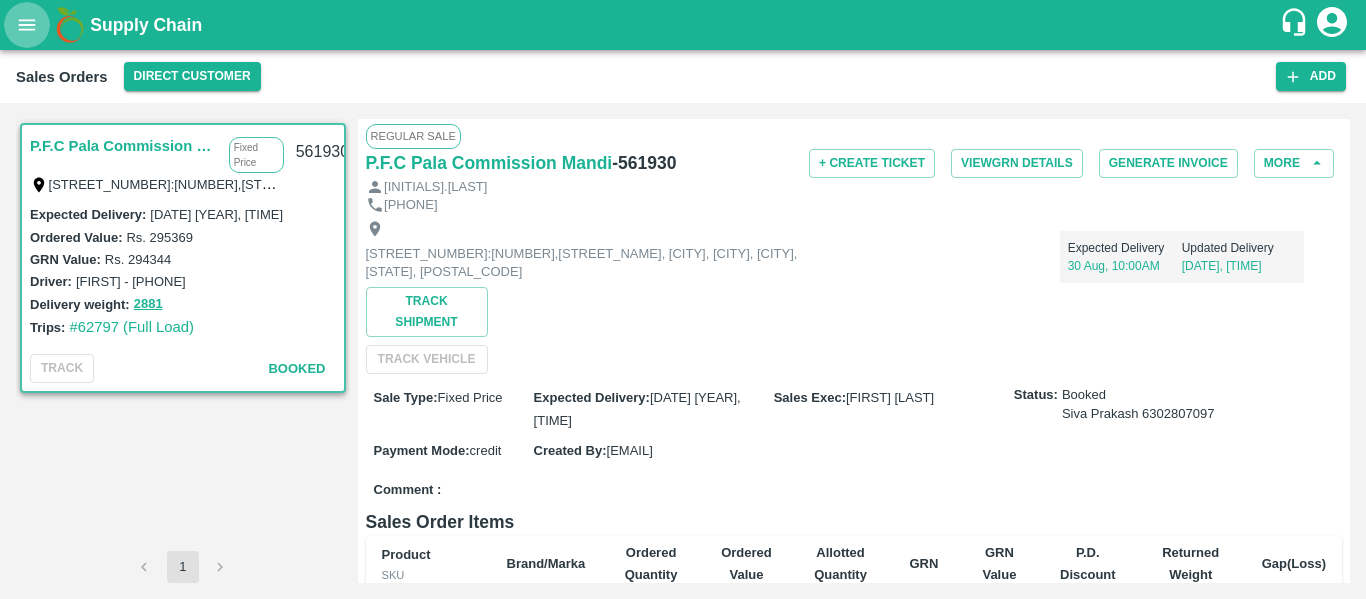 click 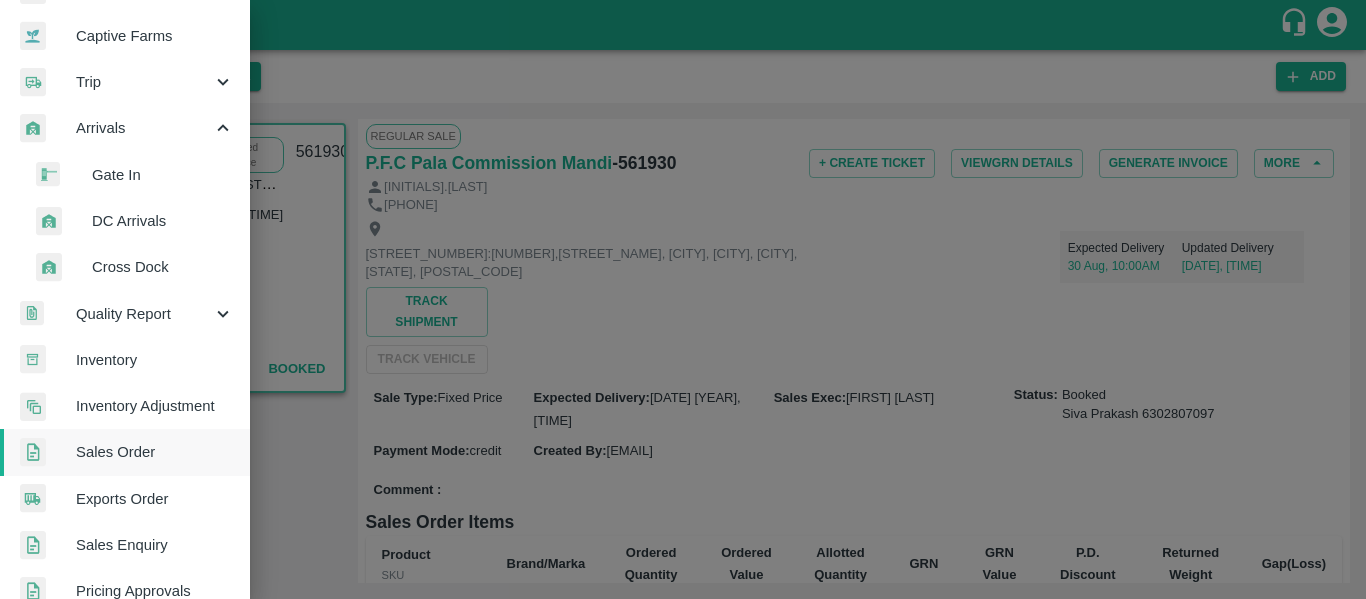 scroll, scrollTop: 186, scrollLeft: 0, axis: vertical 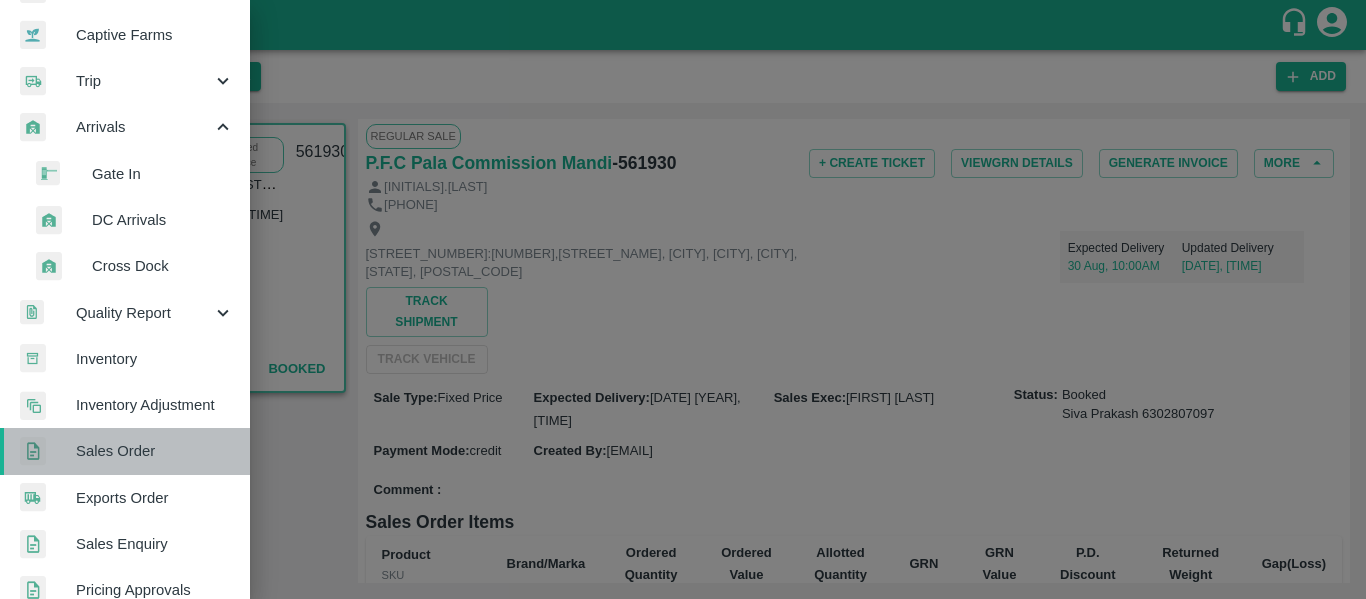 click on "Sales Order" at bounding box center [155, 451] 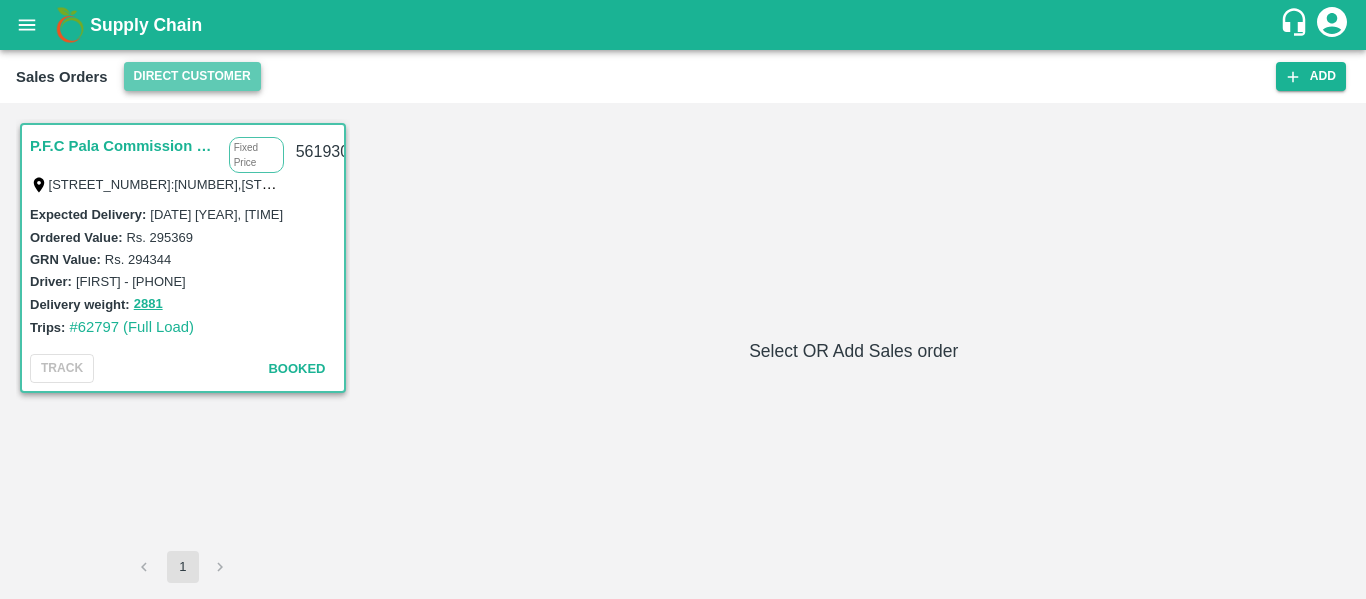 click on "Direct Customer" at bounding box center (192, 76) 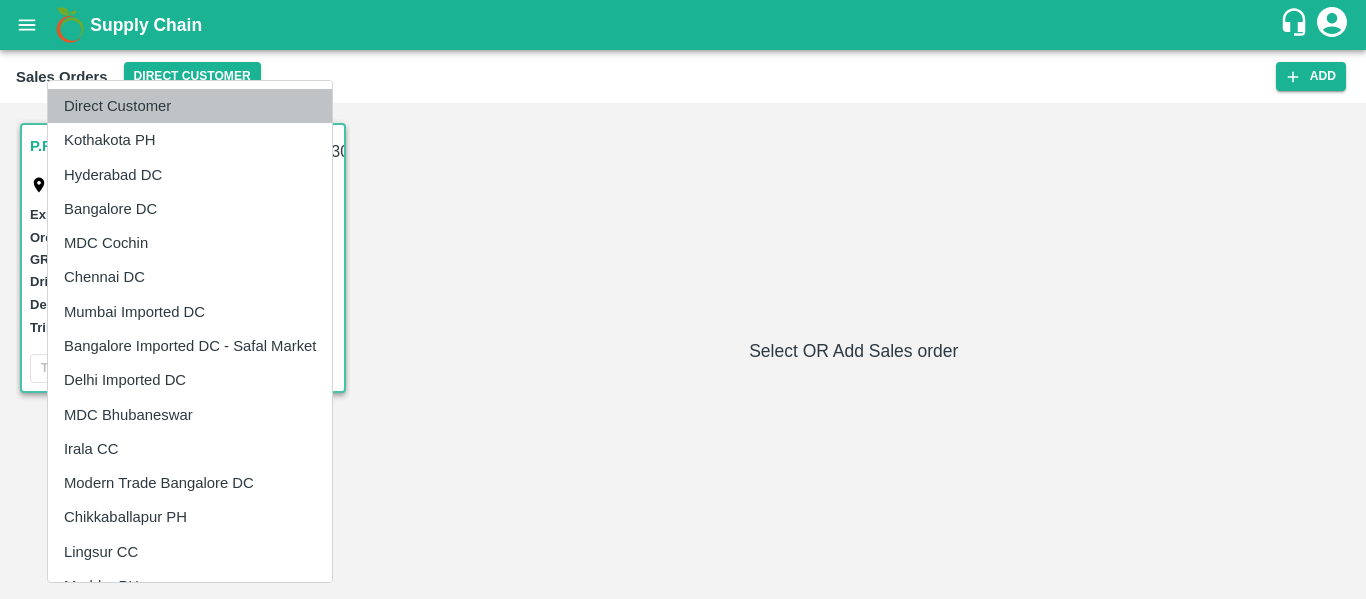 click on "Direct Customer" at bounding box center [190, 106] 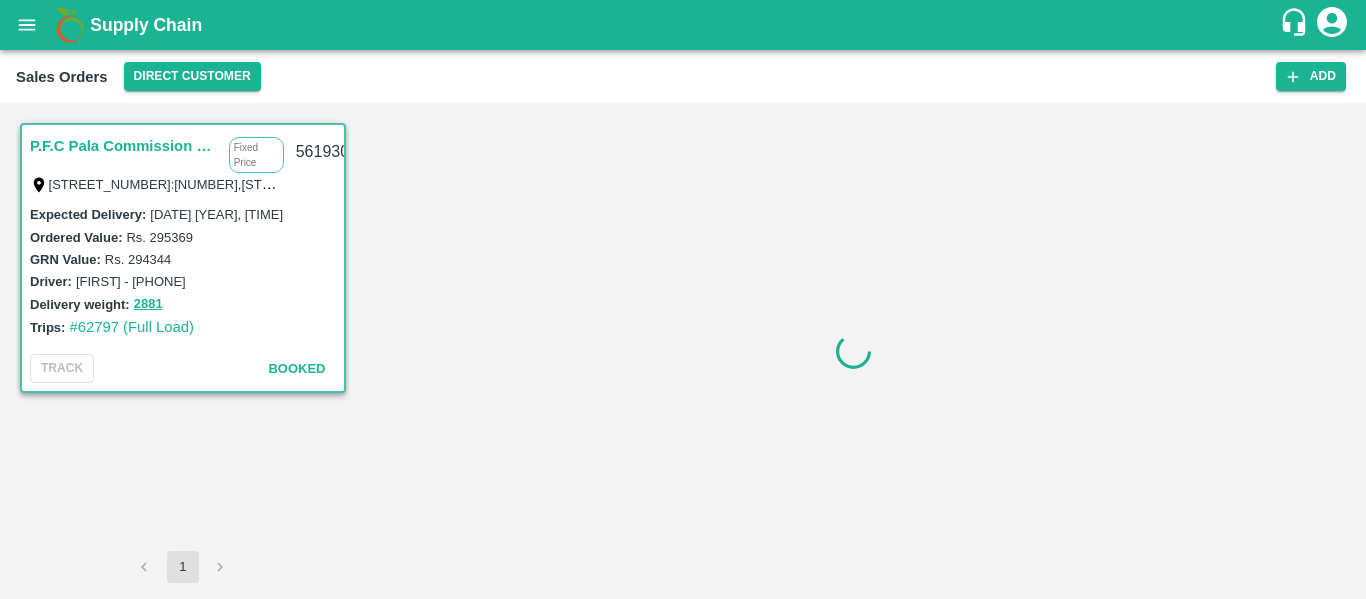 click on "P.F.C Pala Commission Mandi Fixed Price" at bounding box center [157, 153] 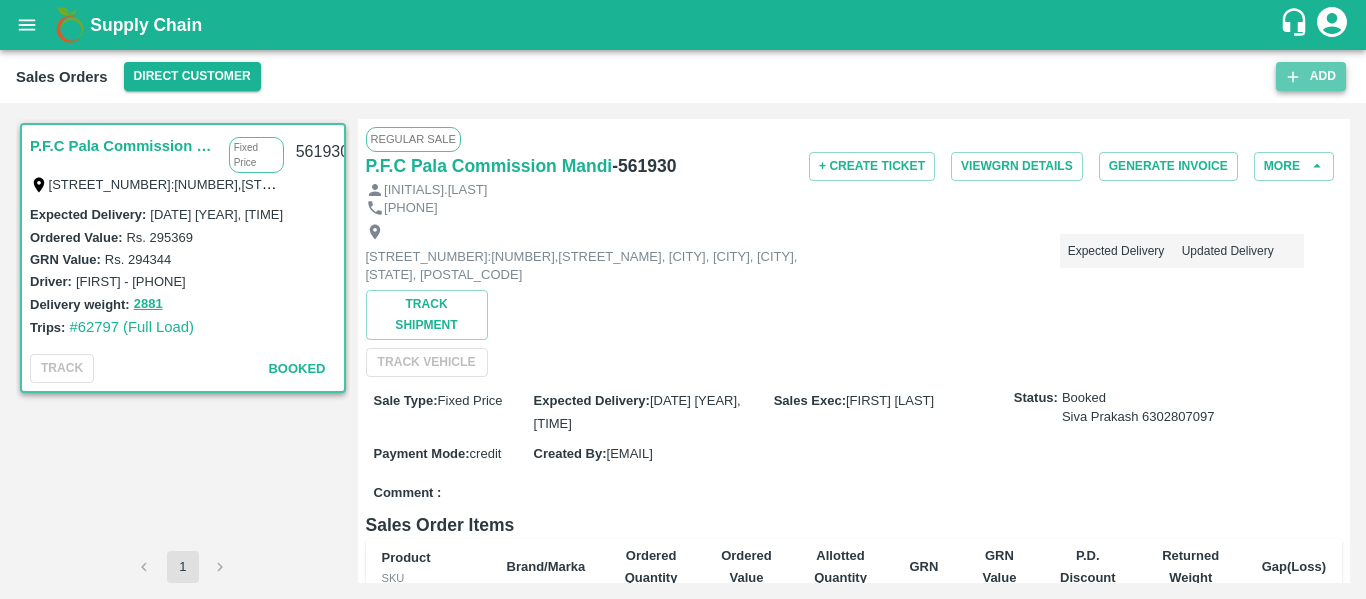 click on "Add" at bounding box center [1311, 76] 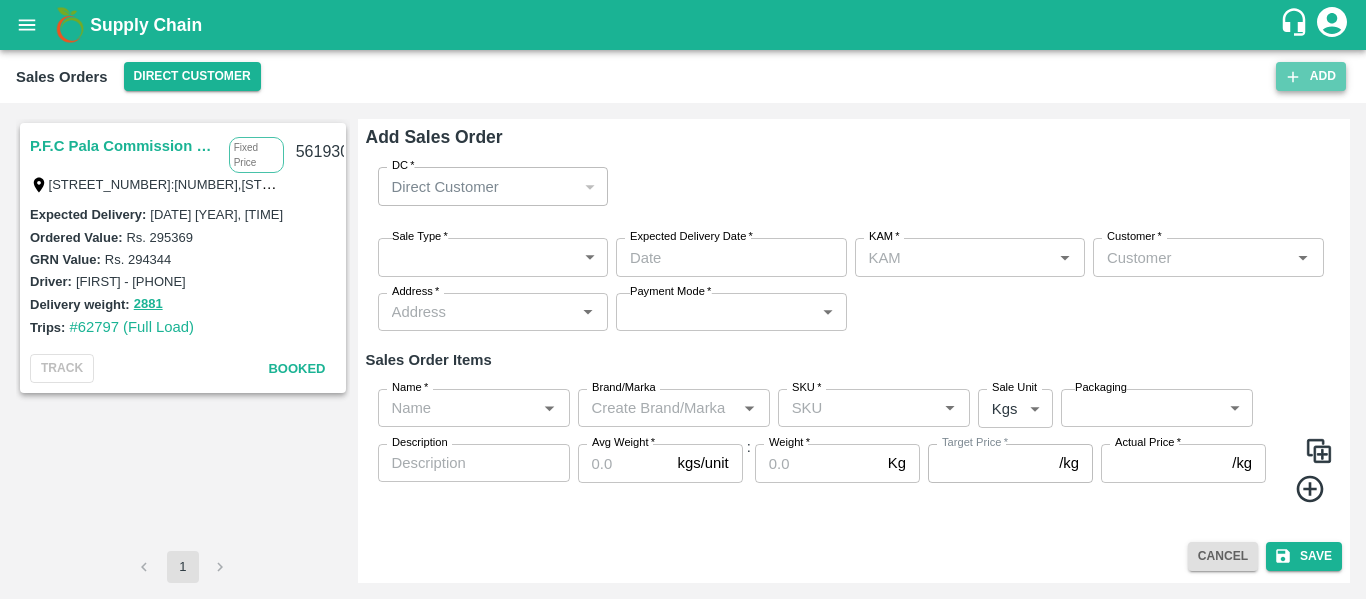 click 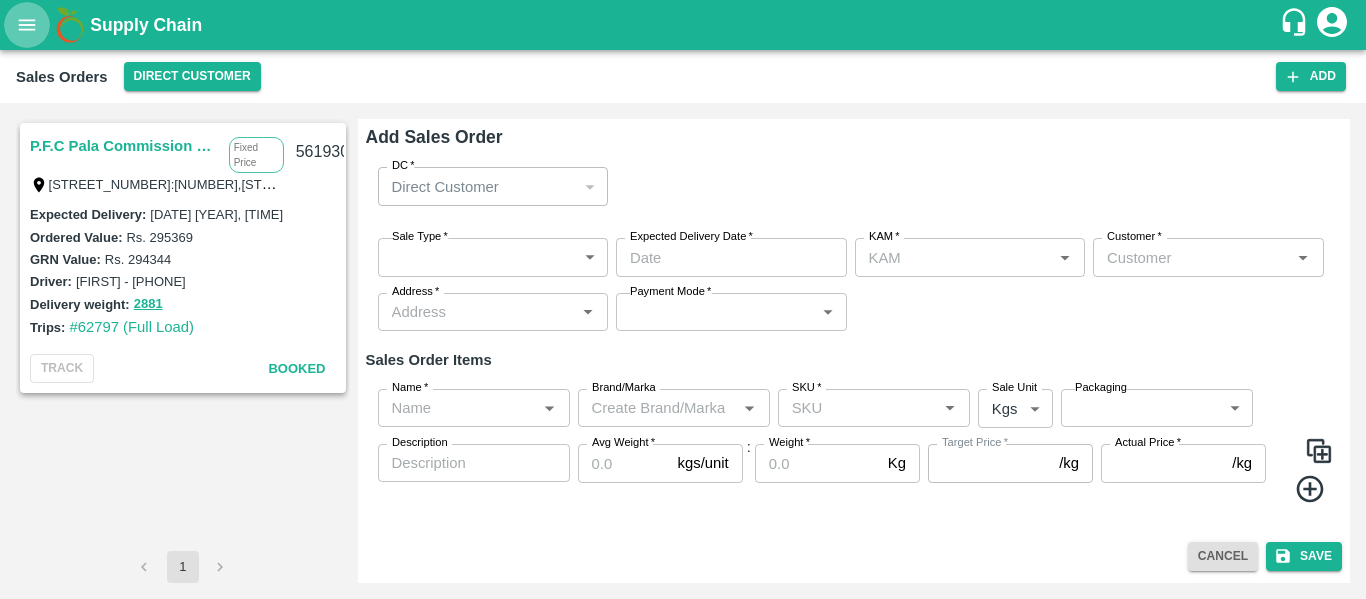 click 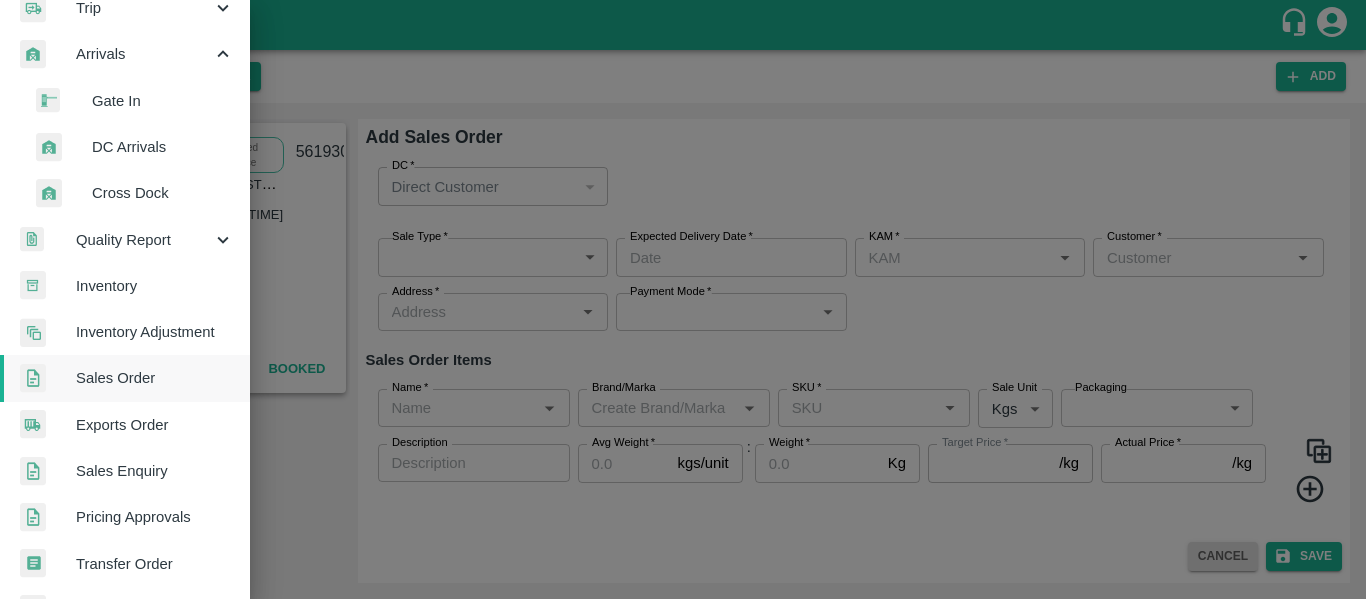scroll, scrollTop: 260, scrollLeft: 0, axis: vertical 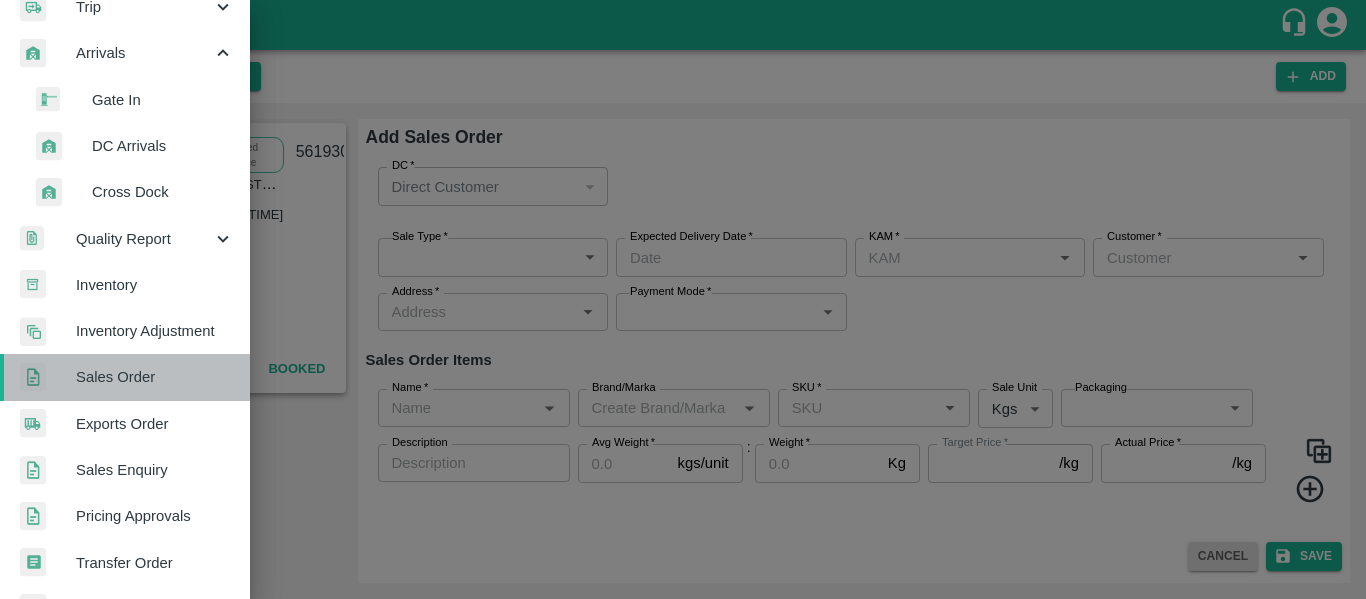 click on "Sales Order" at bounding box center [155, 377] 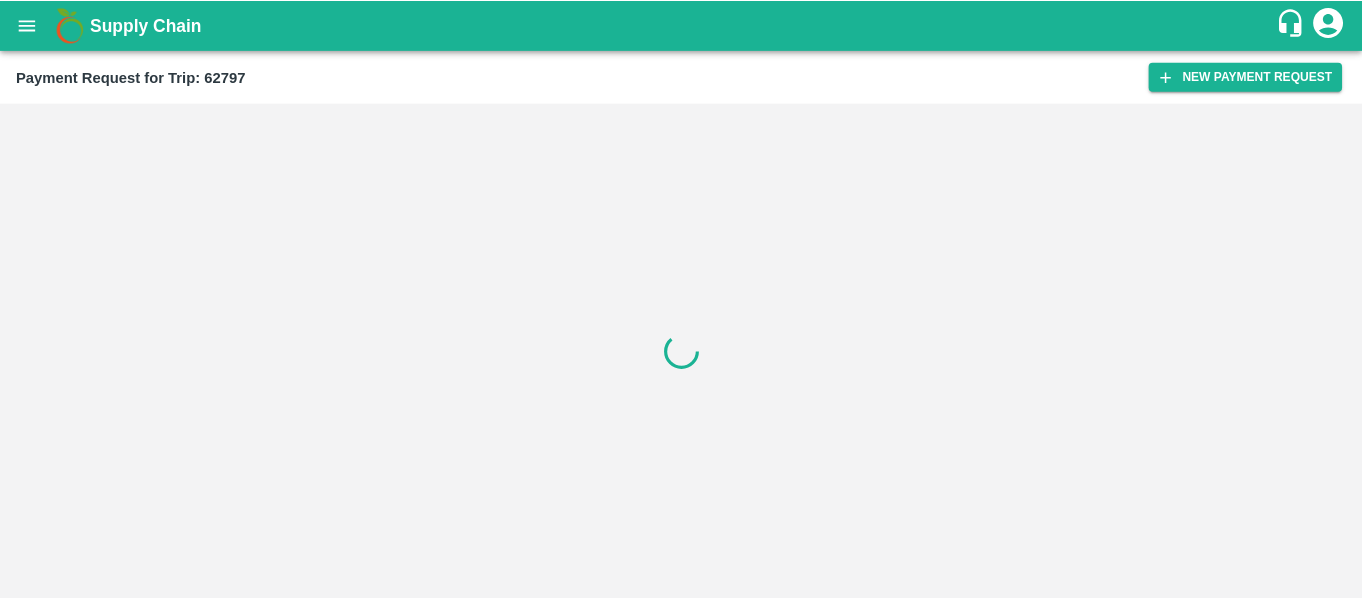 scroll, scrollTop: 0, scrollLeft: 0, axis: both 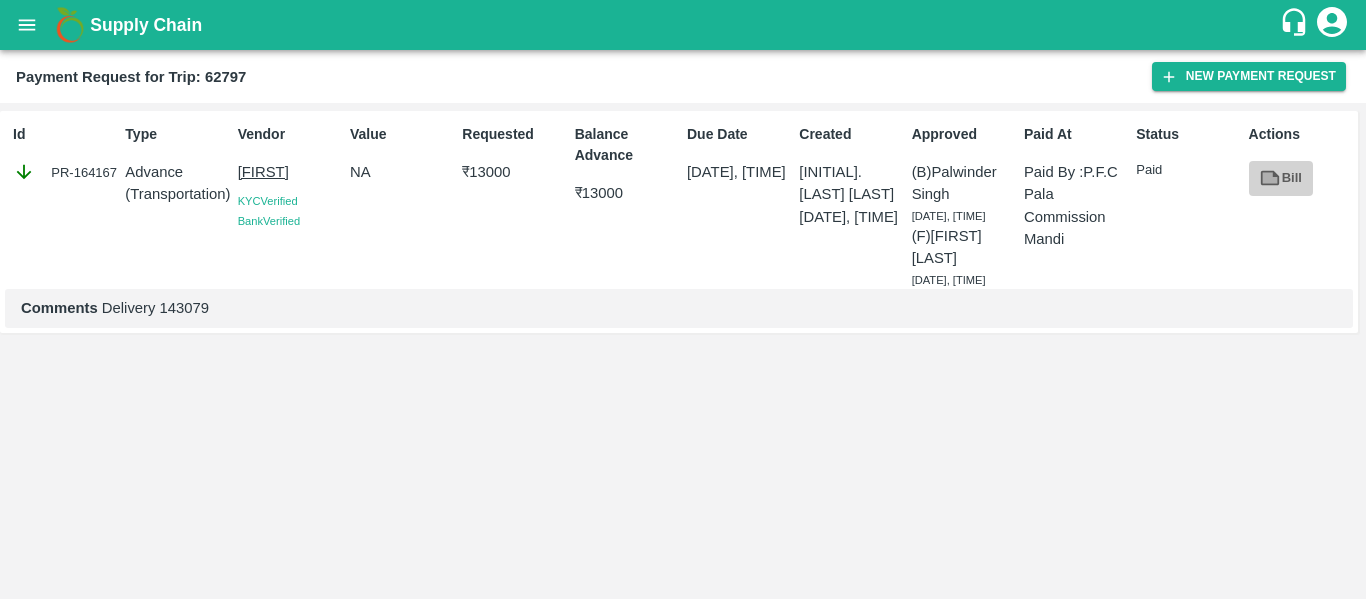 click 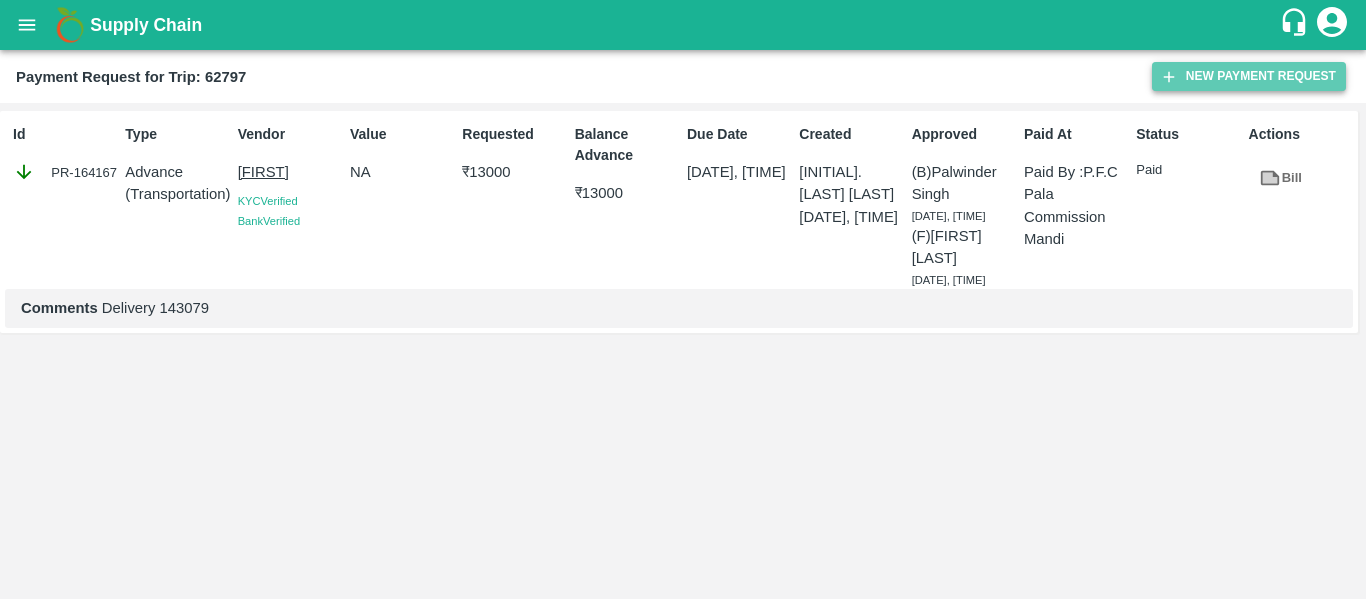 click on "New Payment Request" at bounding box center (1249, 76) 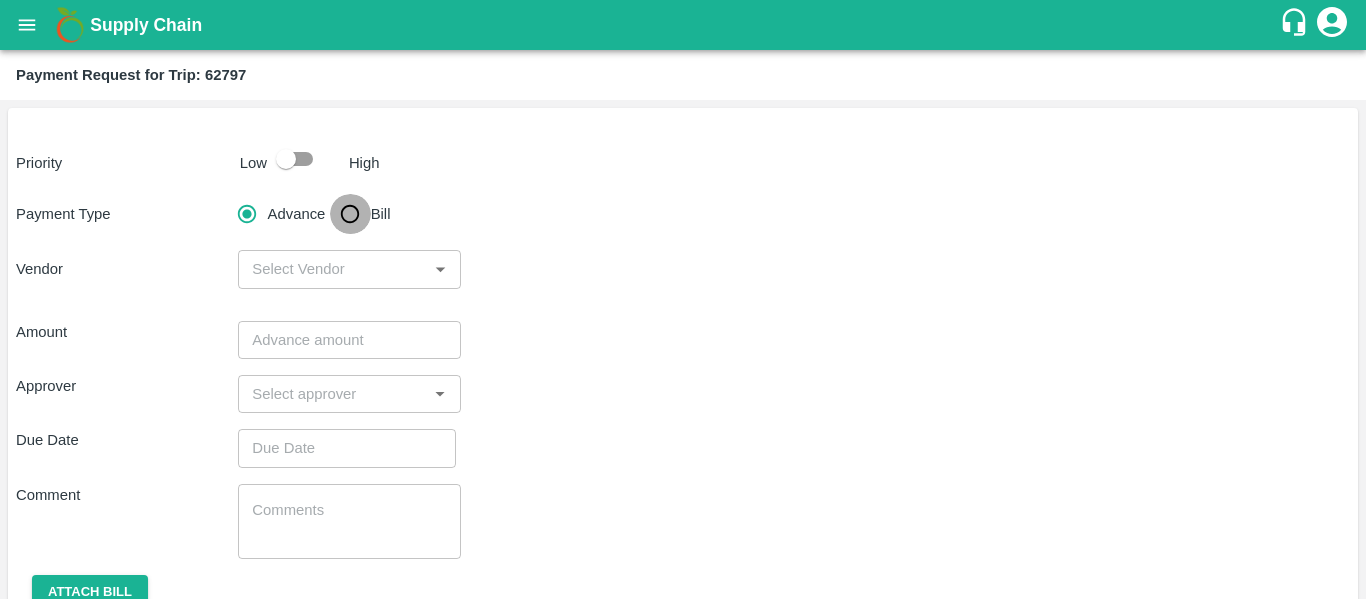 click on "Bill" at bounding box center (350, 214) 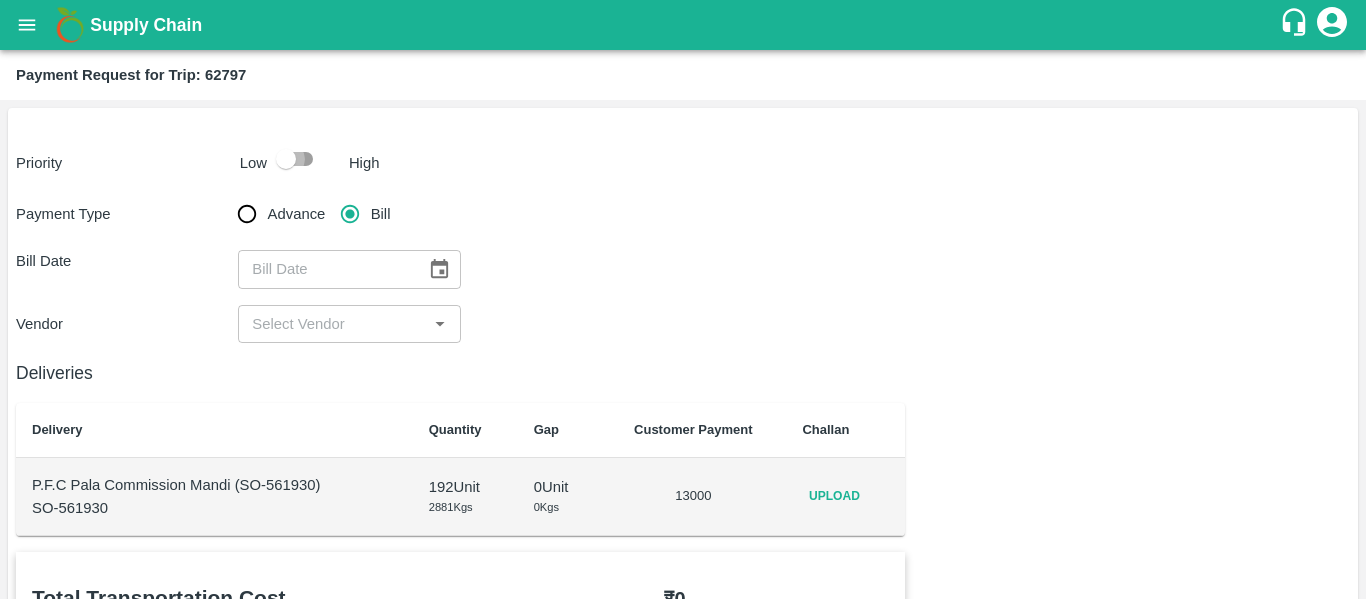 click at bounding box center (286, 159) 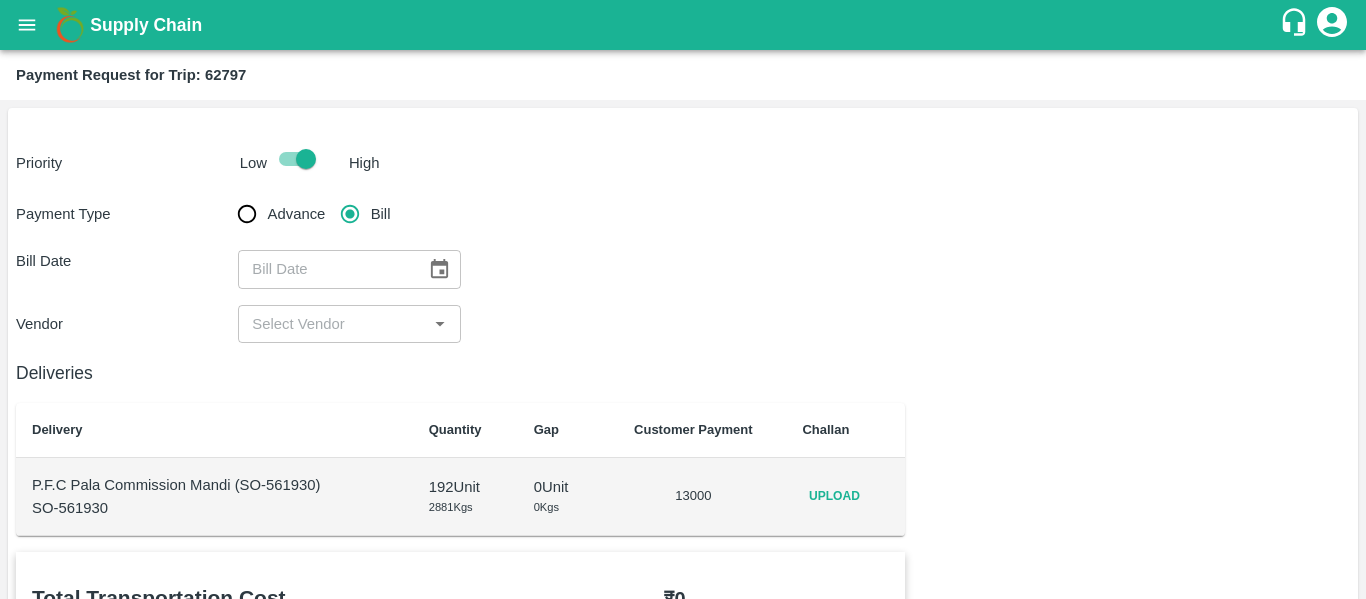 click on "SO-561930" at bounding box center [214, 508] 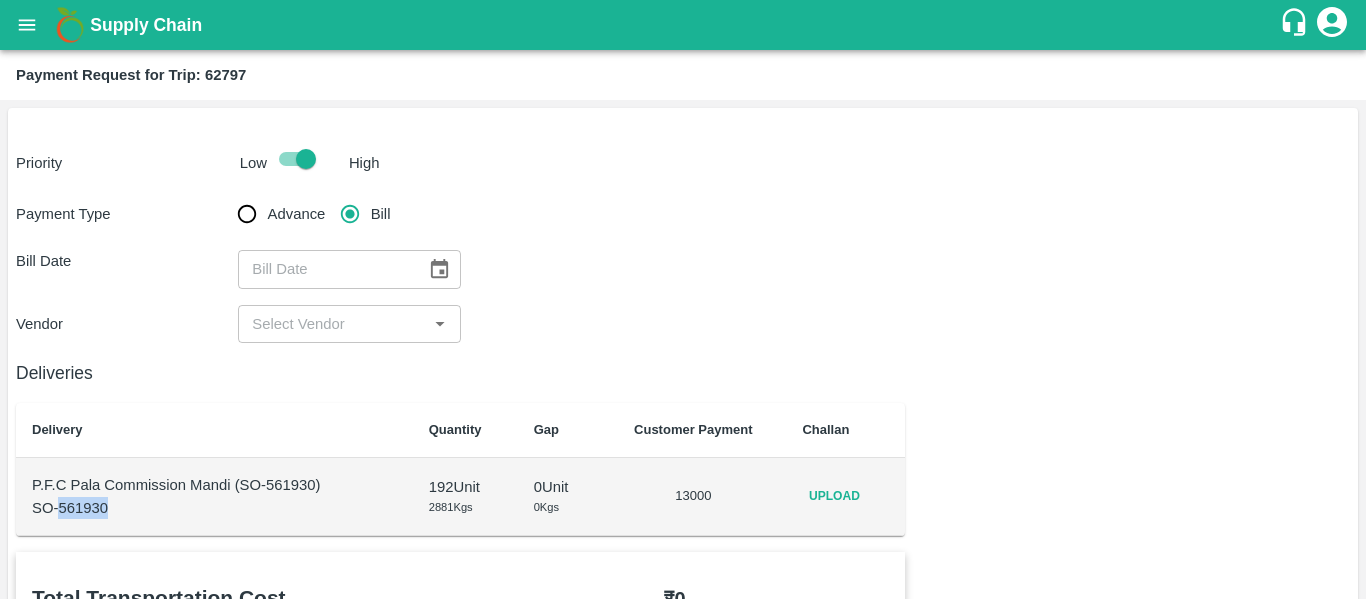 click on "SO-561930" at bounding box center (214, 508) 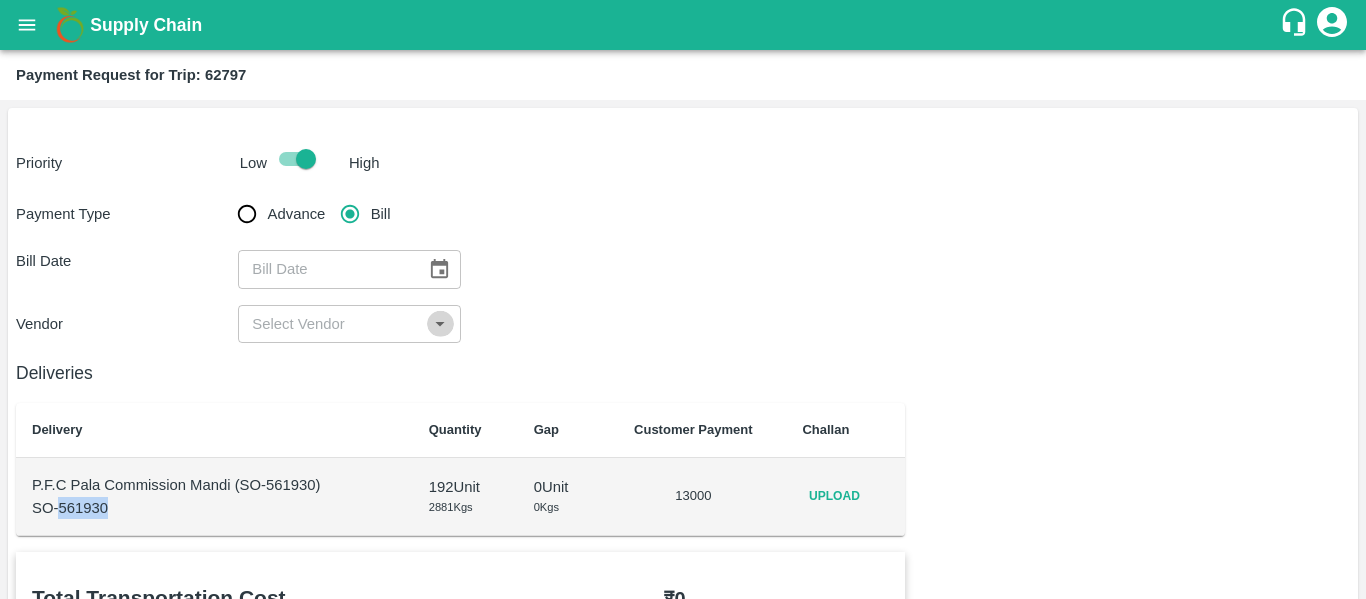 click 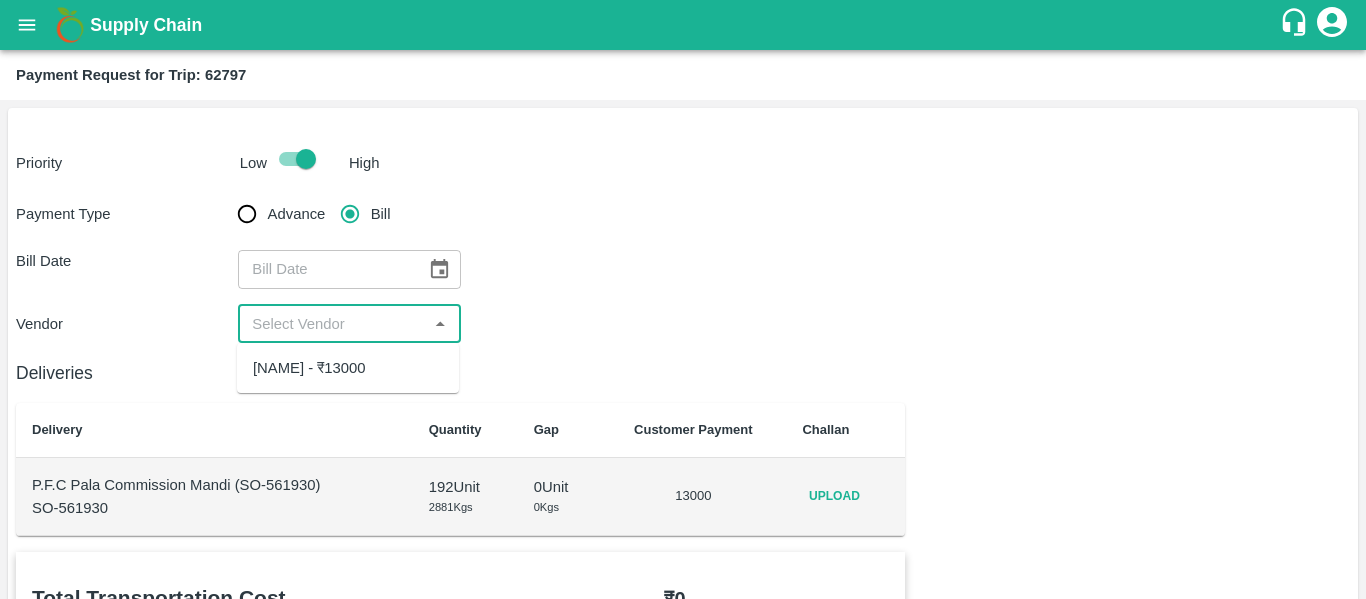 click on "[NAME] - ₹13000" at bounding box center [348, 368] 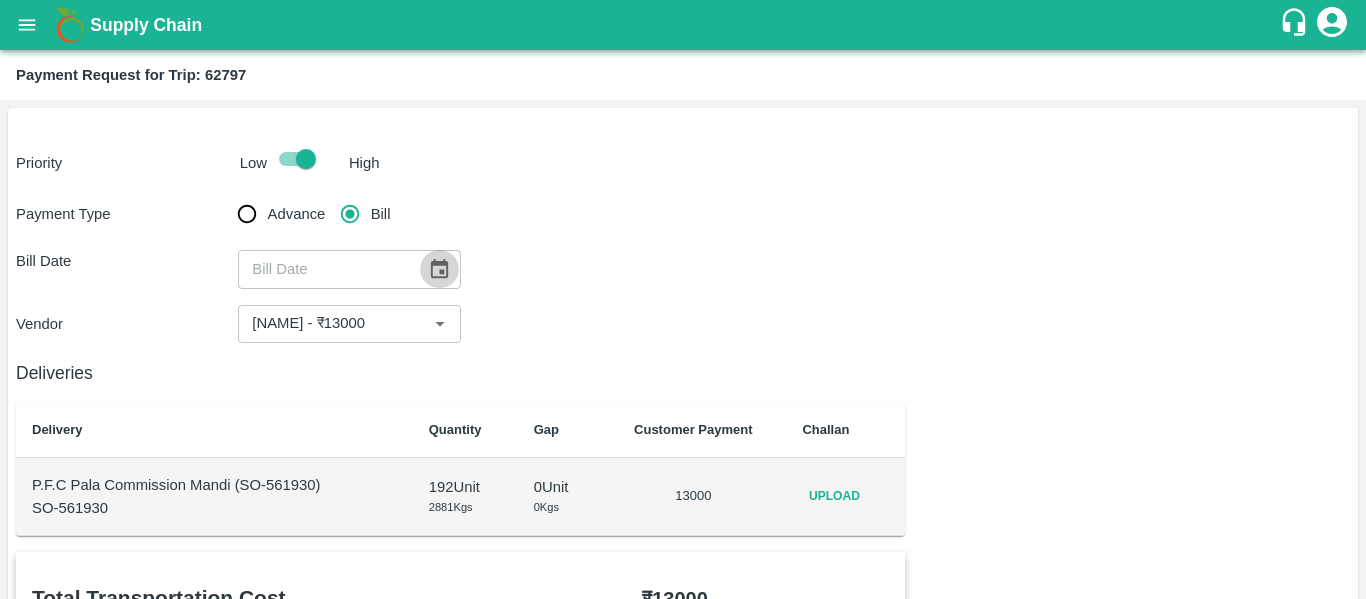 click at bounding box center [439, 269] 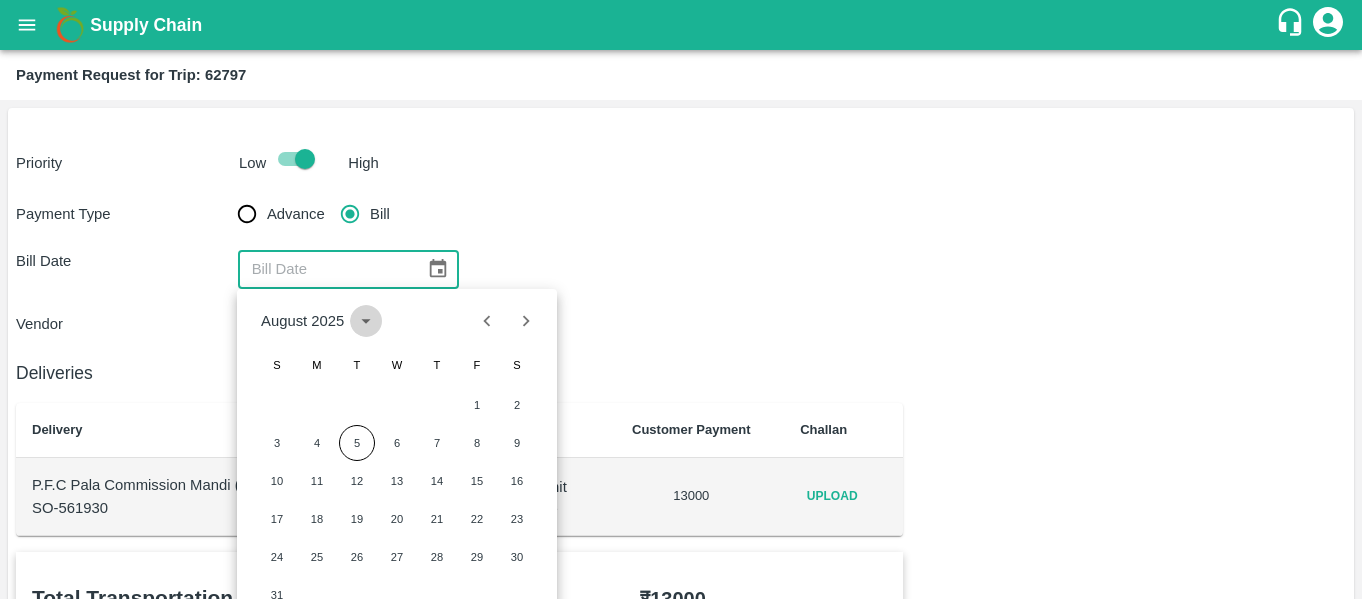 click 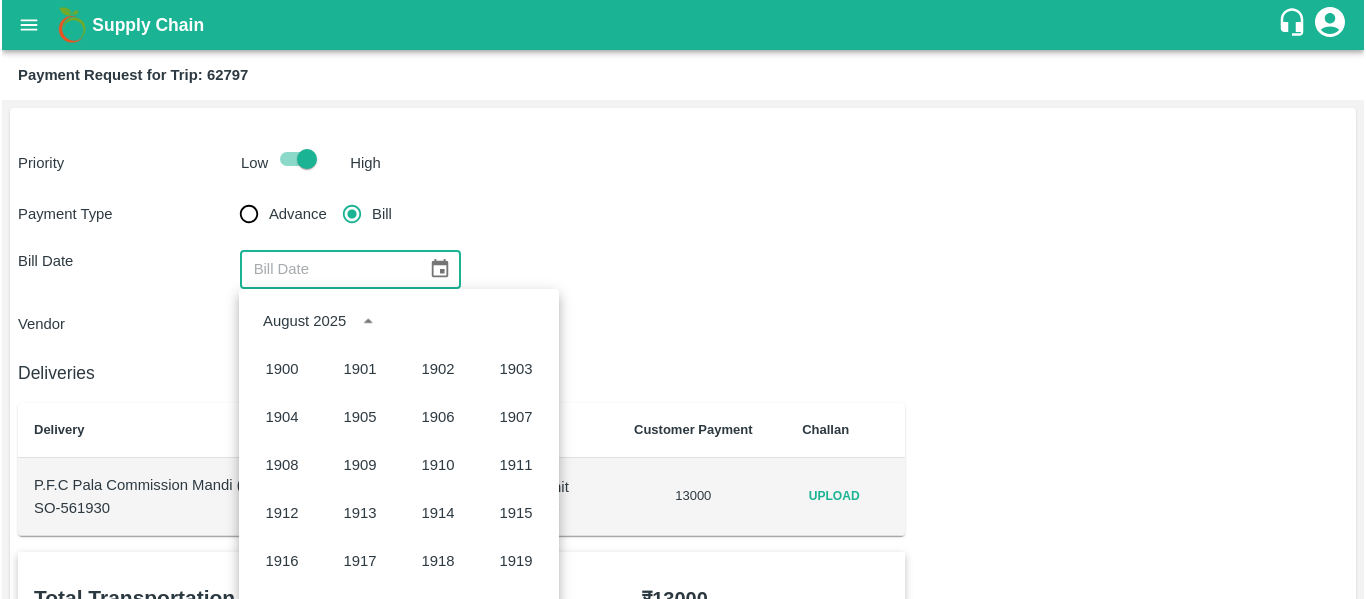 scroll, scrollTop: 1372, scrollLeft: 0, axis: vertical 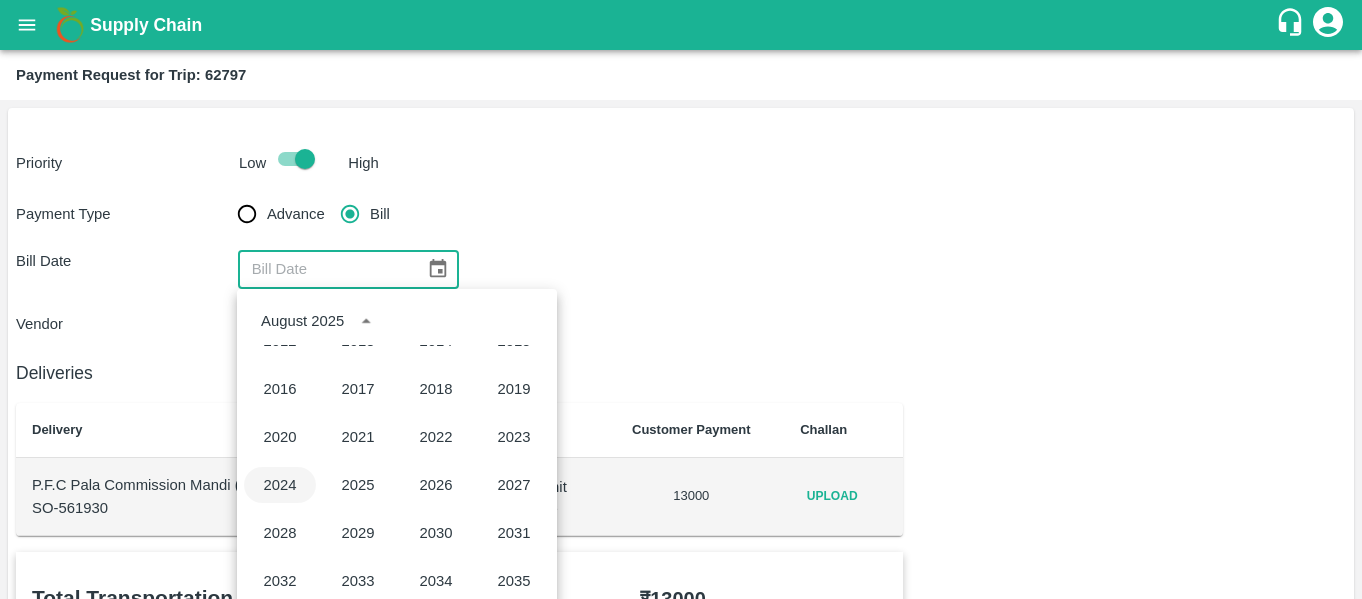 click on "2024" at bounding box center (280, 485) 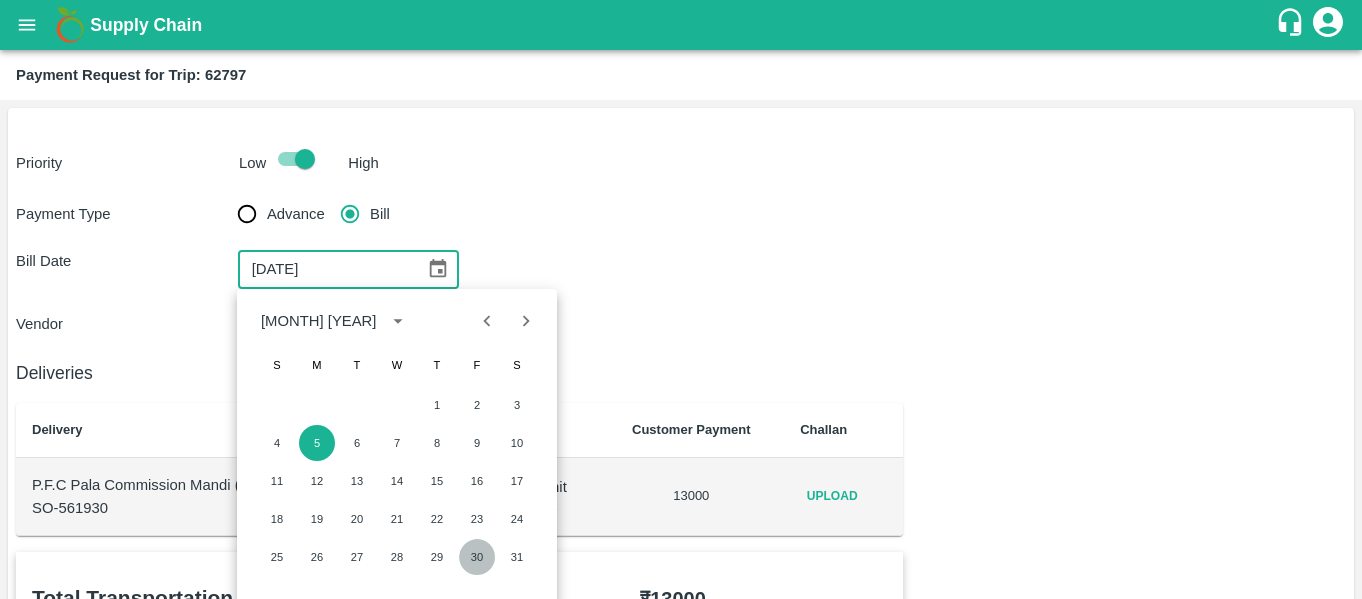 click on "30" at bounding box center (477, 557) 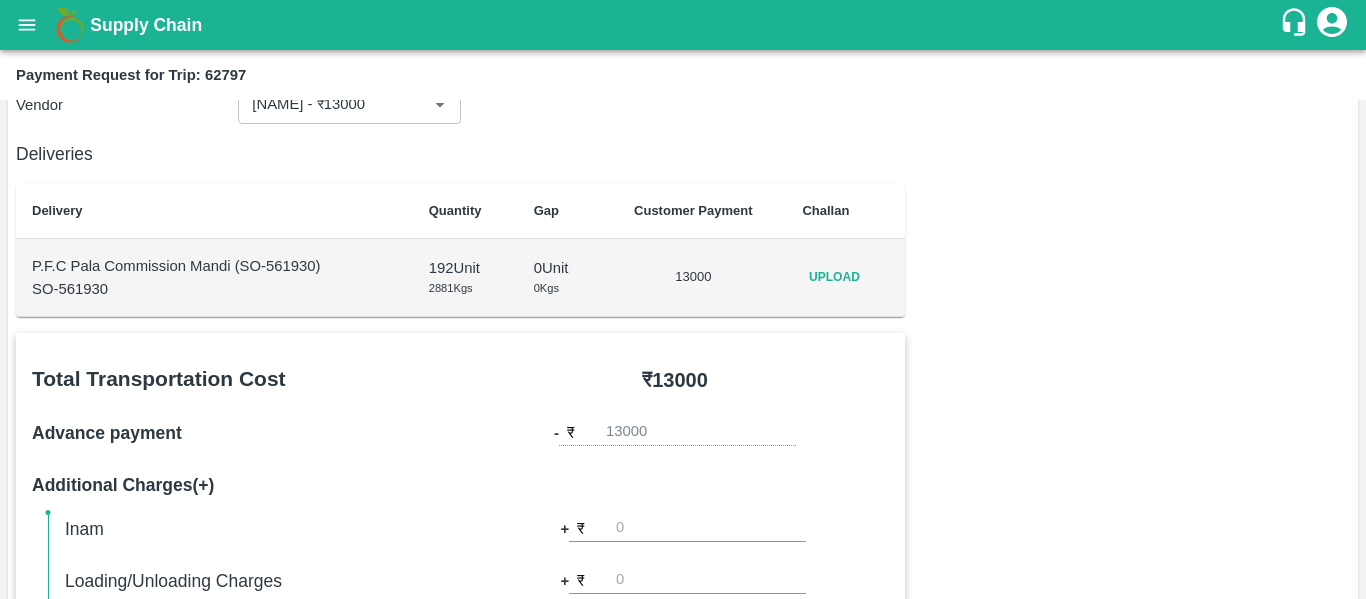 scroll, scrollTop: 231, scrollLeft: 0, axis: vertical 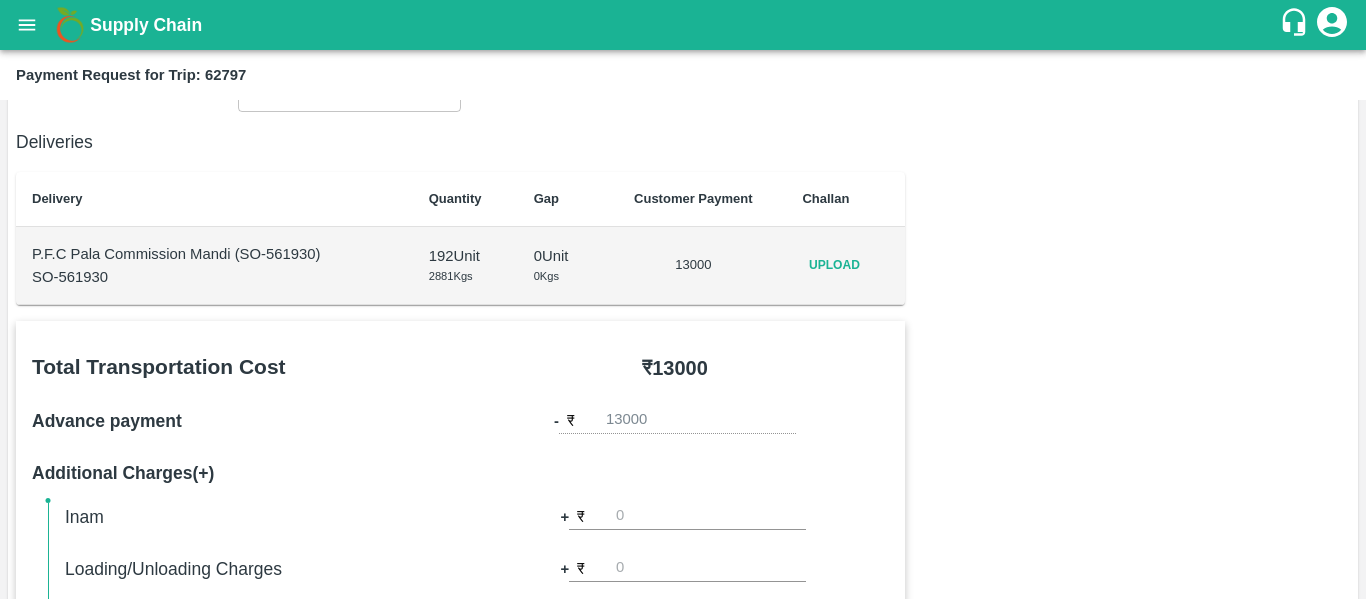 type 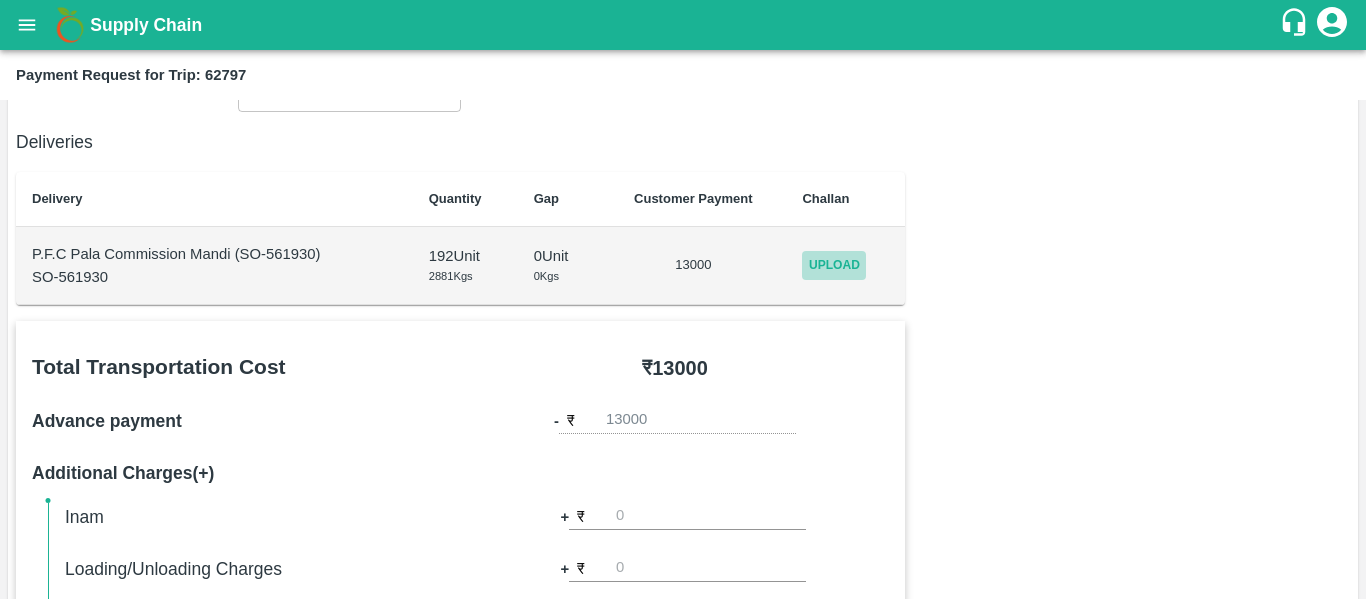 click on "Upload" at bounding box center (834, 265) 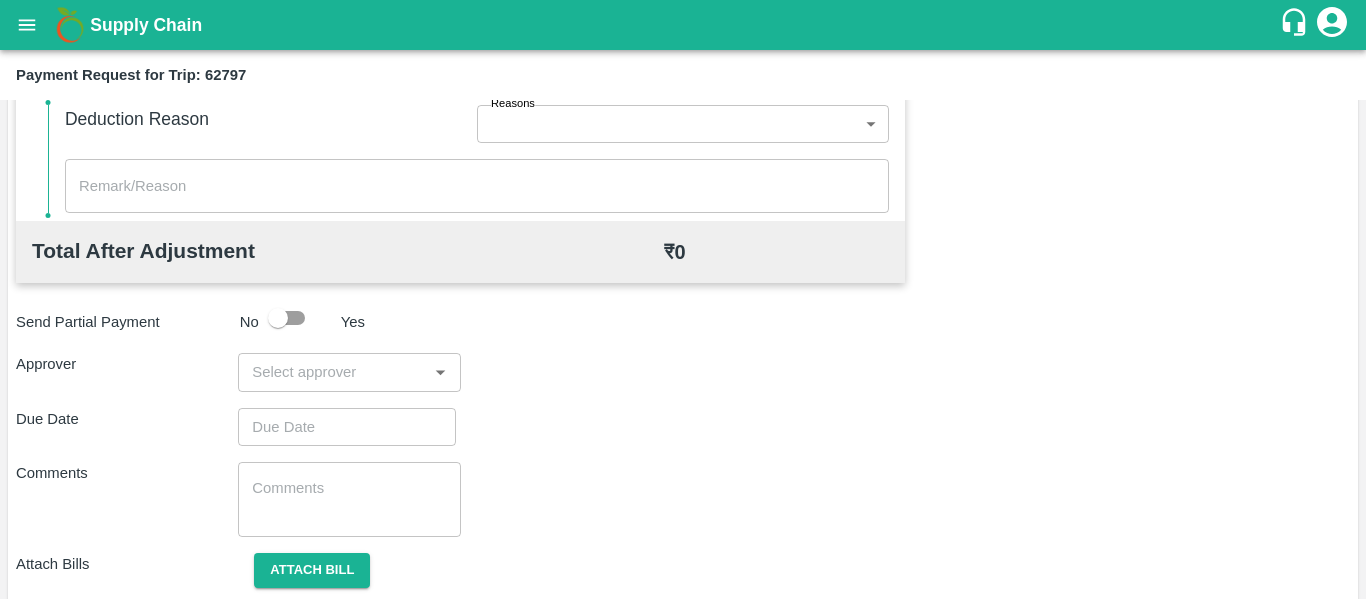 scroll, scrollTop: 944, scrollLeft: 0, axis: vertical 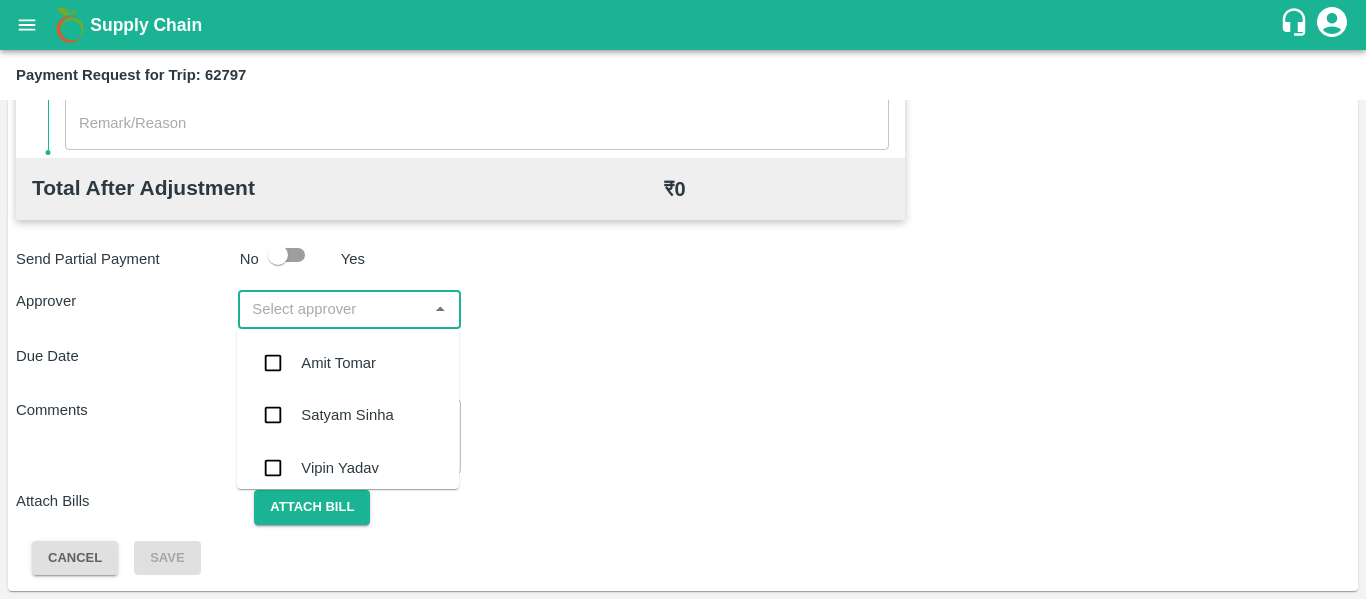 click at bounding box center (332, 309) 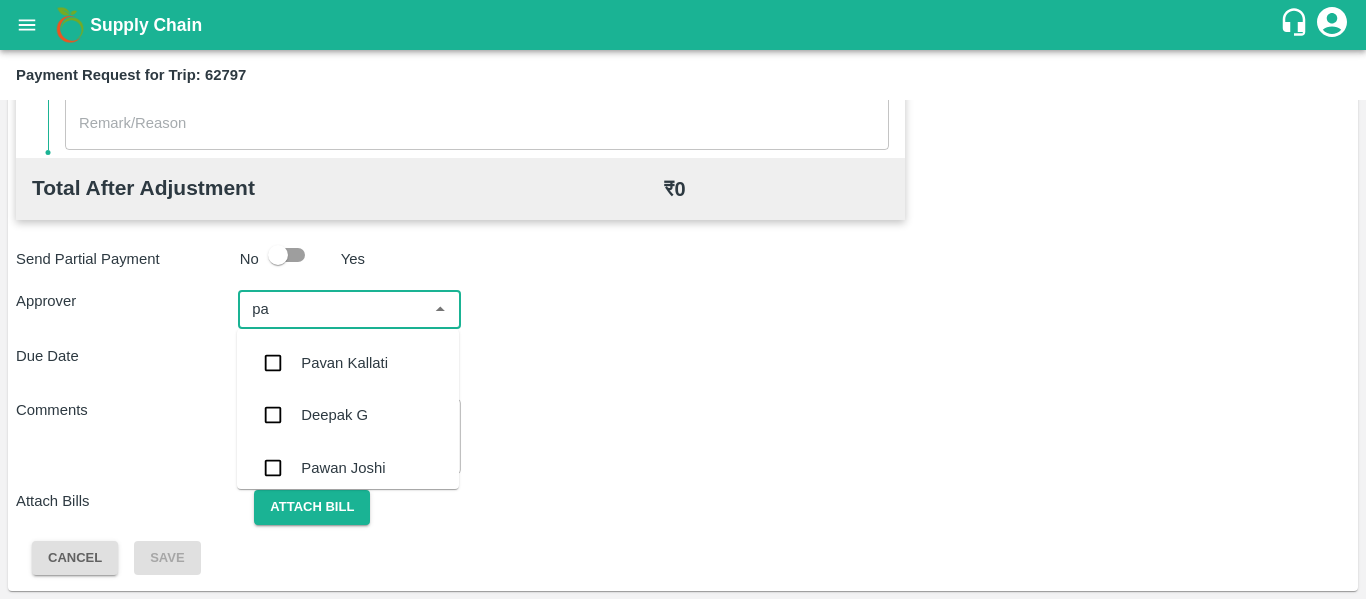 type on "pal" 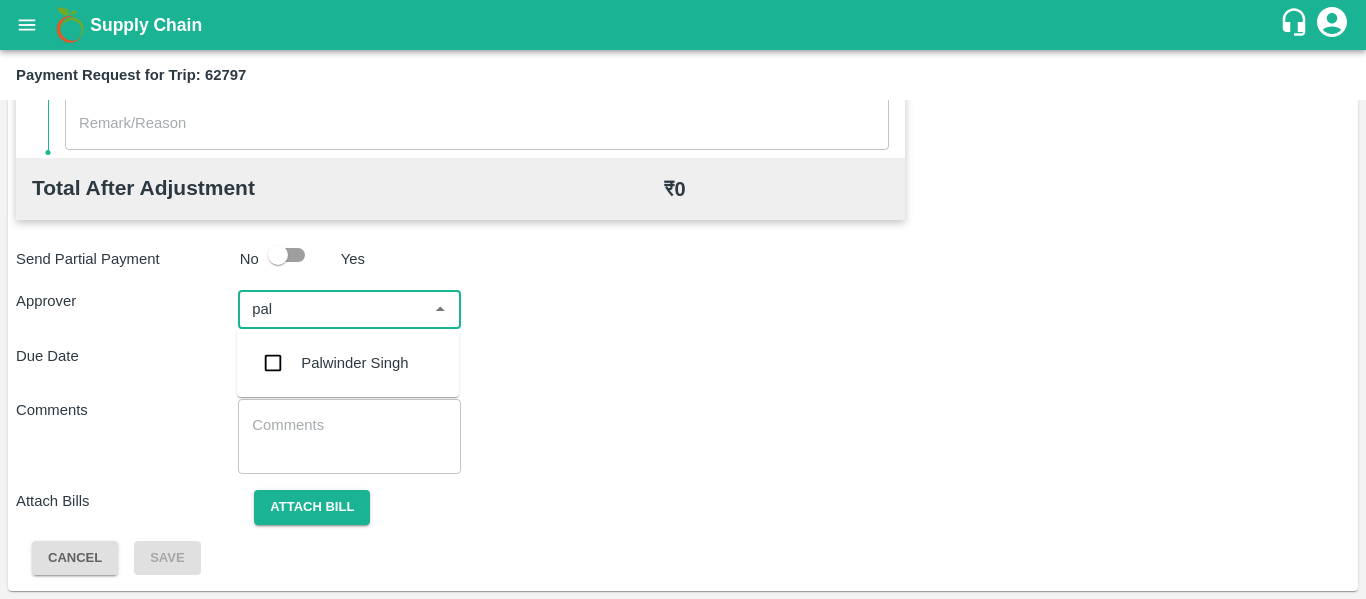 click on "Palwinder Singh" at bounding box center (348, 363) 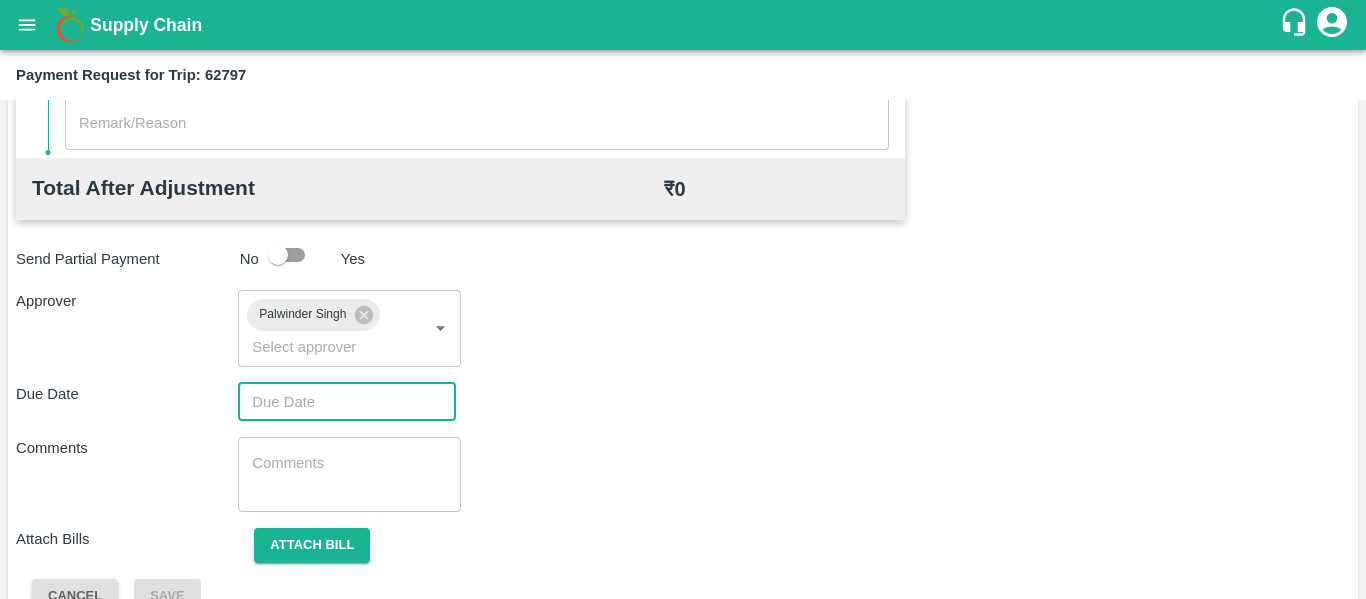 type on "DD/MM/YYYY hh:mm aa" 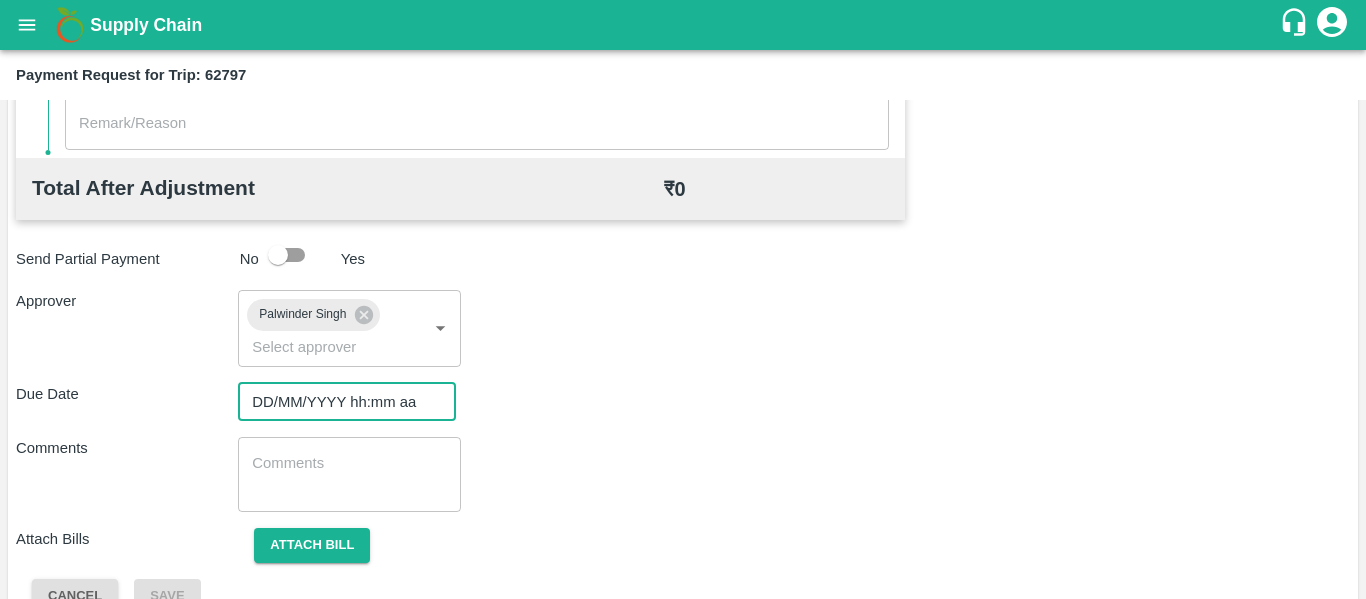 click on "DD/MM/YYYY hh:mm aa" at bounding box center [340, 402] 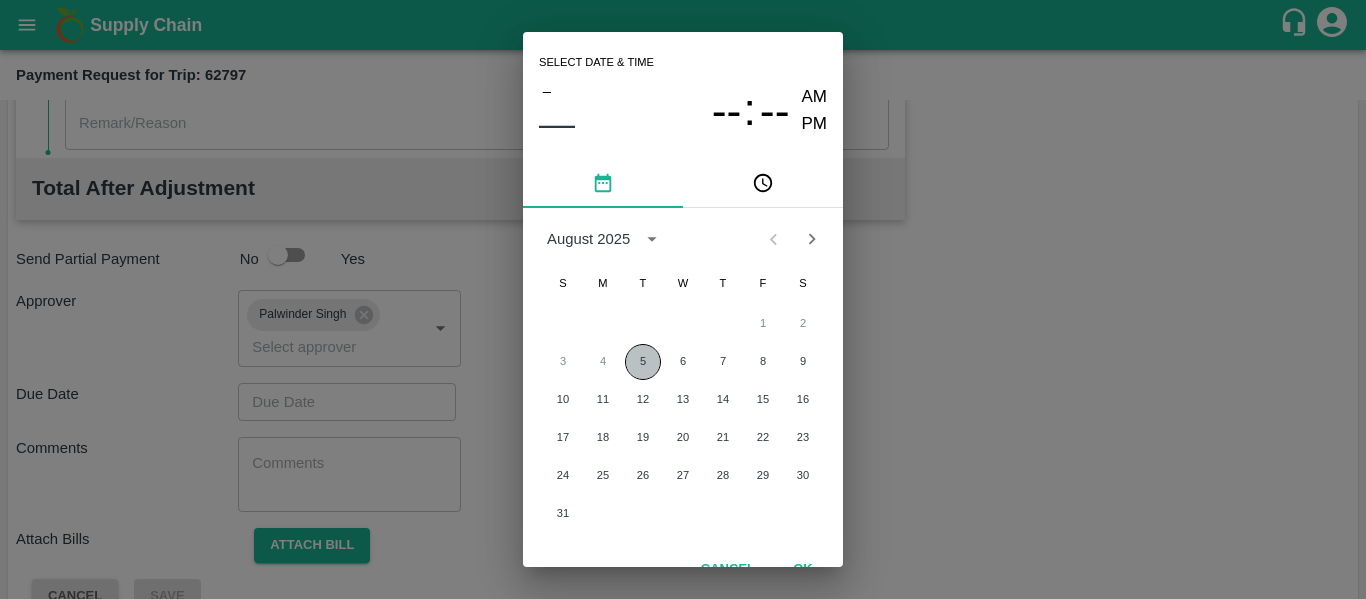 click on "5" at bounding box center [643, 362] 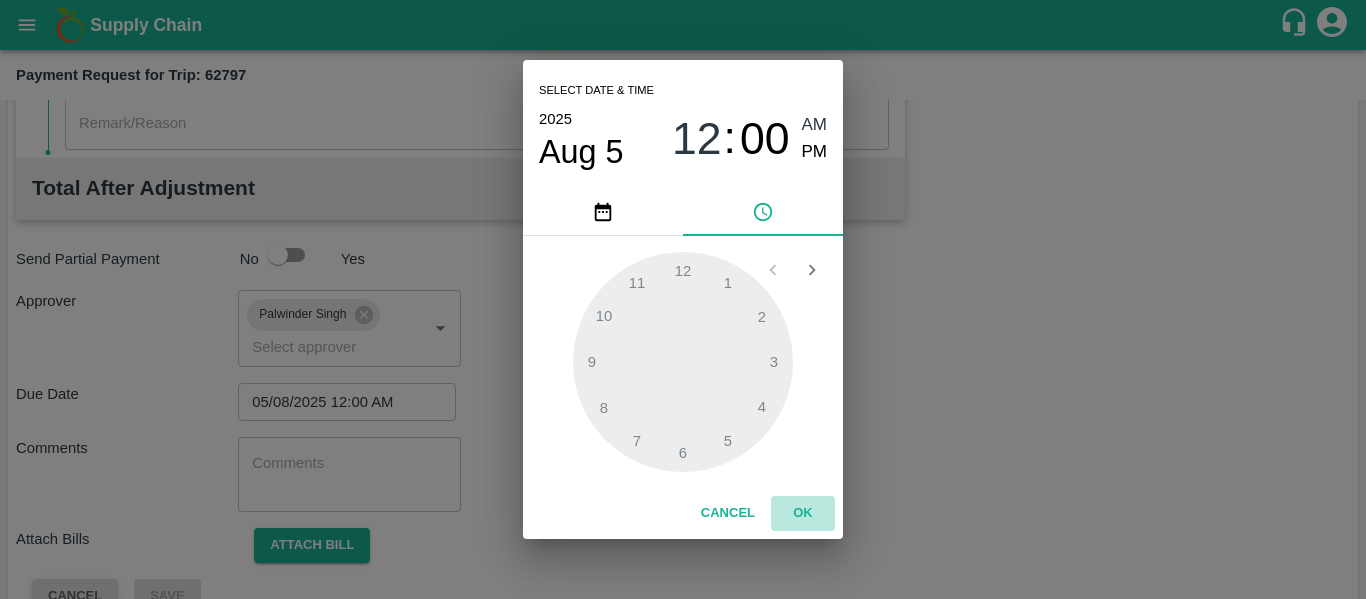 click on "OK" at bounding box center (803, 513) 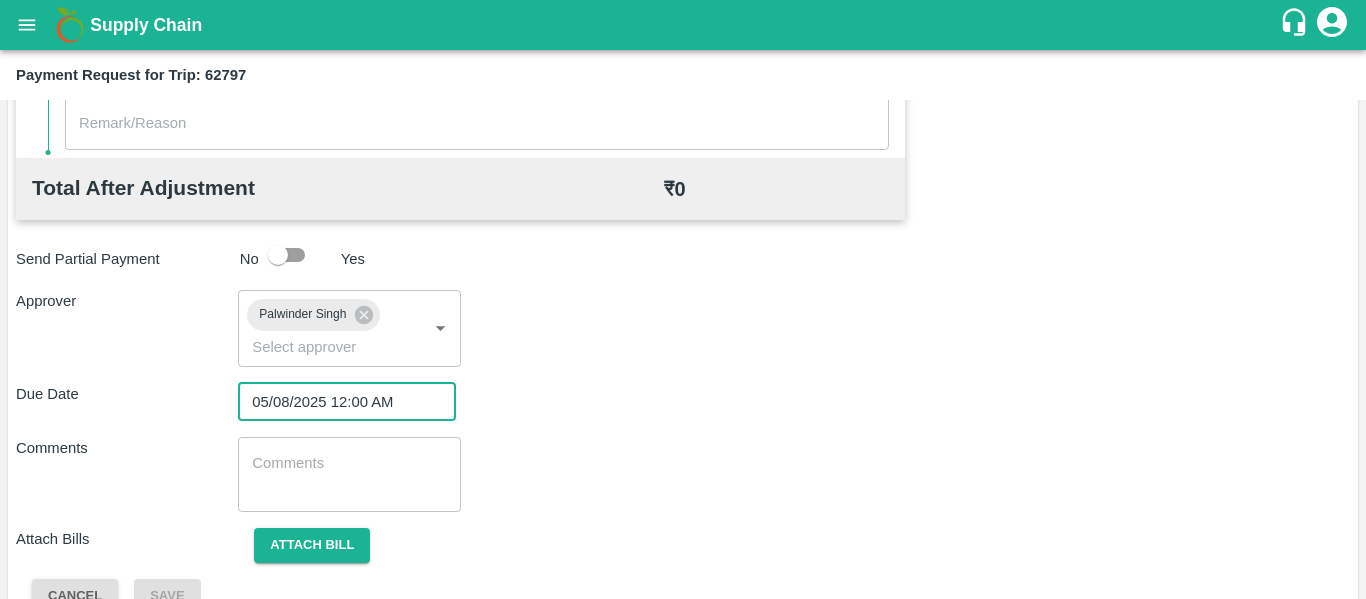 click at bounding box center [349, 474] 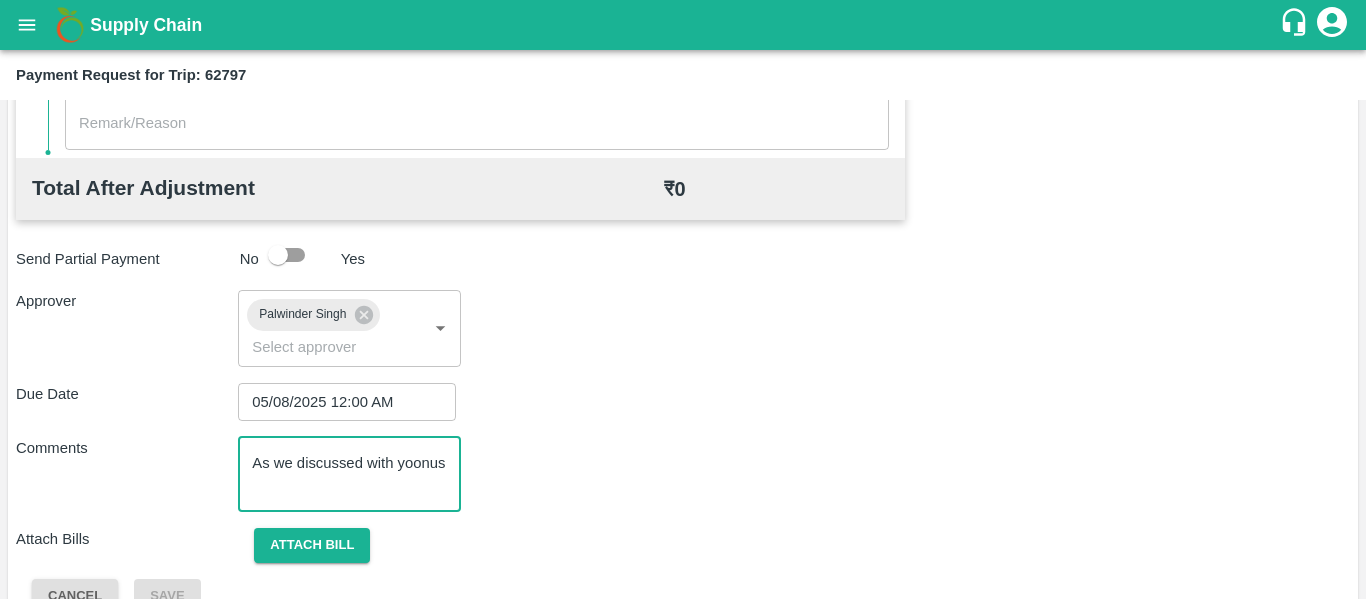type on "As we discussed with yoonus" 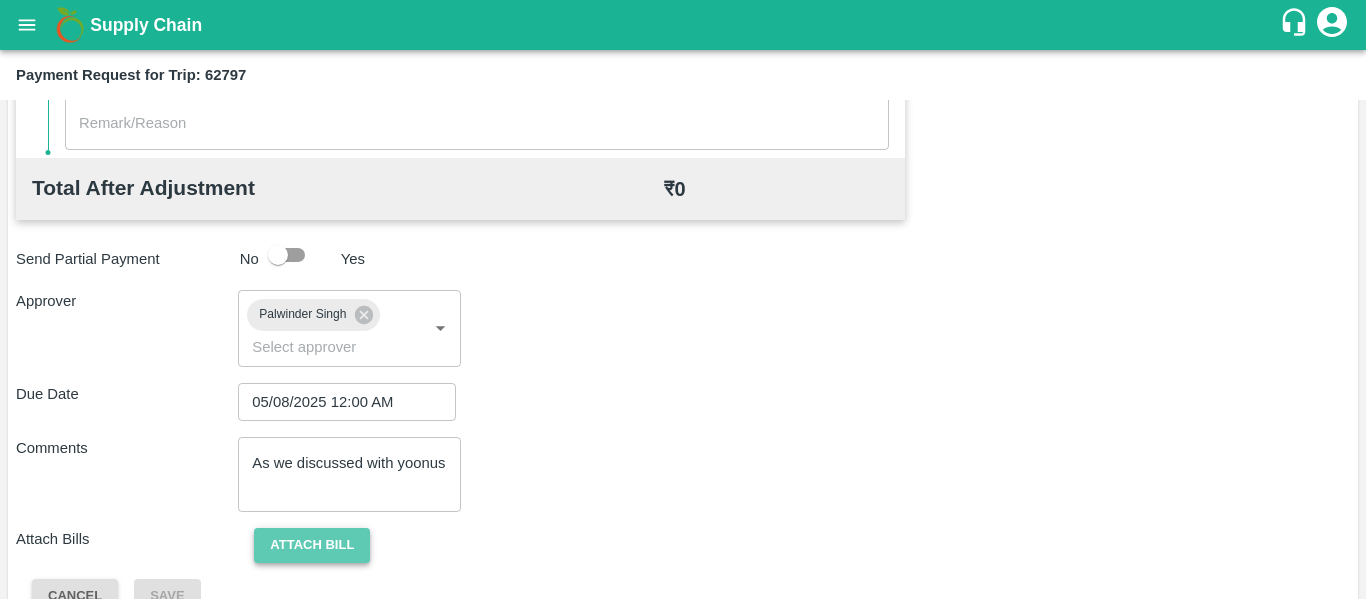 click on "Attach bill" at bounding box center [312, 545] 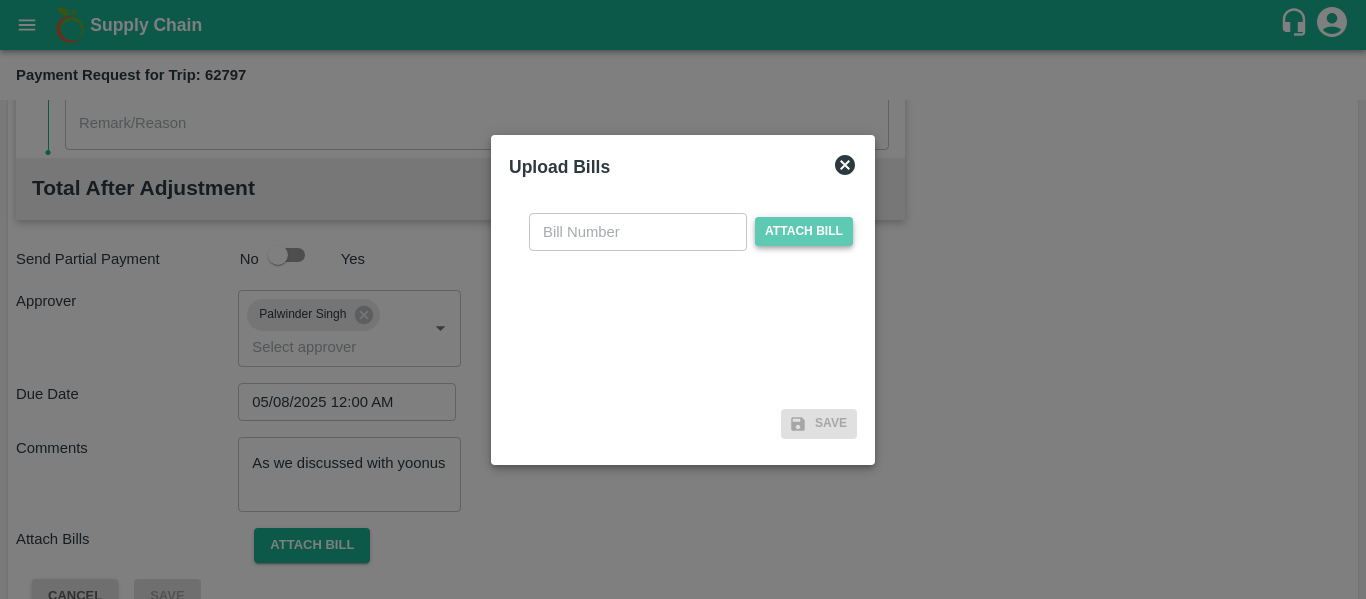 click on "Attach bill" at bounding box center [804, 231] 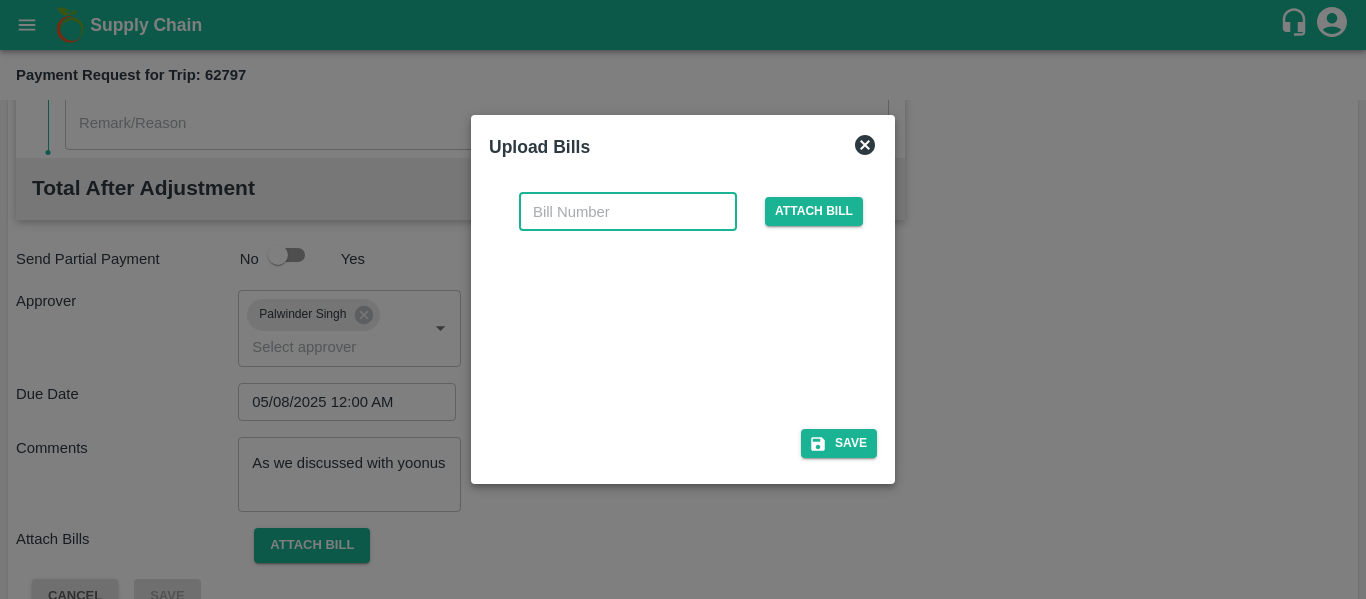 click at bounding box center (628, 212) 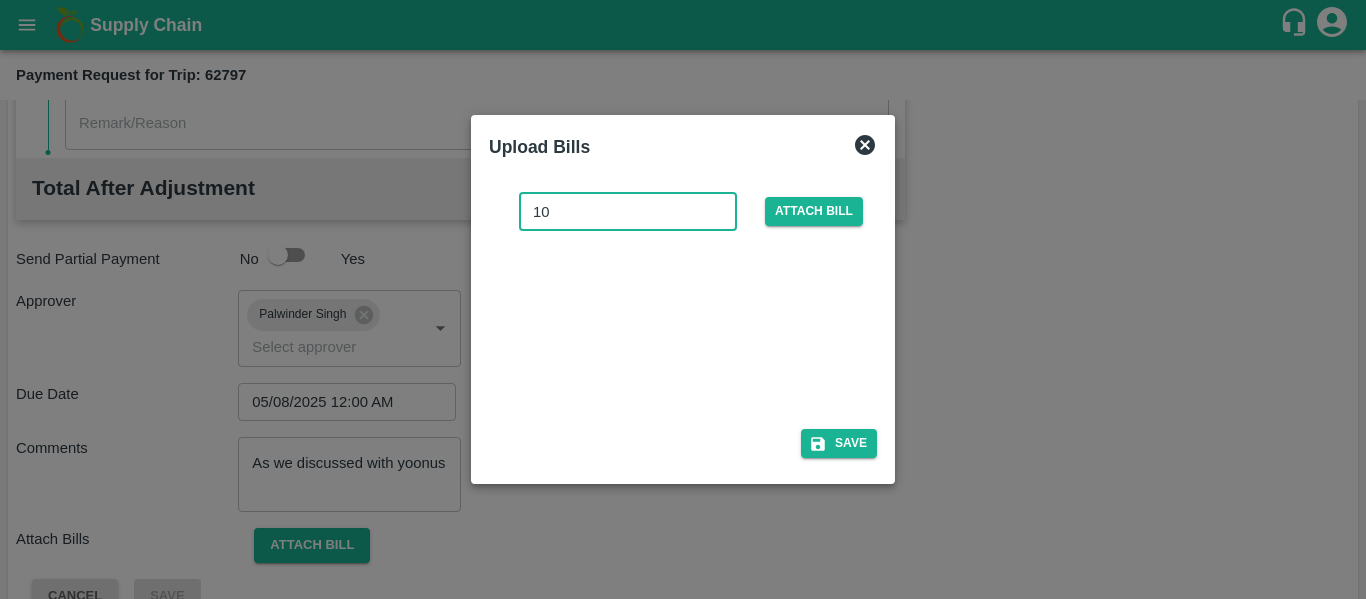 type on "1" 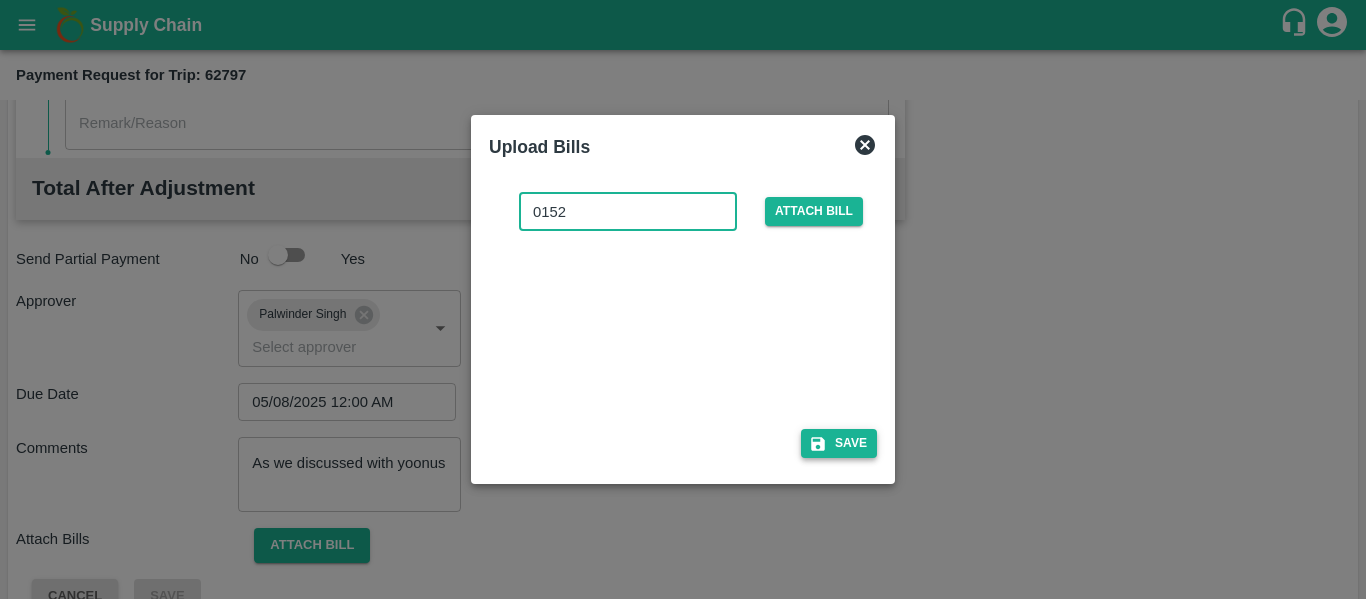 type on "0152" 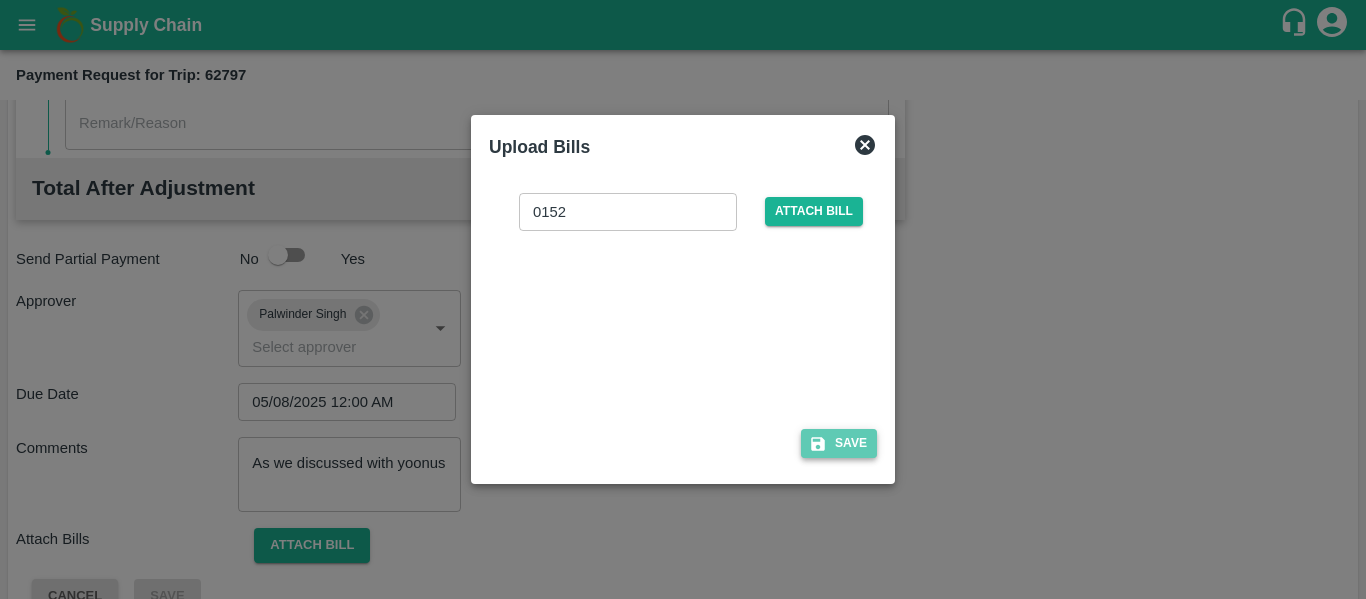 click on "Save" at bounding box center [839, 443] 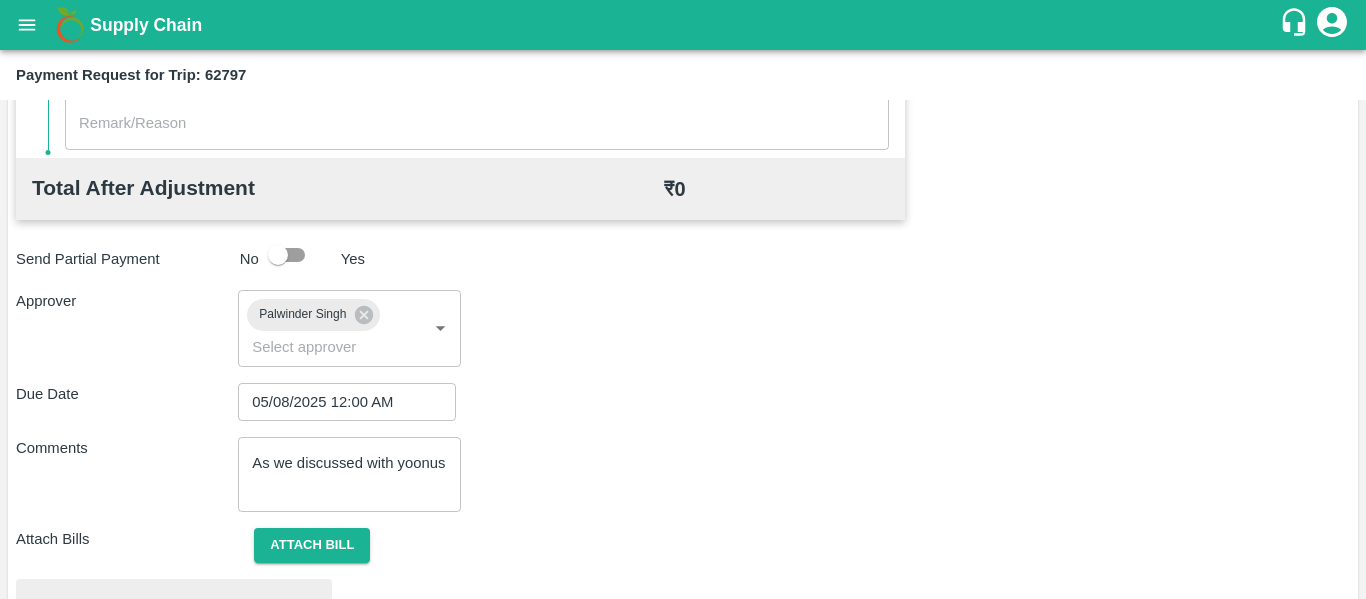 scroll, scrollTop: 1088, scrollLeft: 0, axis: vertical 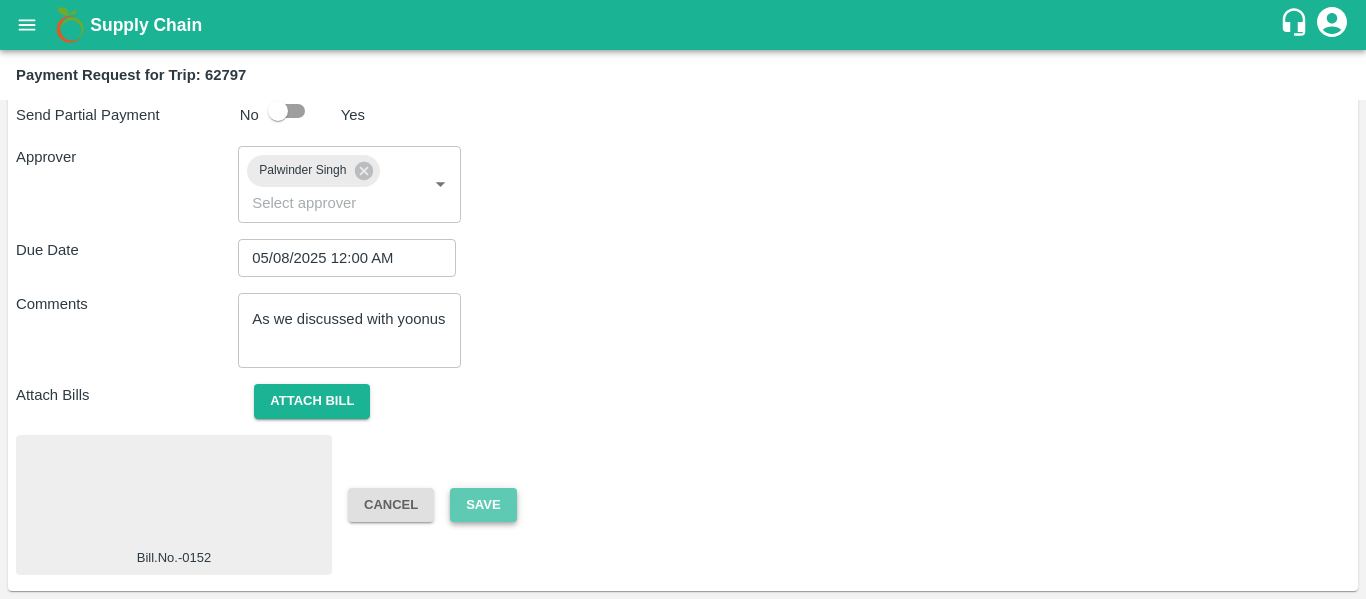 click on "Save" at bounding box center (483, 505) 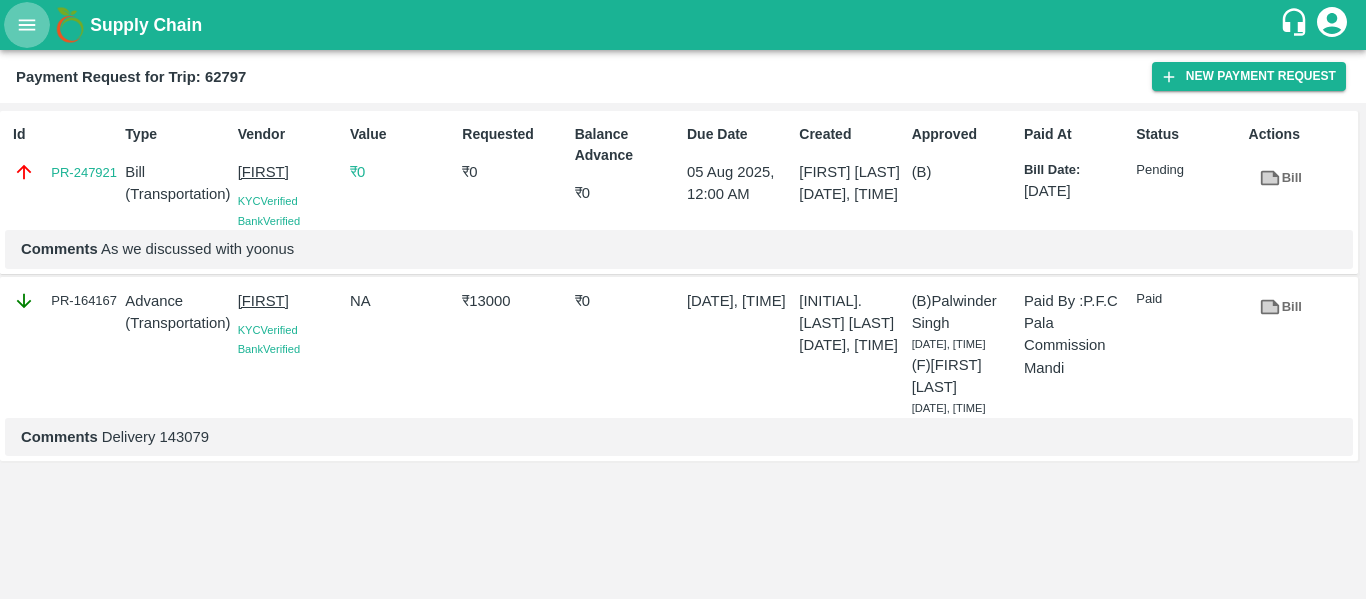 click 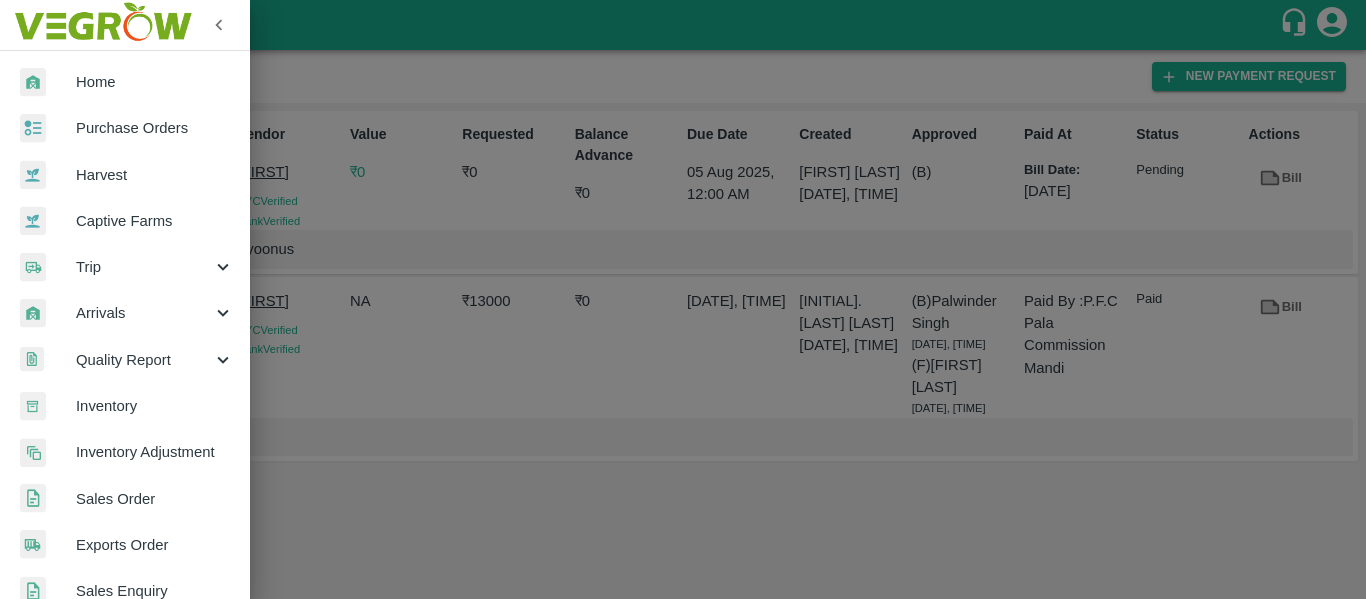 scroll, scrollTop: 540, scrollLeft: 0, axis: vertical 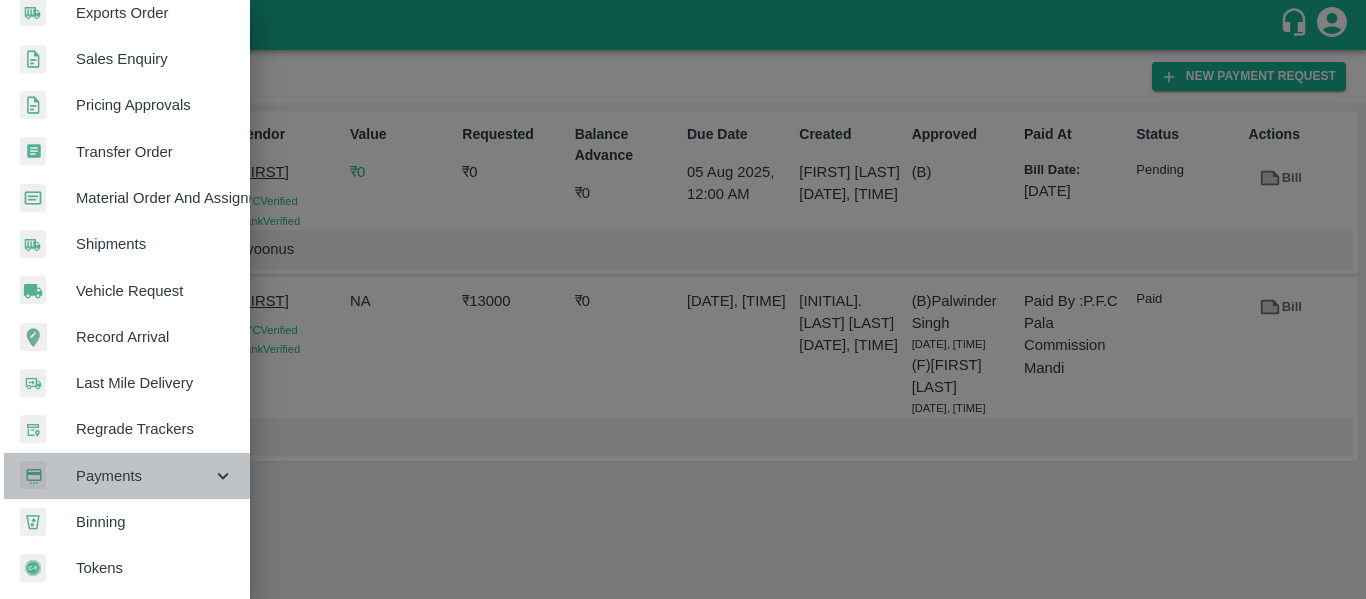 click on "Payments" at bounding box center (125, 476) 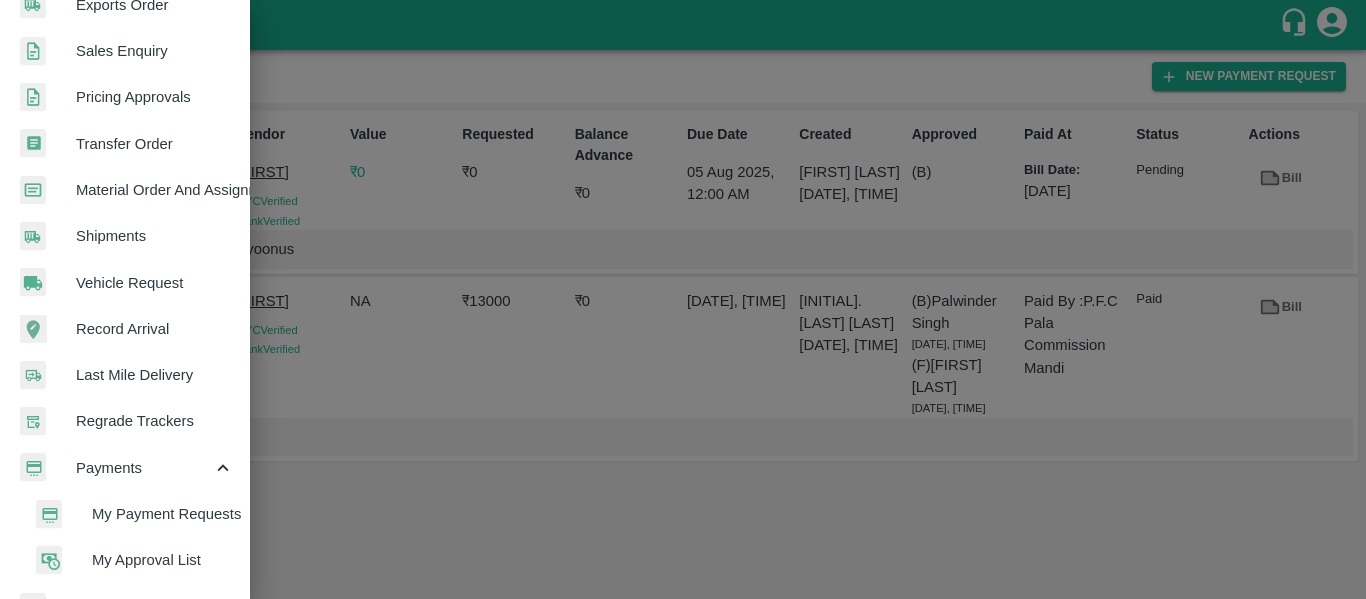 click on "My Payment Requests" at bounding box center [163, 514] 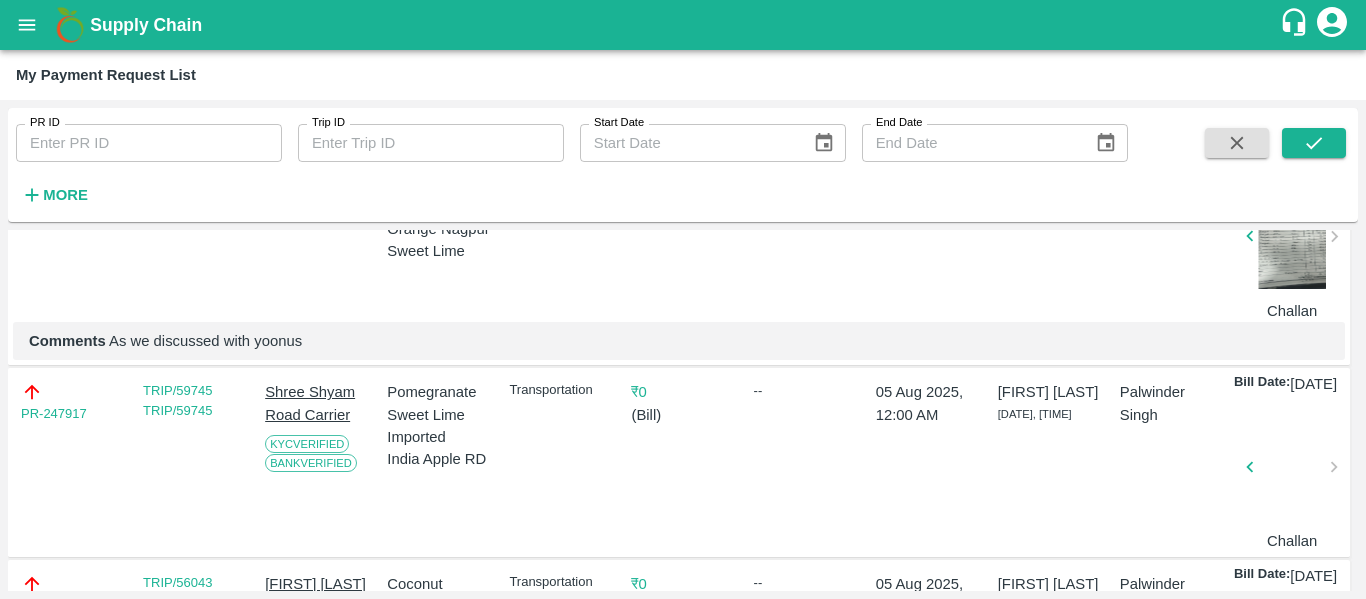 scroll, scrollTop: 240, scrollLeft: 0, axis: vertical 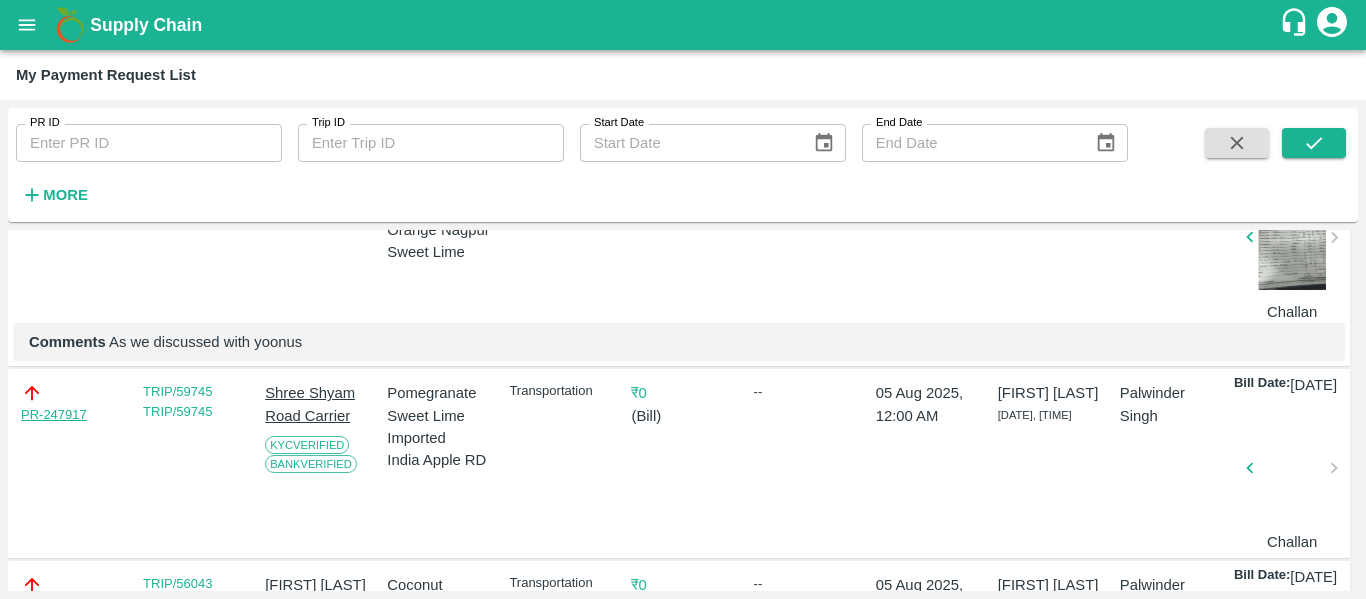 click on "PR-247917" at bounding box center [54, 415] 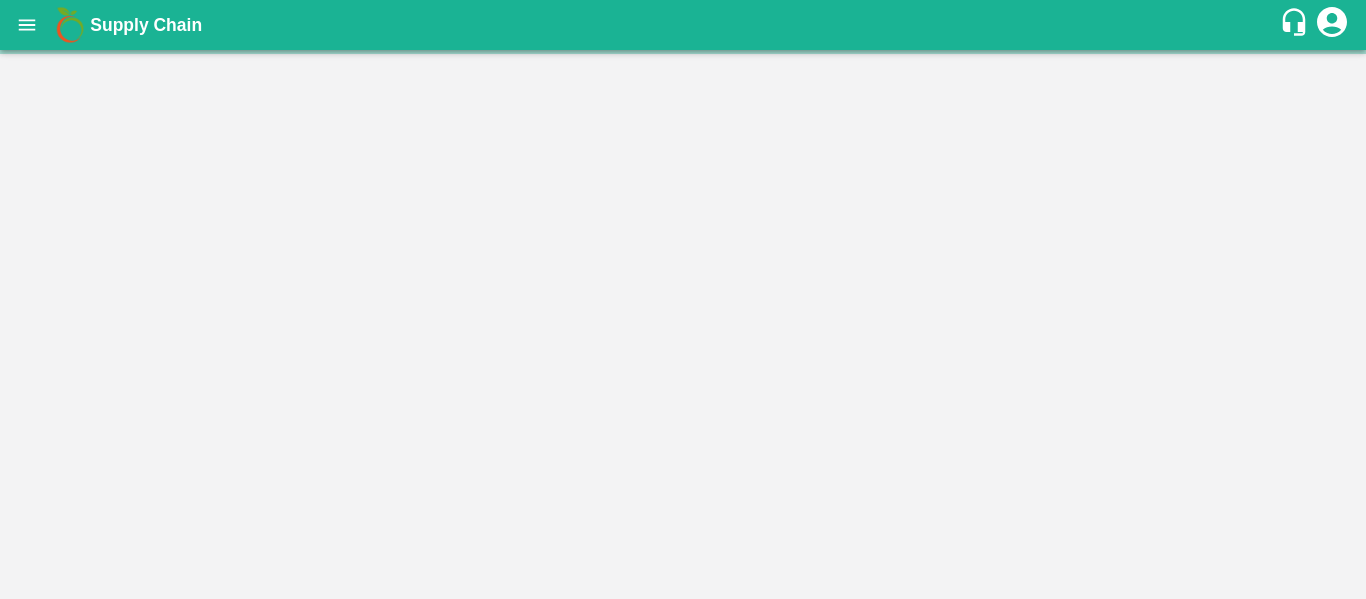 scroll, scrollTop: 0, scrollLeft: 0, axis: both 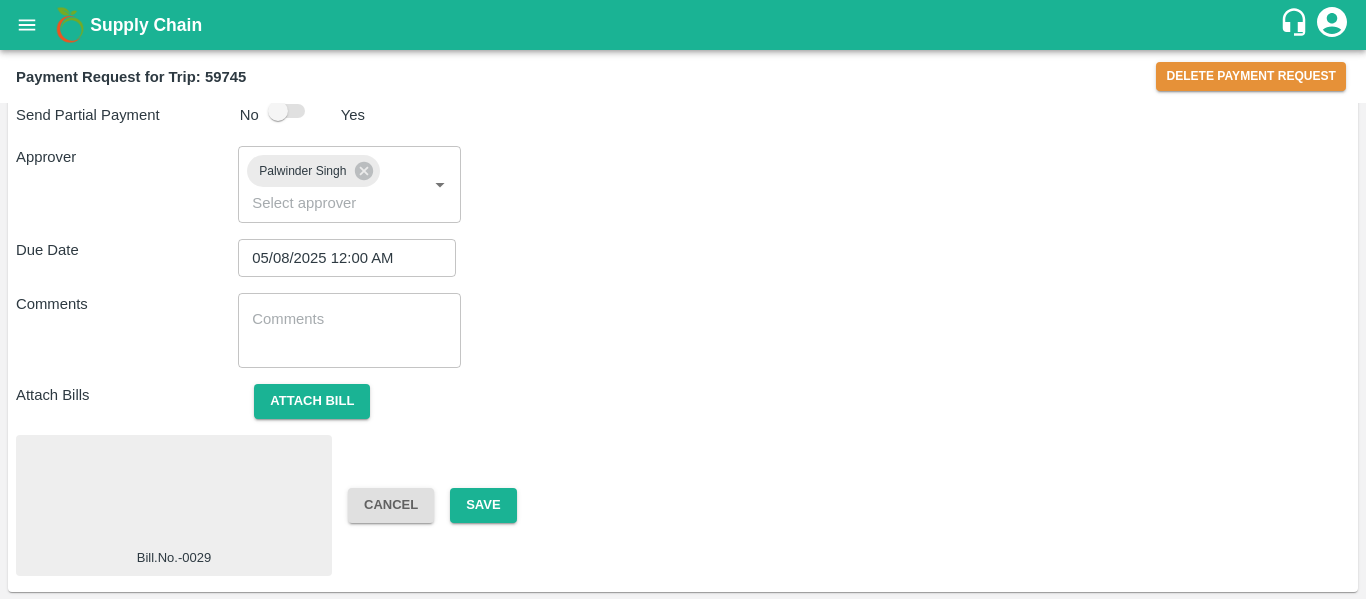 click at bounding box center [349, 330] 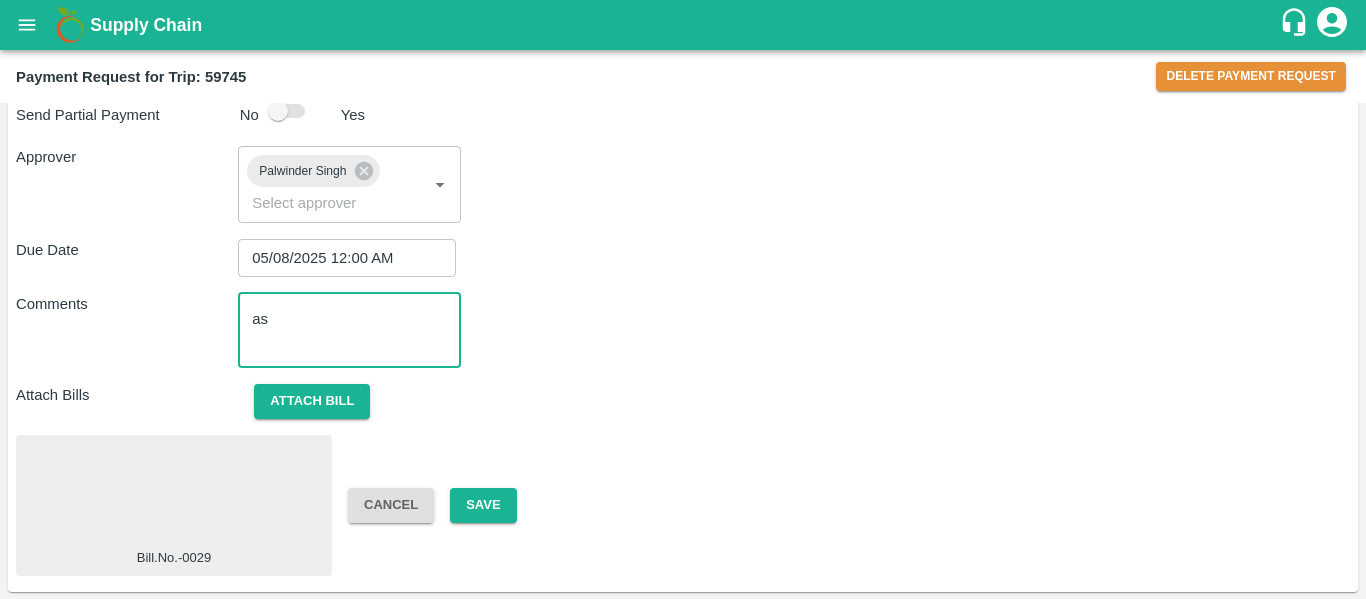 type on "a" 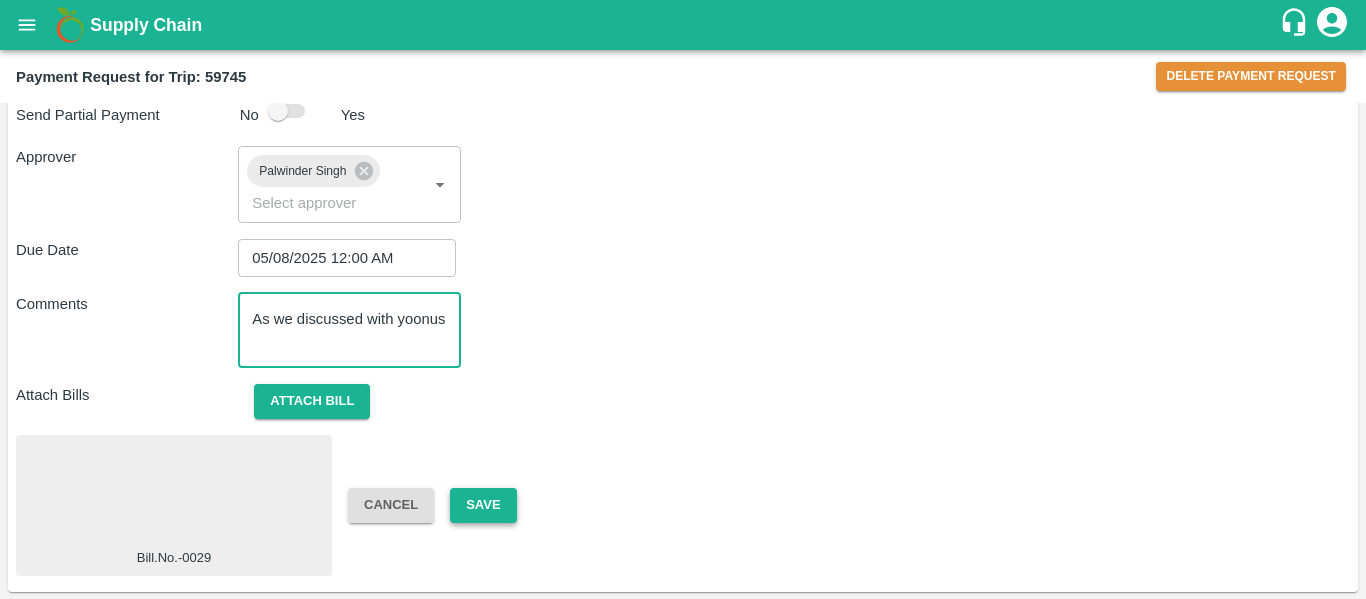 type on "As we discussed with yoonus" 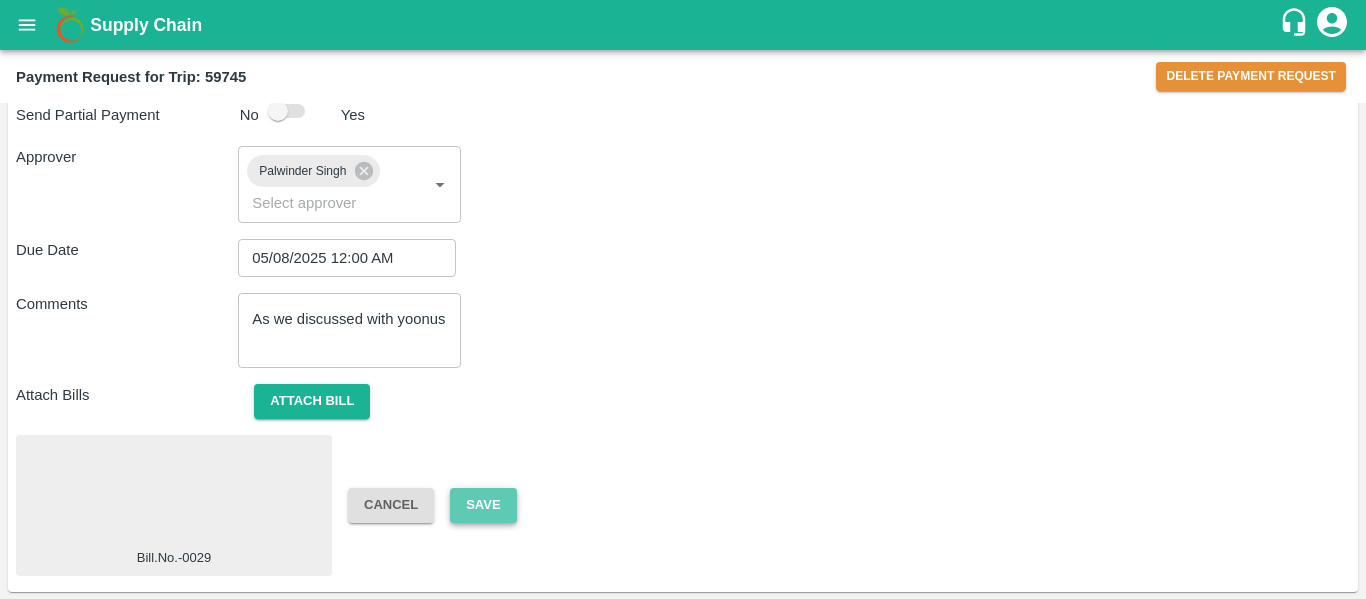 click on "Save" at bounding box center [483, 505] 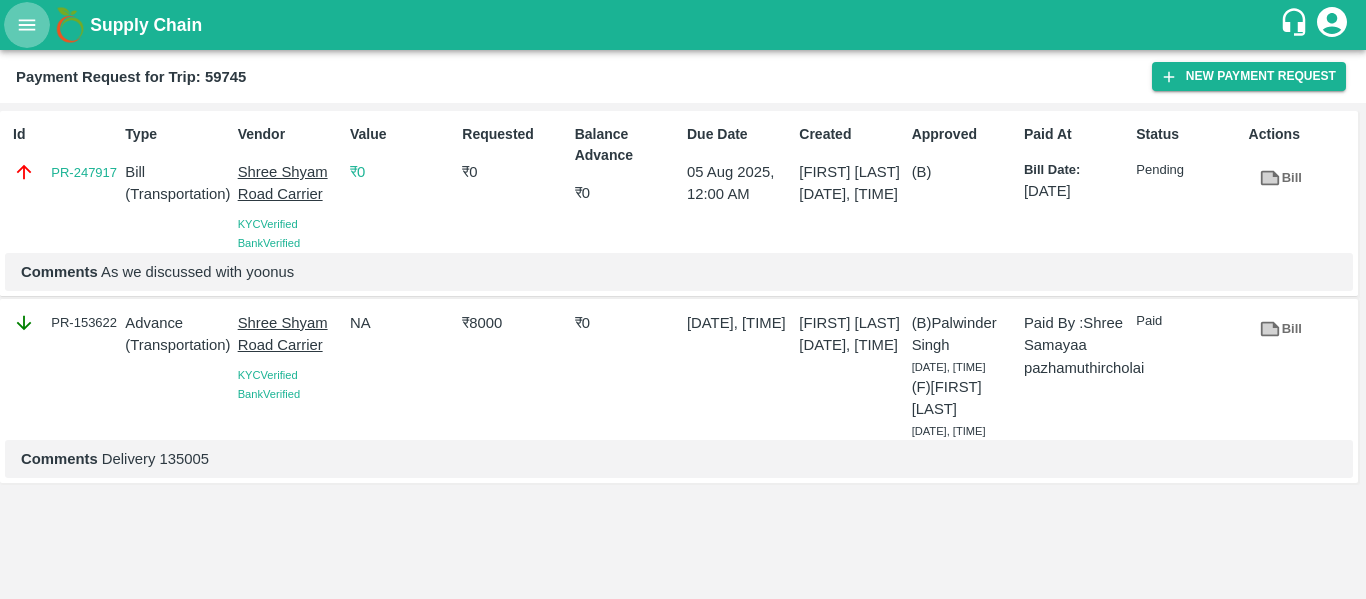 click 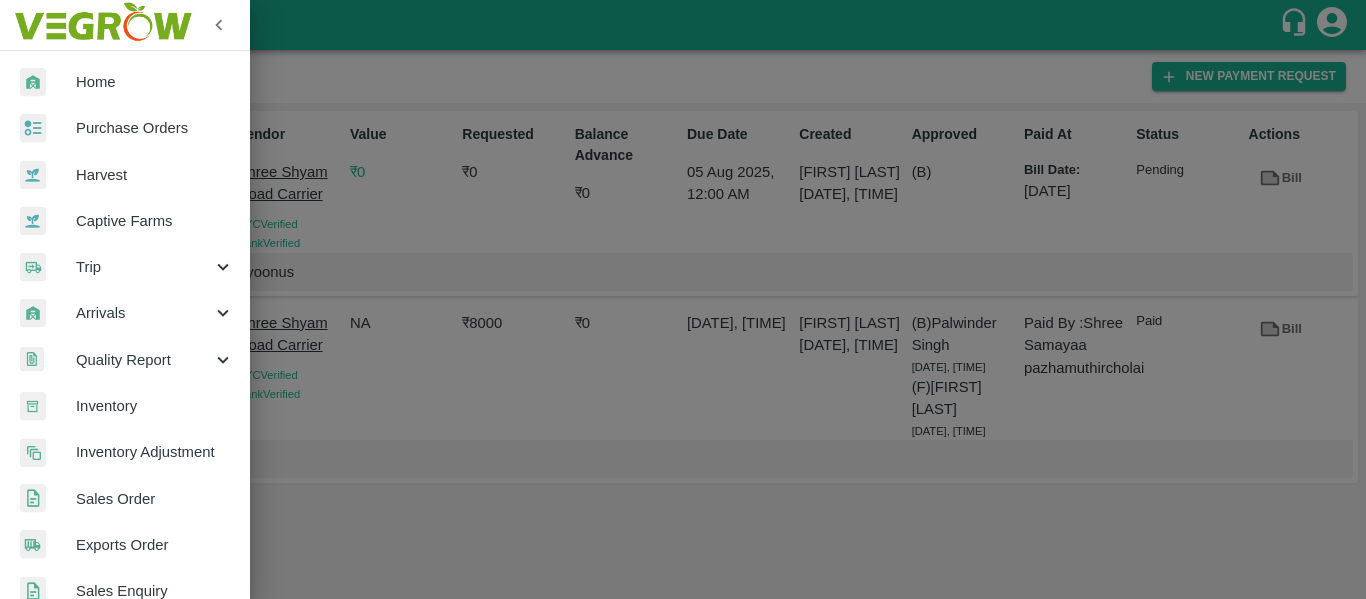scroll, scrollTop: 540, scrollLeft: 0, axis: vertical 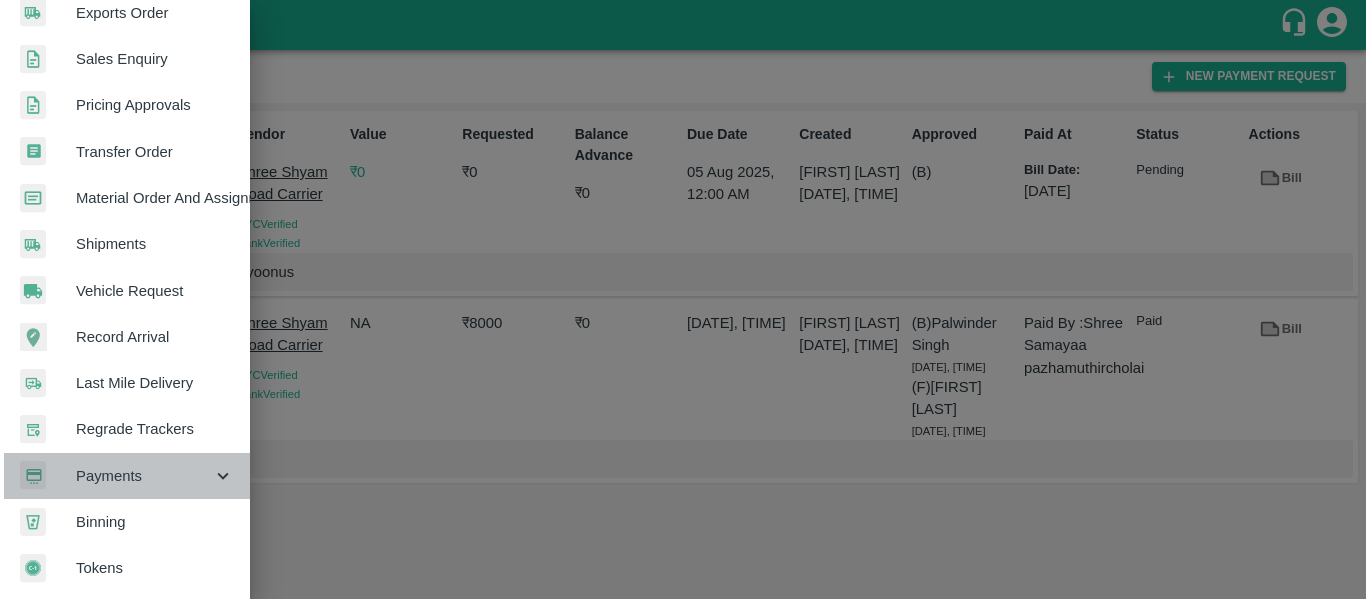 click on "Payments" at bounding box center [144, 476] 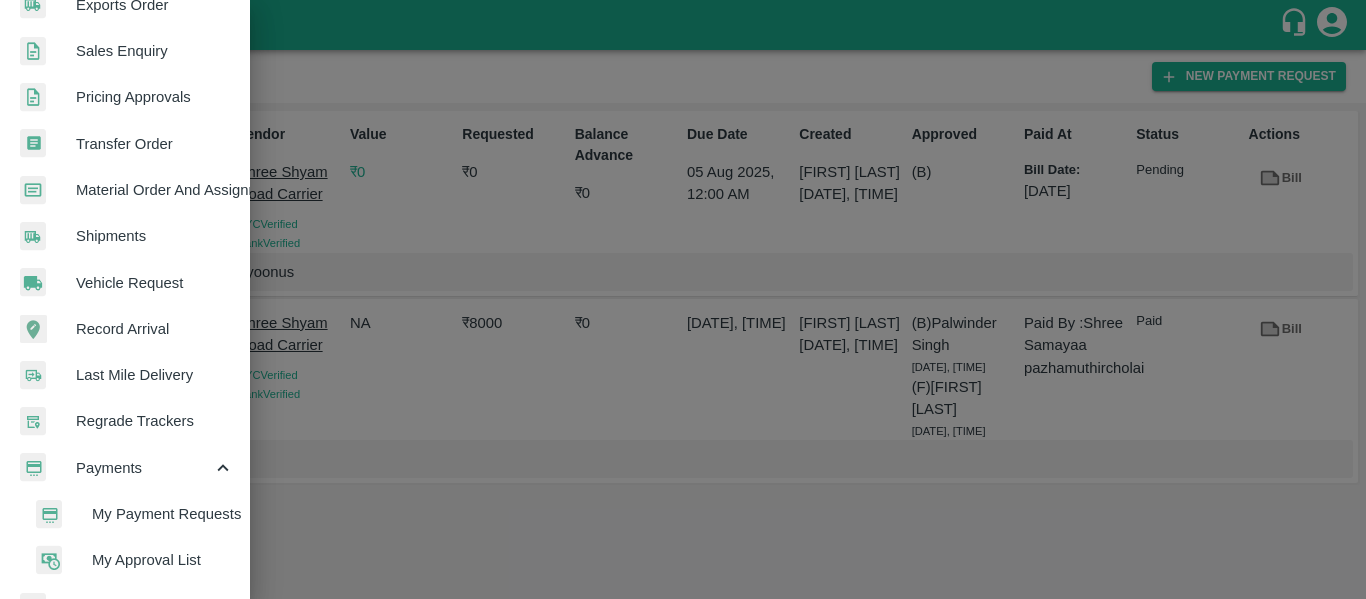 click on "My Payment Requests" at bounding box center [163, 514] 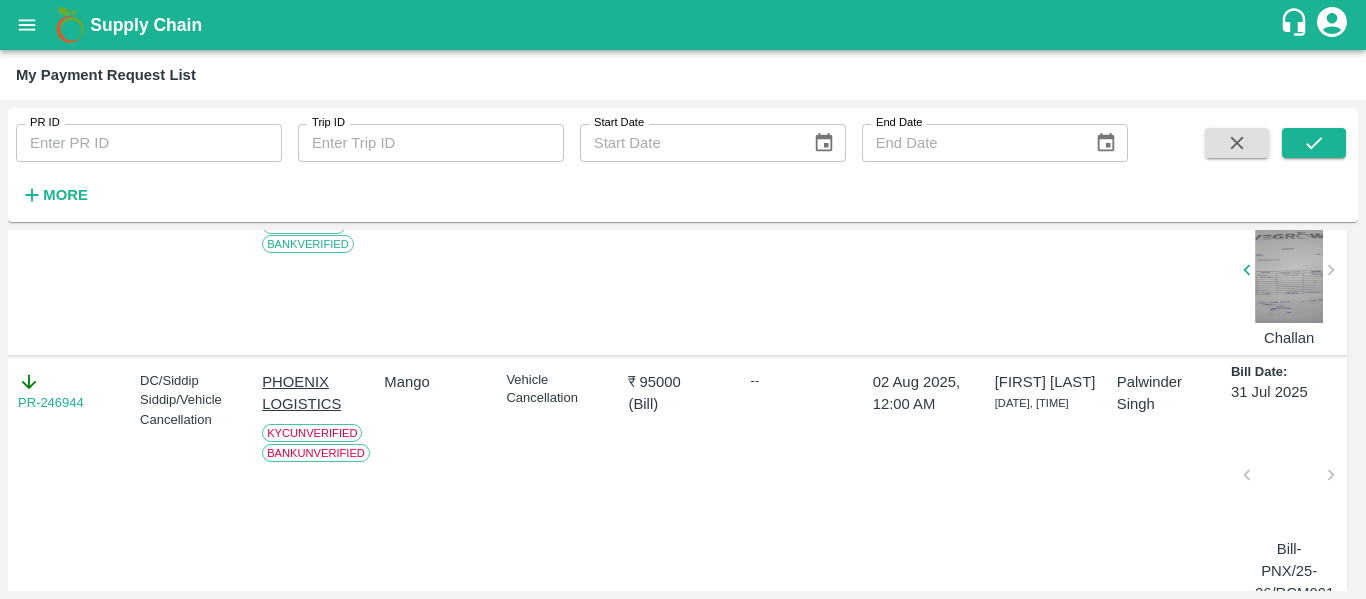 scroll, scrollTop: 677, scrollLeft: 3, axis: both 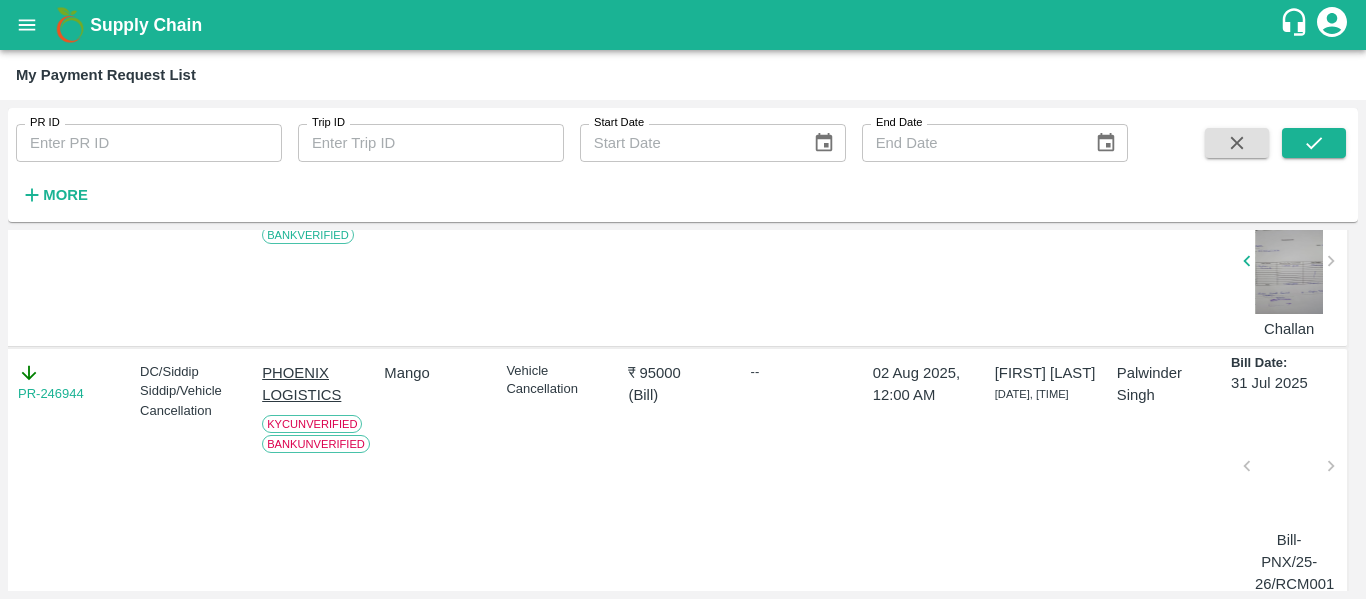 click on "PR-247911" at bounding box center (51, 208) 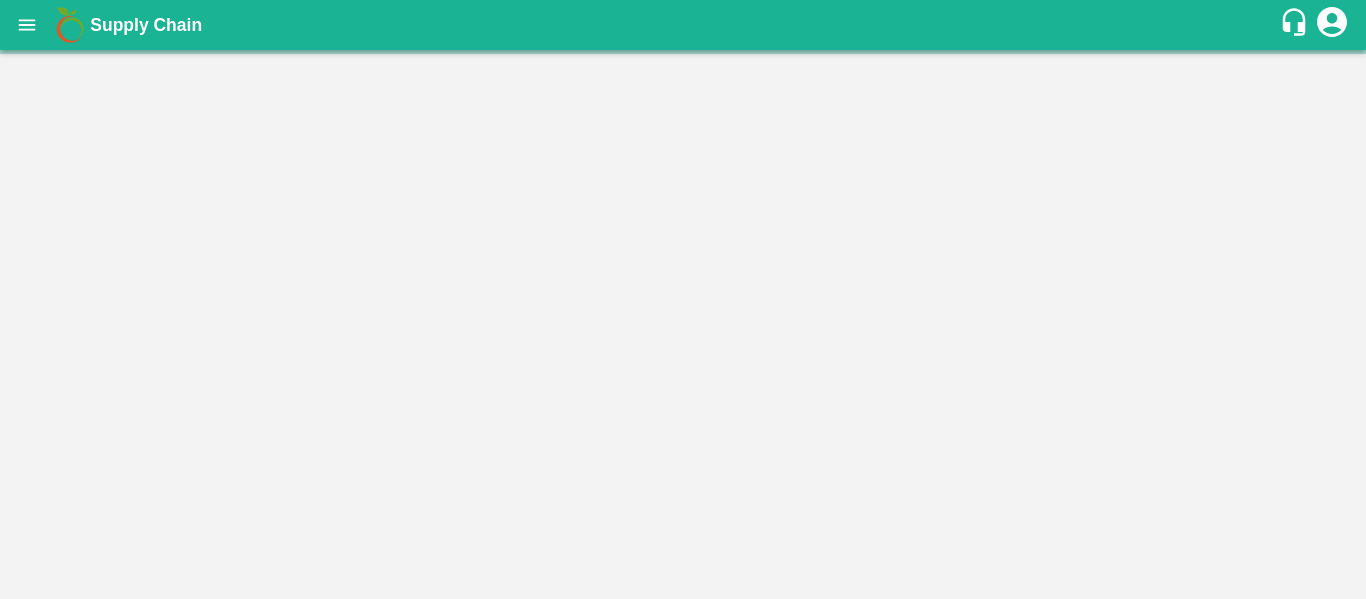 scroll, scrollTop: 0, scrollLeft: 0, axis: both 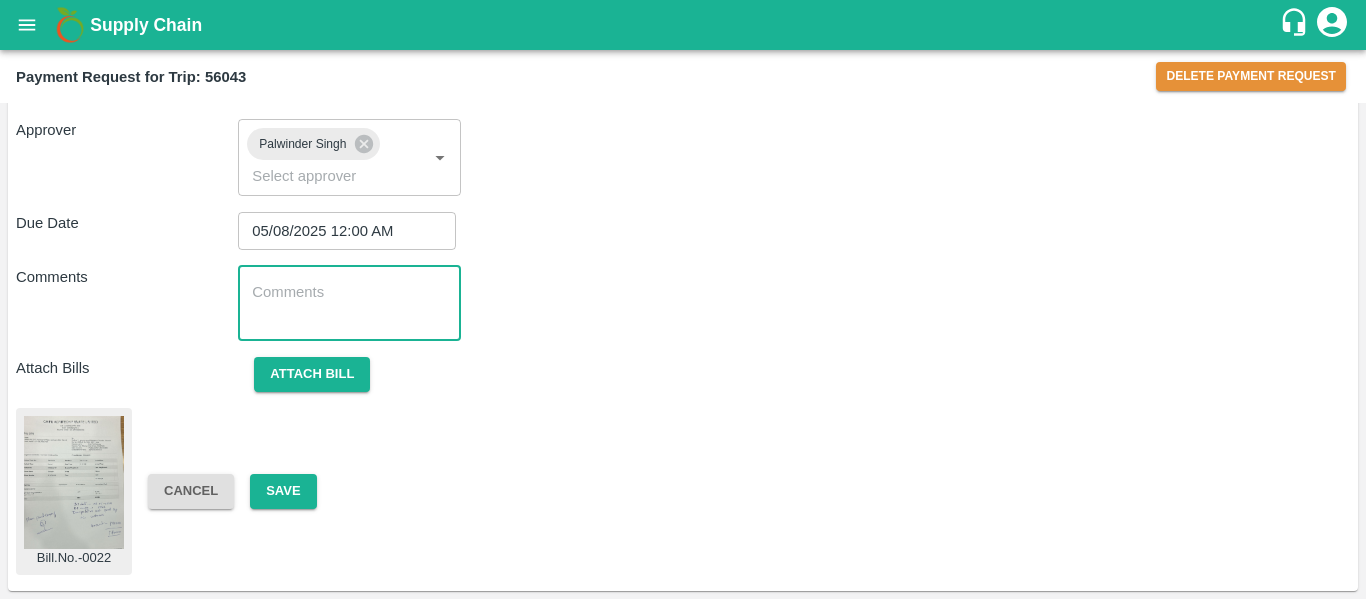 click at bounding box center [349, 303] 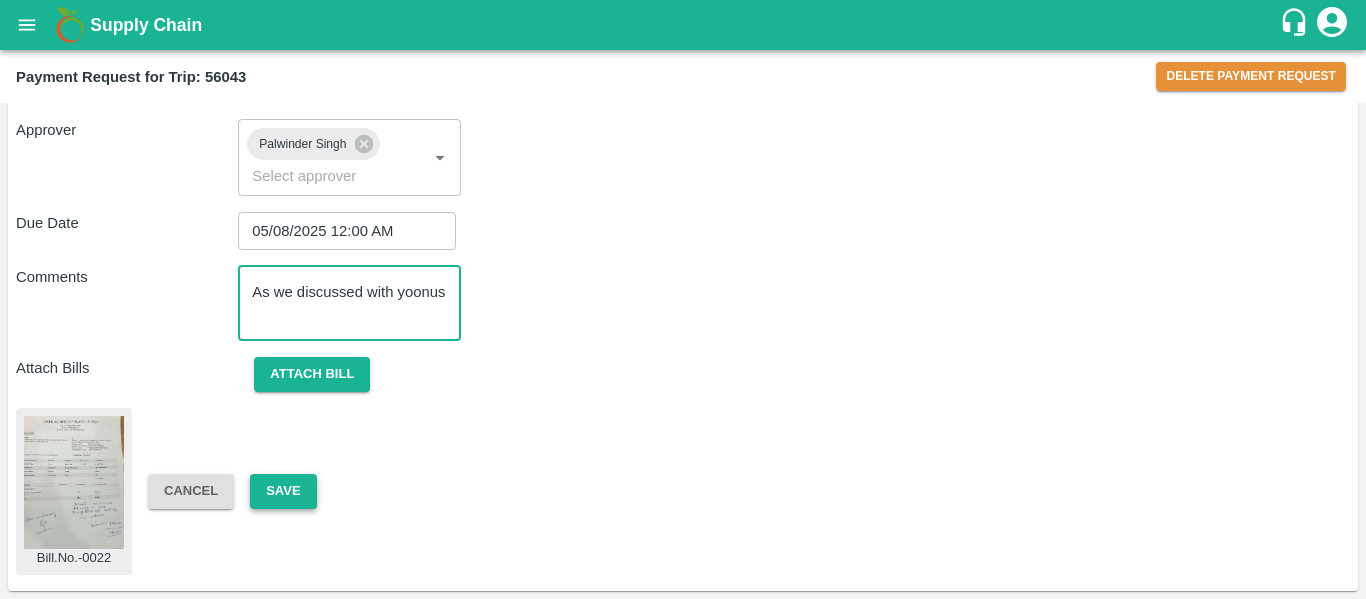 type on "As we discussed with yoonus" 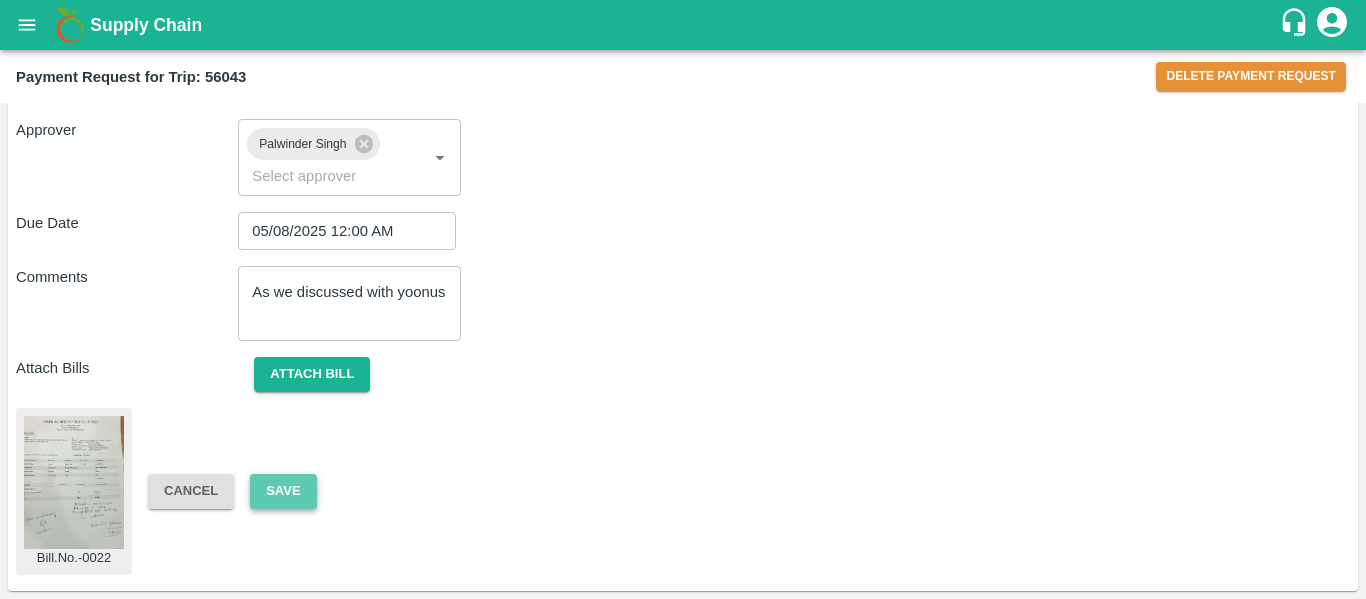 click on "Save" at bounding box center (283, 491) 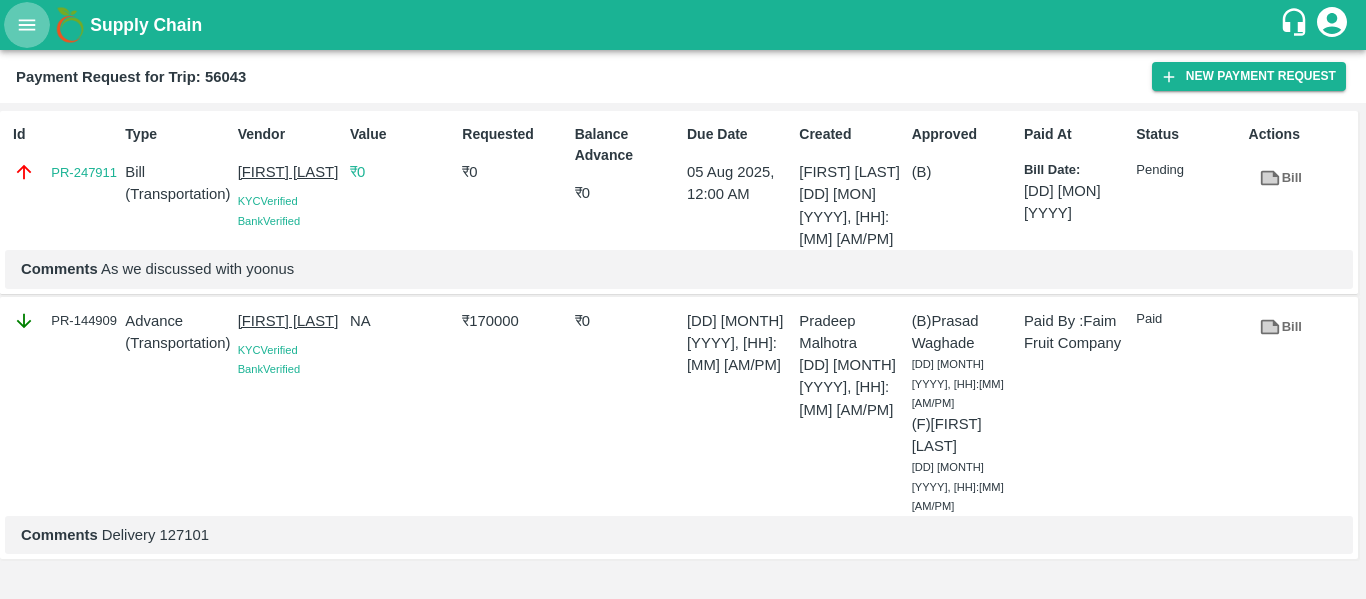 click 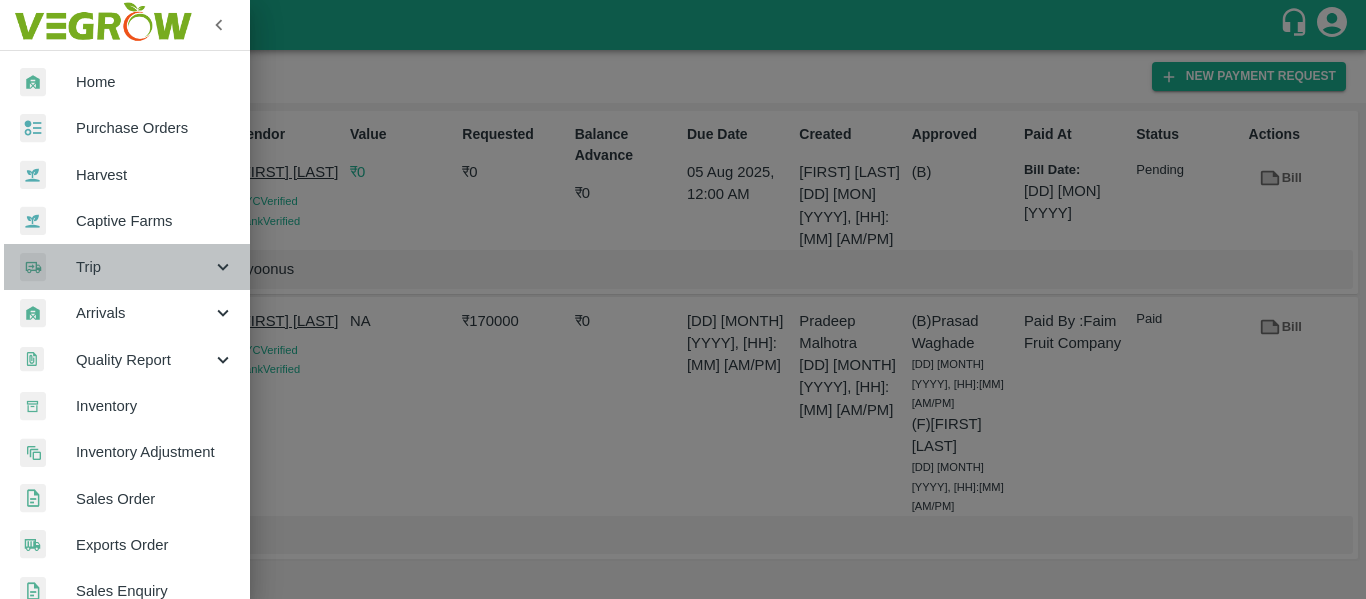 click on "Trip" at bounding box center [144, 267] 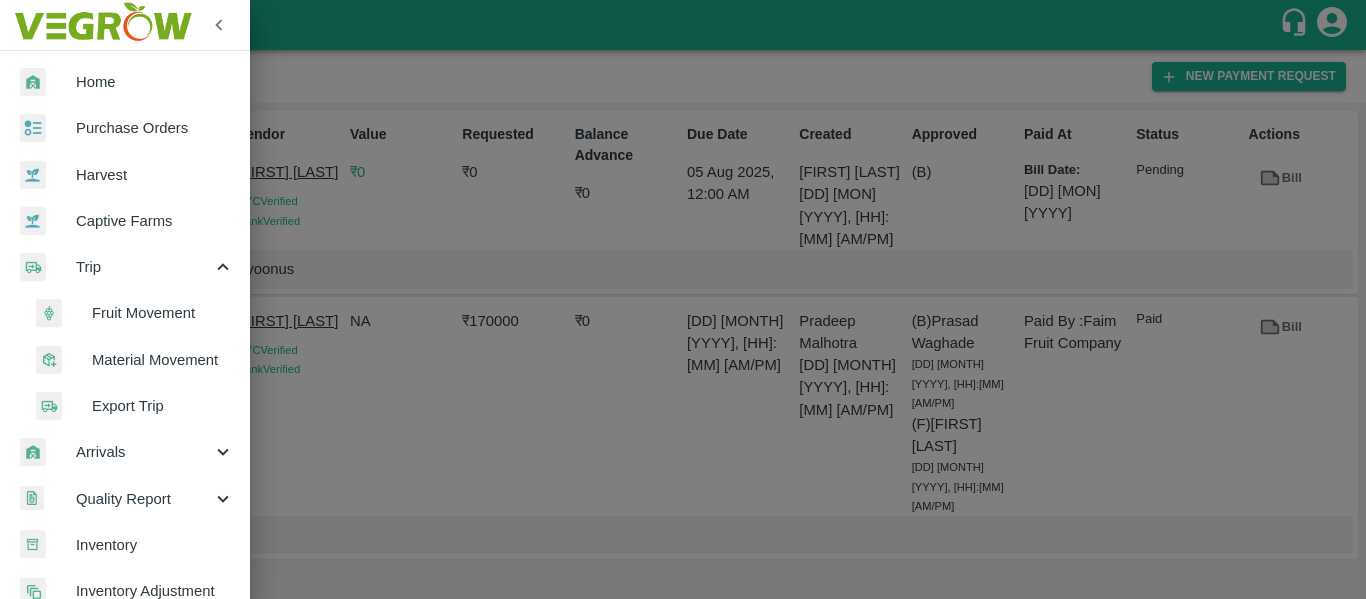 click on "Fruit Movement" at bounding box center (163, 313) 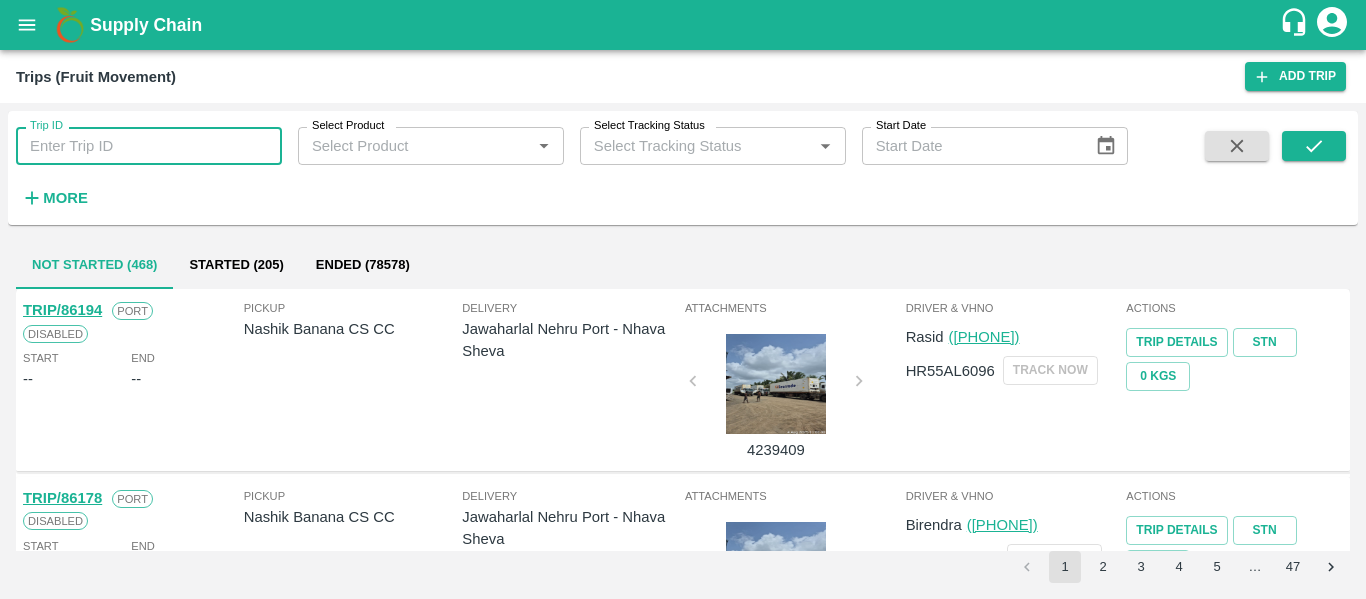 click on "Trip ID" at bounding box center (149, 146) 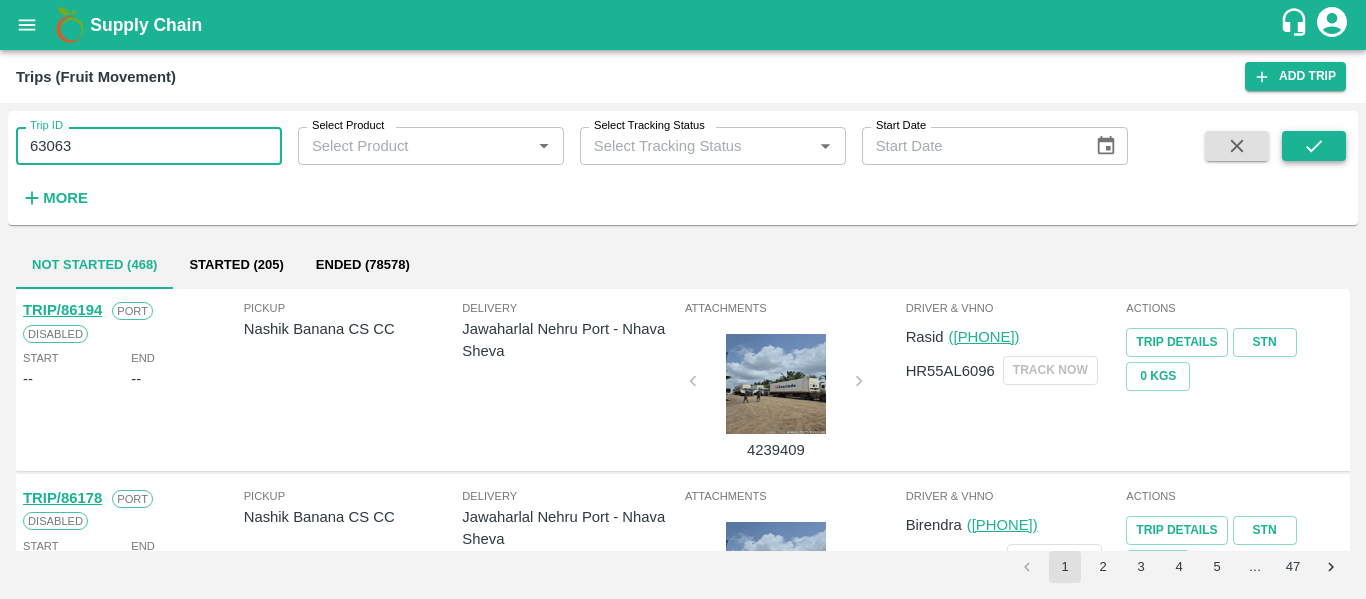 type on "63063" 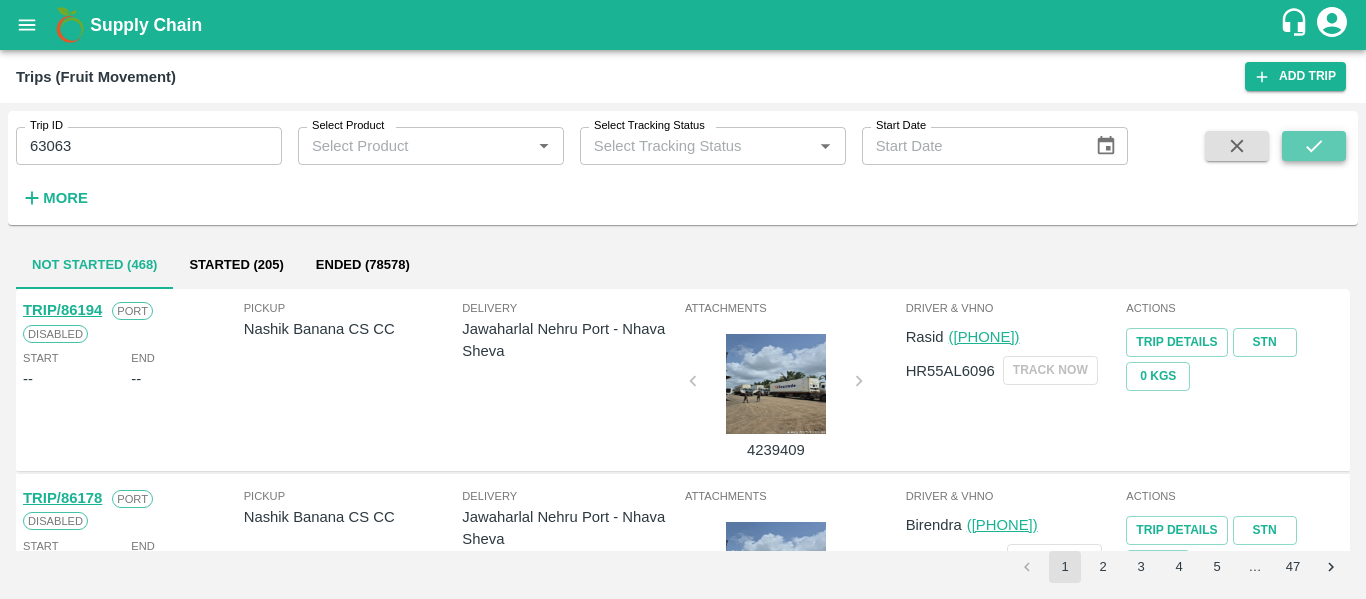 click at bounding box center [1314, 146] 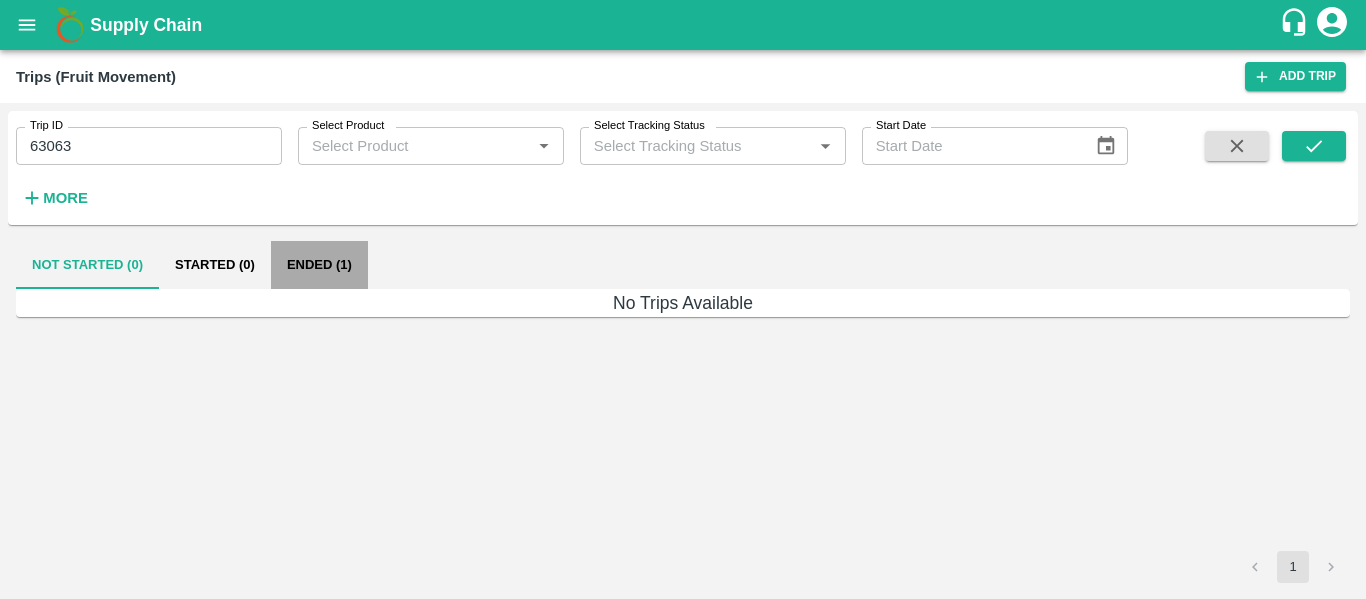 click on "Ended (1)" at bounding box center (319, 265) 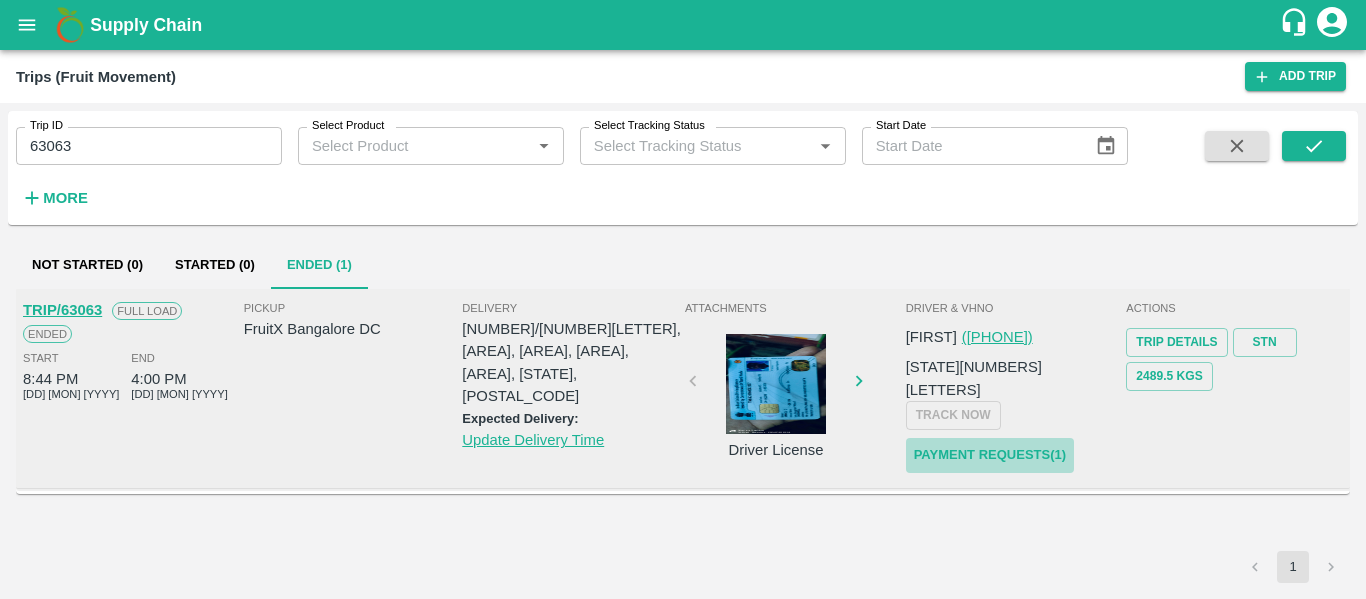 click on "Payment Requests( 1 )" at bounding box center (990, 455) 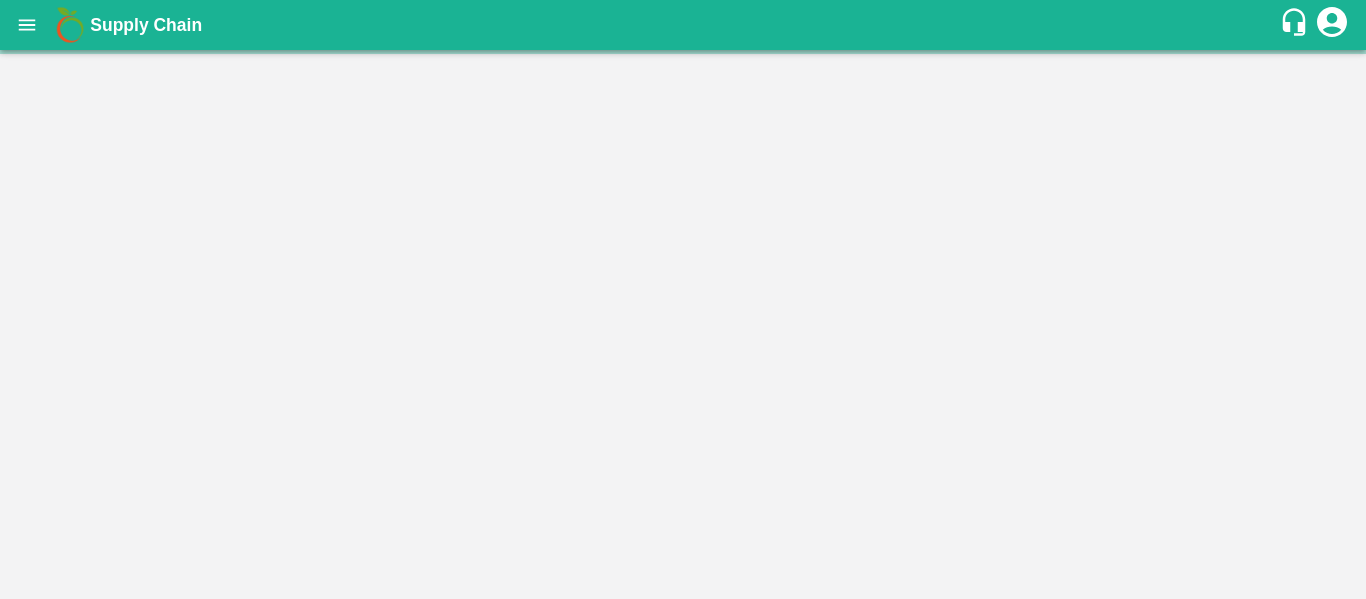 scroll, scrollTop: 0, scrollLeft: 0, axis: both 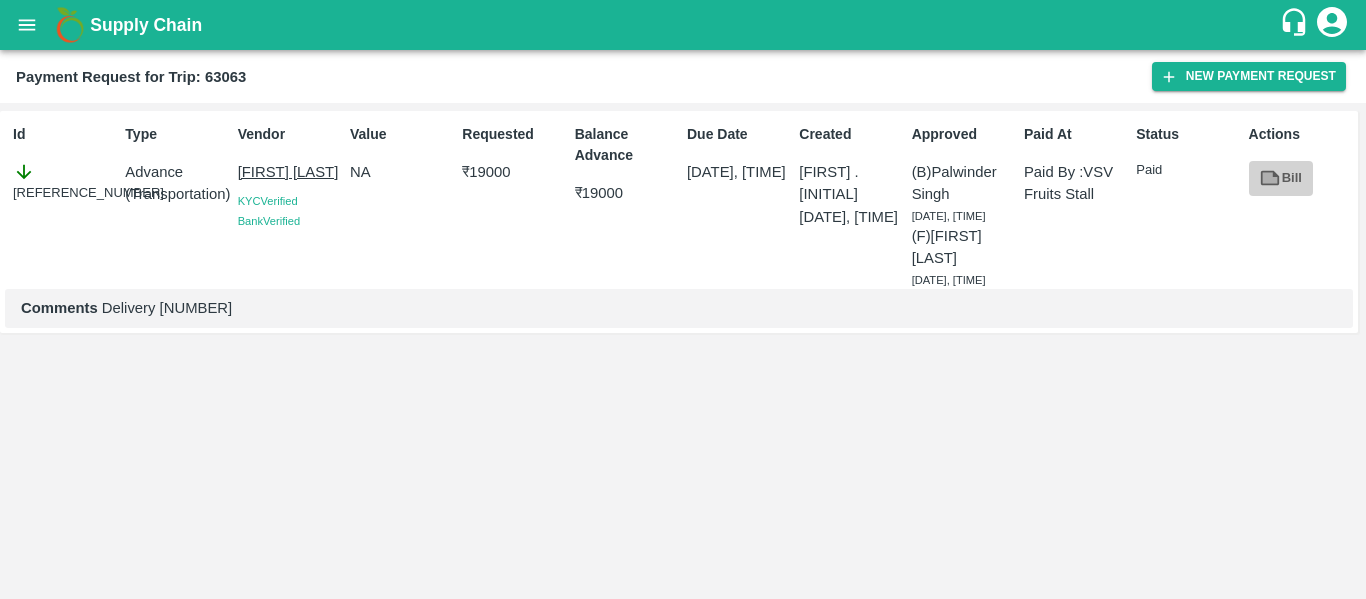 click 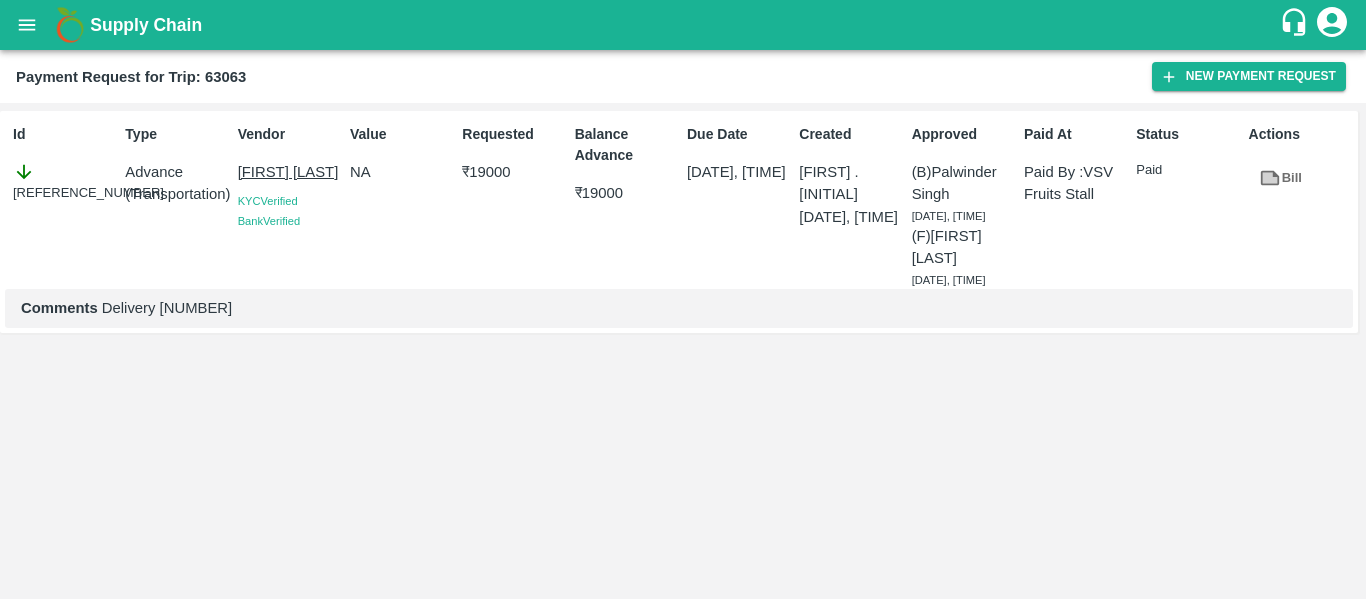 click on "Payment Request for Trip: 63063 New Payment Request" at bounding box center (683, 76) 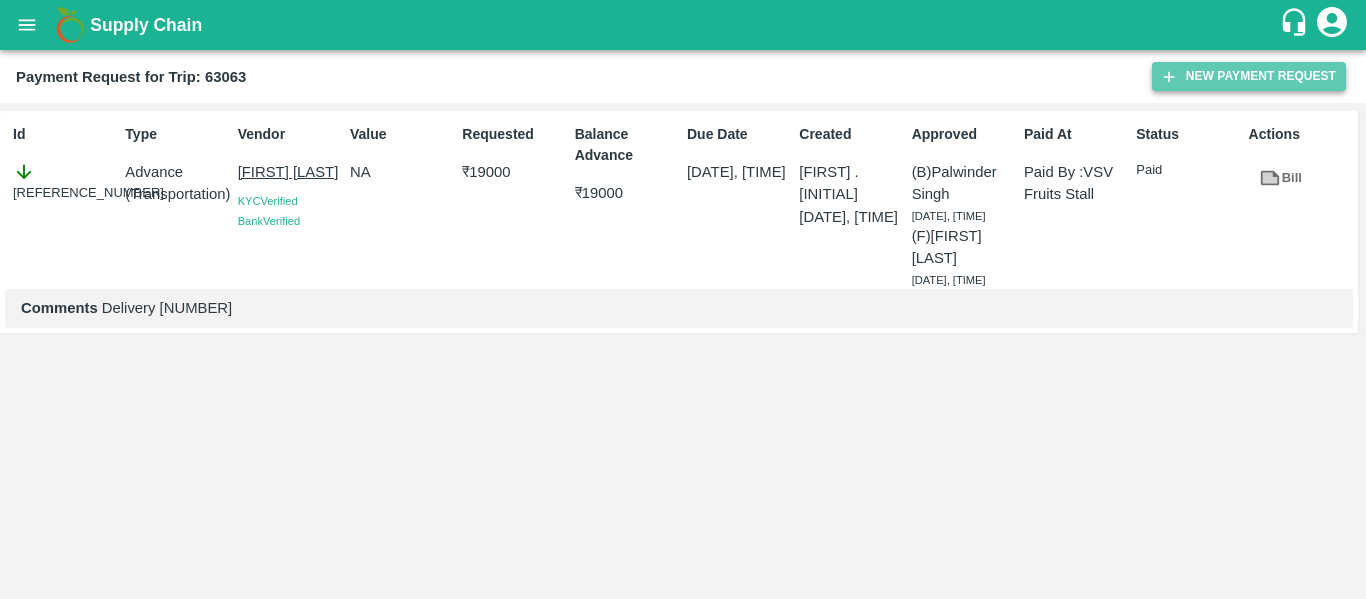 click on "New Payment Request" at bounding box center [1249, 76] 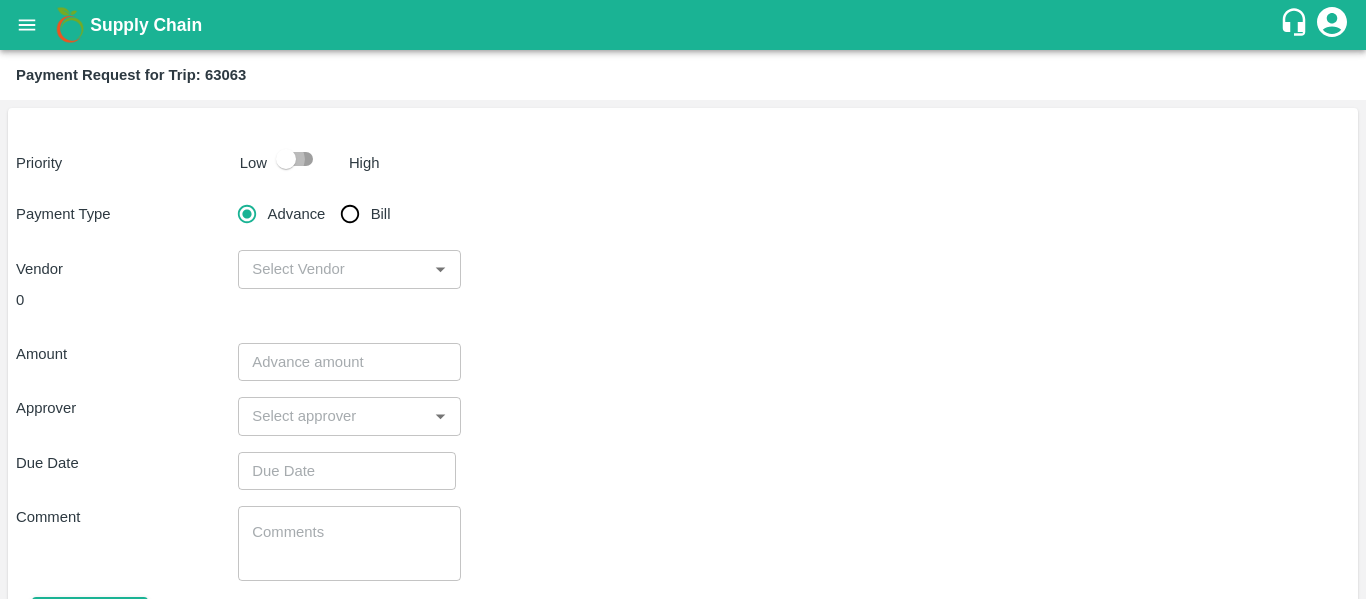 click at bounding box center [286, 159] 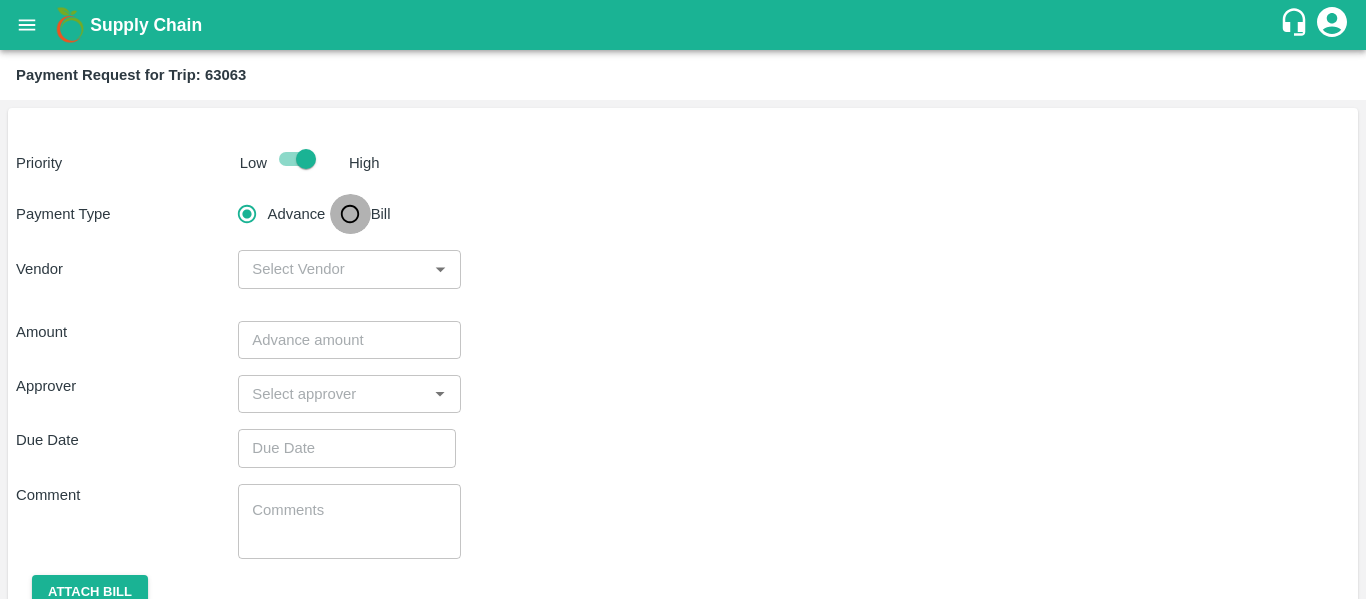 click on "Bill" at bounding box center (350, 214) 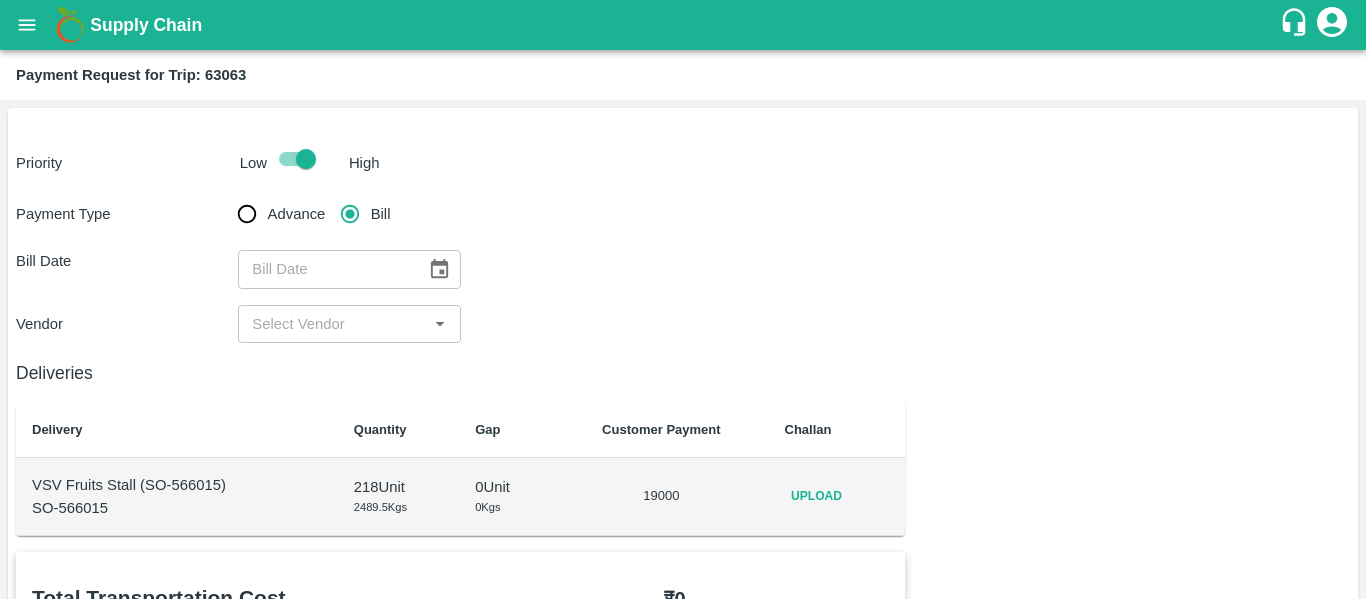 click on "Deliveries Delivery Quantity Gap Customer Payment Challan VSV Fruits Stall (SO-566015) SO-566015 218  Unit 2489.5  Kgs 0  Unit 0  Kgs 19000 Upload" at bounding box center [460, 439] 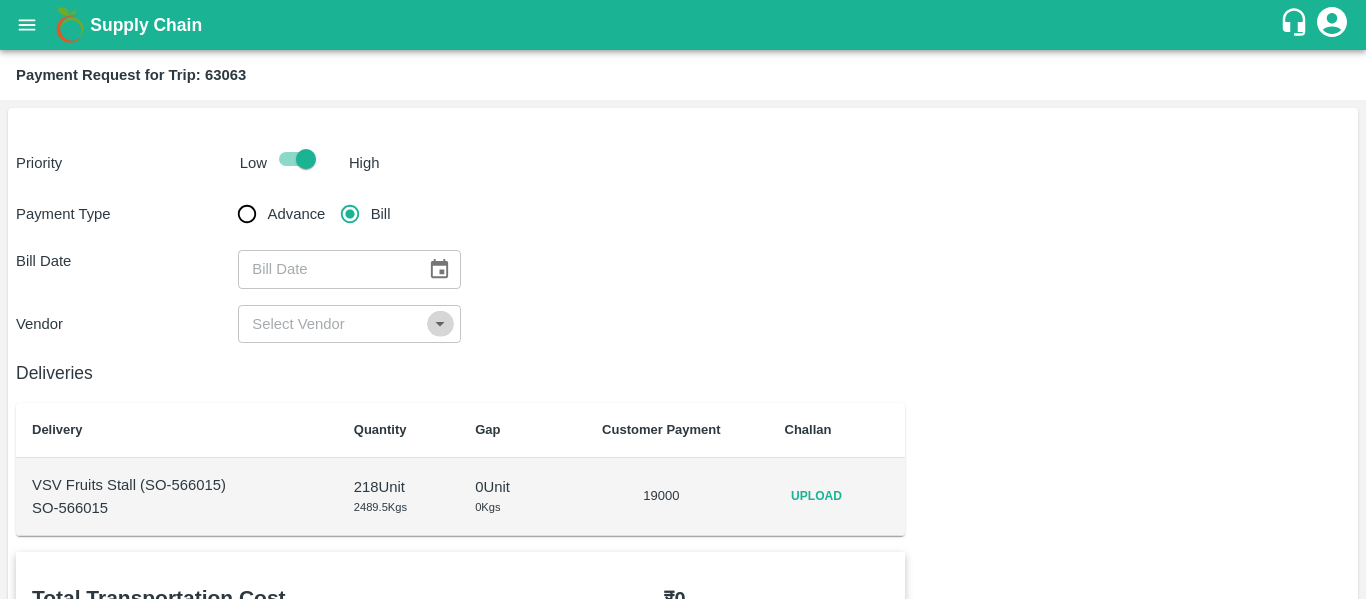 click 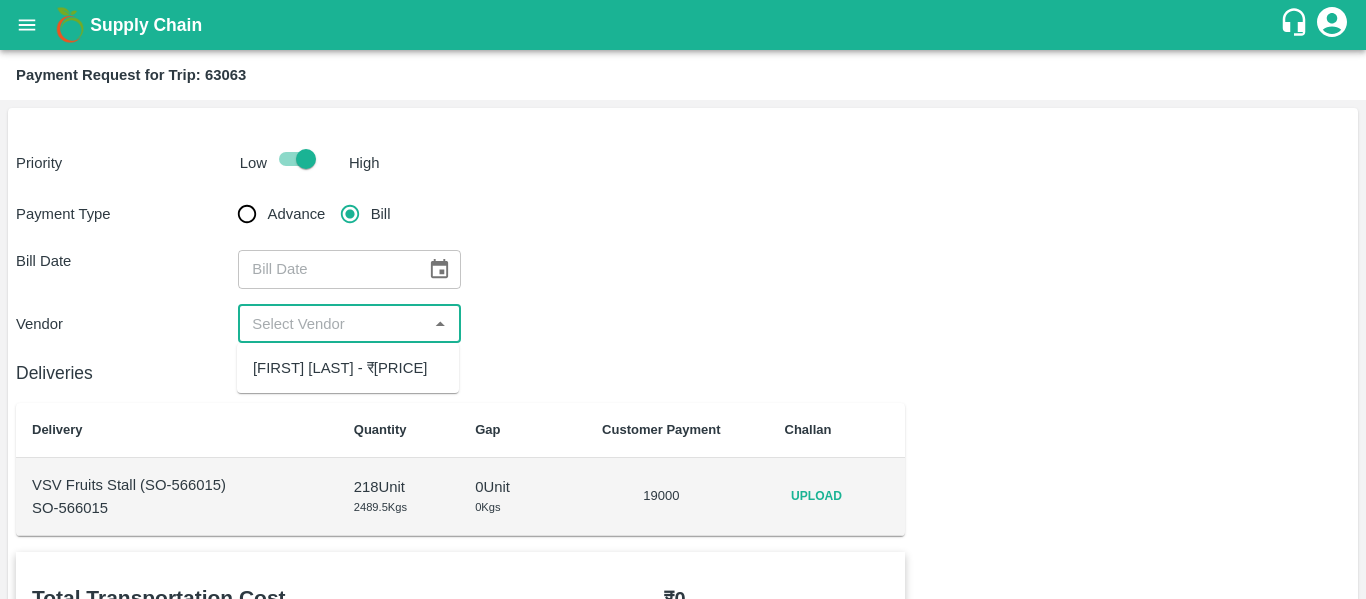 click on "KALAIYARASAN AYYAPPAN - ₹19000" at bounding box center [348, 368] 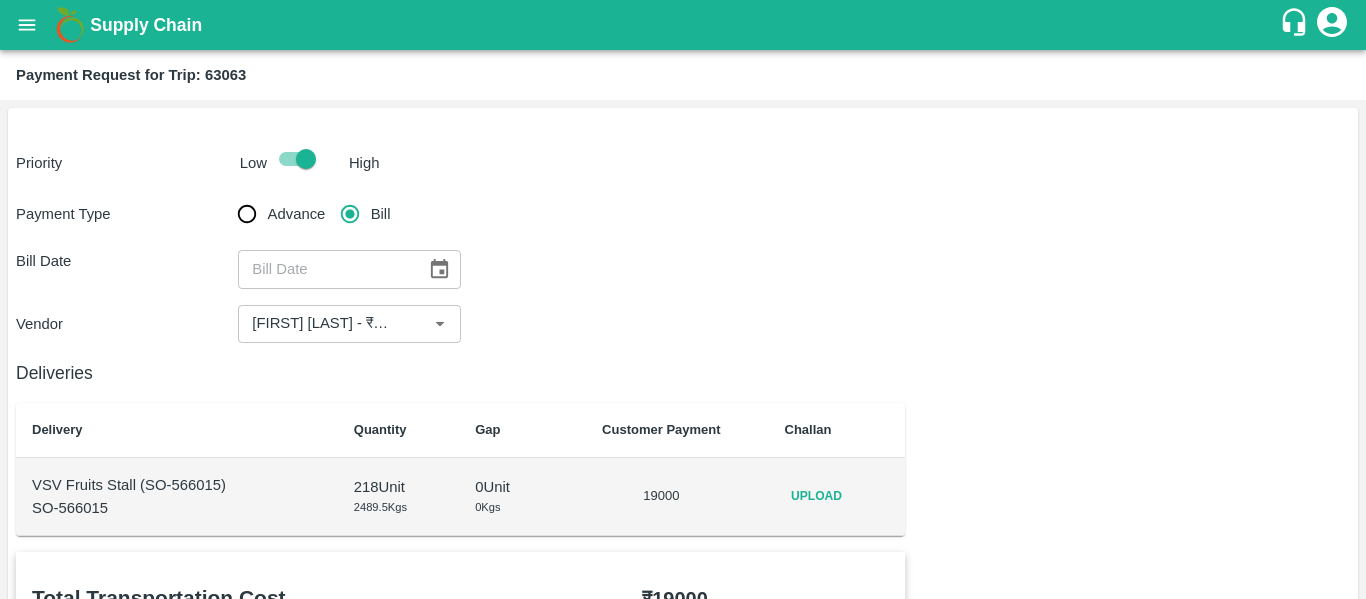 click on "SO-566015" at bounding box center [177, 508] 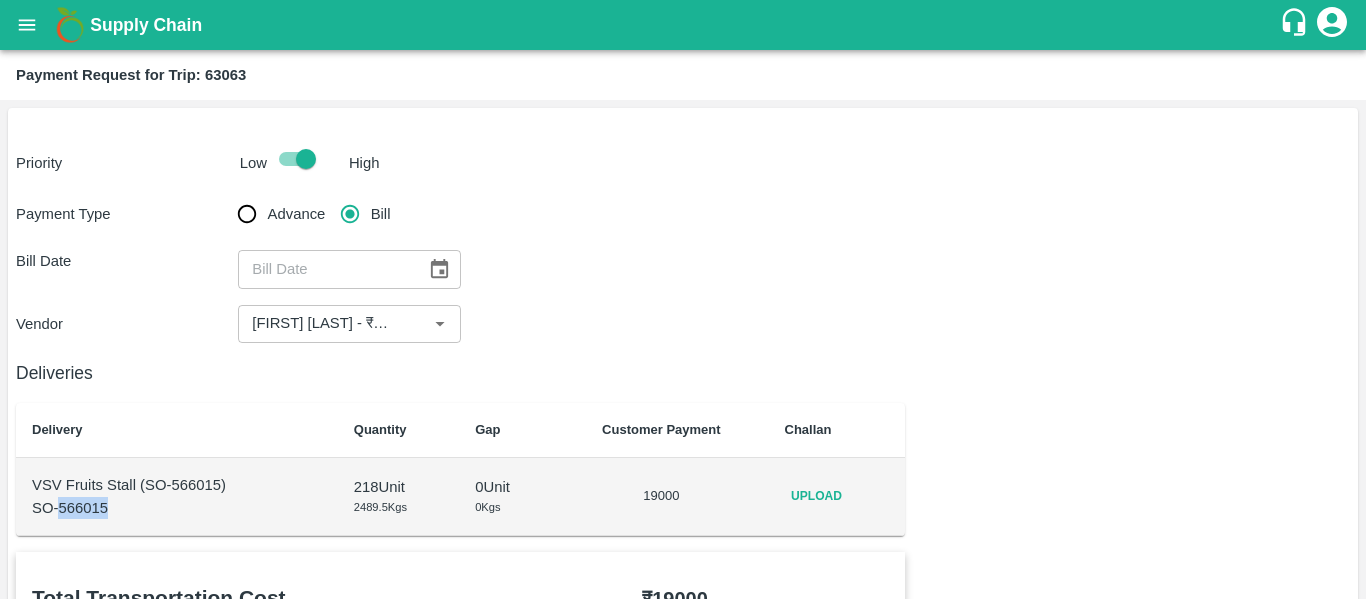click on "SO-566015" at bounding box center [177, 508] 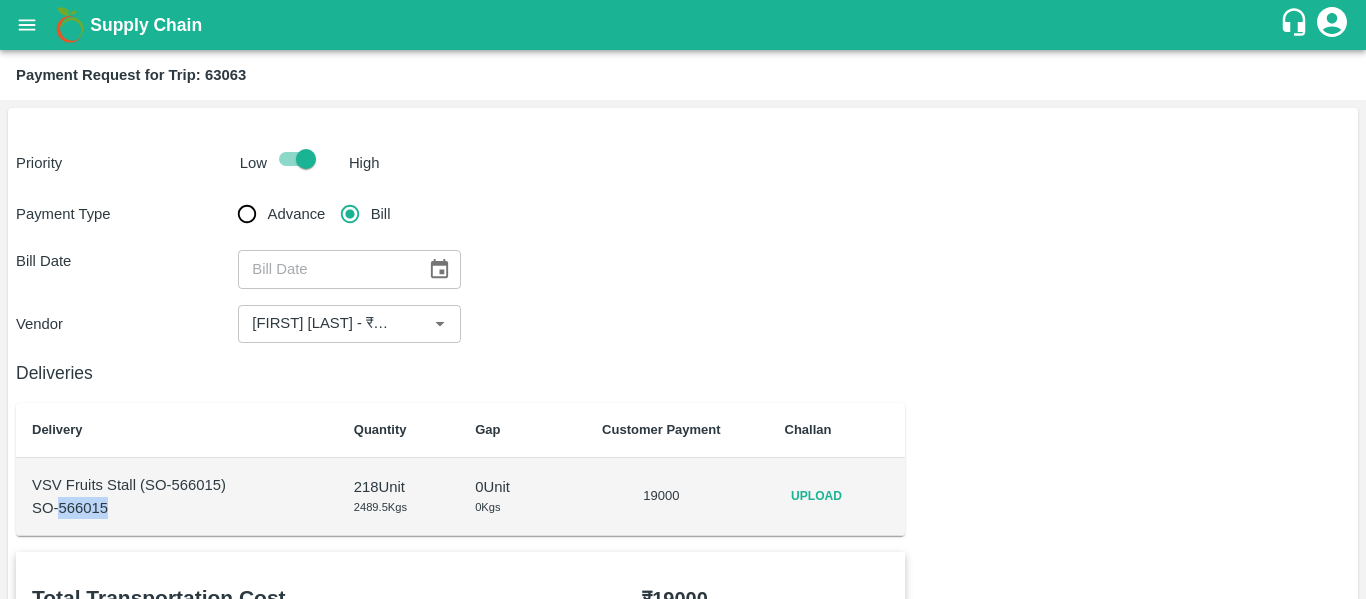 click on "Upload" at bounding box center [817, 496] 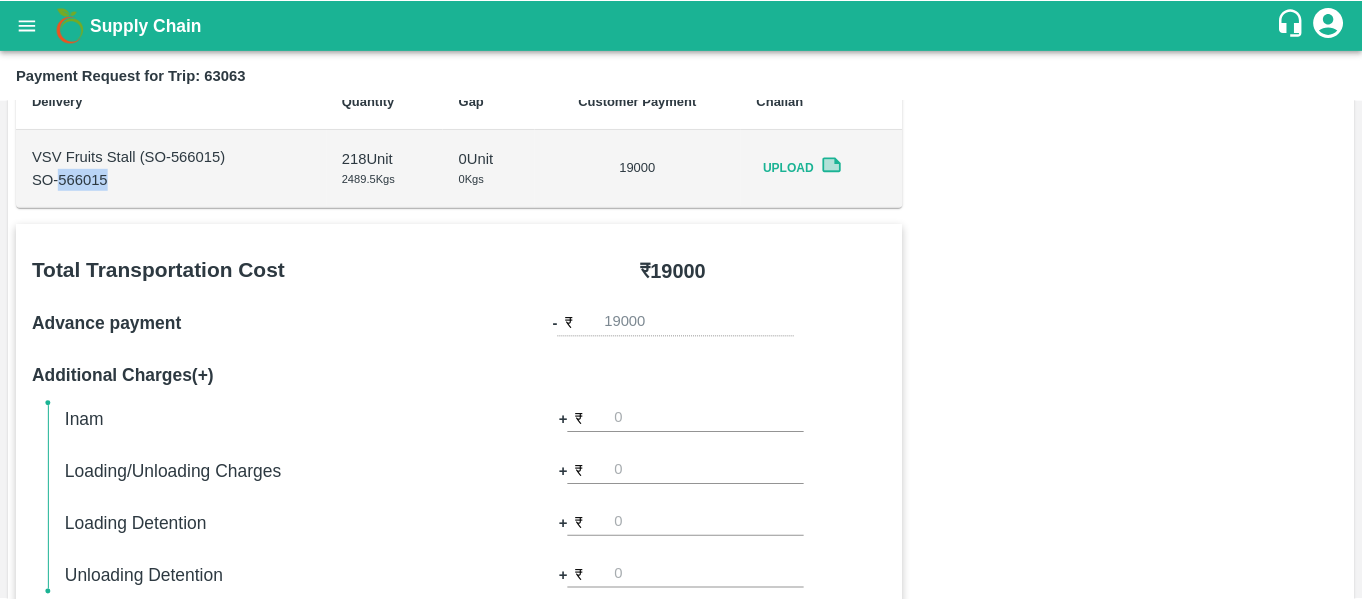 scroll, scrollTop: 0, scrollLeft: 0, axis: both 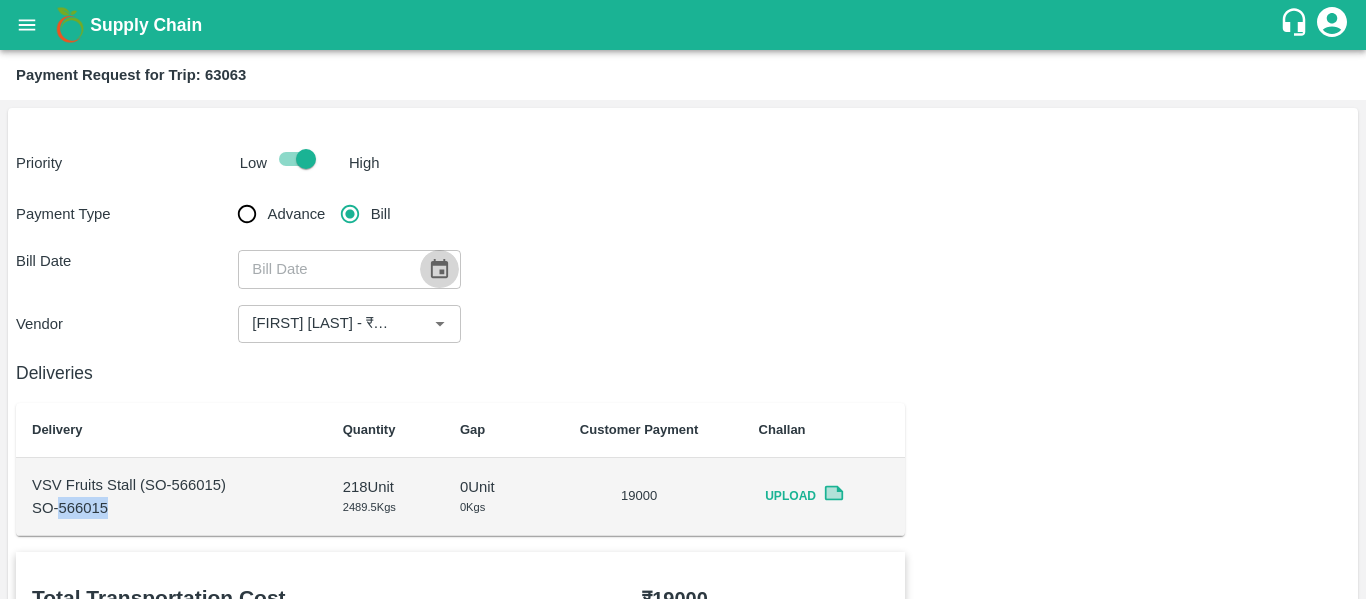 click 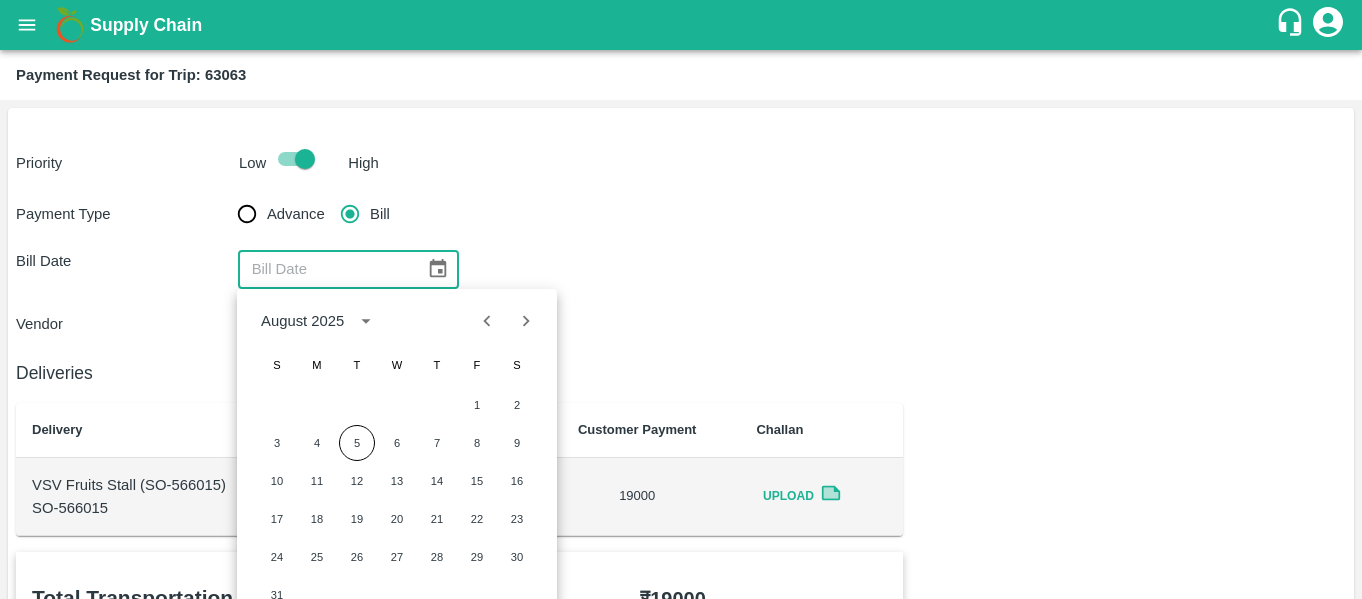 click on "August 2025" at bounding box center (302, 321) 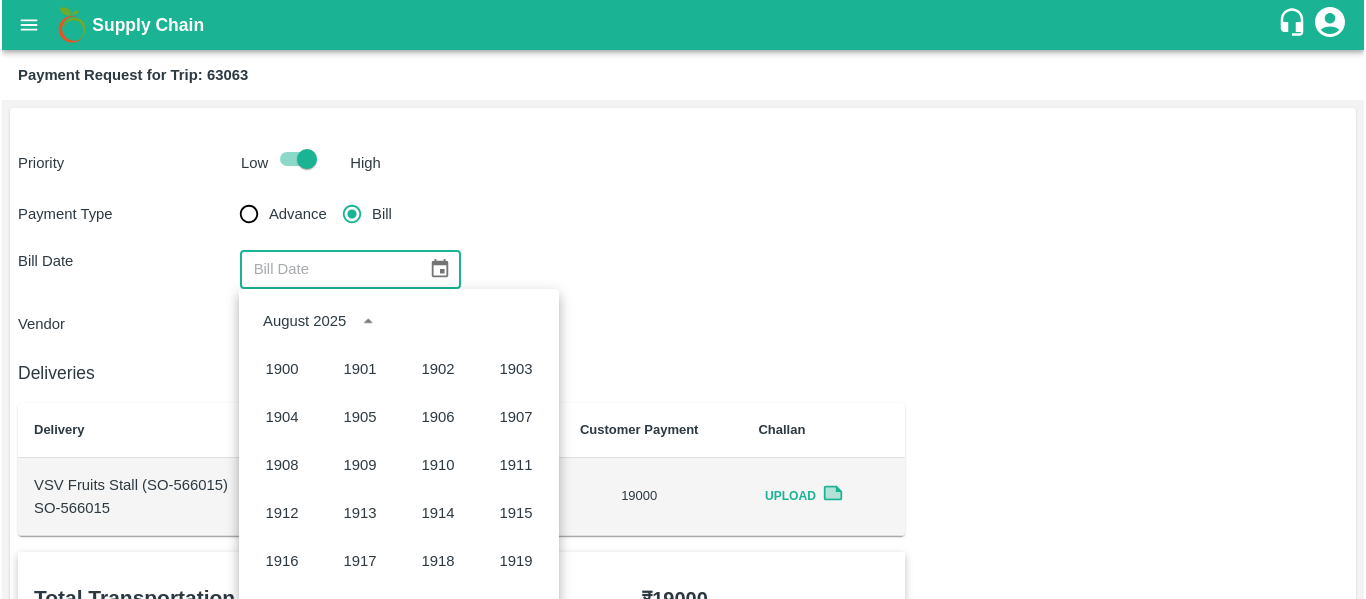 scroll, scrollTop: 1372, scrollLeft: 0, axis: vertical 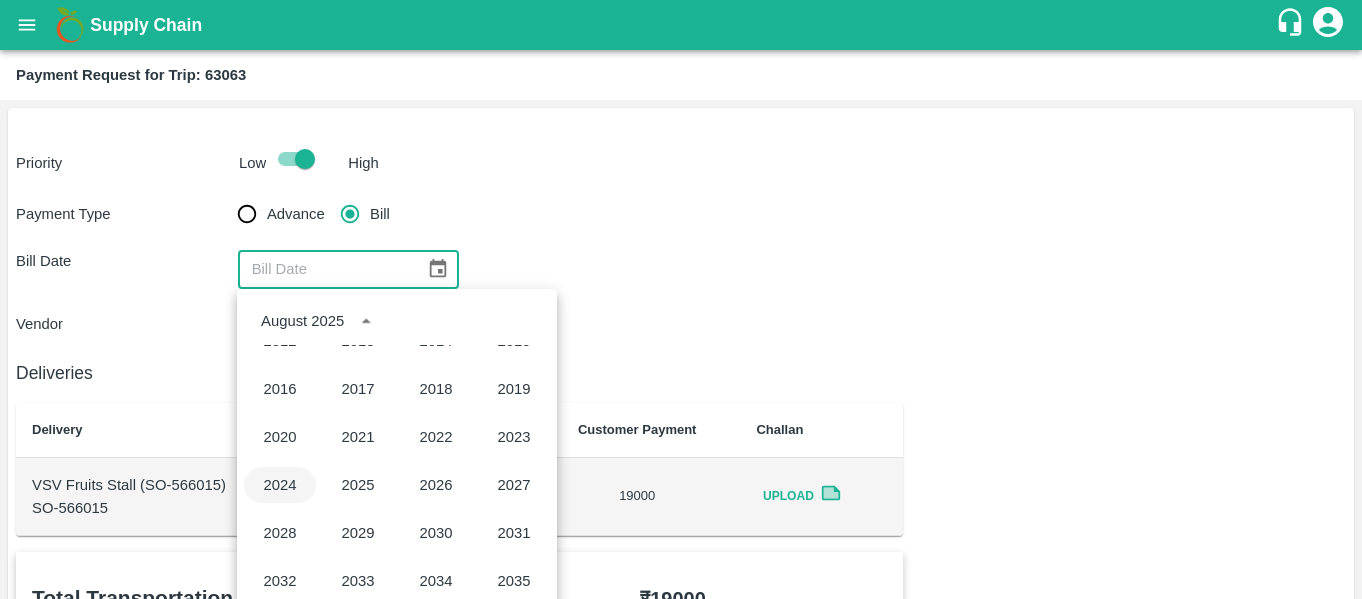 click on "2024" at bounding box center [280, 485] 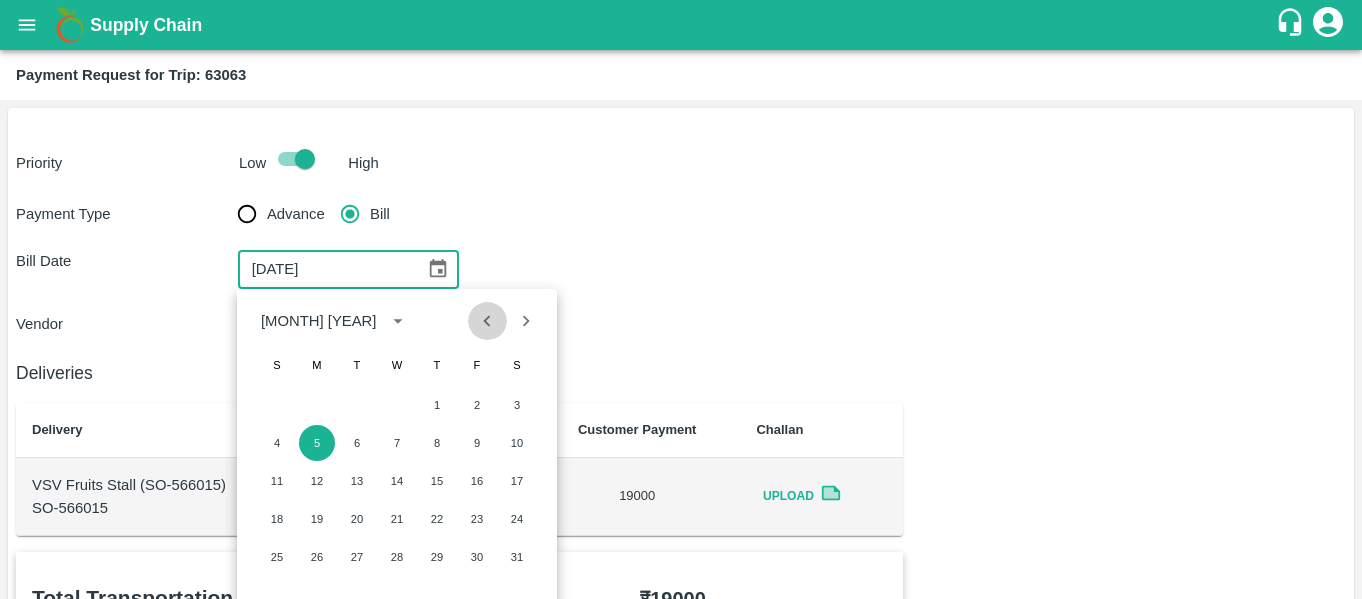 click 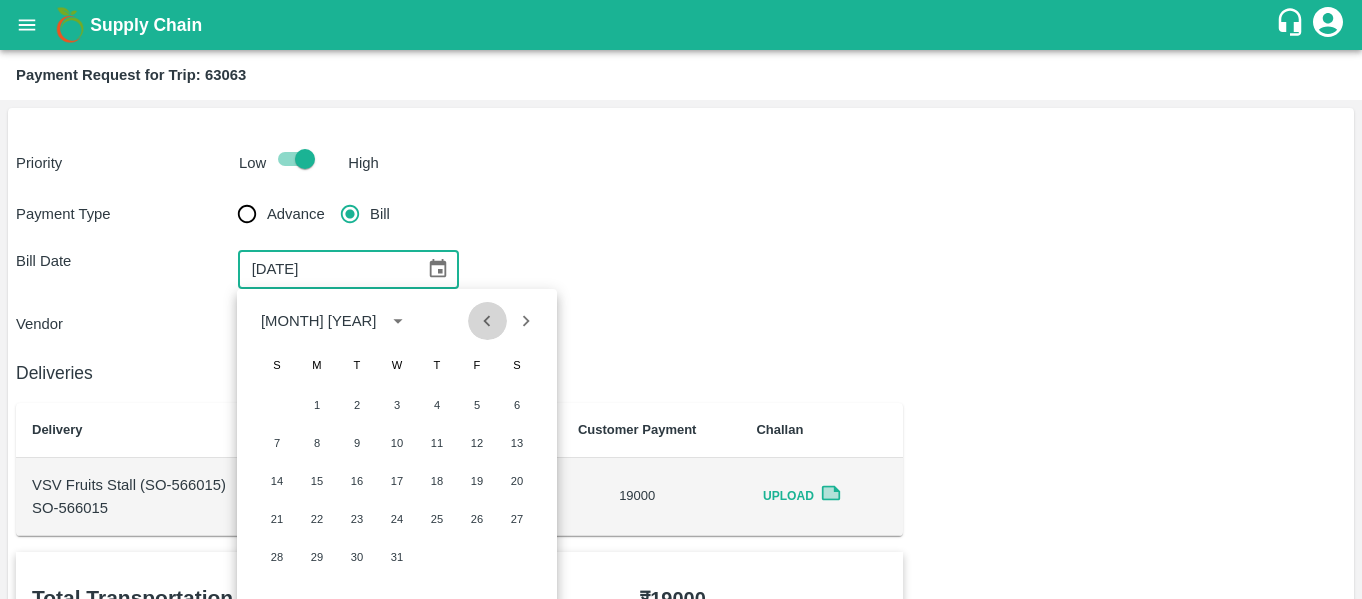 click 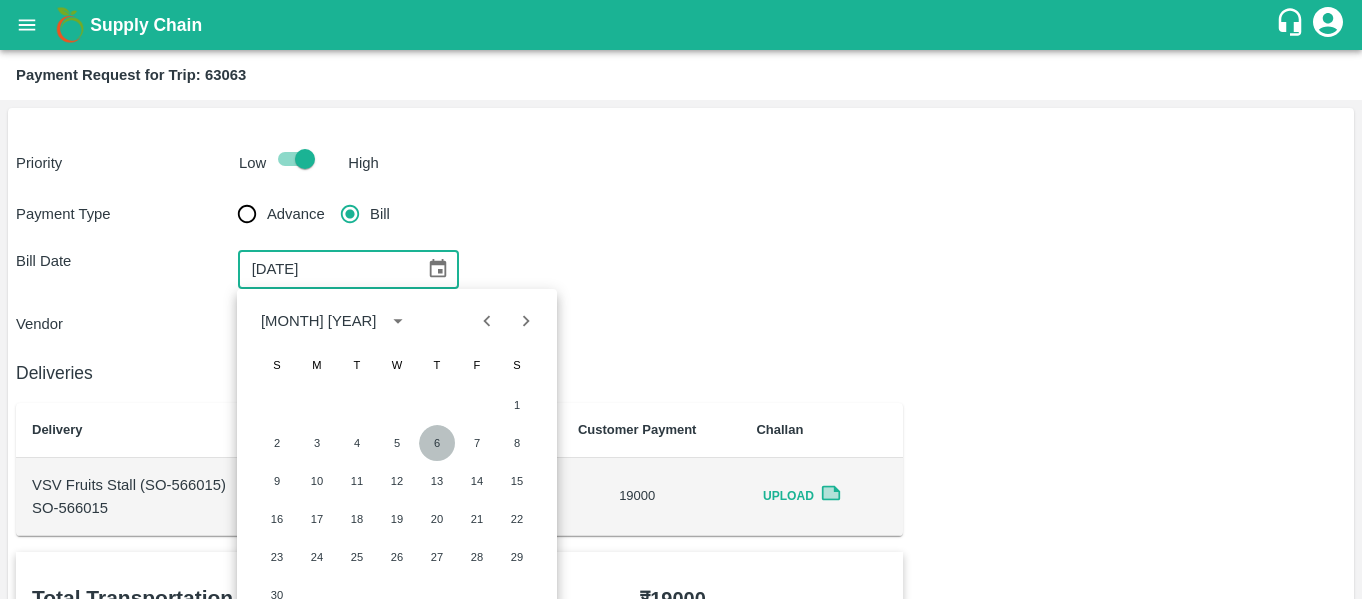 click on "6" at bounding box center [437, 443] 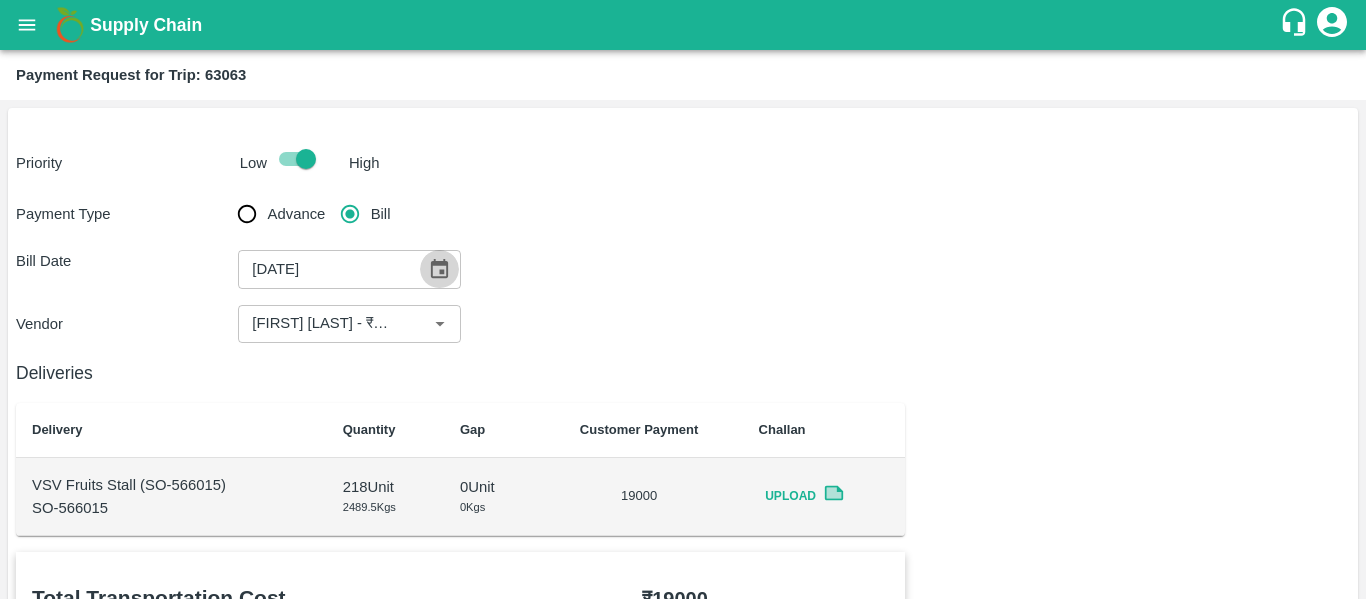 click at bounding box center (439, 269) 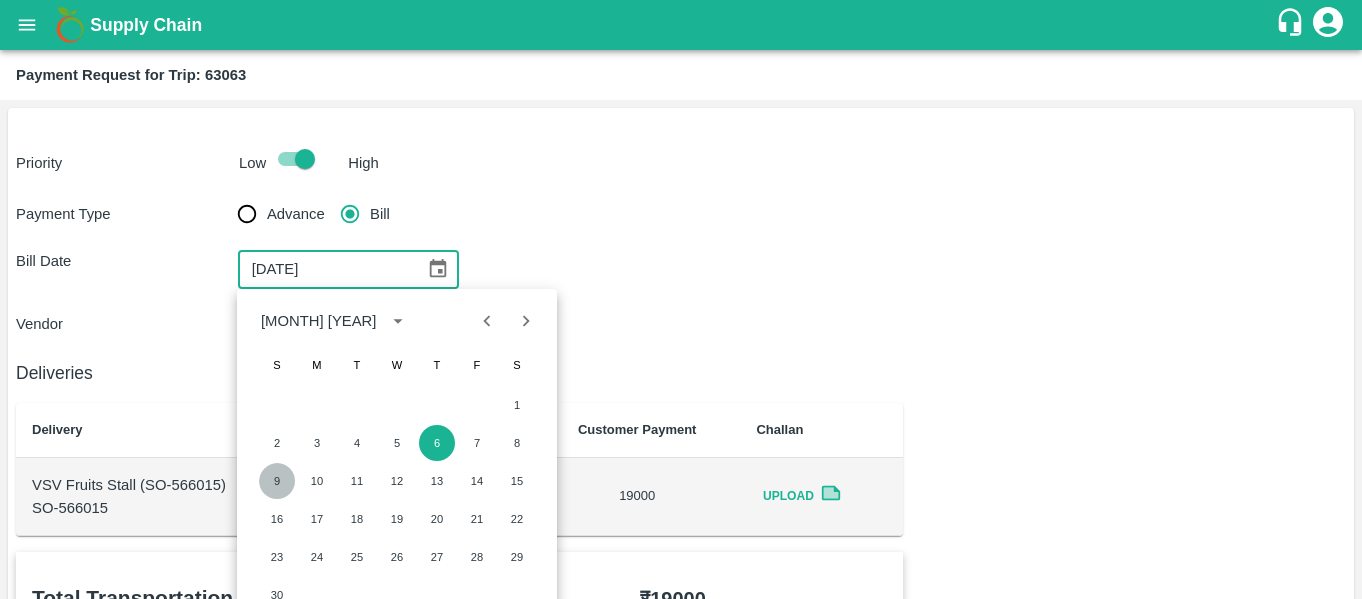 click on "9" at bounding box center [277, 481] 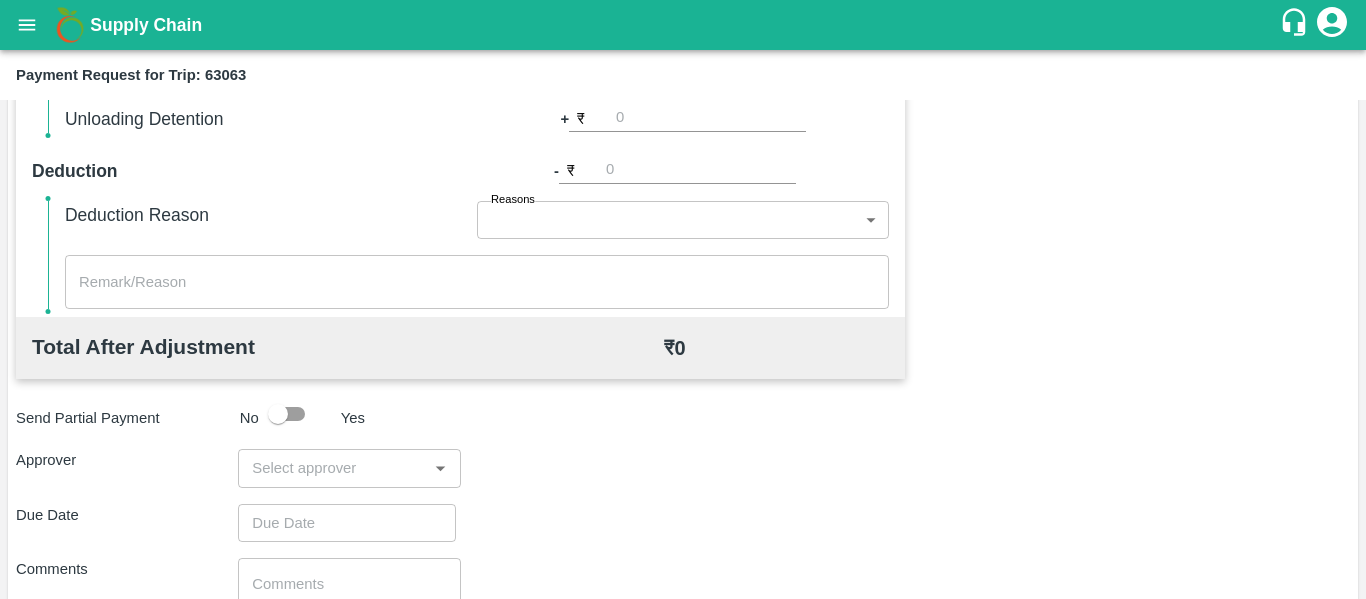 scroll, scrollTop: 944, scrollLeft: 0, axis: vertical 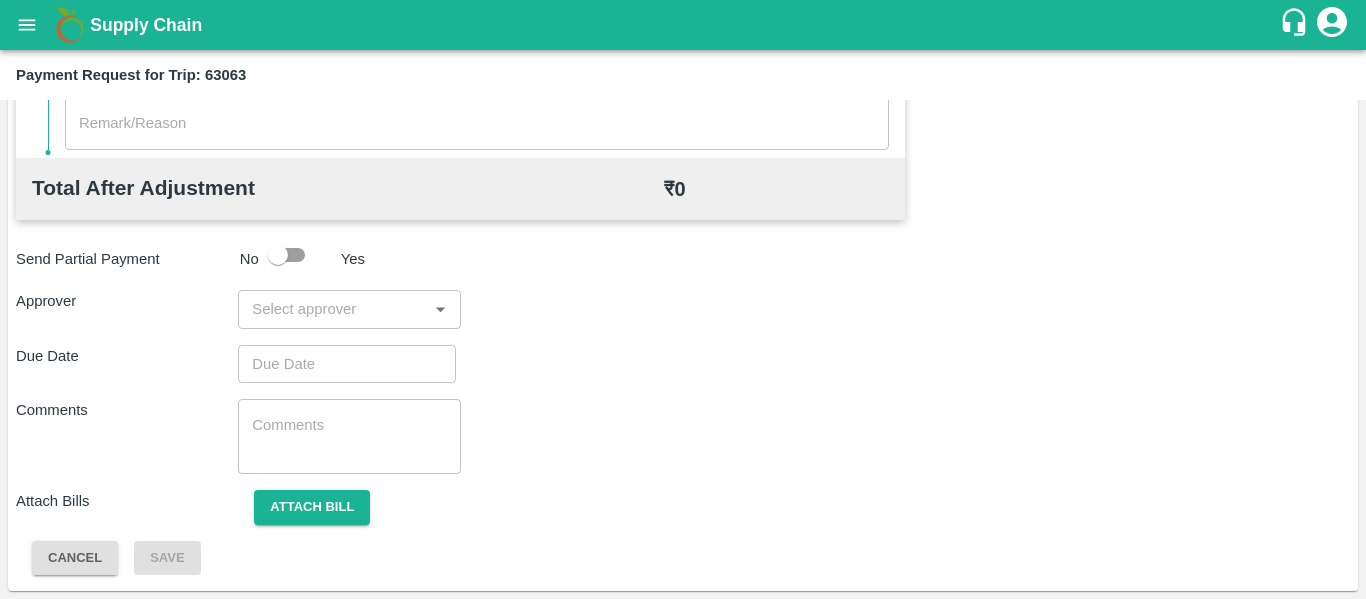 click at bounding box center [332, 309] 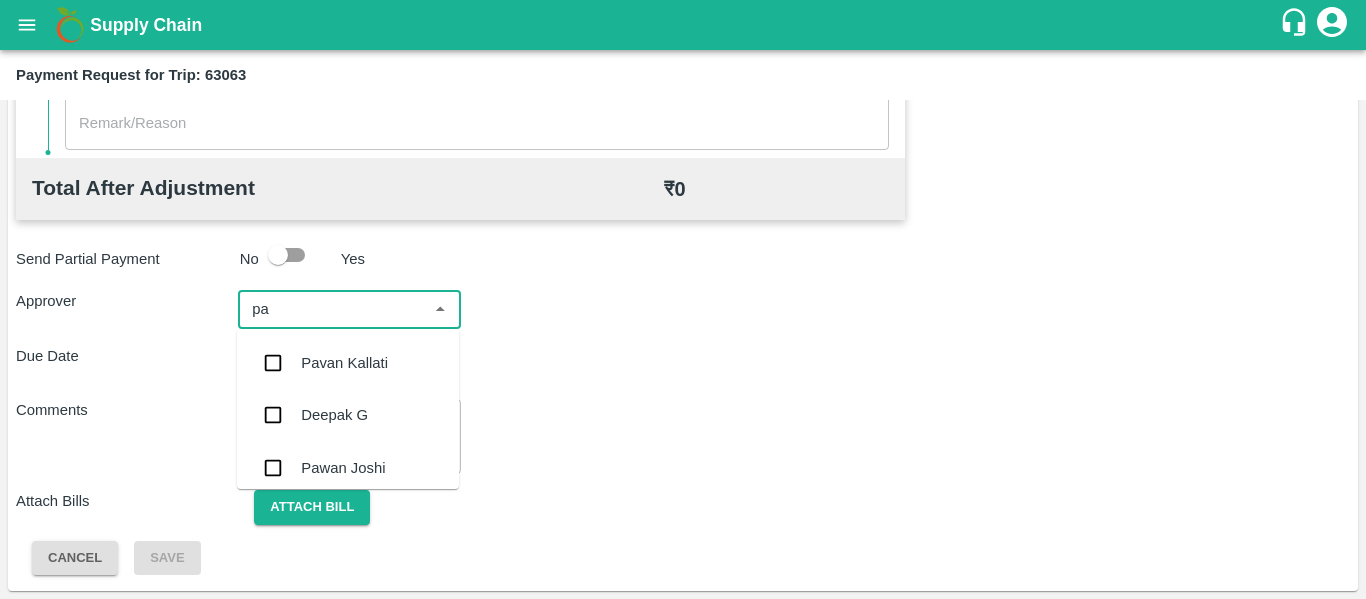 type on "pal" 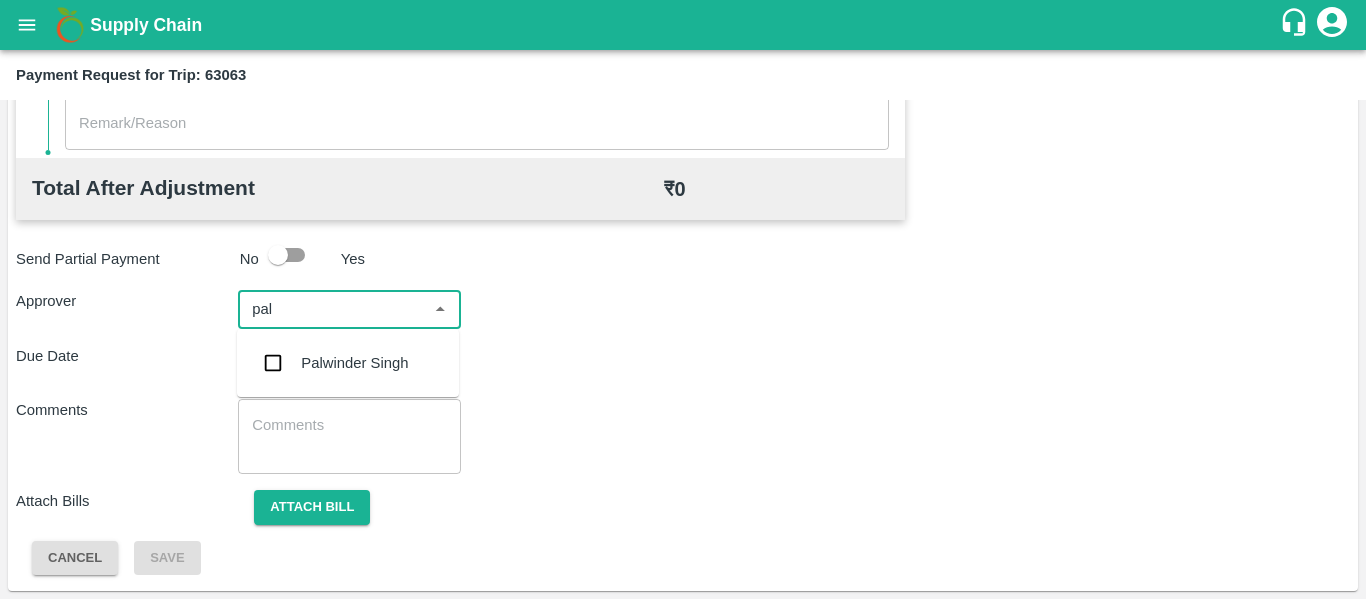 click on "Palwinder Singh" at bounding box center [354, 363] 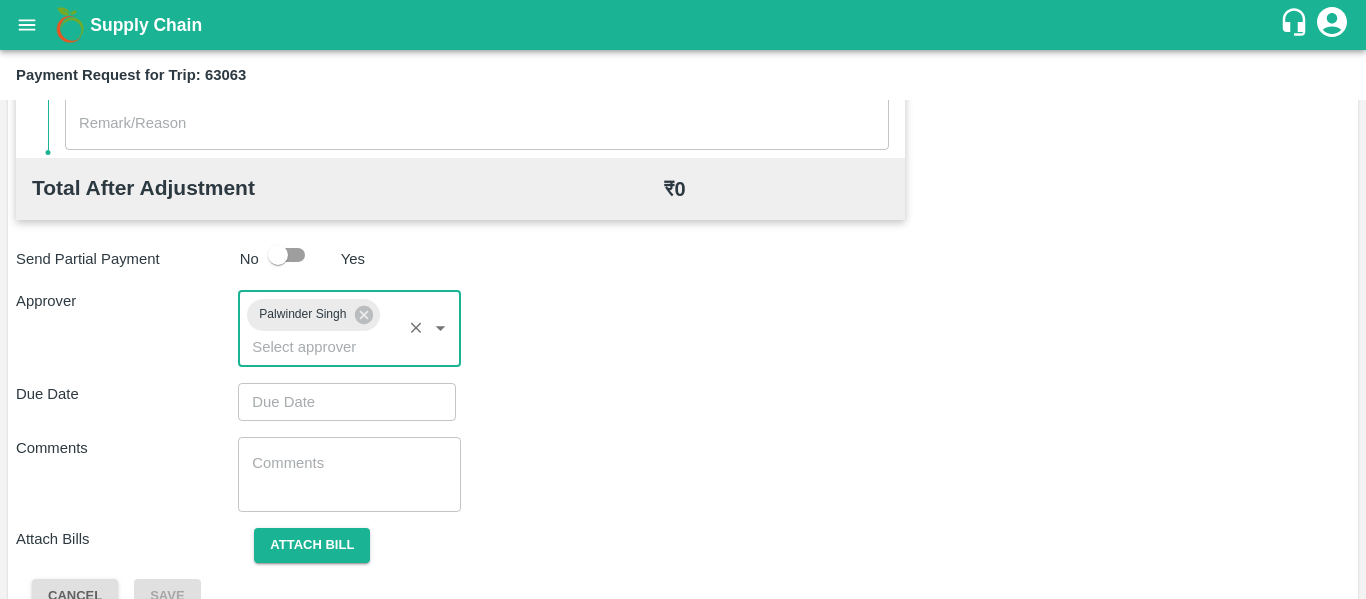 type on "DD/MM/YYYY hh:mm aa" 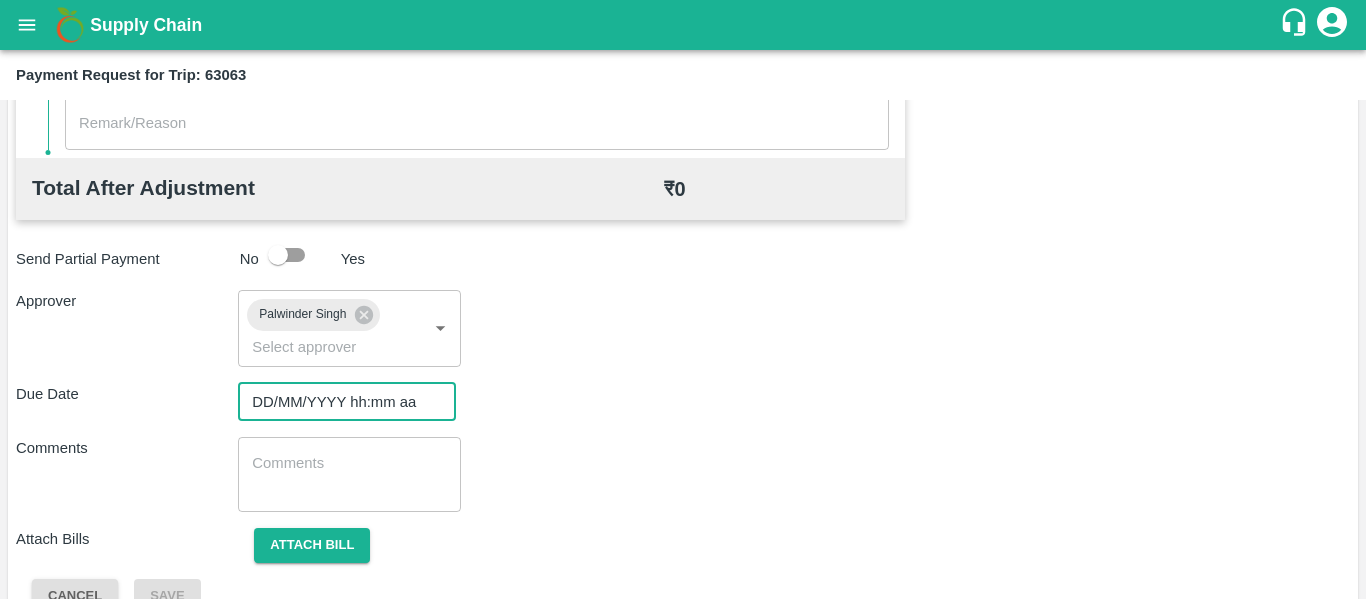click on "DD/MM/YYYY hh:mm aa" at bounding box center [340, 402] 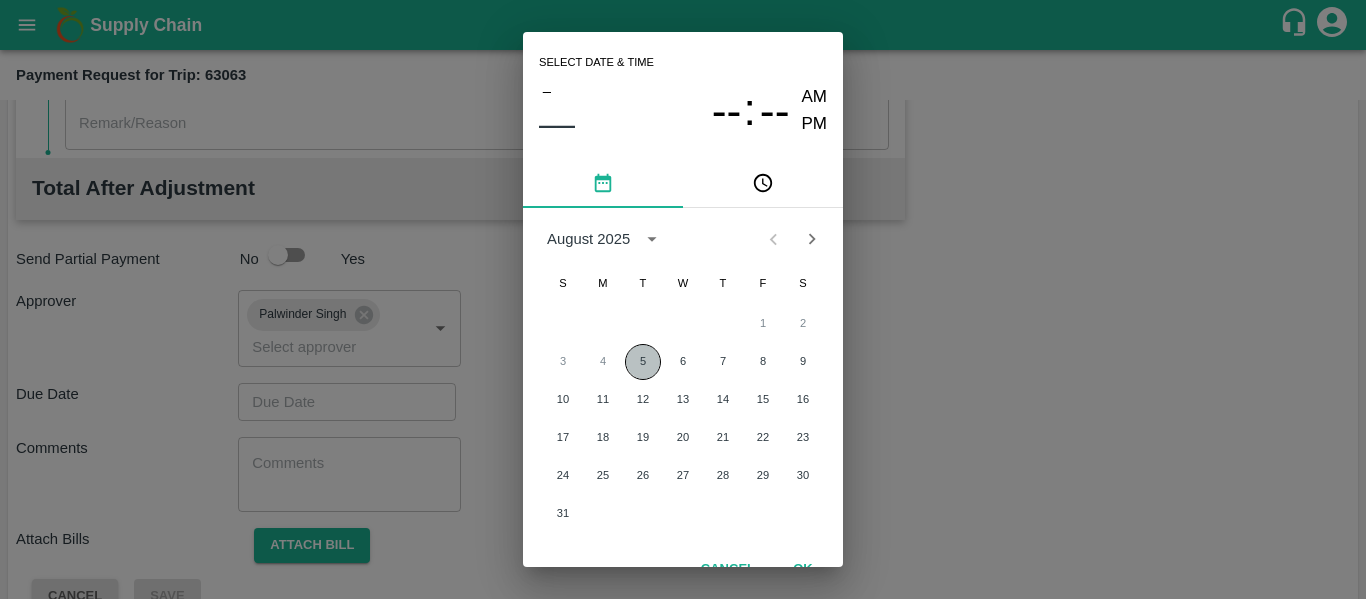 click on "5" at bounding box center (643, 362) 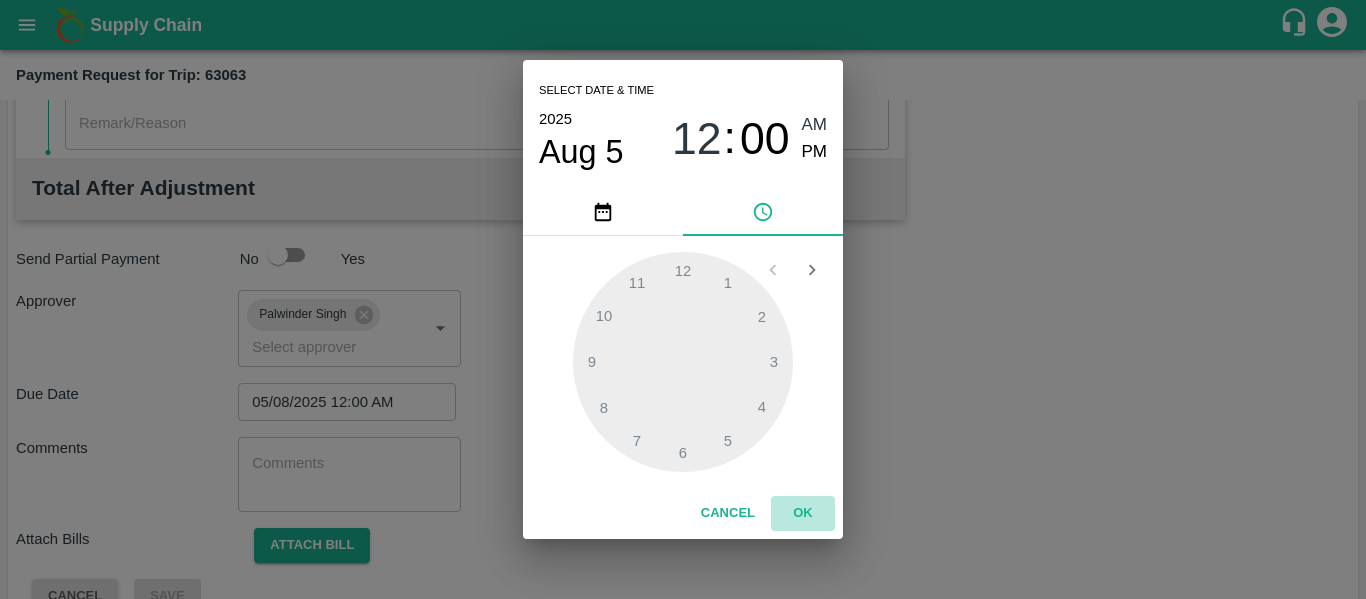 click on "OK" at bounding box center [803, 513] 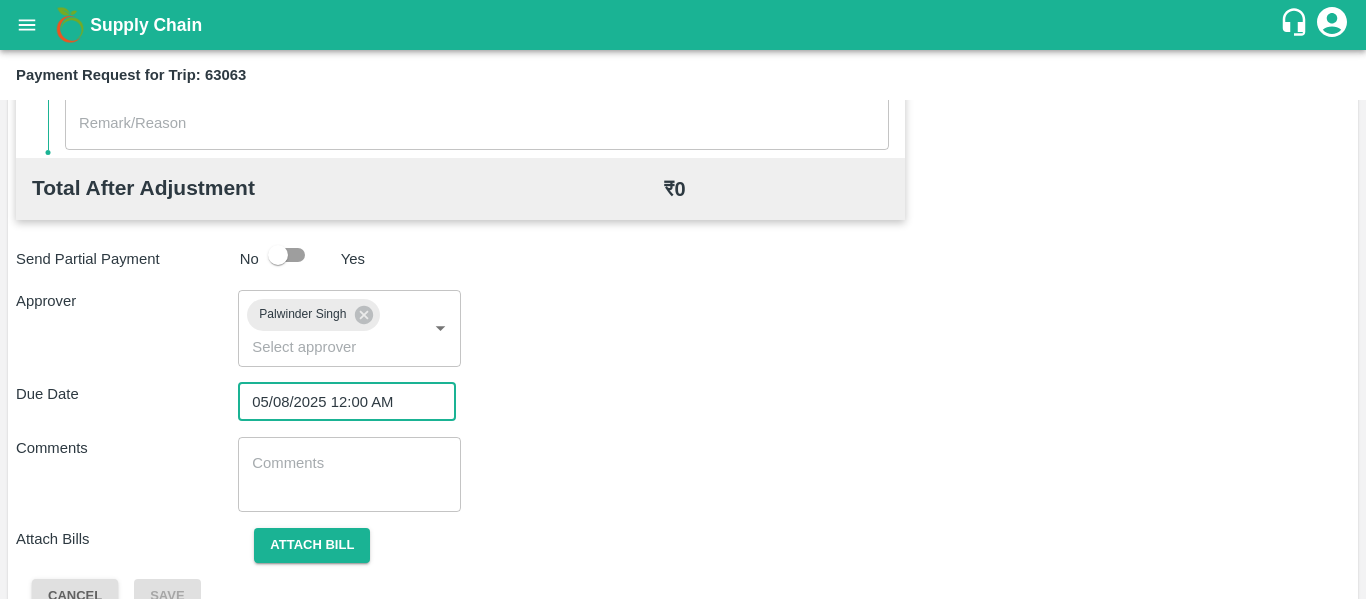 scroll, scrollTop: 982, scrollLeft: 0, axis: vertical 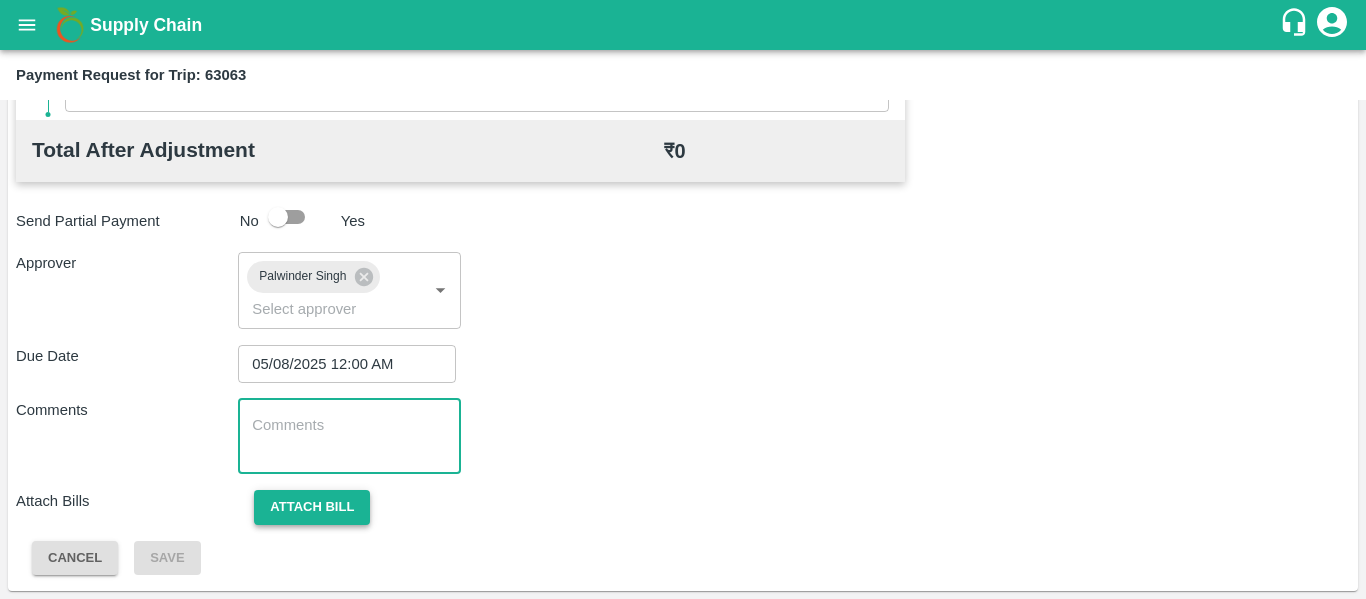 drag, startPoint x: 306, startPoint y: 451, endPoint x: 310, endPoint y: 517, distance: 66.1211 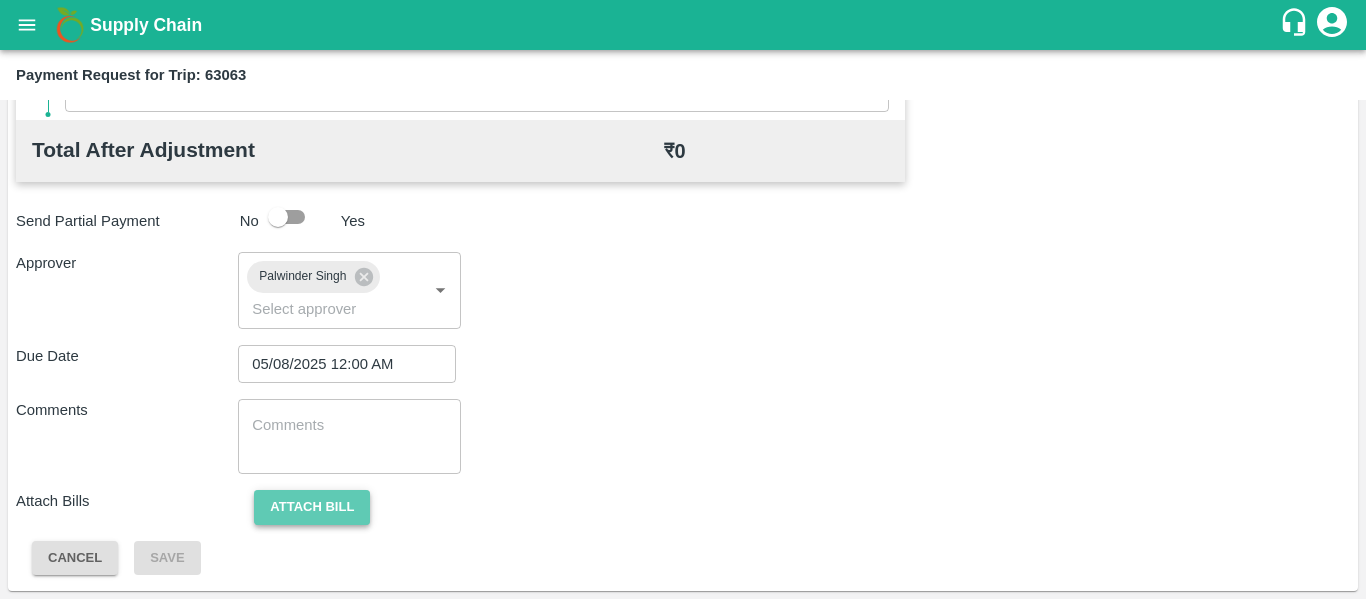 click on "Attach bill" at bounding box center (312, 507) 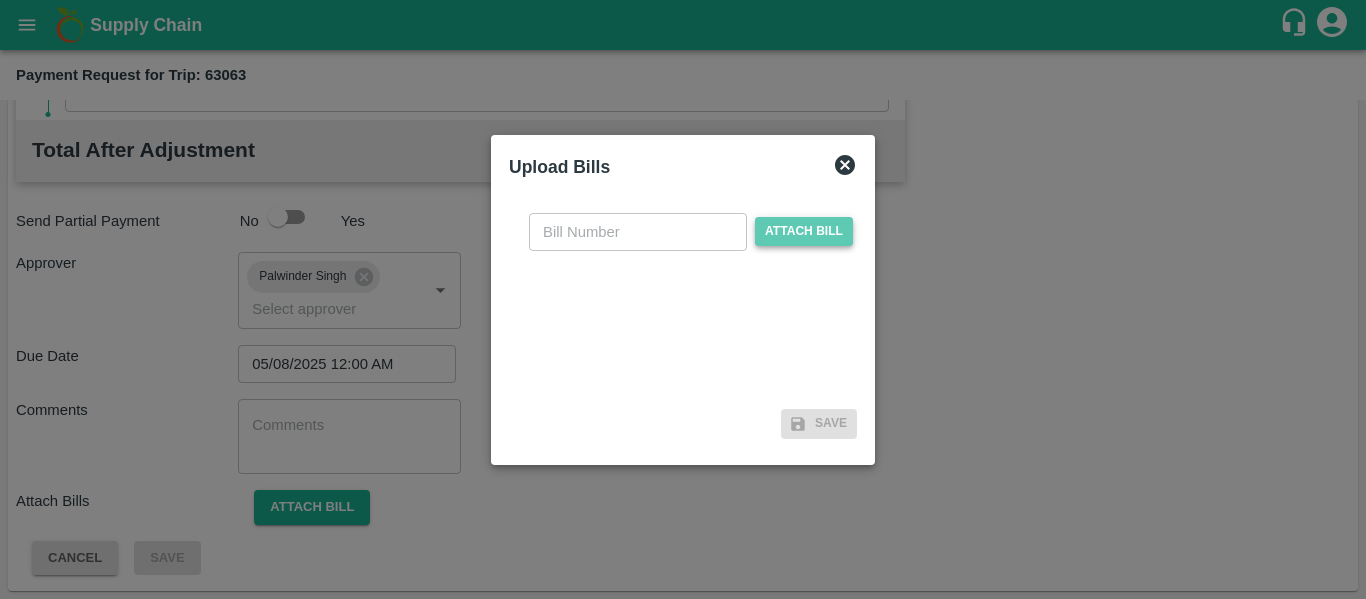 click on "Attach bill" at bounding box center (804, 231) 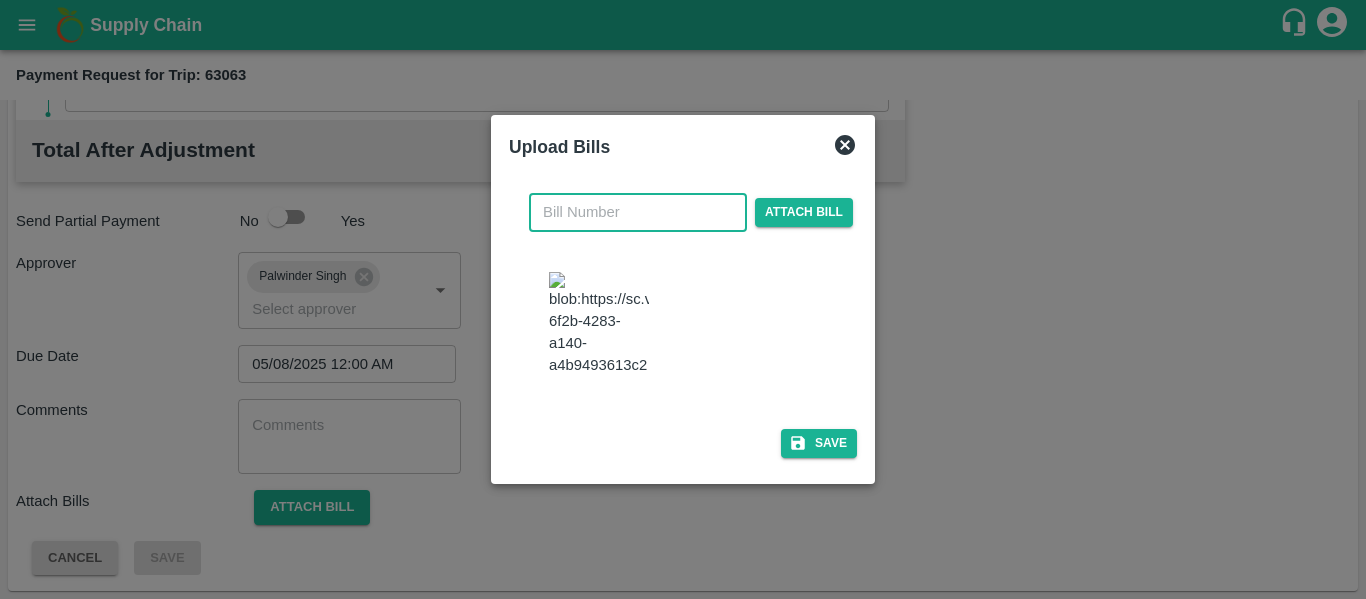 click at bounding box center (638, 212) 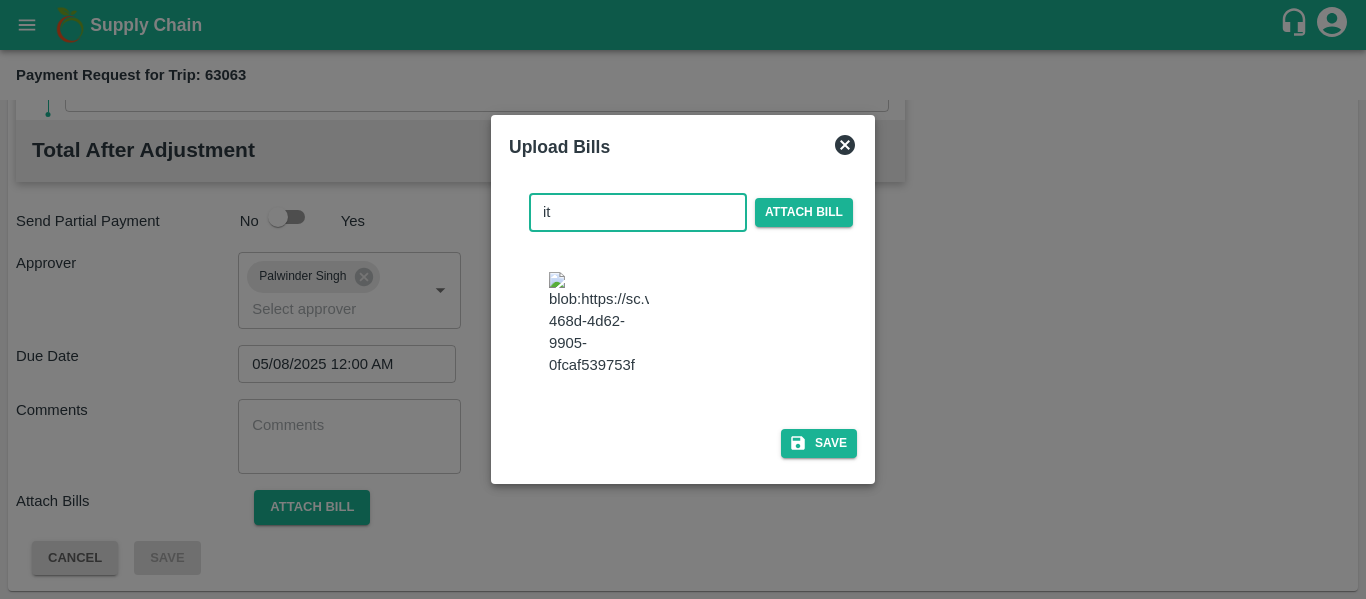 type on "i" 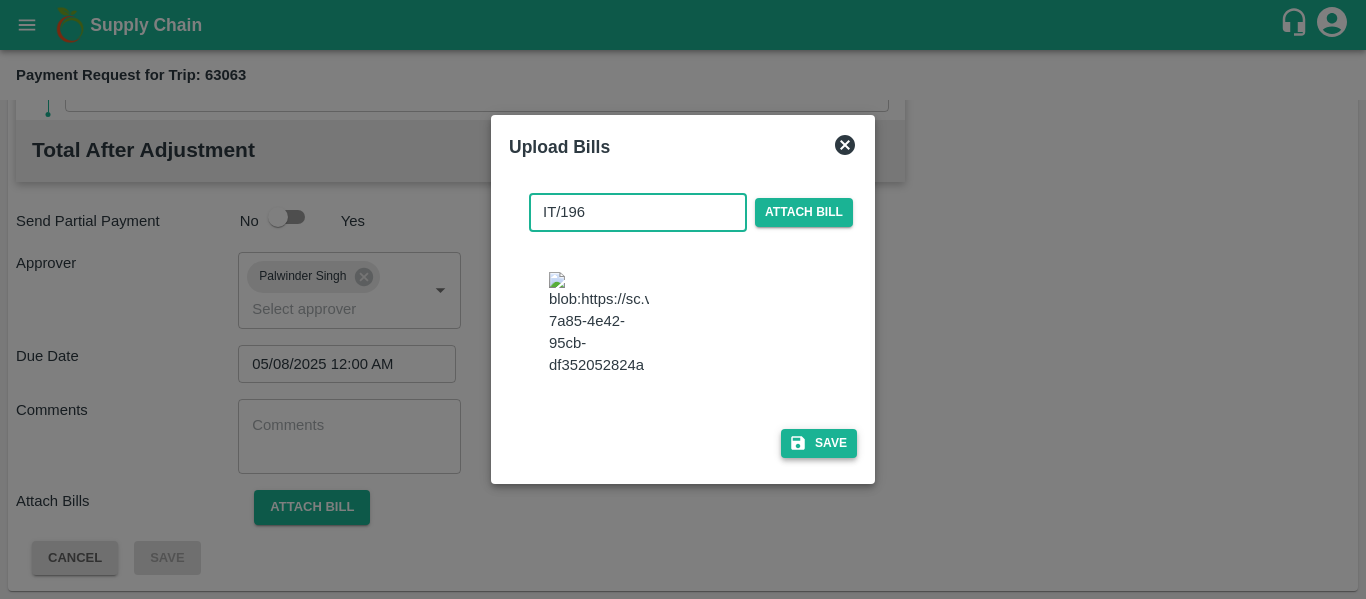 type on "IT/196" 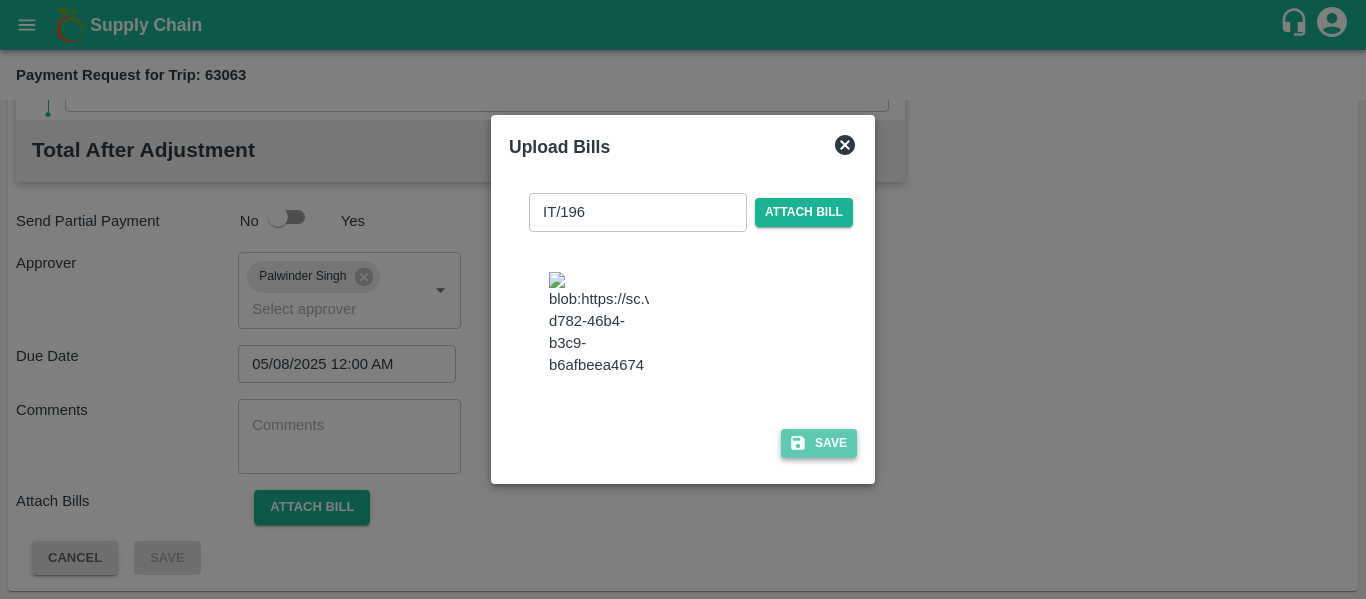click on "Save" at bounding box center [819, 443] 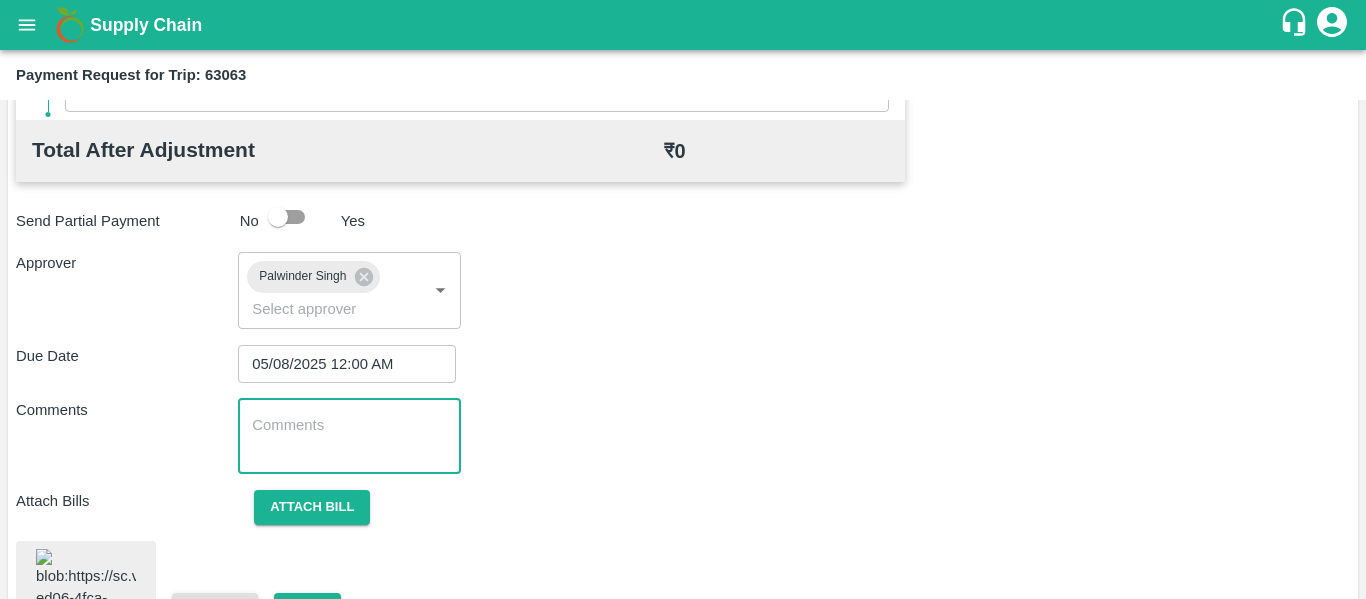 click at bounding box center (349, 436) 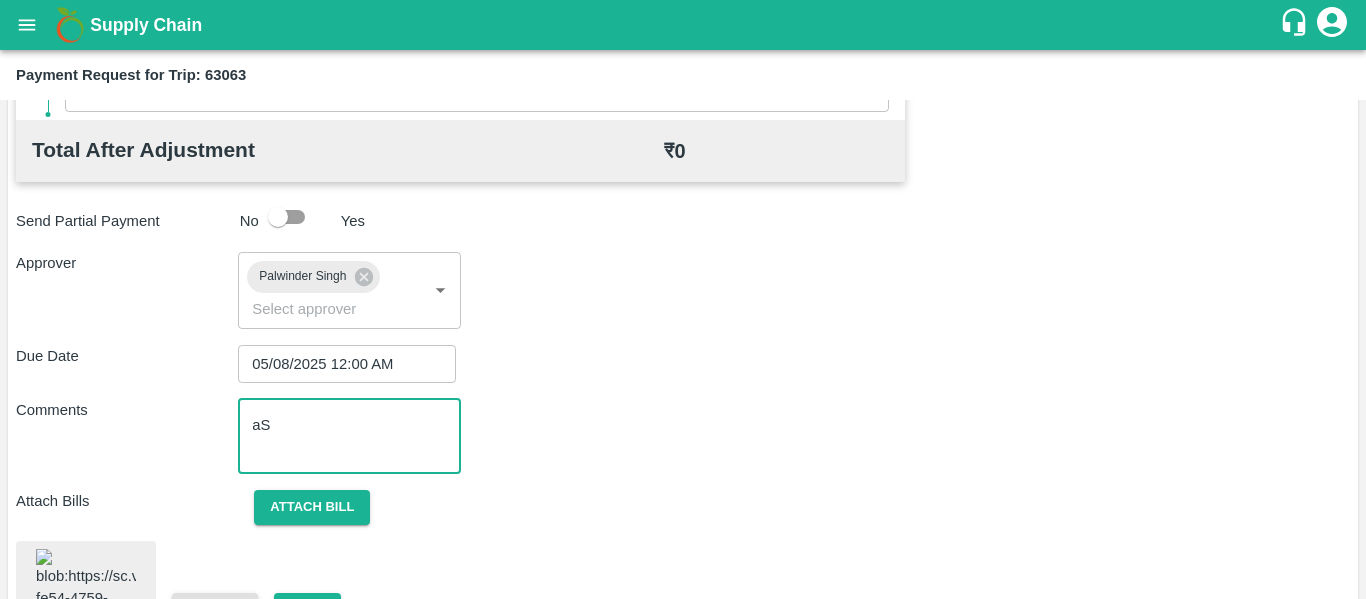 type on "a" 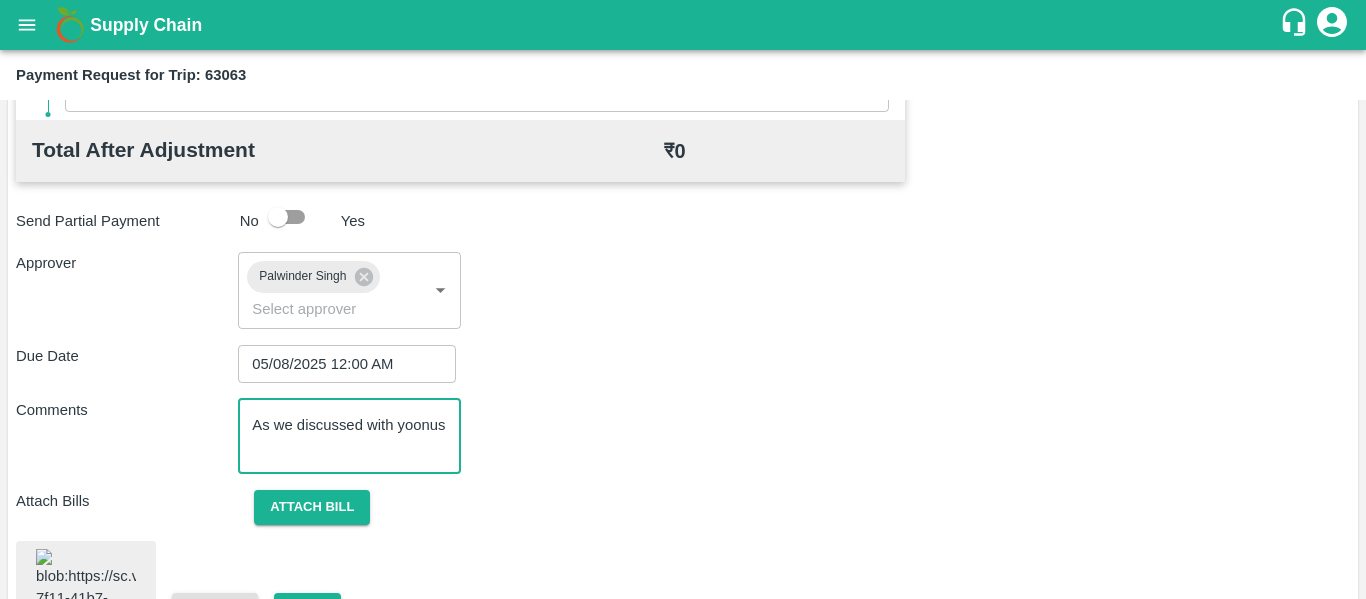 scroll, scrollTop: 1132, scrollLeft: 0, axis: vertical 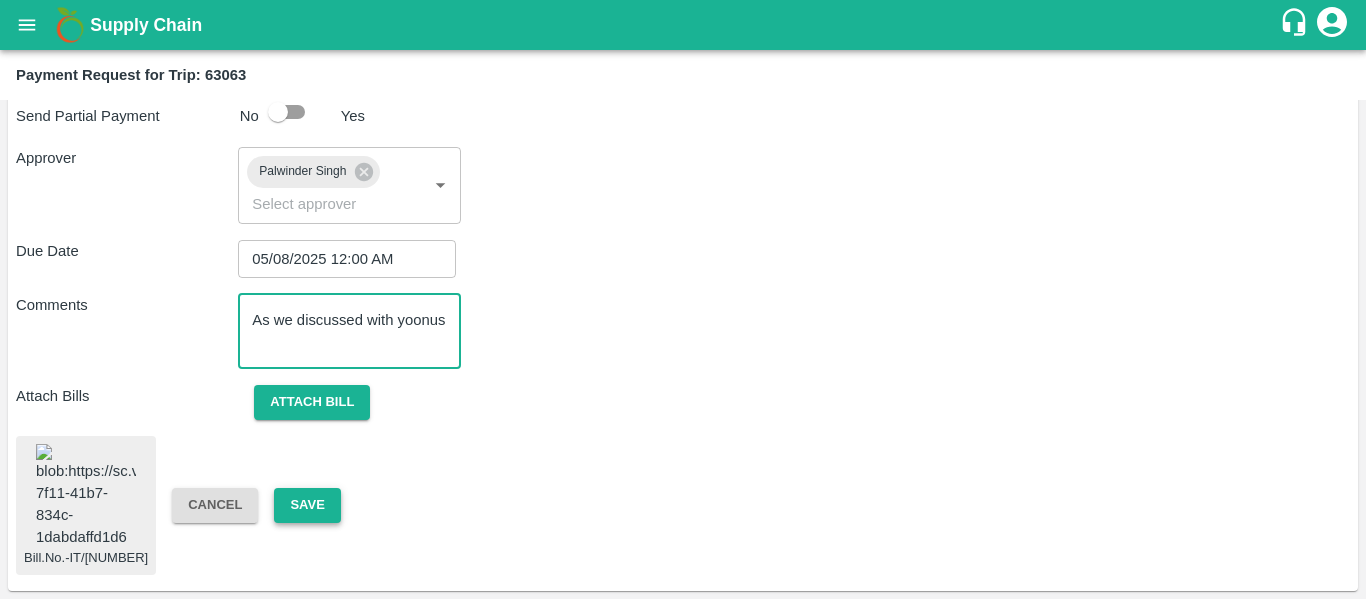 type on "As we discussed with yoonus" 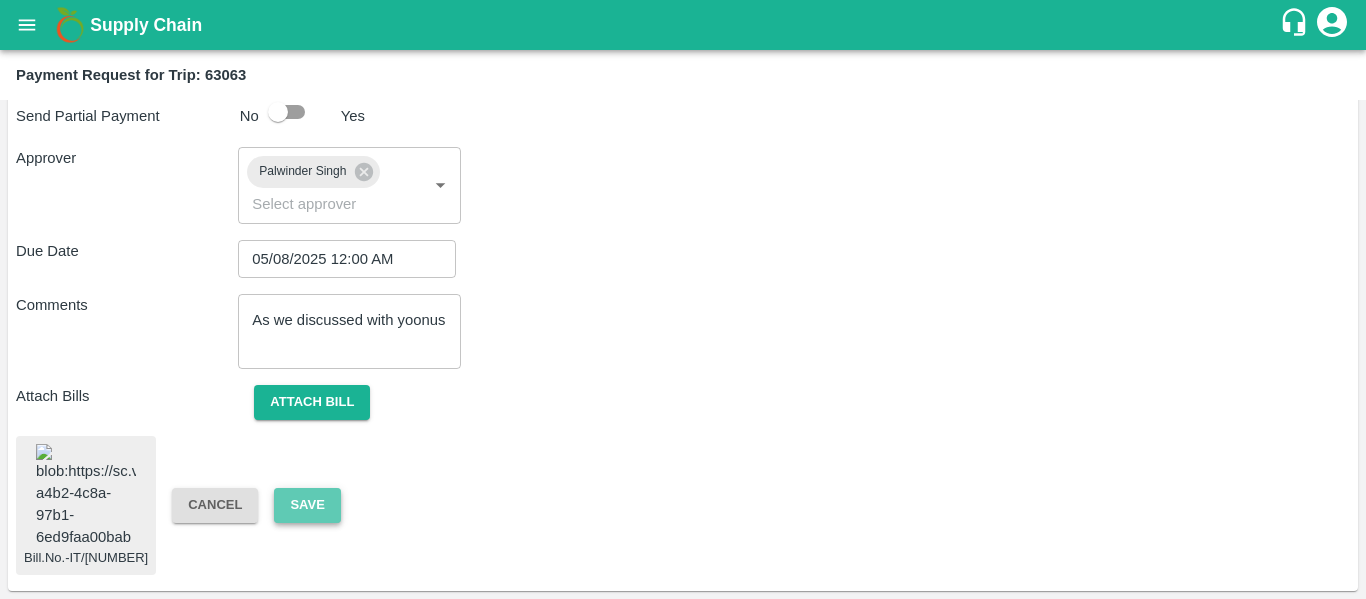 click on "Save" at bounding box center [307, 505] 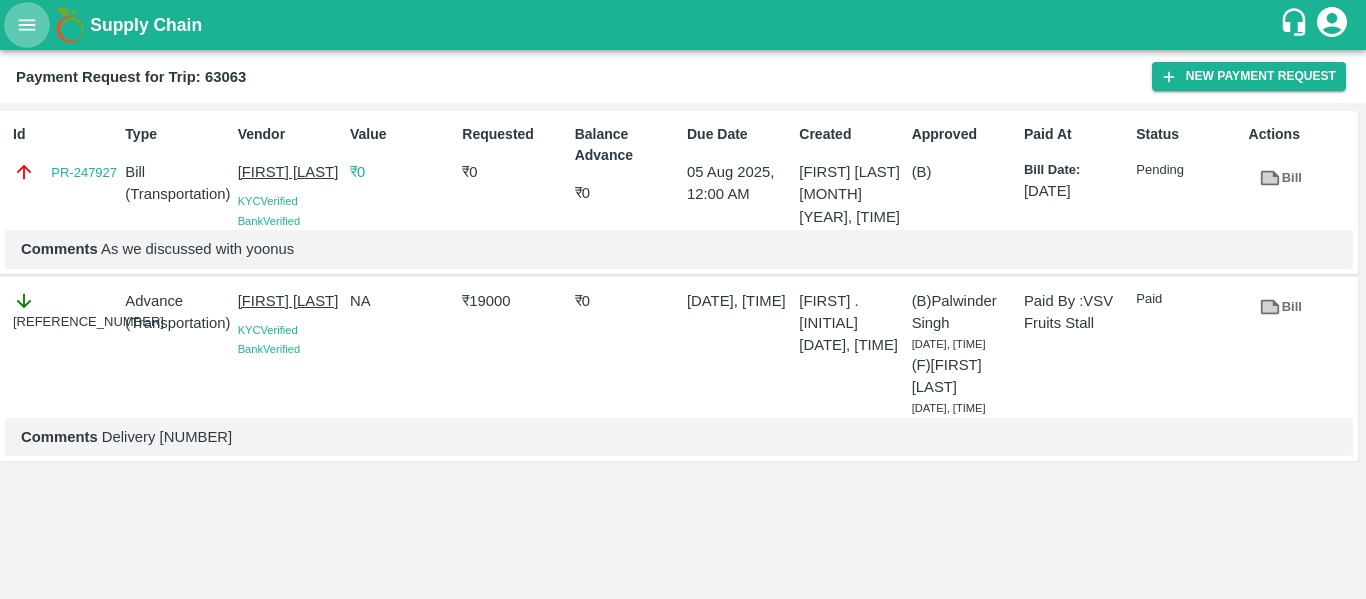 click 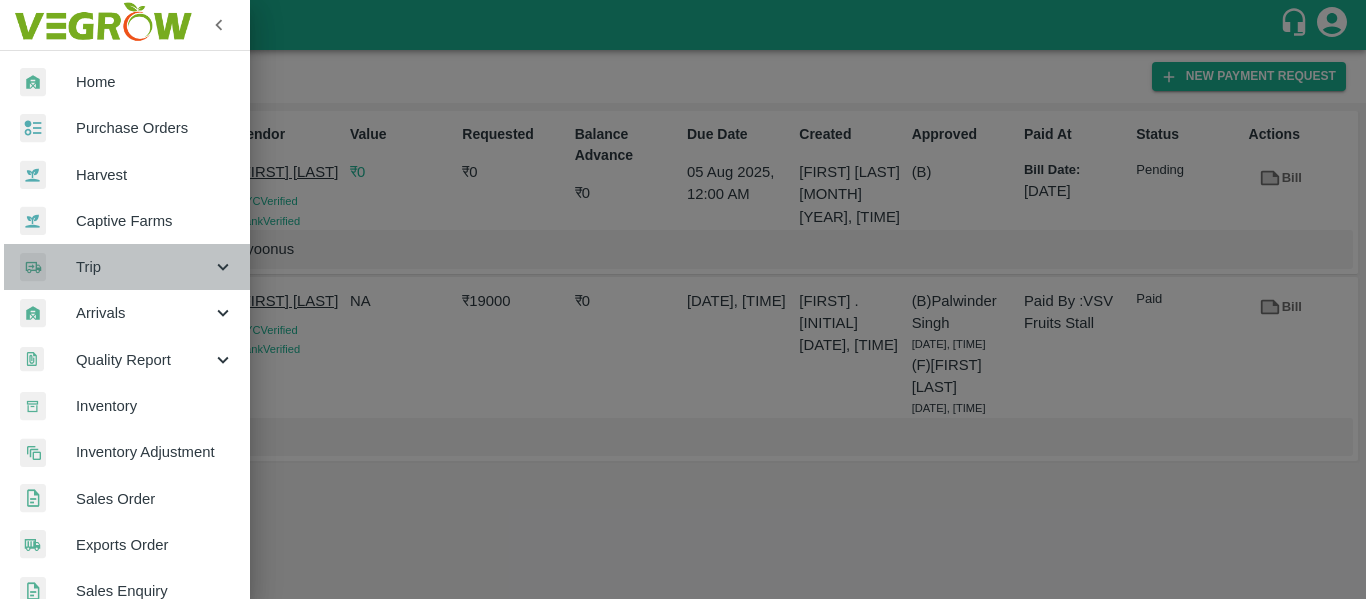 click on "Trip" at bounding box center [144, 267] 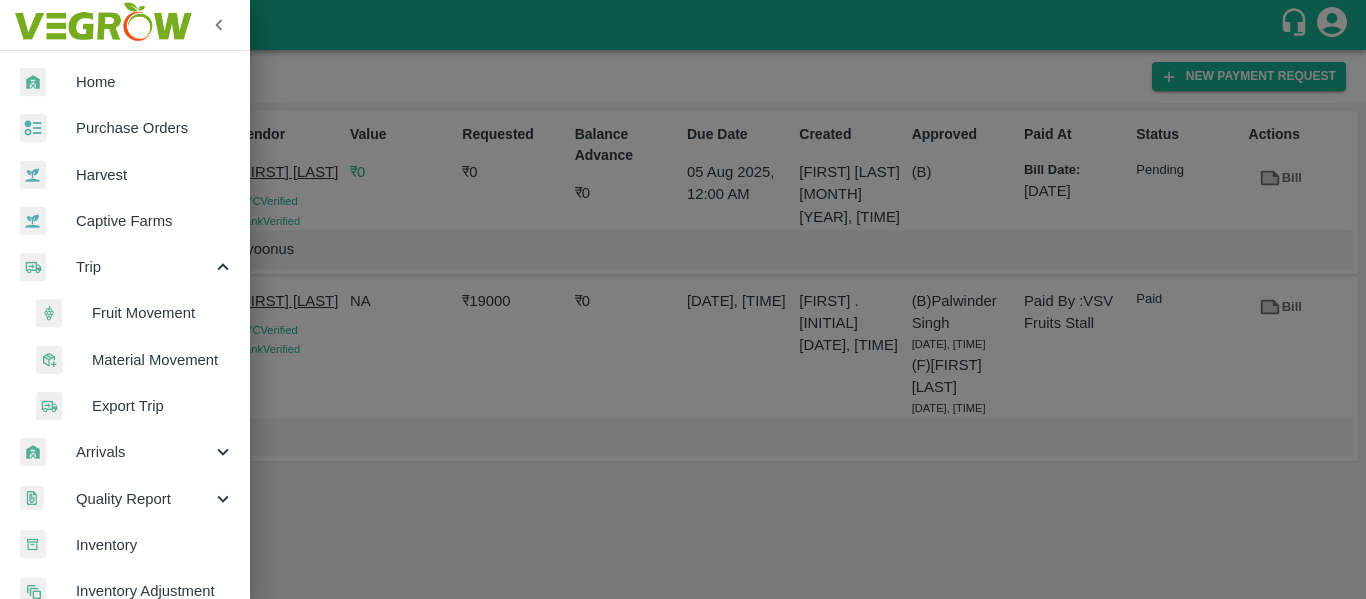 click on "Fruit Movement" at bounding box center [163, 313] 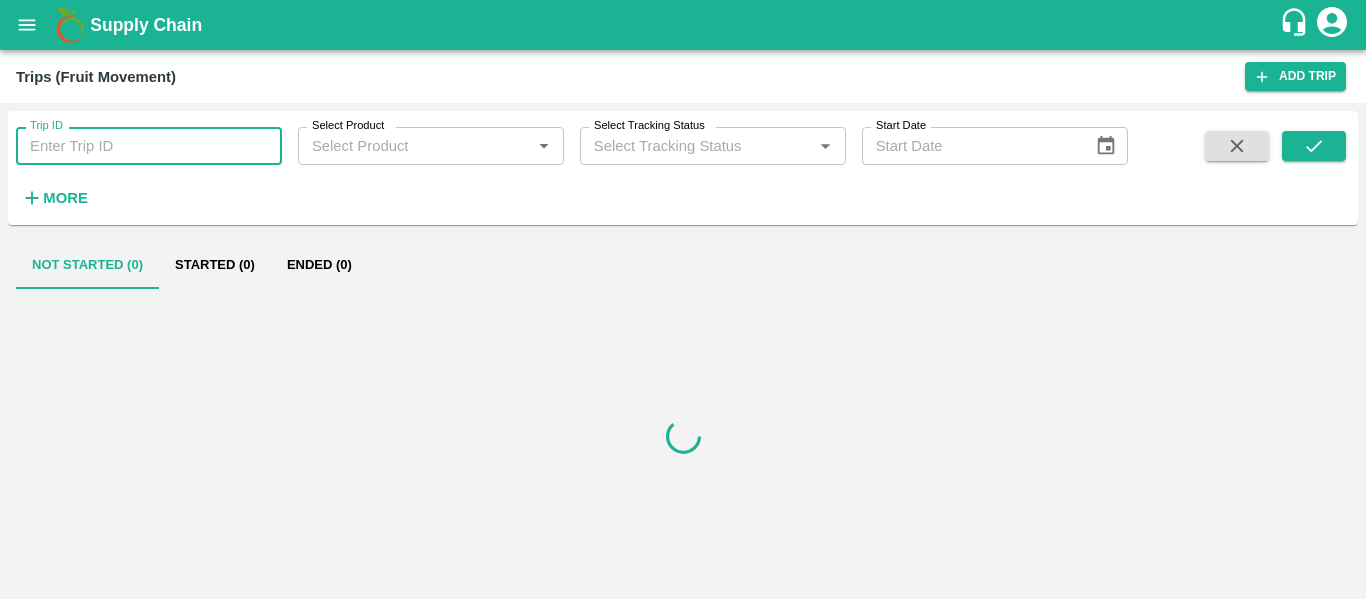 click on "Trip ID" at bounding box center [149, 146] 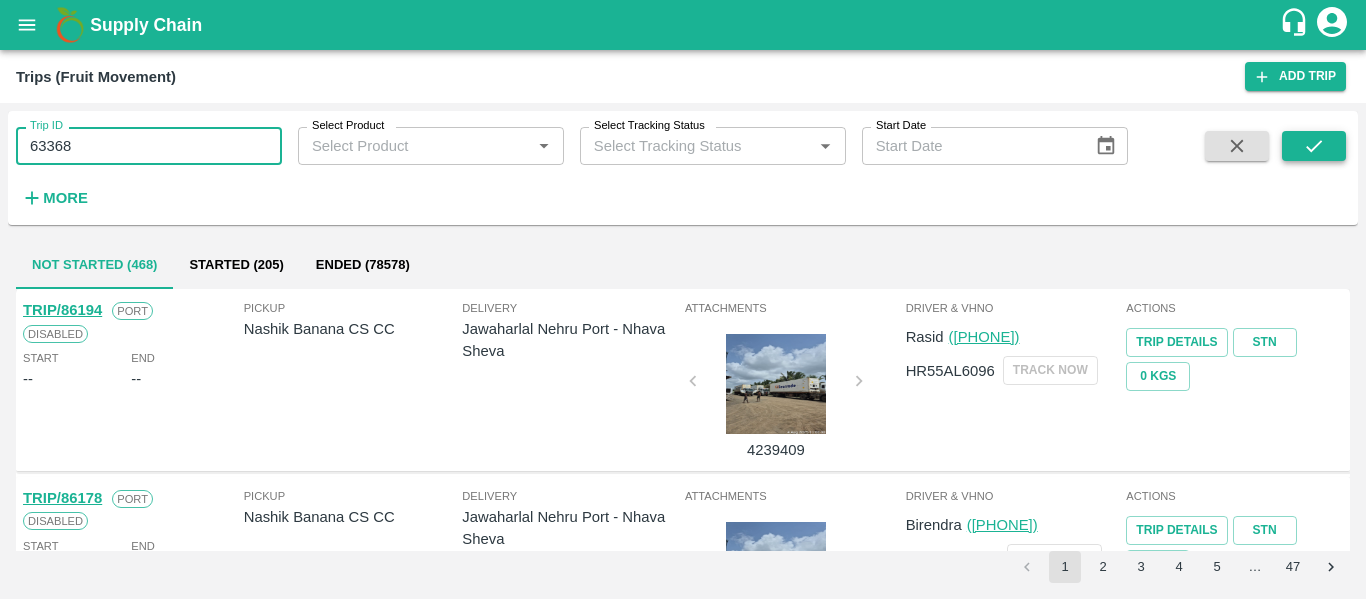 type on "63368" 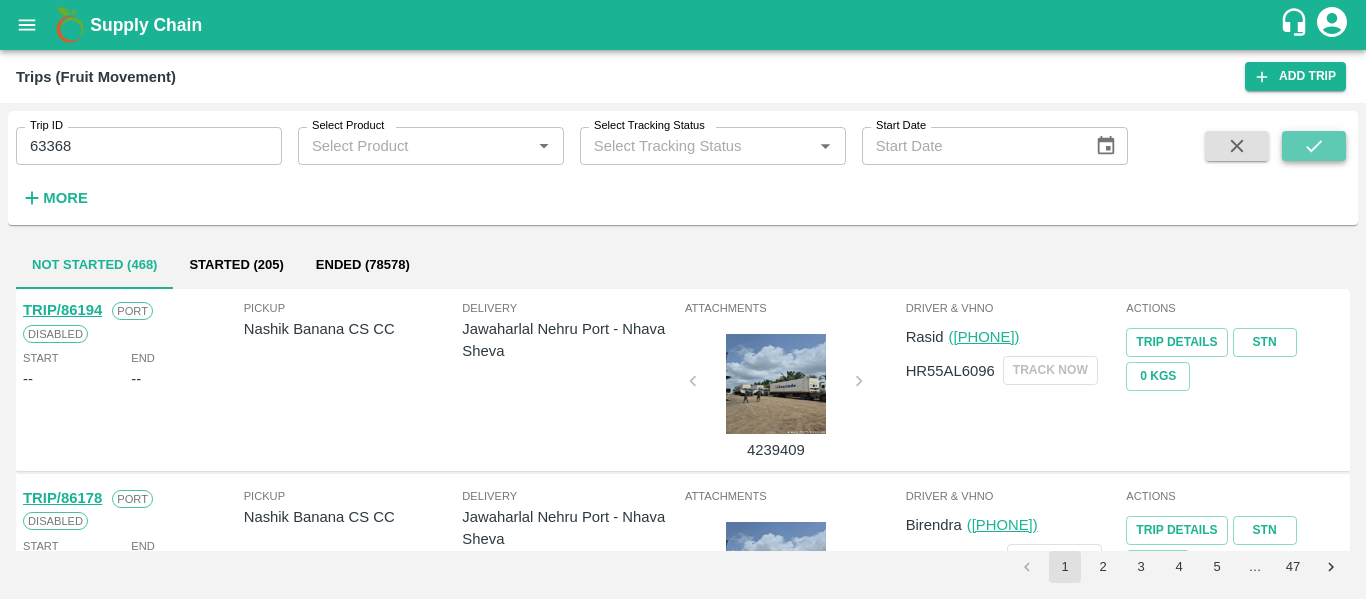 click 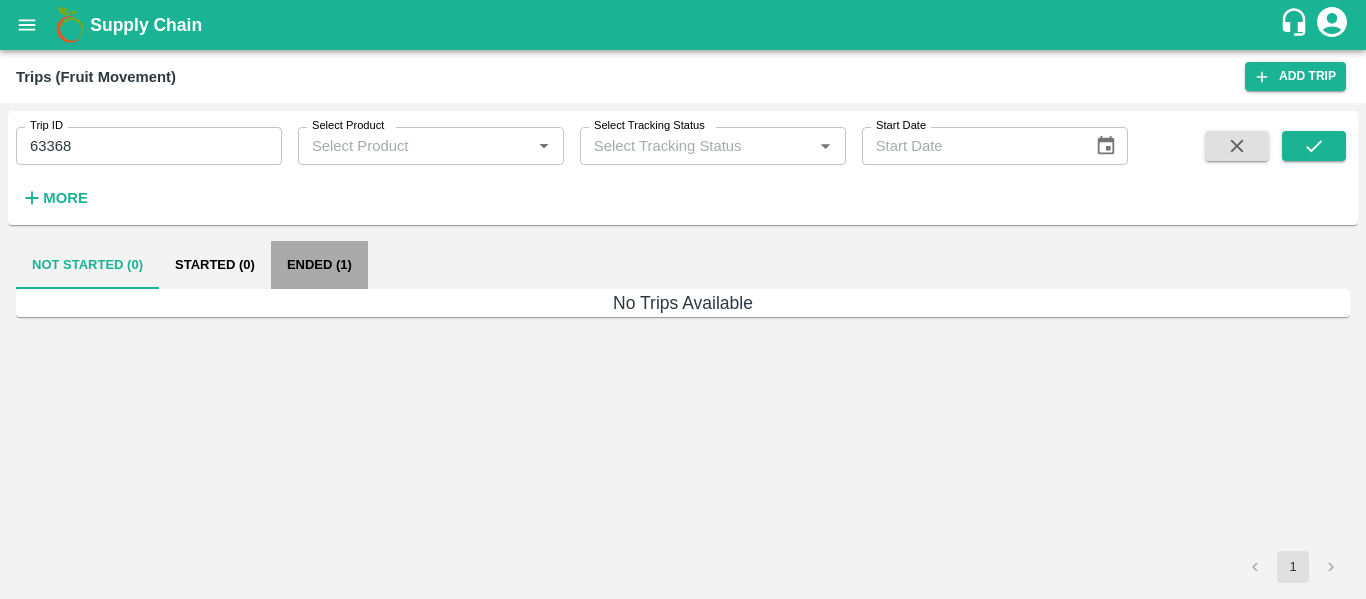 click on "Ended (1)" at bounding box center [319, 265] 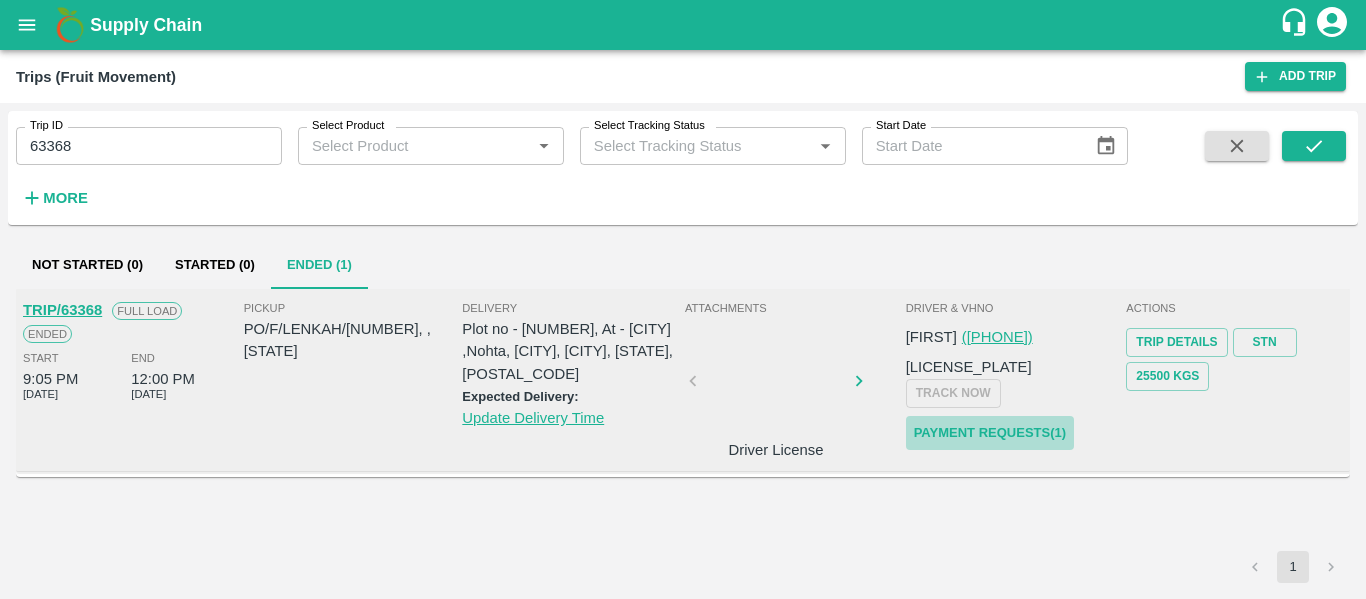 click on "Payment Requests( 1 )" at bounding box center [990, 433] 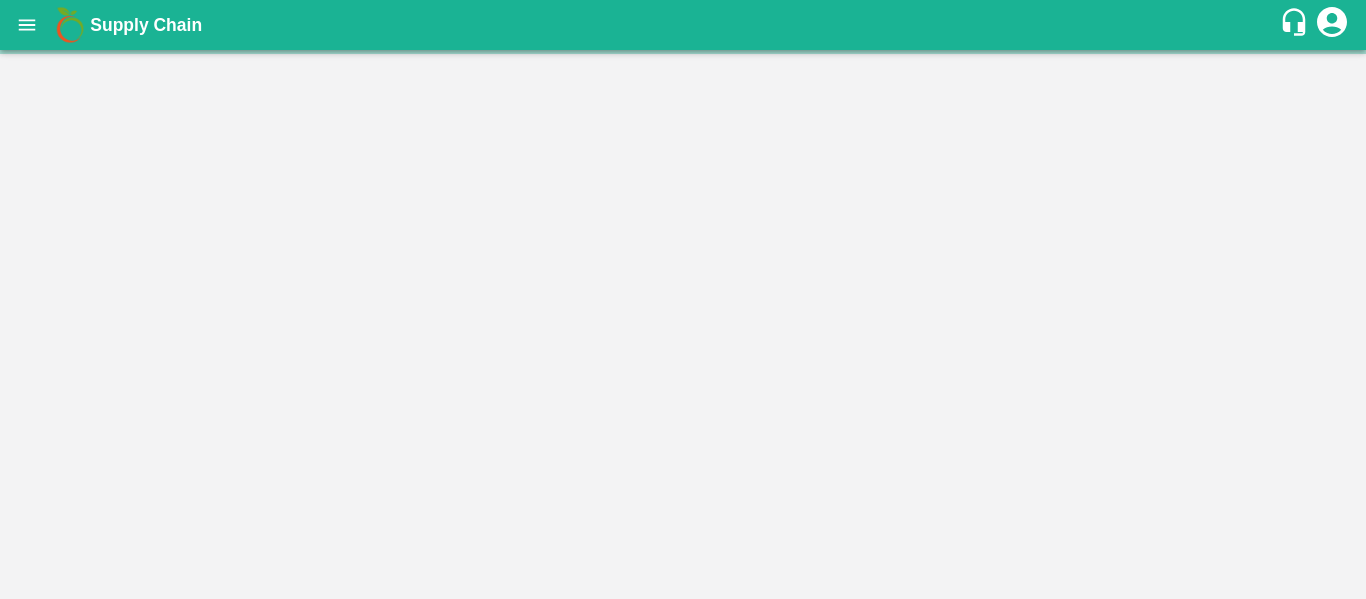 scroll, scrollTop: 0, scrollLeft: 0, axis: both 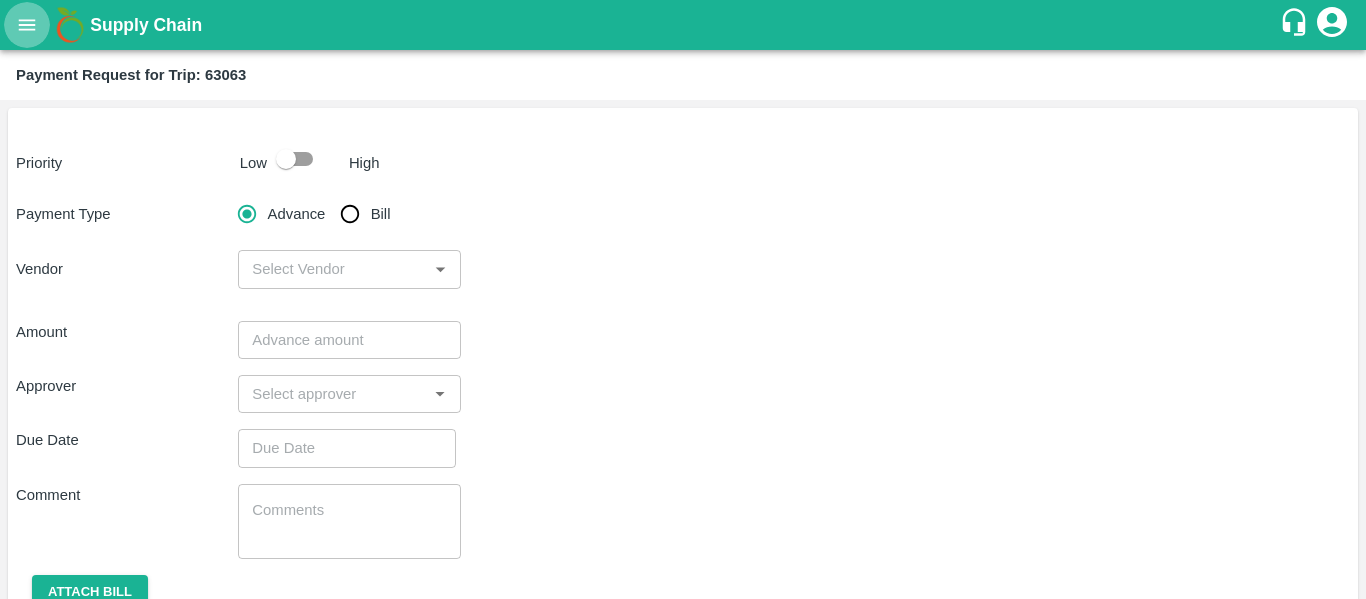 click 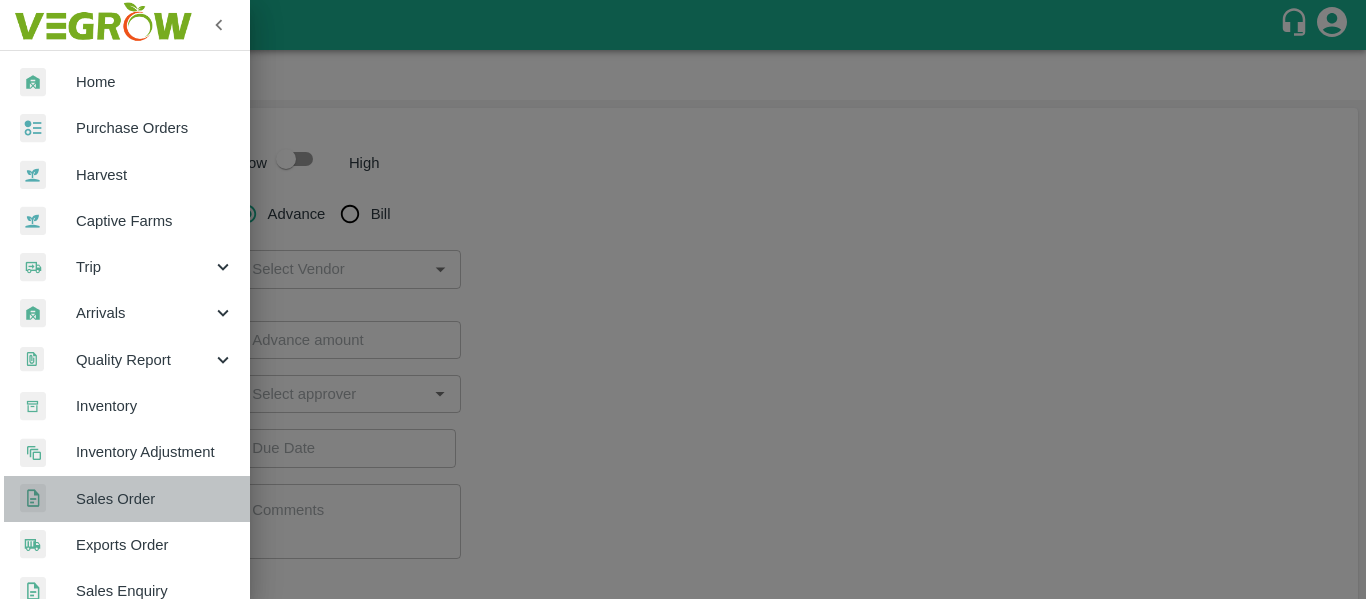 click on "Sales Order" at bounding box center [155, 499] 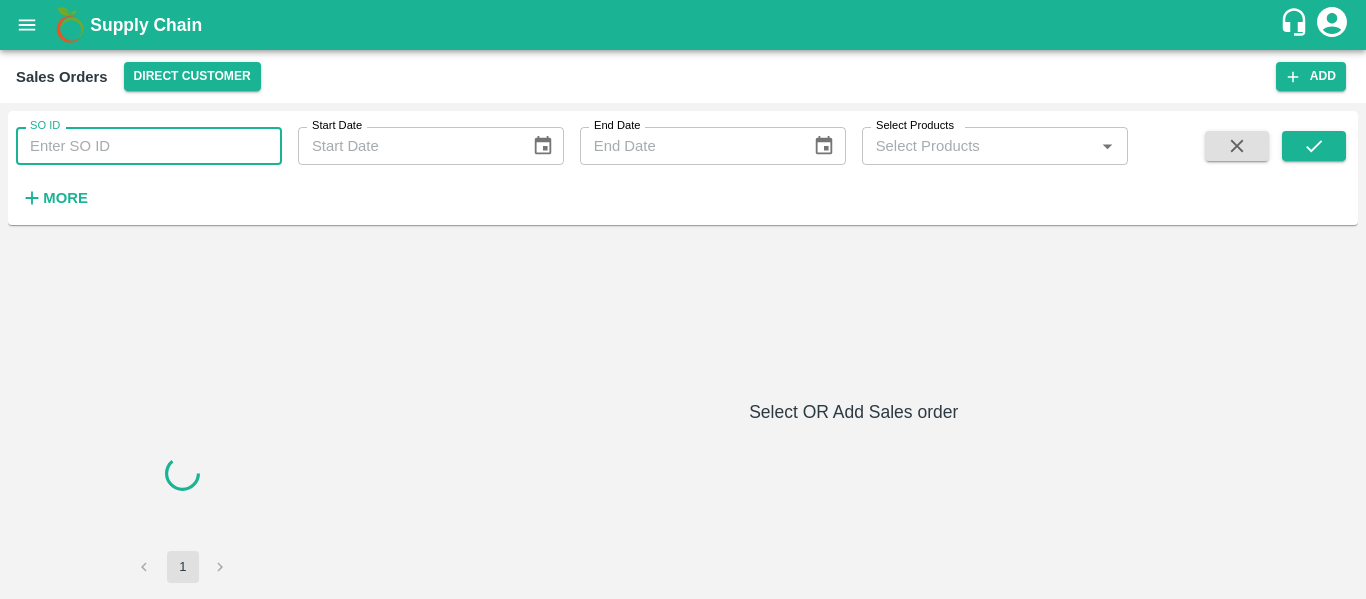 click on "SO ID" at bounding box center (149, 146) 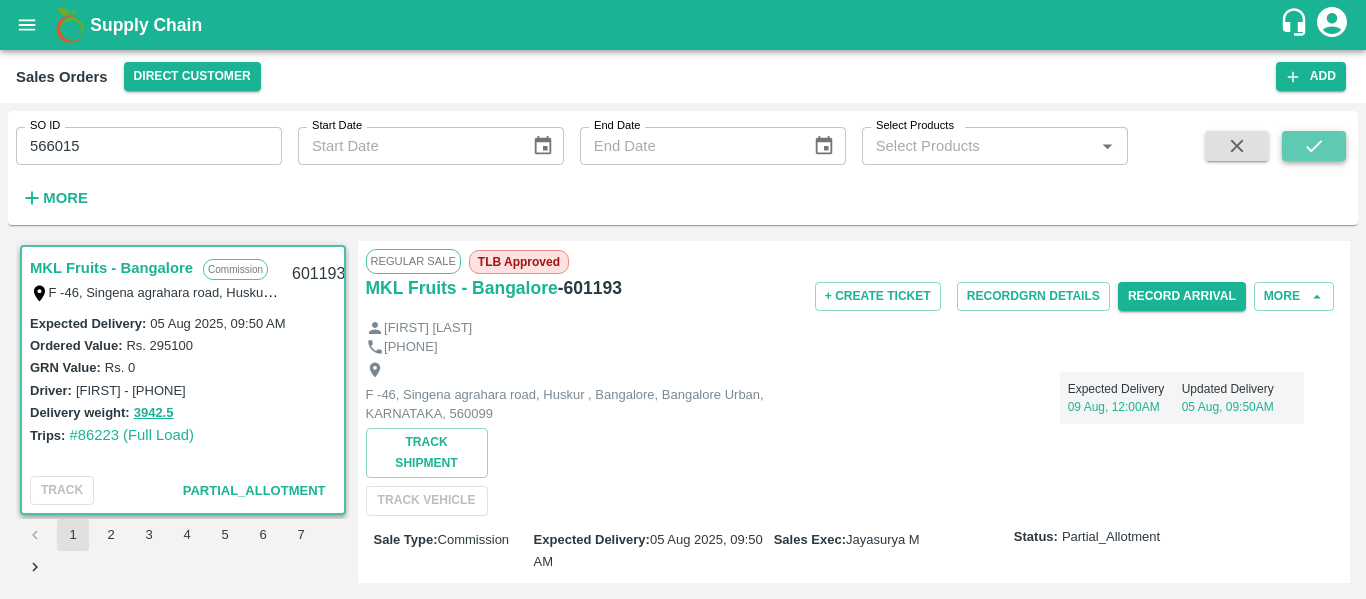 click at bounding box center (1314, 146) 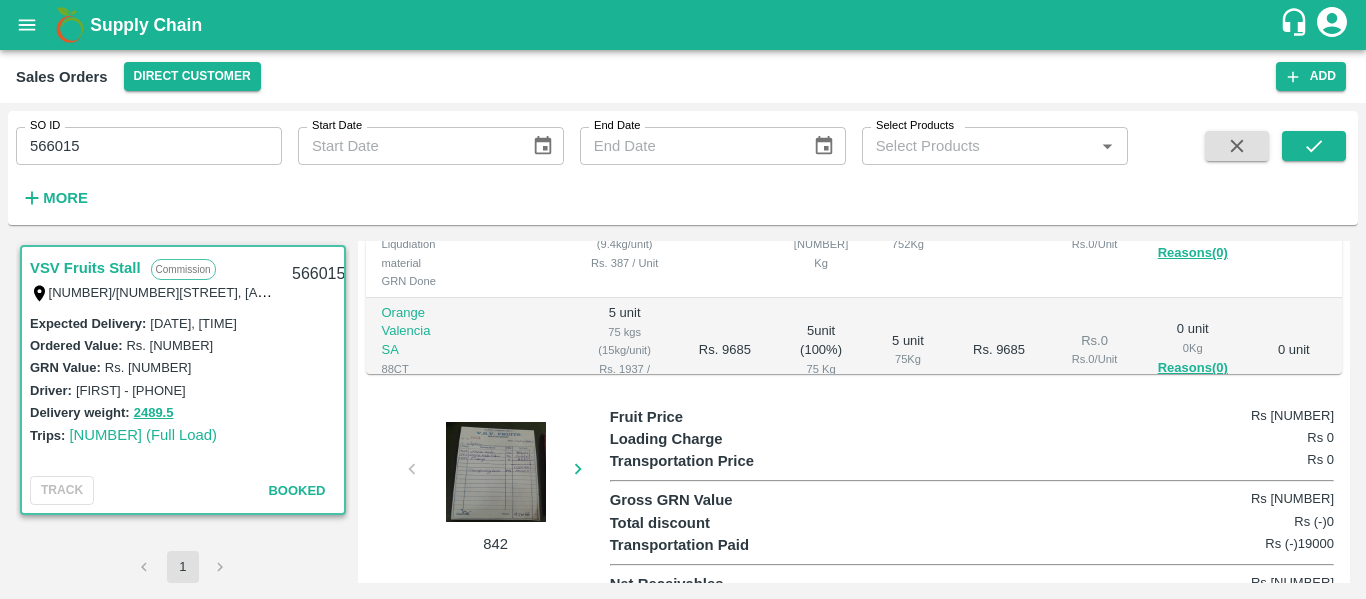 scroll, scrollTop: 707, scrollLeft: 0, axis: vertical 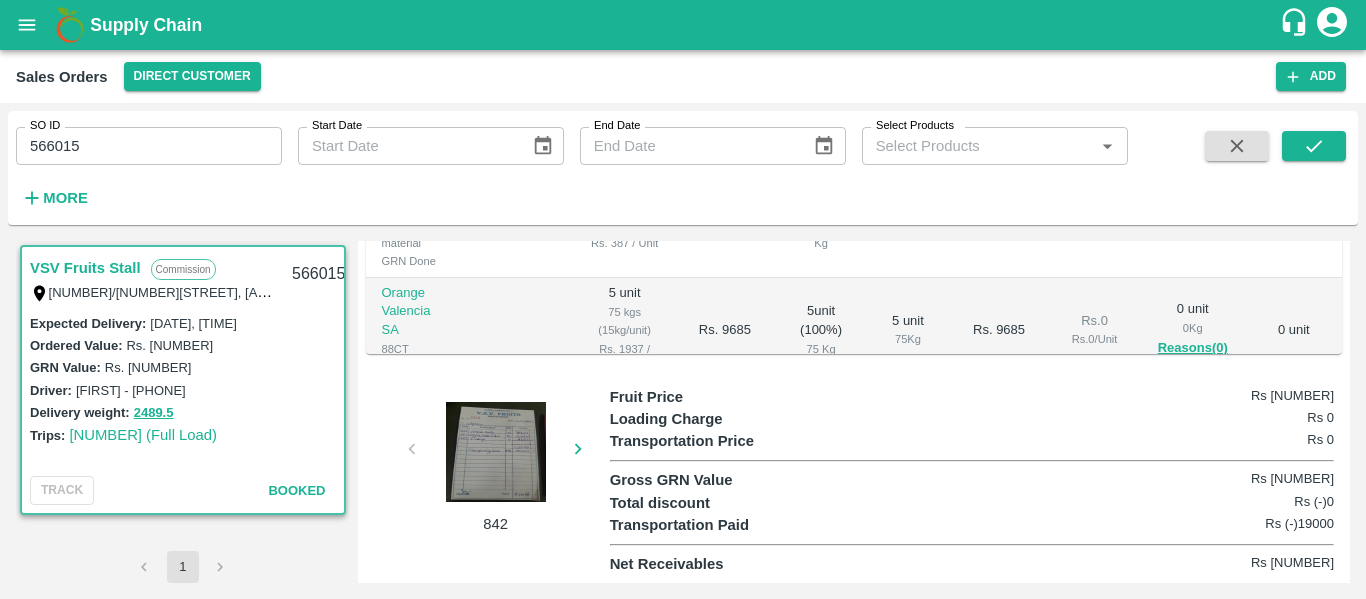 click at bounding box center (496, 452) 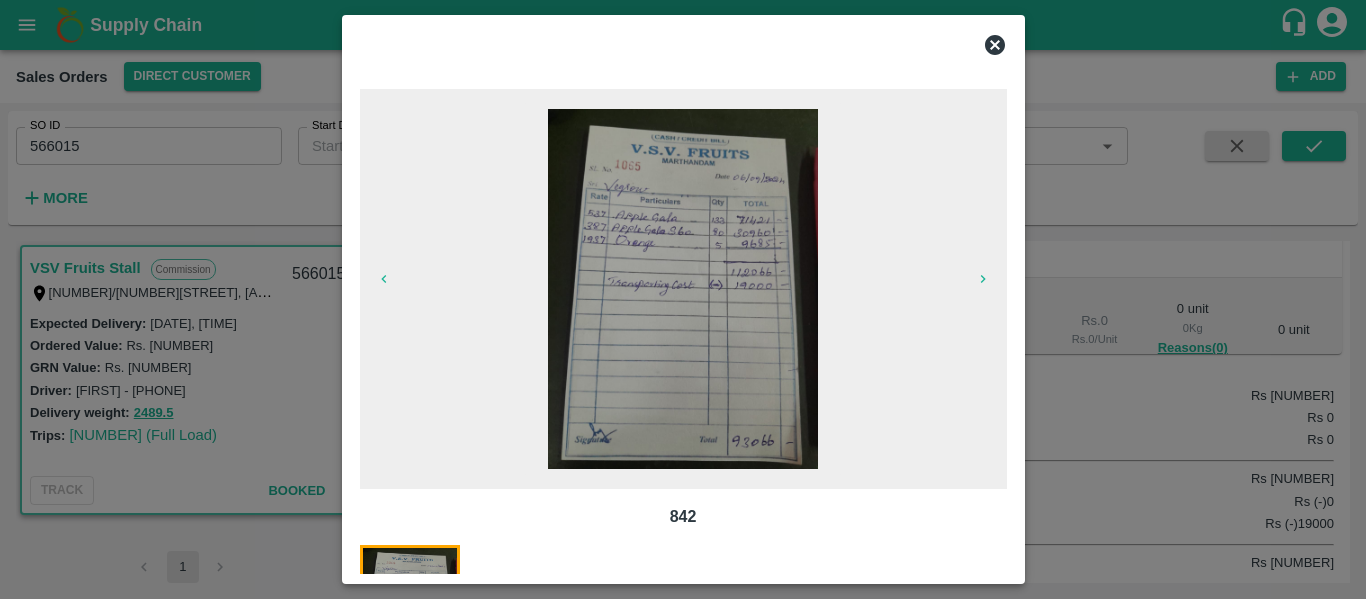 click at bounding box center [683, 289] 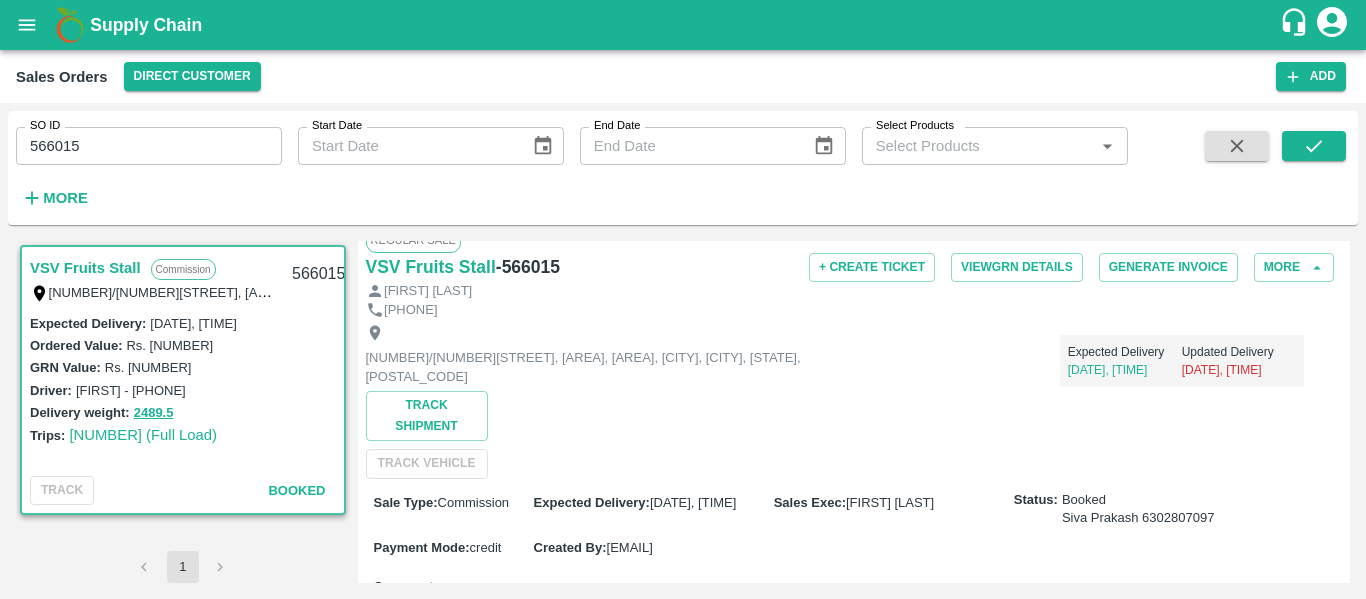 scroll, scrollTop: 0, scrollLeft: 0, axis: both 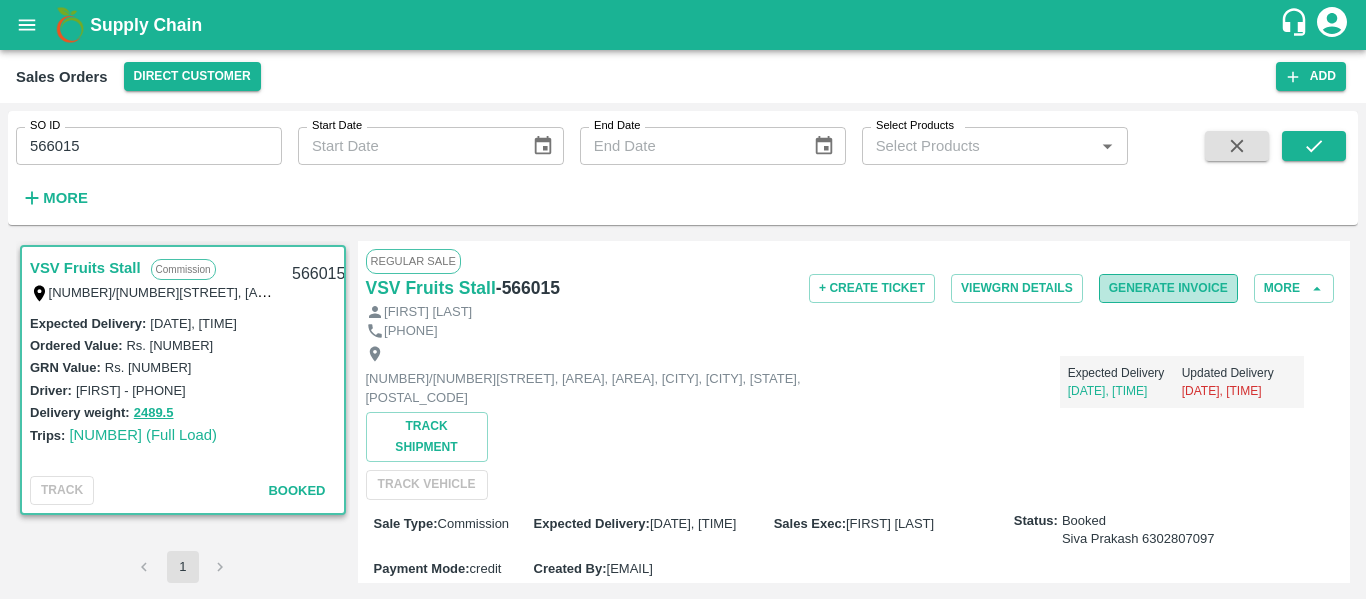 click on "Generate Invoice" at bounding box center (1168, 288) 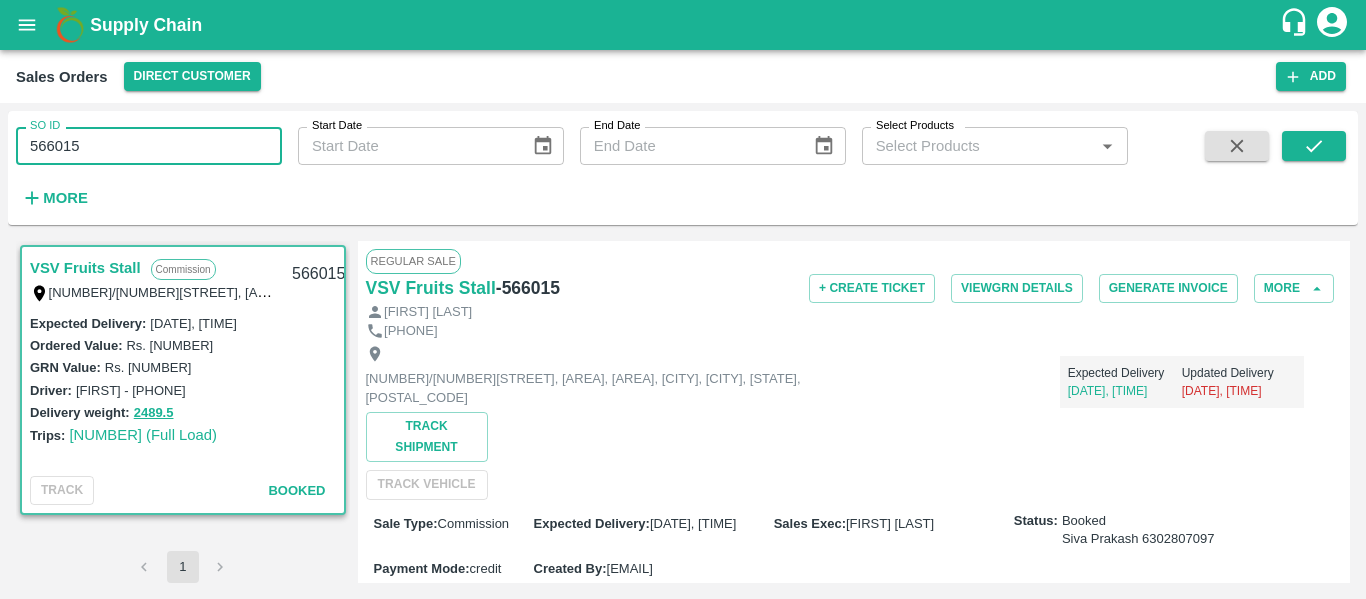 click on "566015" at bounding box center (149, 146) 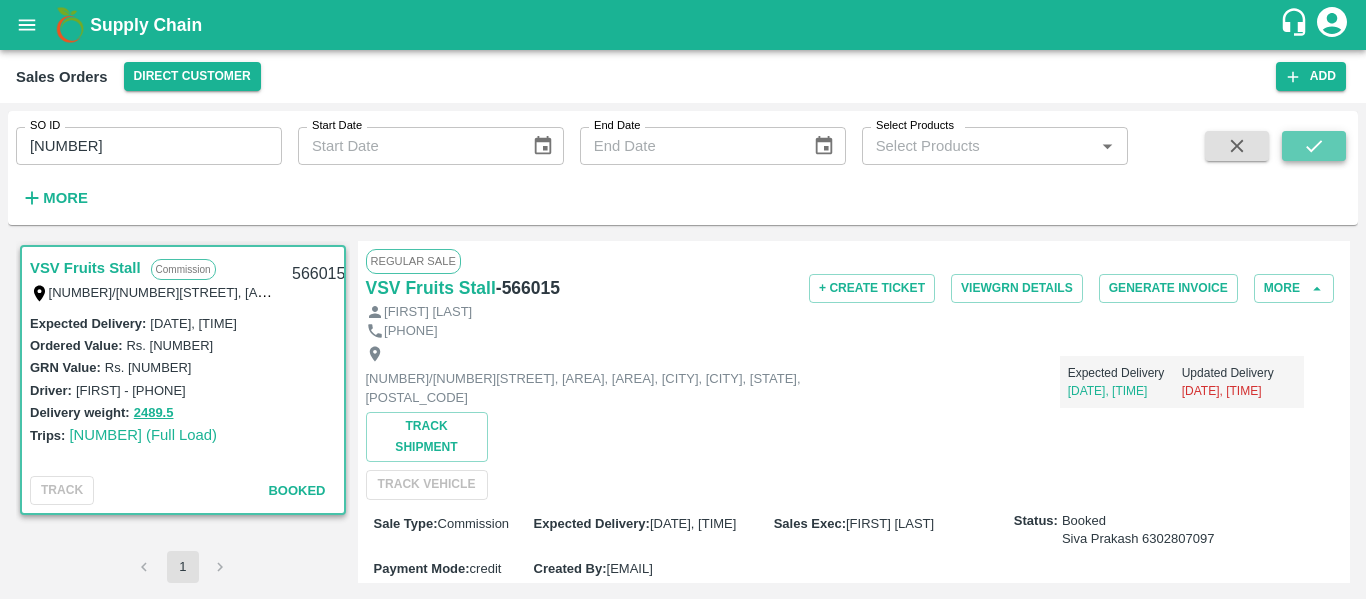 click 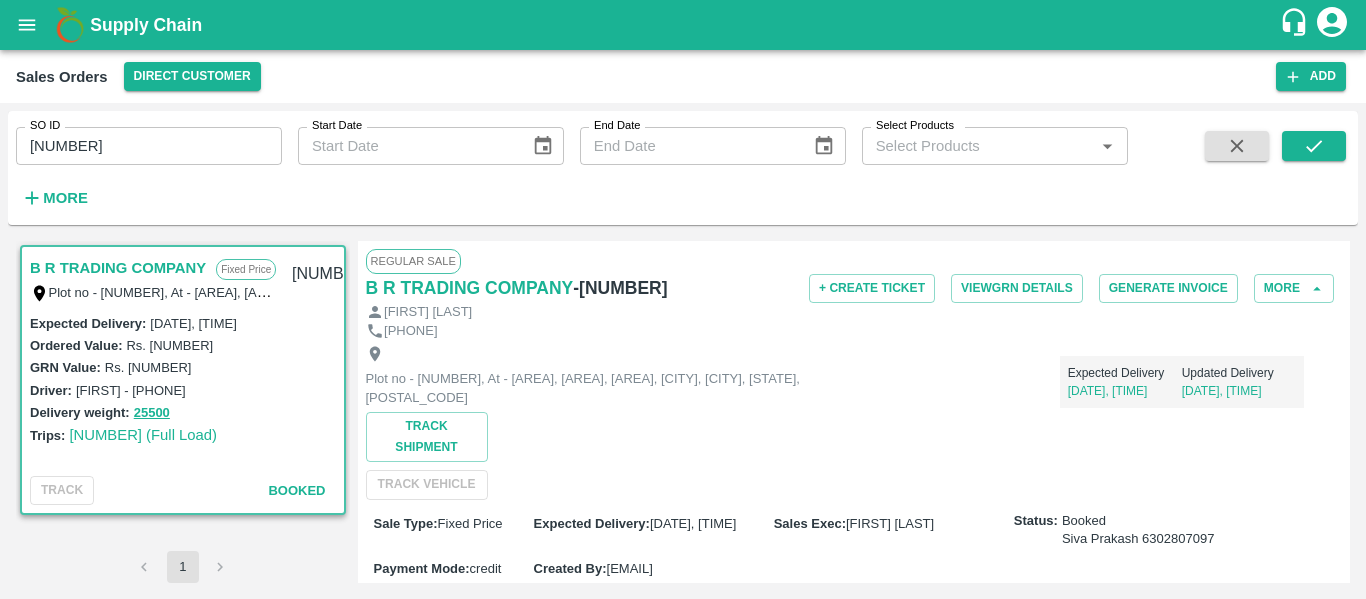 scroll, scrollTop: 505, scrollLeft: 0, axis: vertical 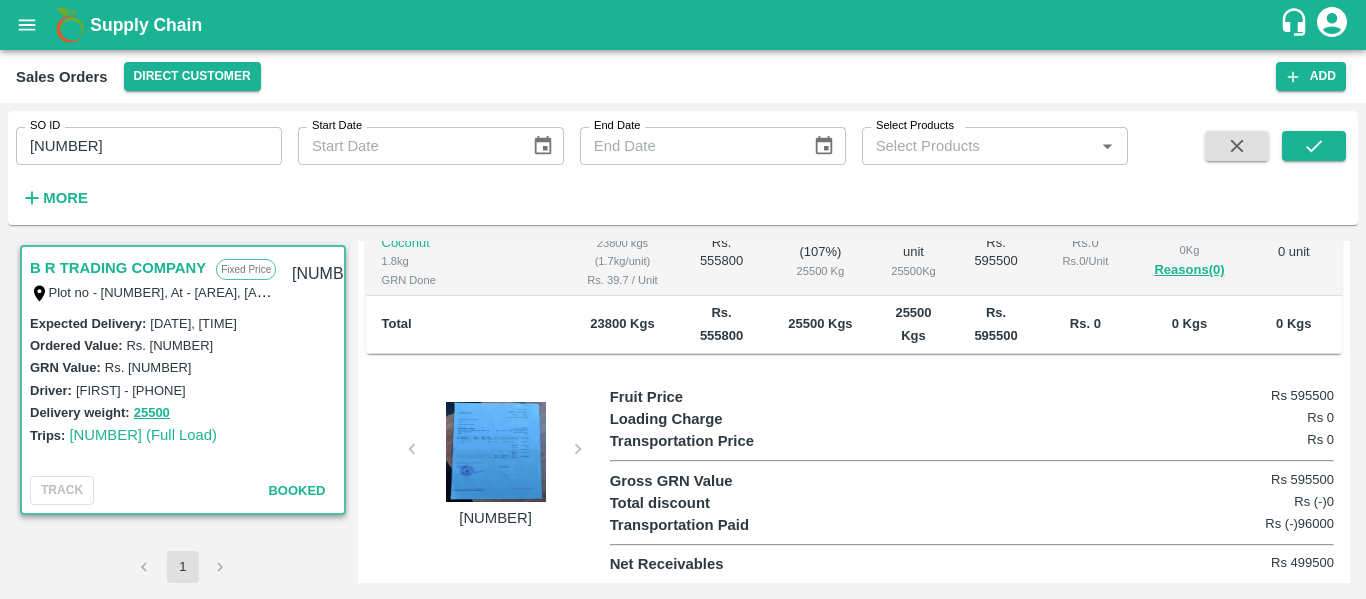 click at bounding box center [496, 452] 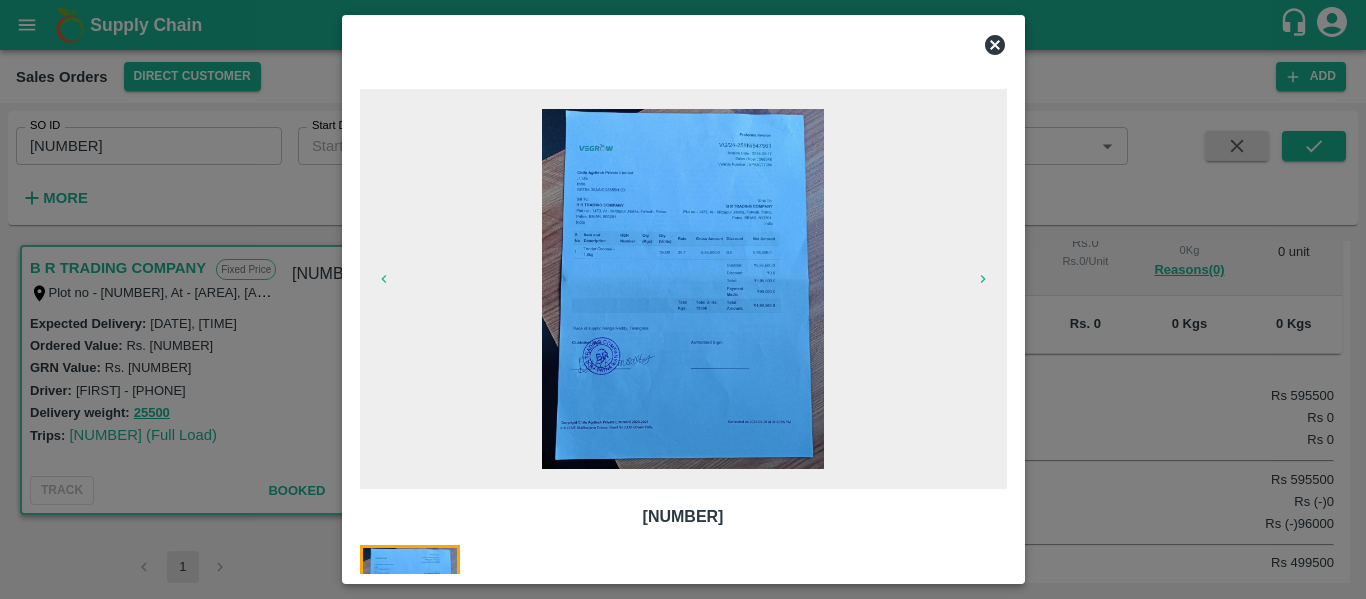 click at bounding box center [683, 289] 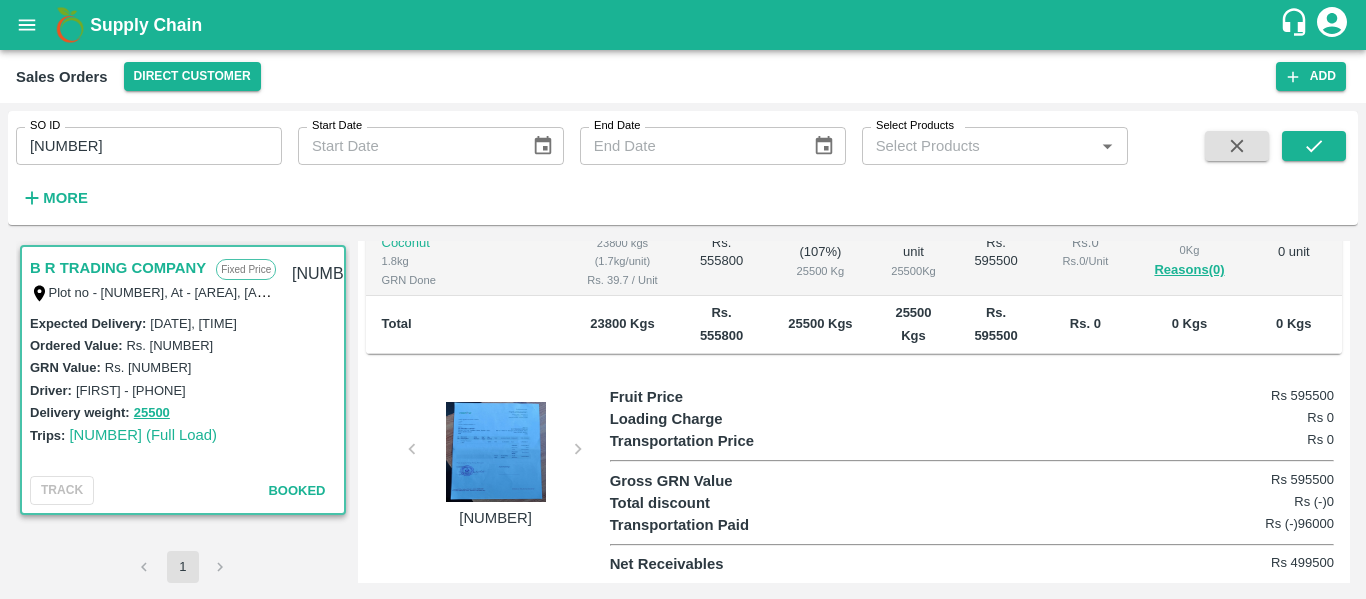click on "568548" at bounding box center (149, 146) 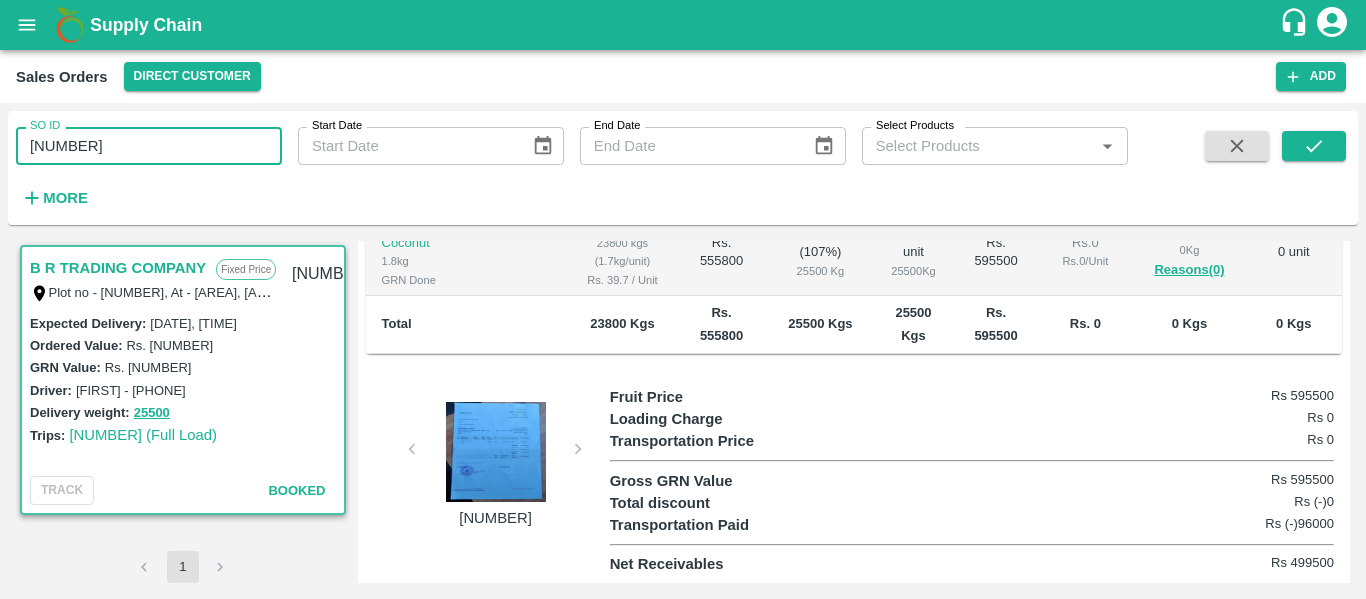 click on "568548" at bounding box center [149, 146] 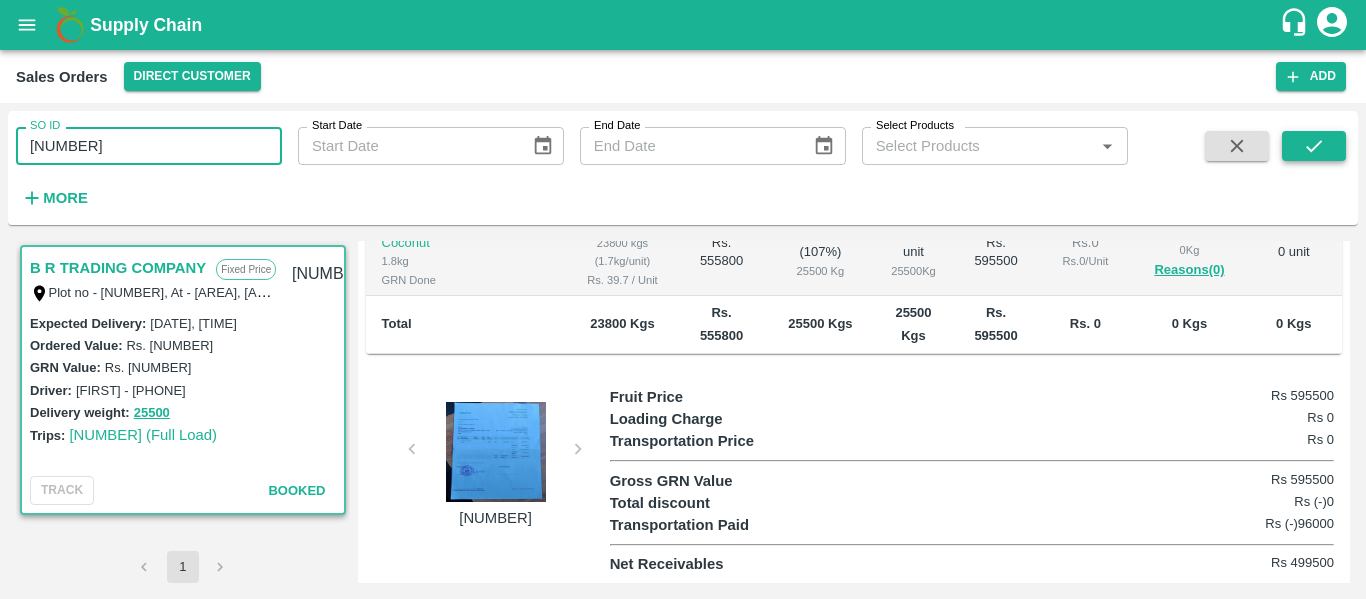 type on "570278" 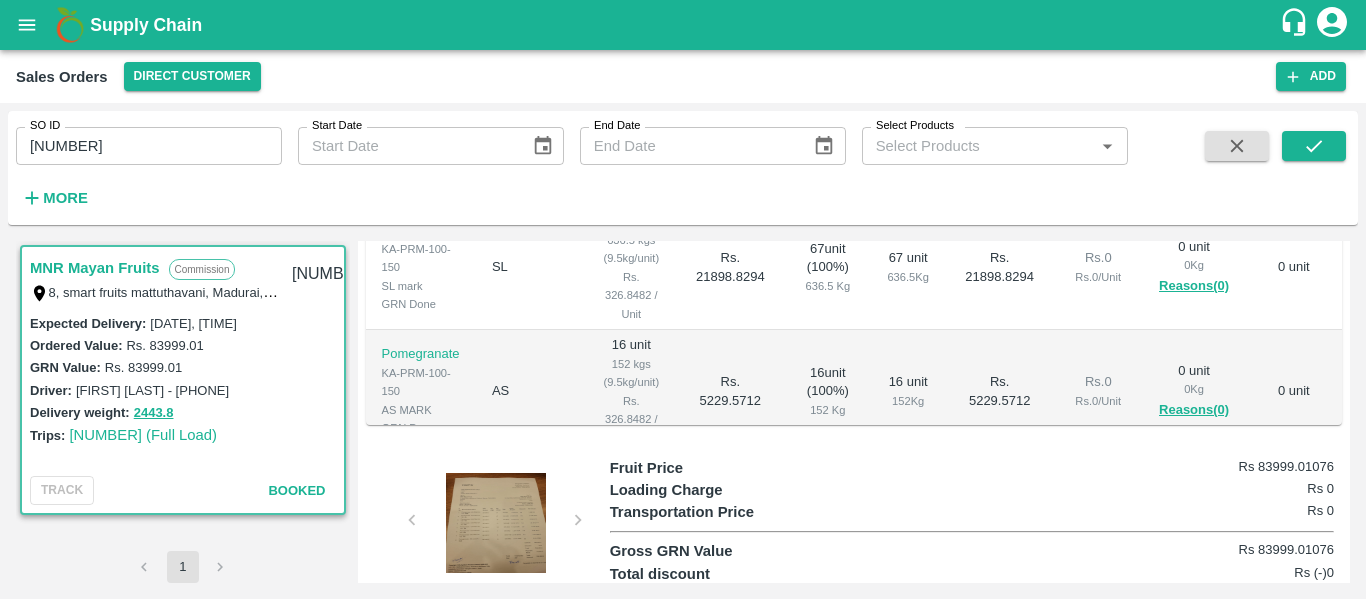 scroll, scrollTop: 703, scrollLeft: 0, axis: vertical 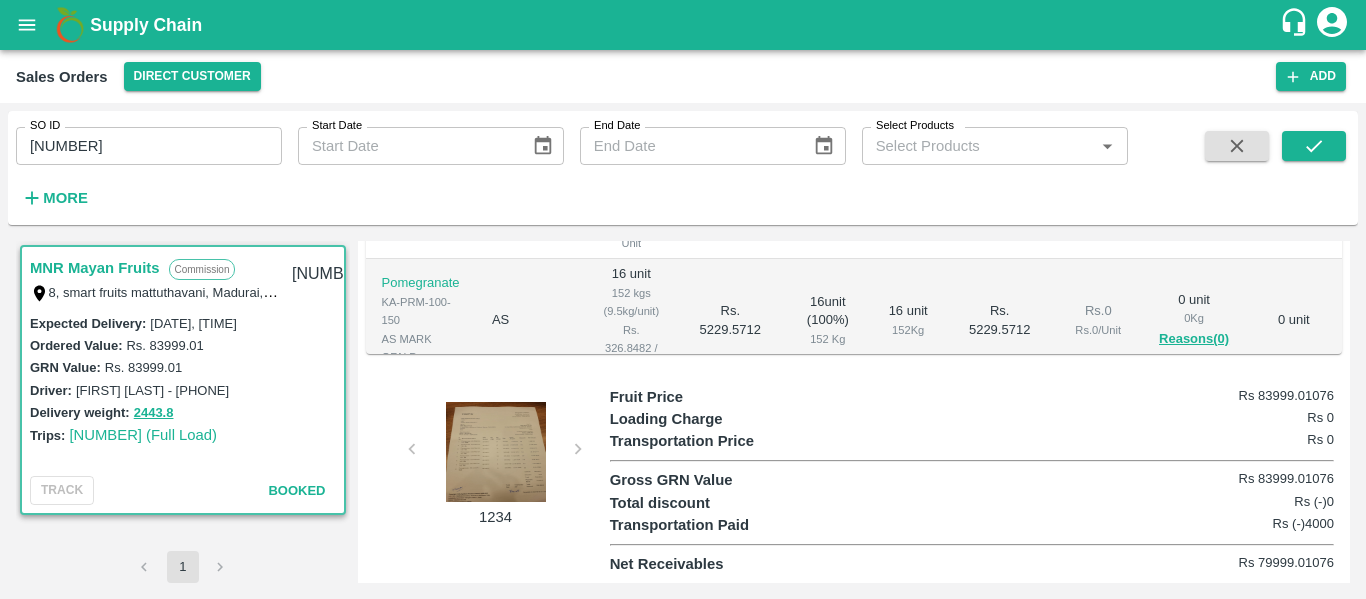 click at bounding box center [496, 452] 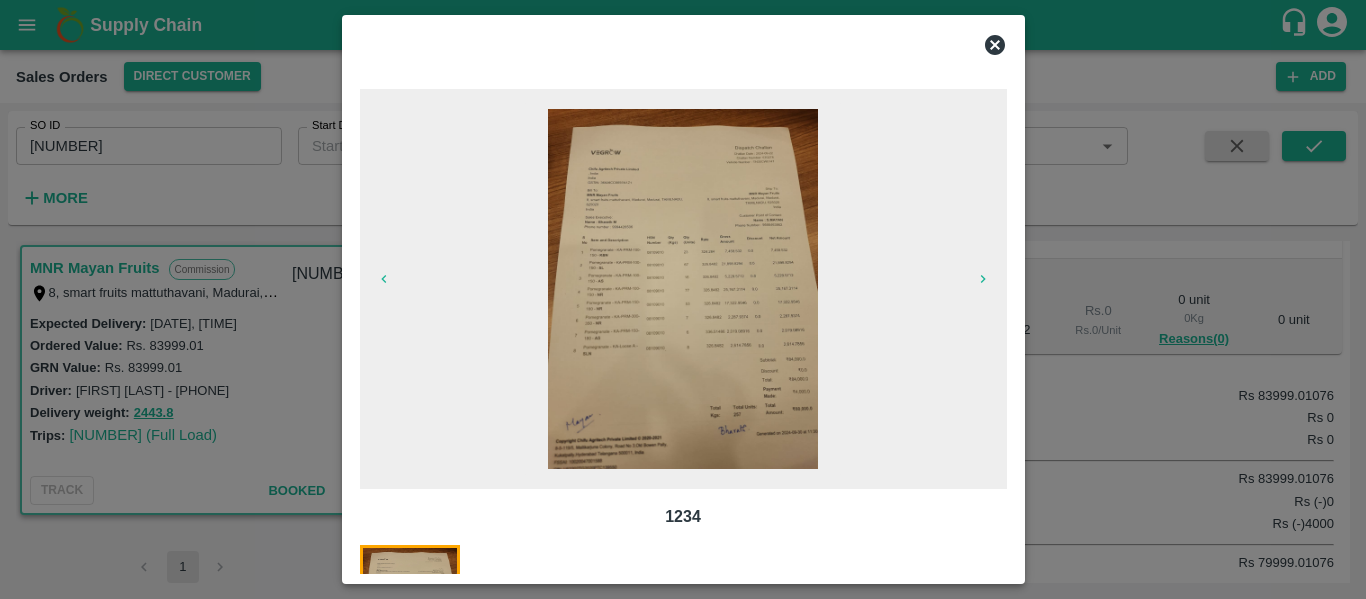 click at bounding box center [683, 289] 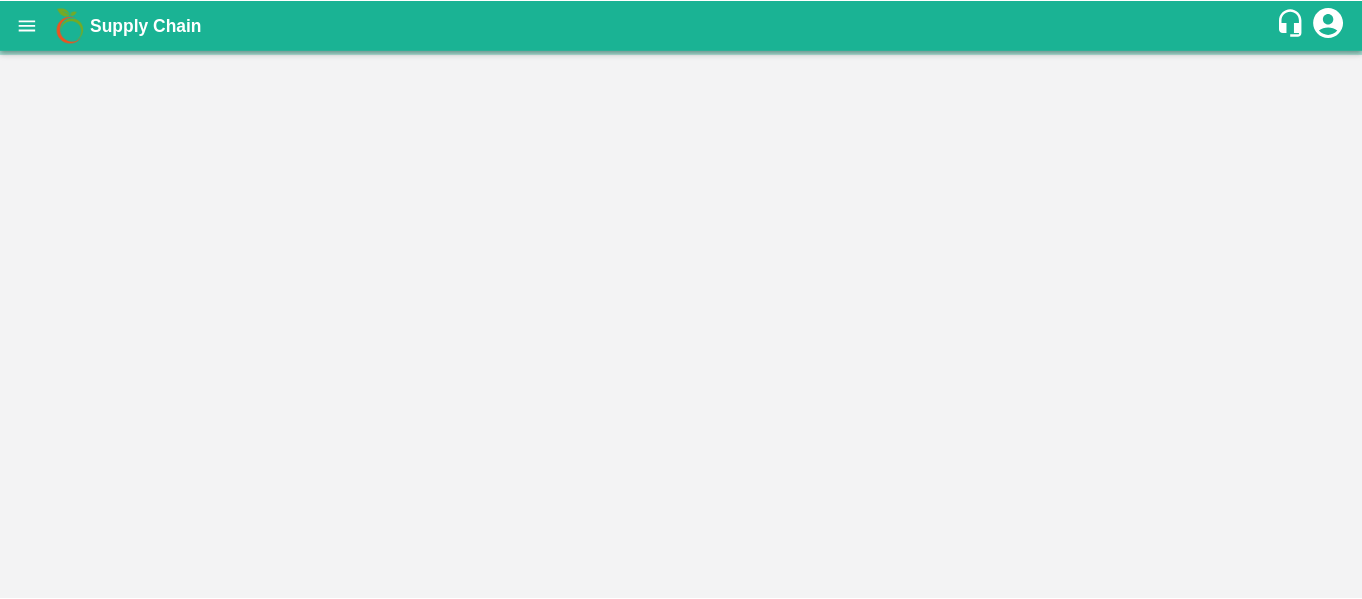 scroll, scrollTop: 0, scrollLeft: 0, axis: both 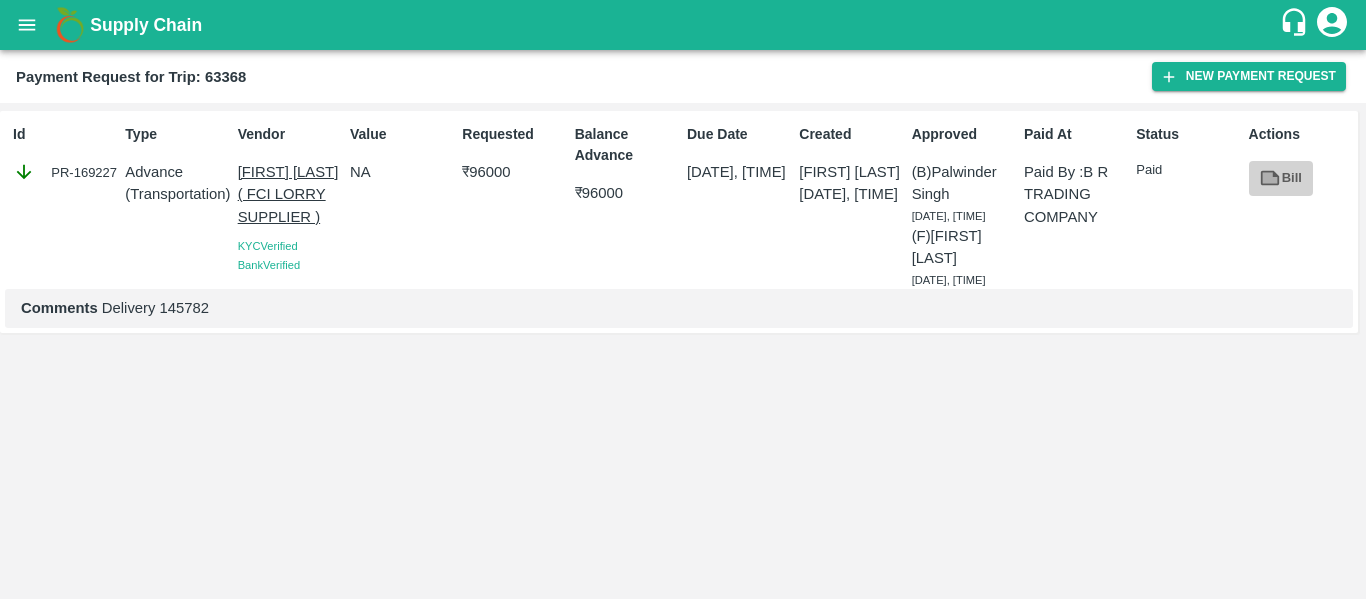 click on "Bill" at bounding box center [1281, 178] 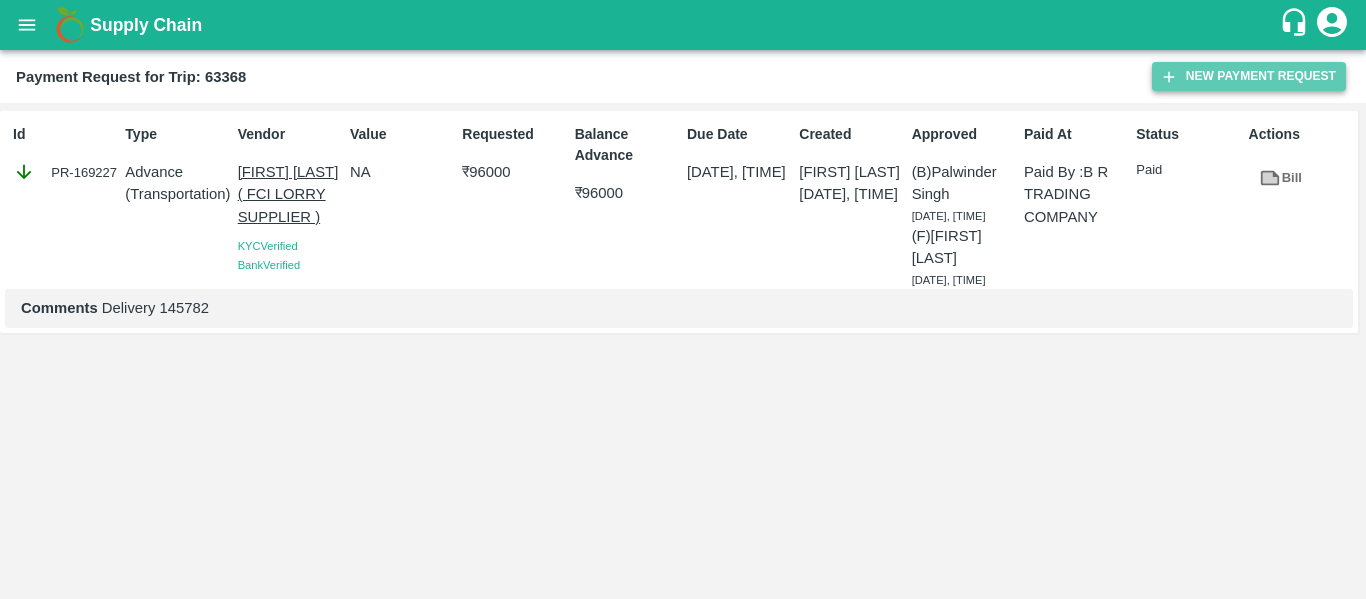 click on "New Payment Request" at bounding box center (1249, 76) 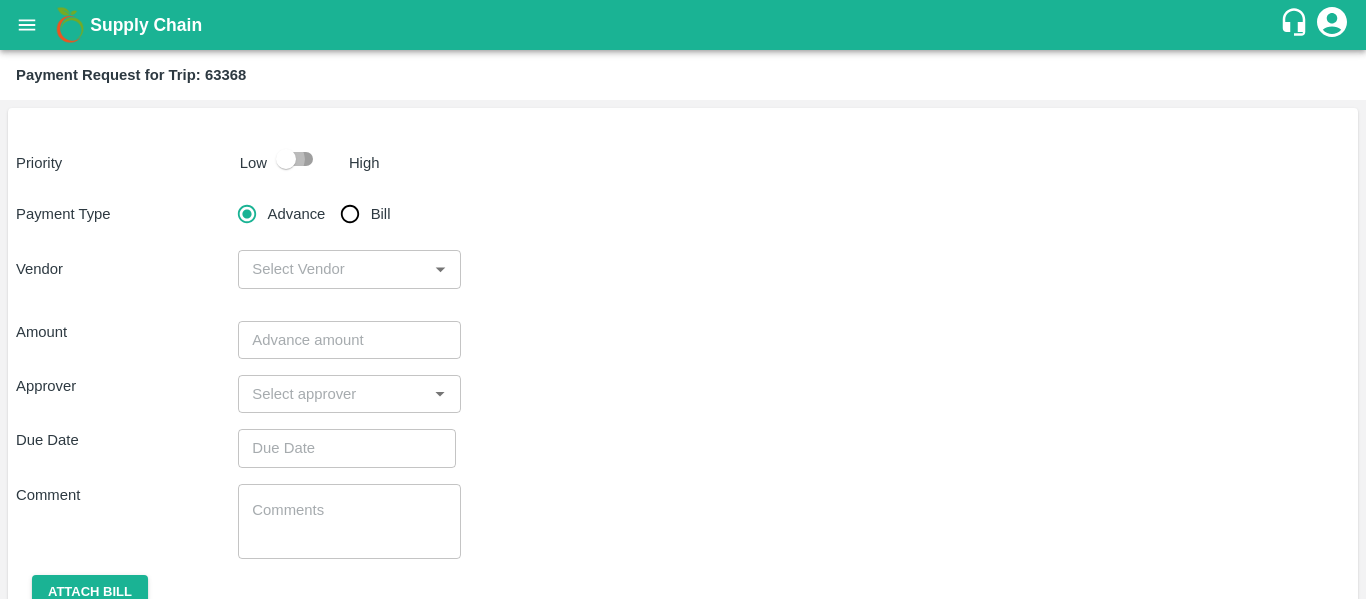 click at bounding box center [286, 159] 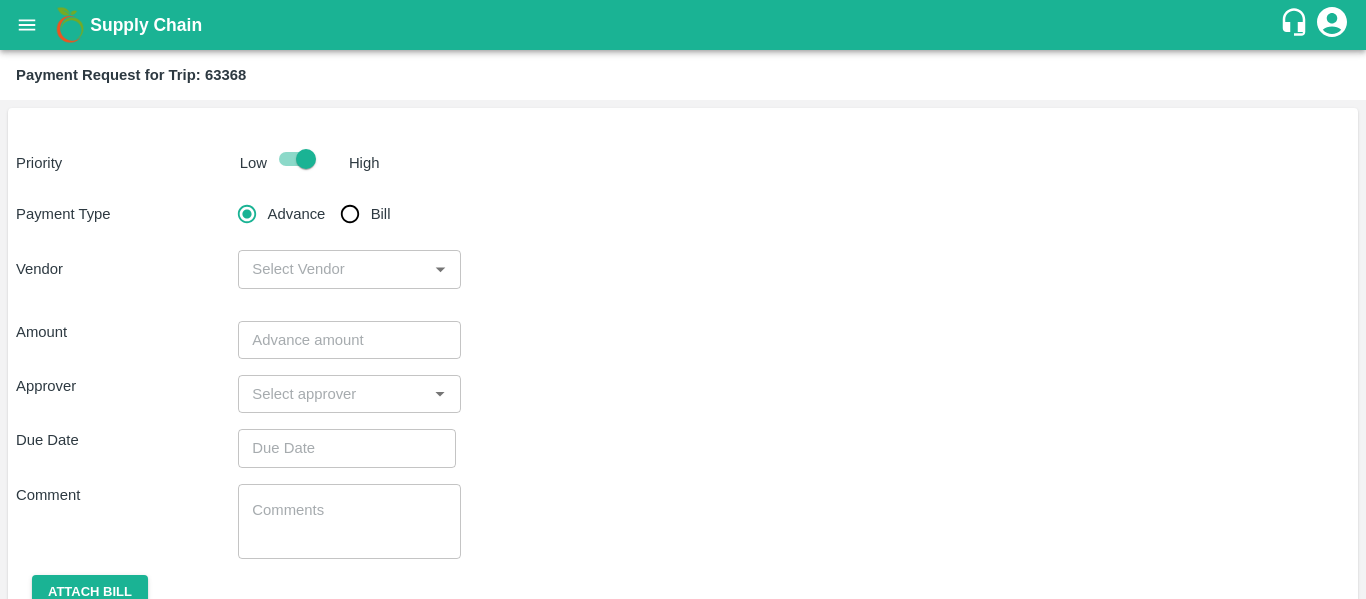 click on "Bill" at bounding box center [350, 214] 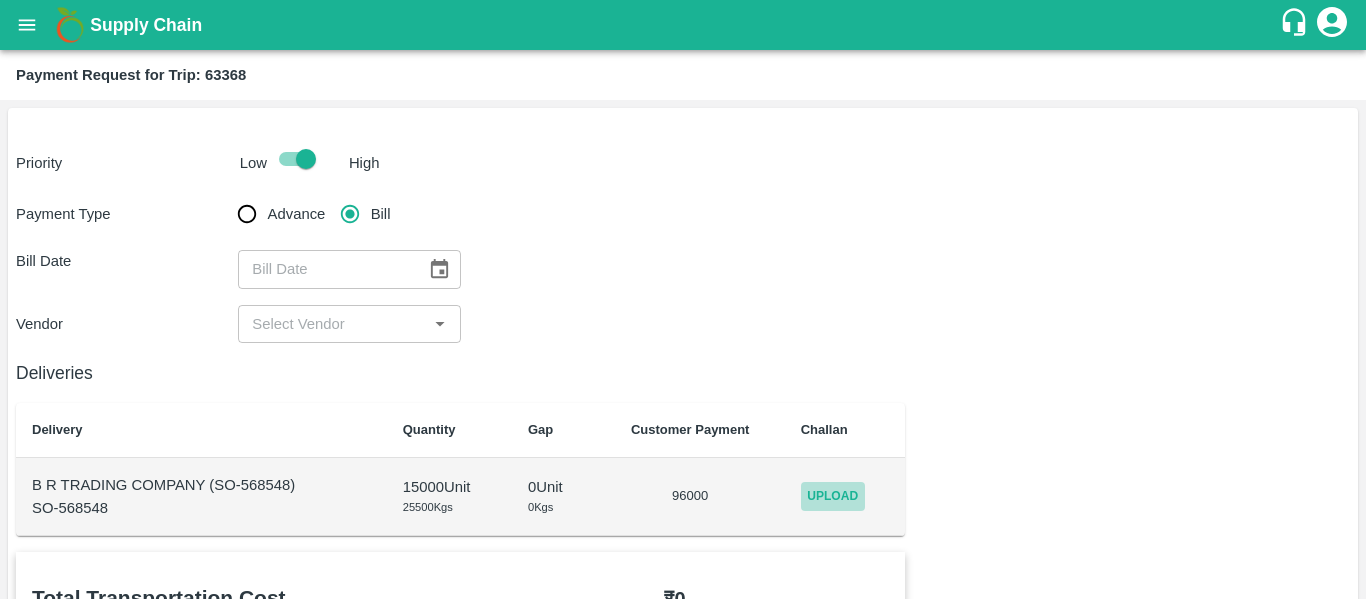 click on "Upload" at bounding box center [833, 496] 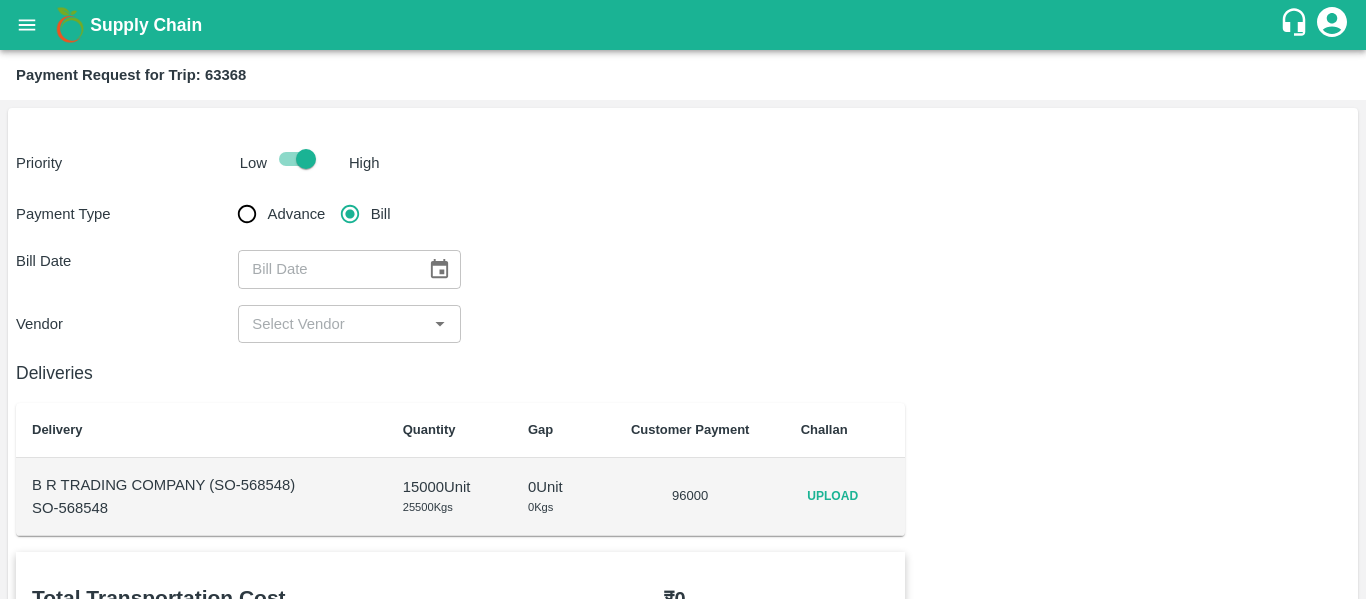 click at bounding box center [440, 324] 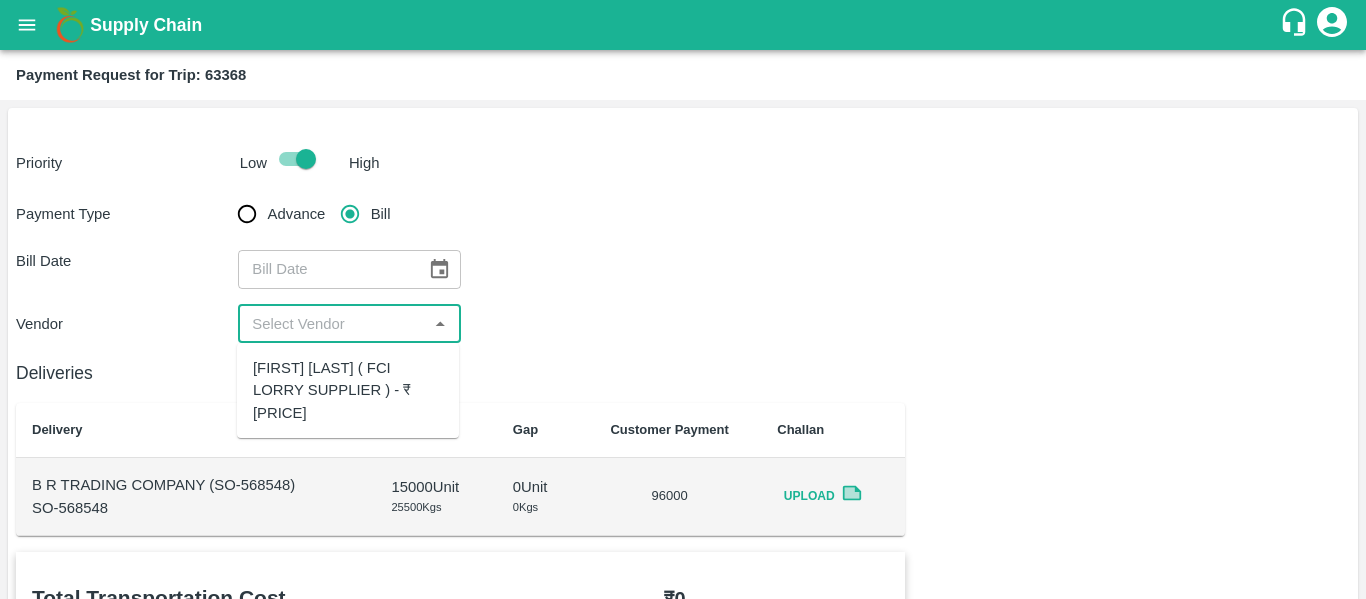 click on "[FIRST] [LAST] ( FCI LORRY SUPPLIER ) - ₹[PRICE]" at bounding box center (348, 390) 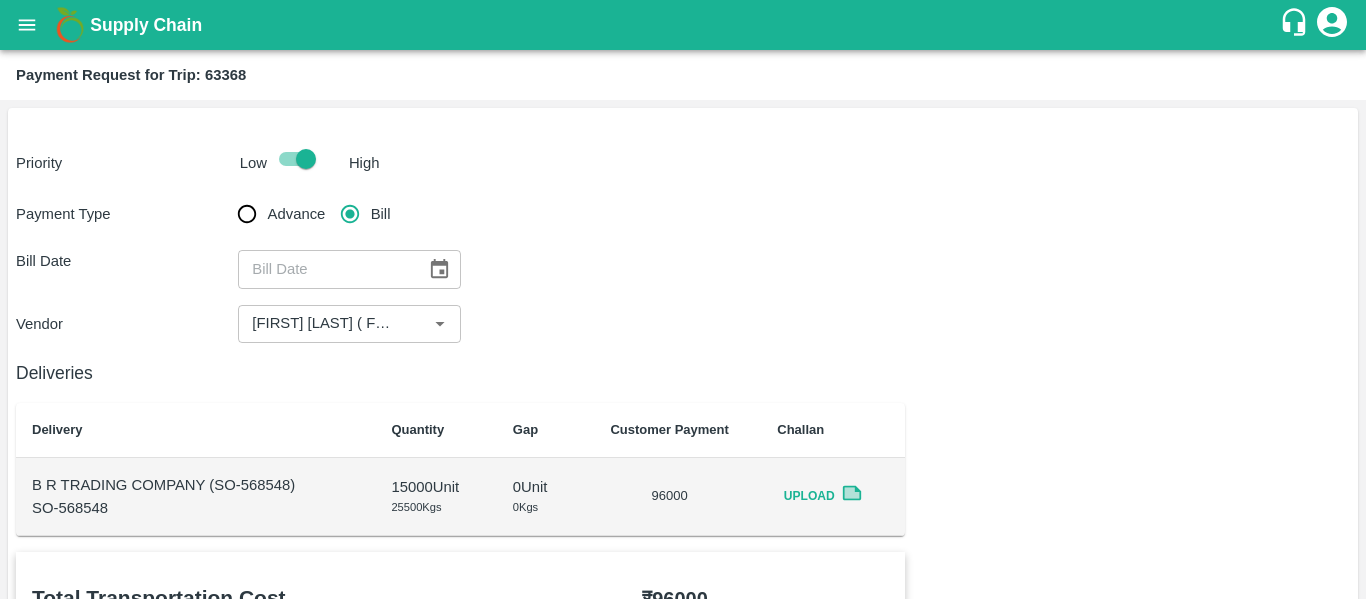 click on "SO-568548" at bounding box center [195, 508] 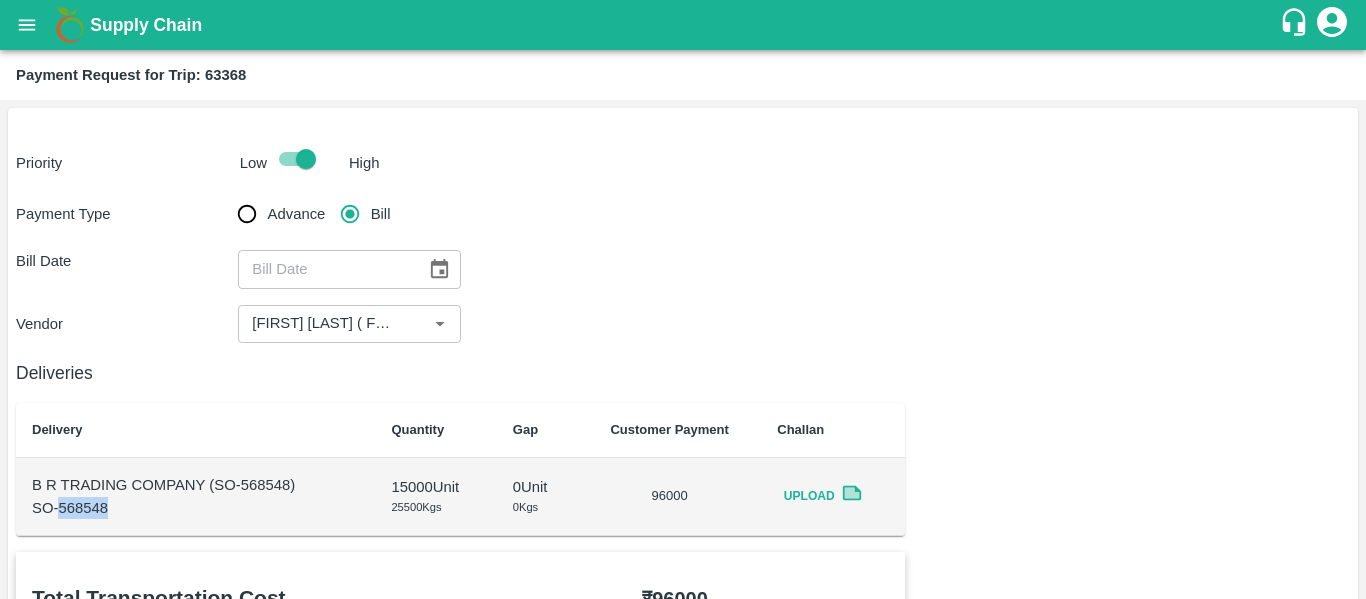 click on "SO-568548" at bounding box center [195, 508] 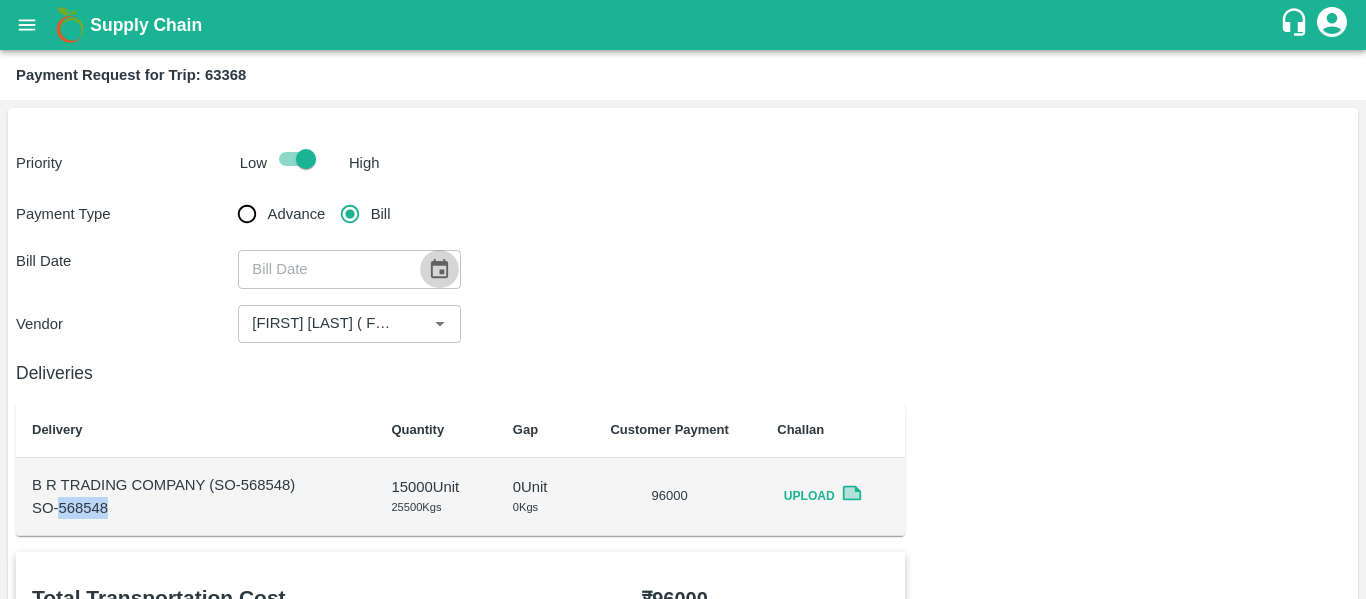 click 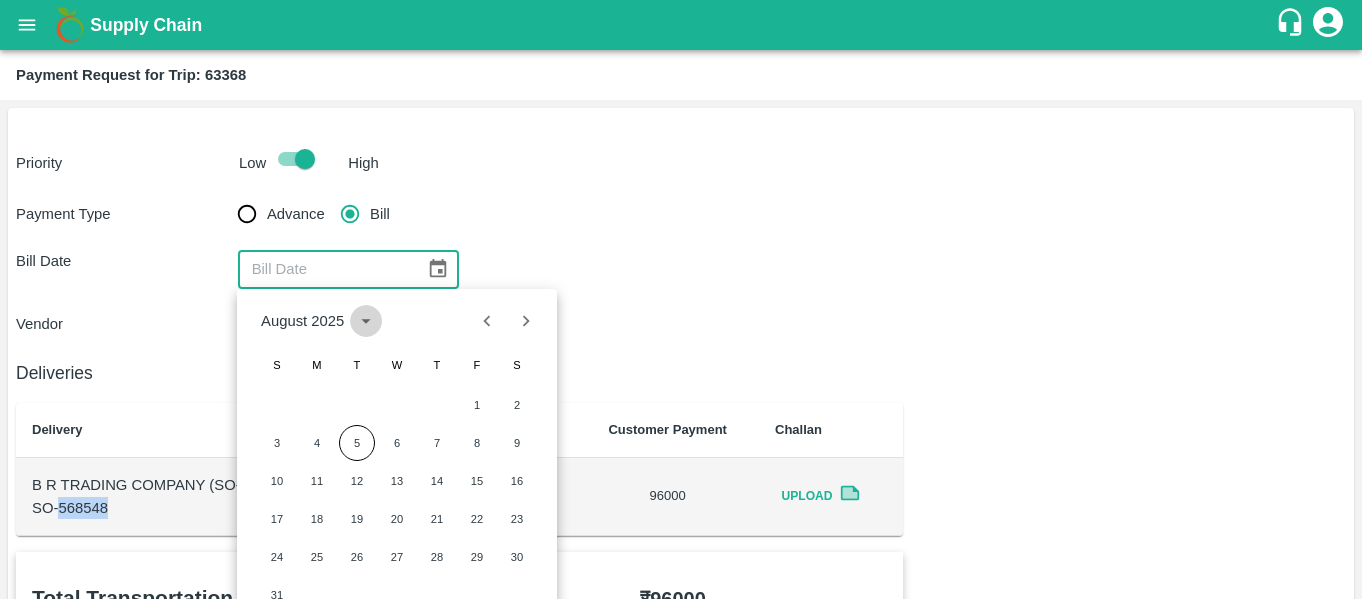 click 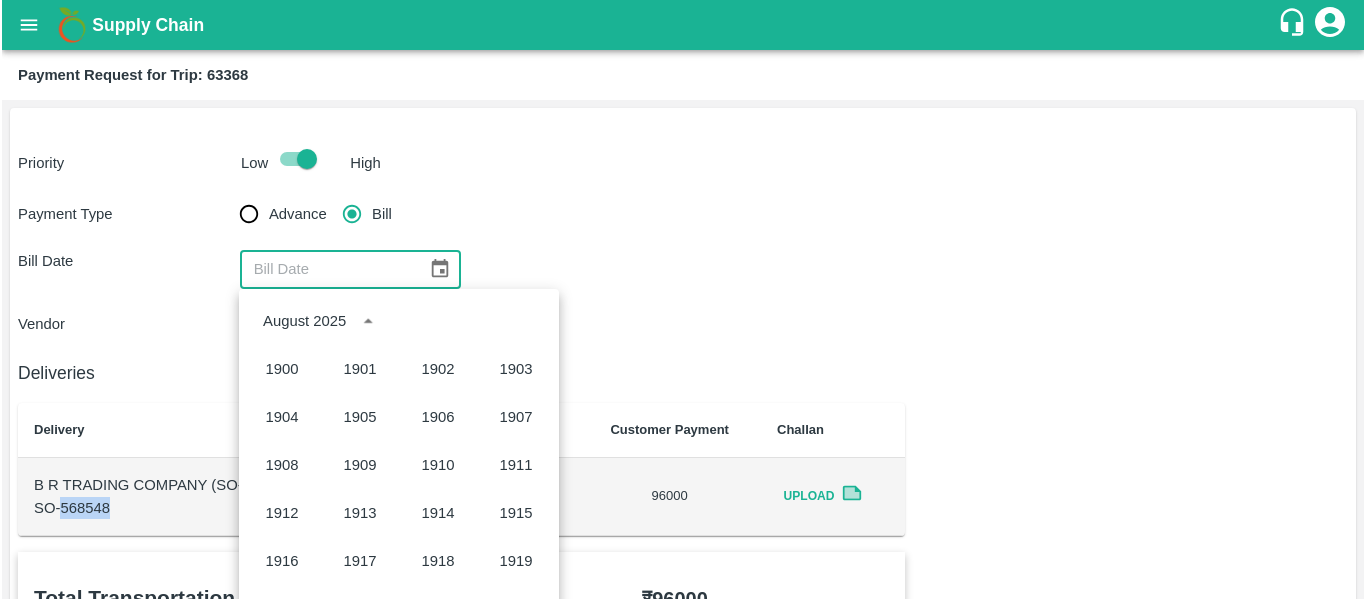 scroll, scrollTop: 1372, scrollLeft: 0, axis: vertical 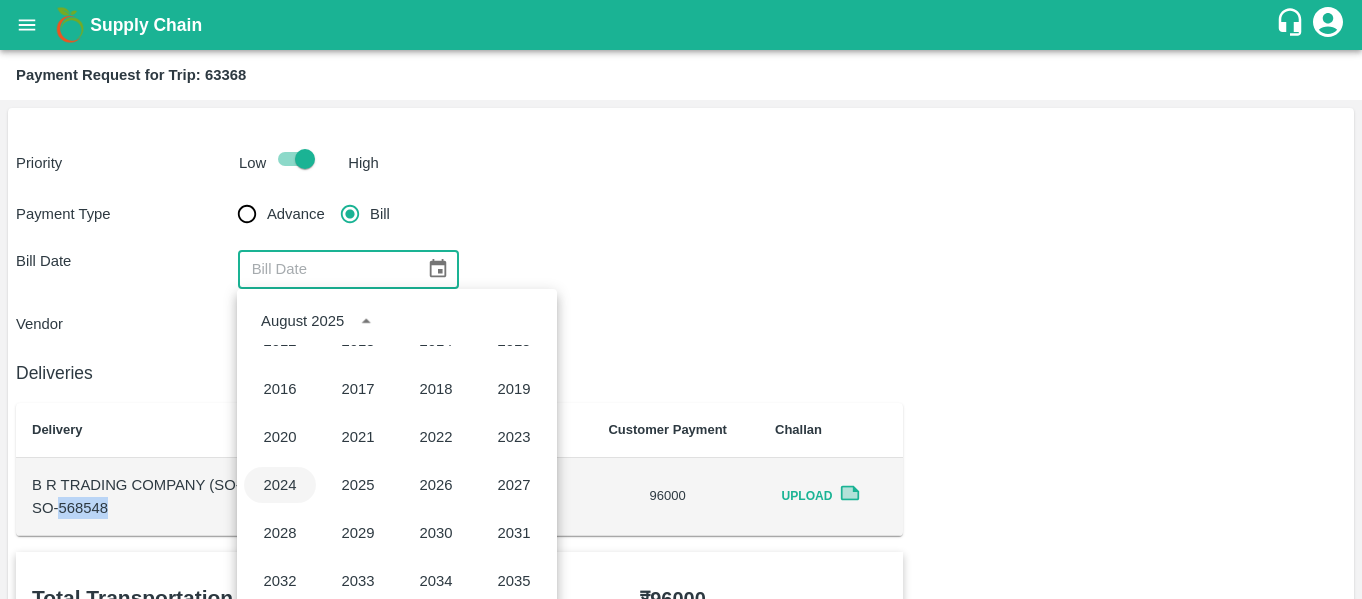 click on "2024" at bounding box center (280, 485) 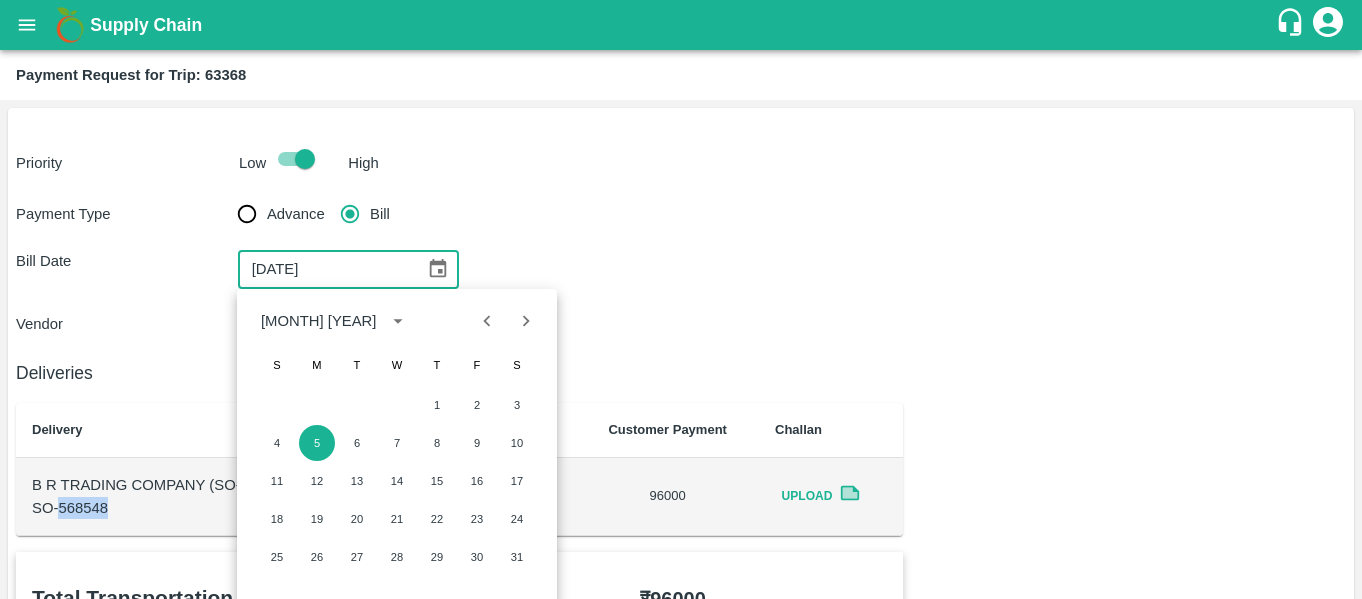 click 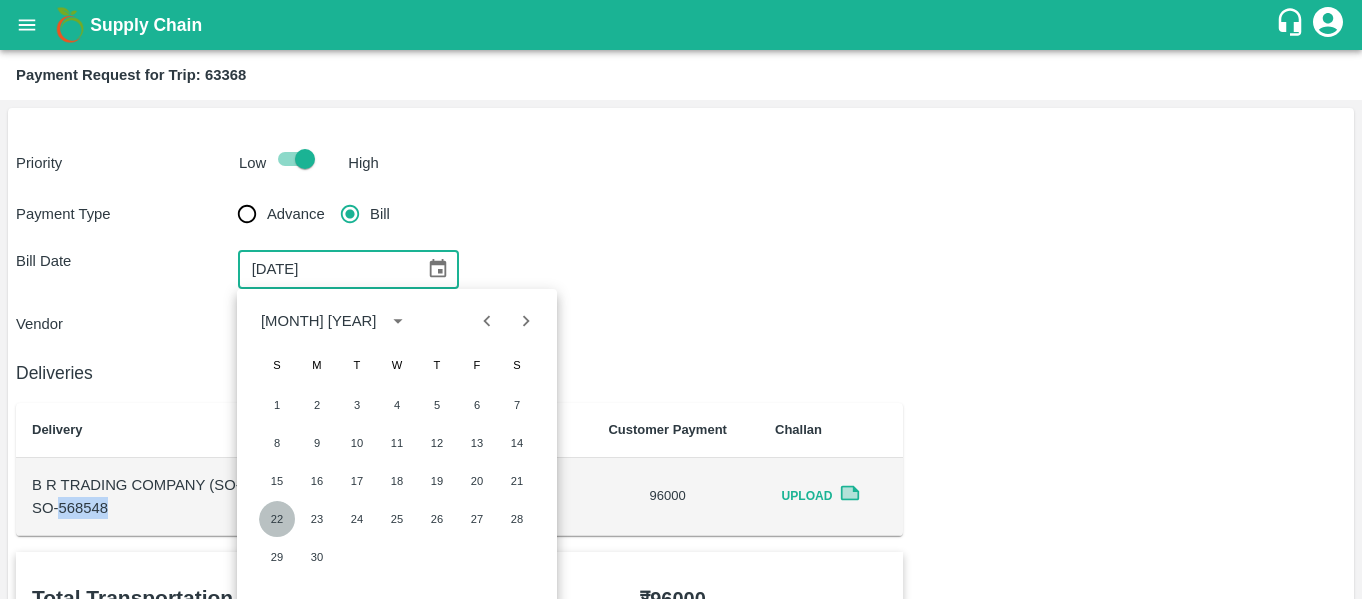 click on "22" at bounding box center (277, 519) 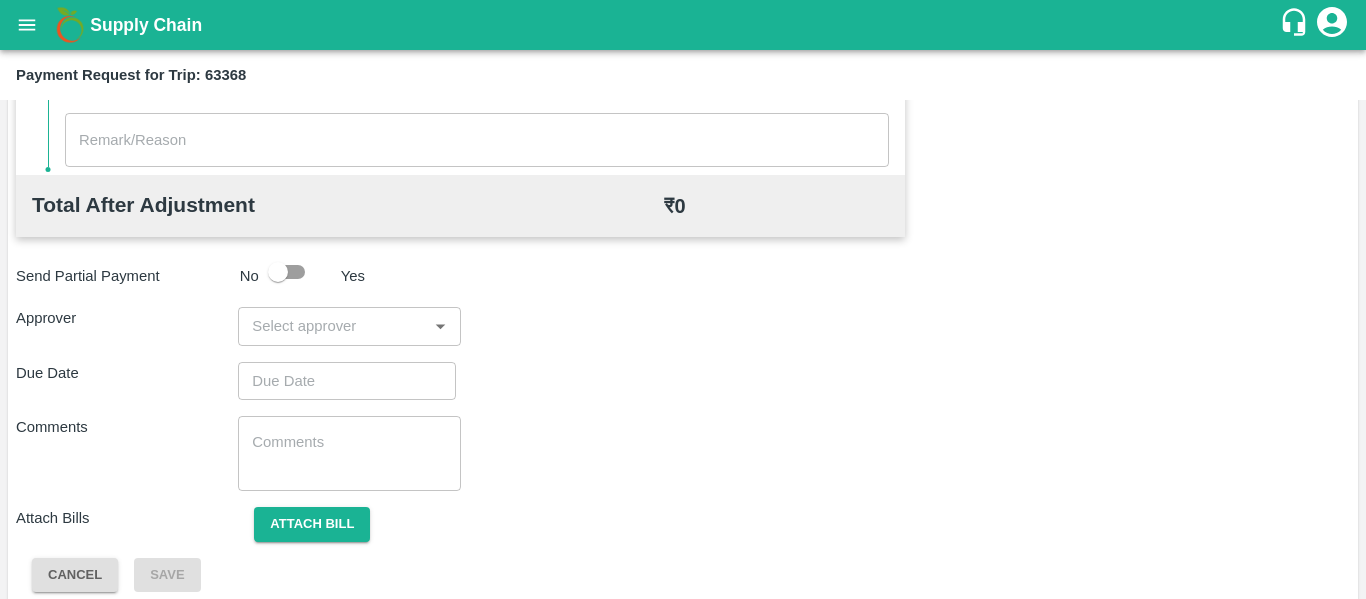 scroll, scrollTop: 944, scrollLeft: 0, axis: vertical 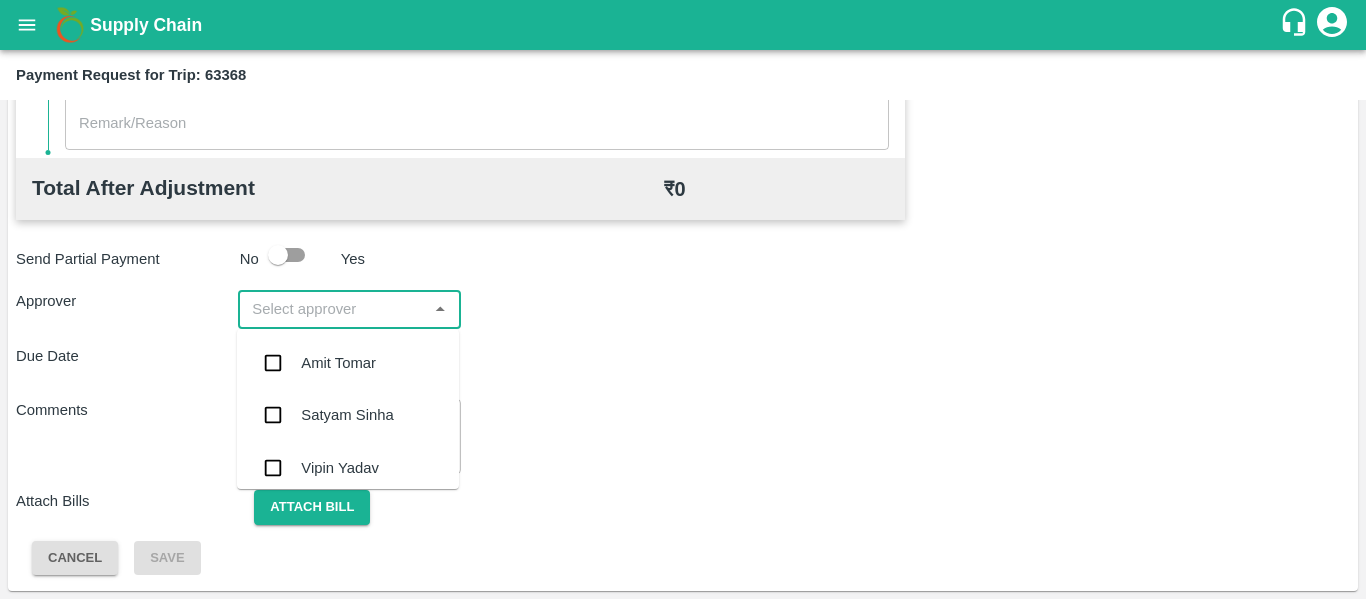 click at bounding box center [332, 309] 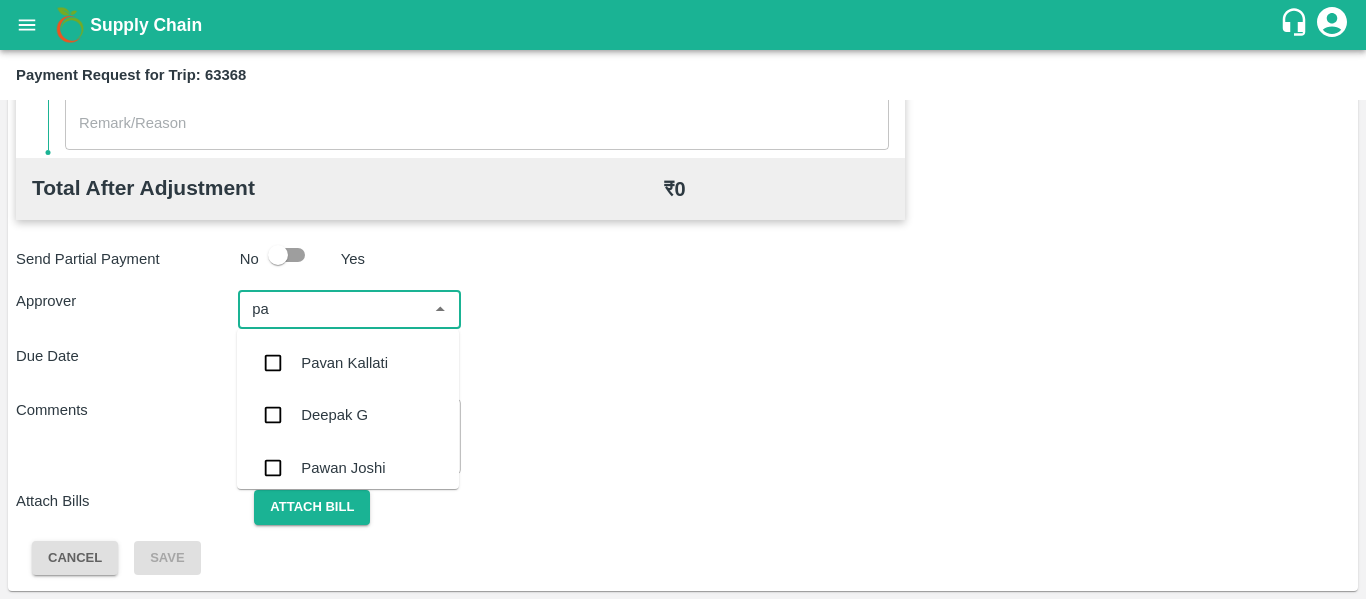 type on "pal" 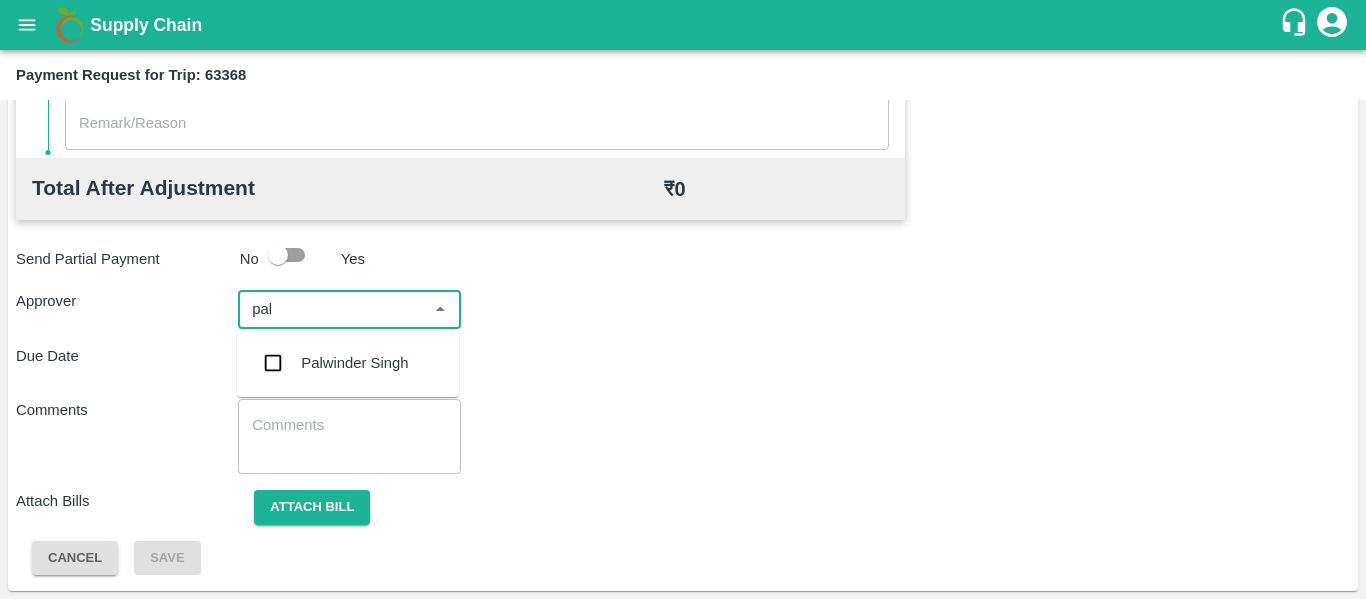 click on "Palwinder Singh" at bounding box center (354, 363) 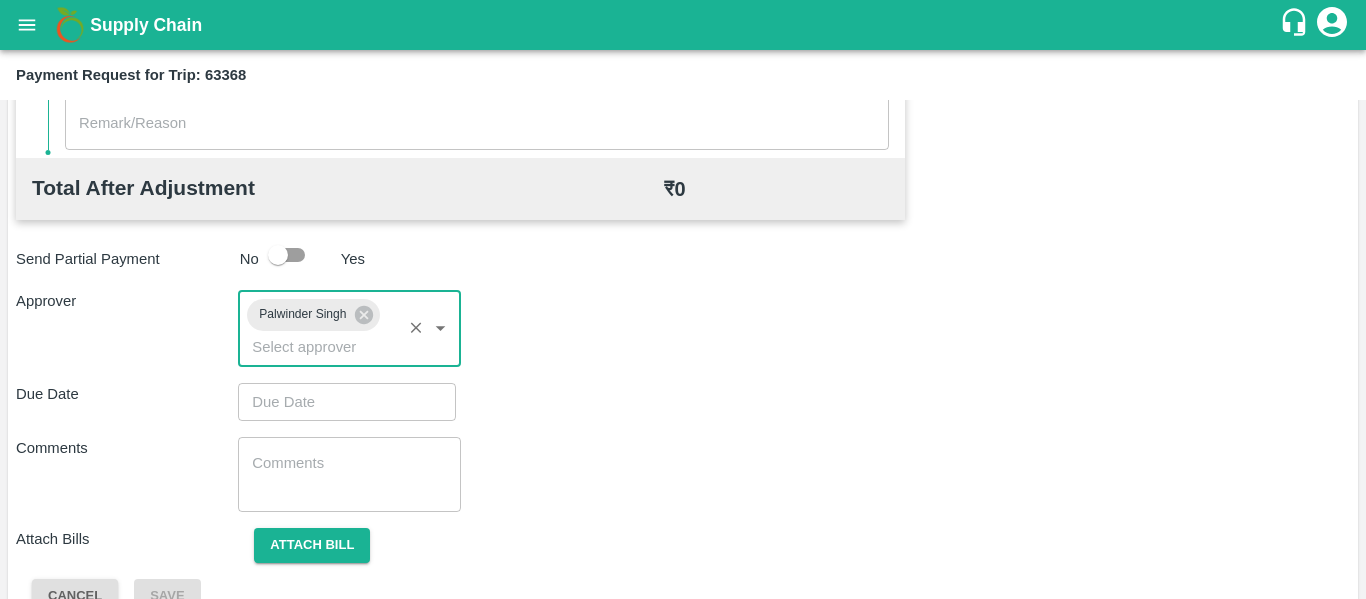type on "DD/MM/YYYY hh:mm aa" 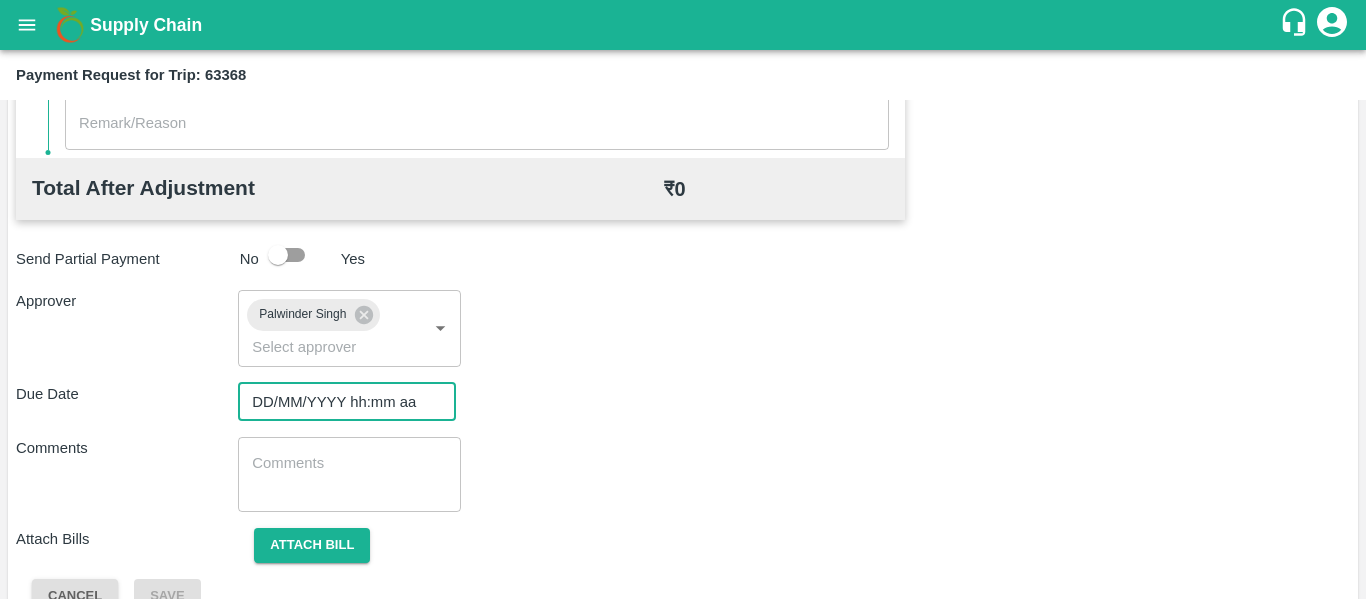 click on "DD/MM/YYYY hh:mm aa" at bounding box center [340, 402] 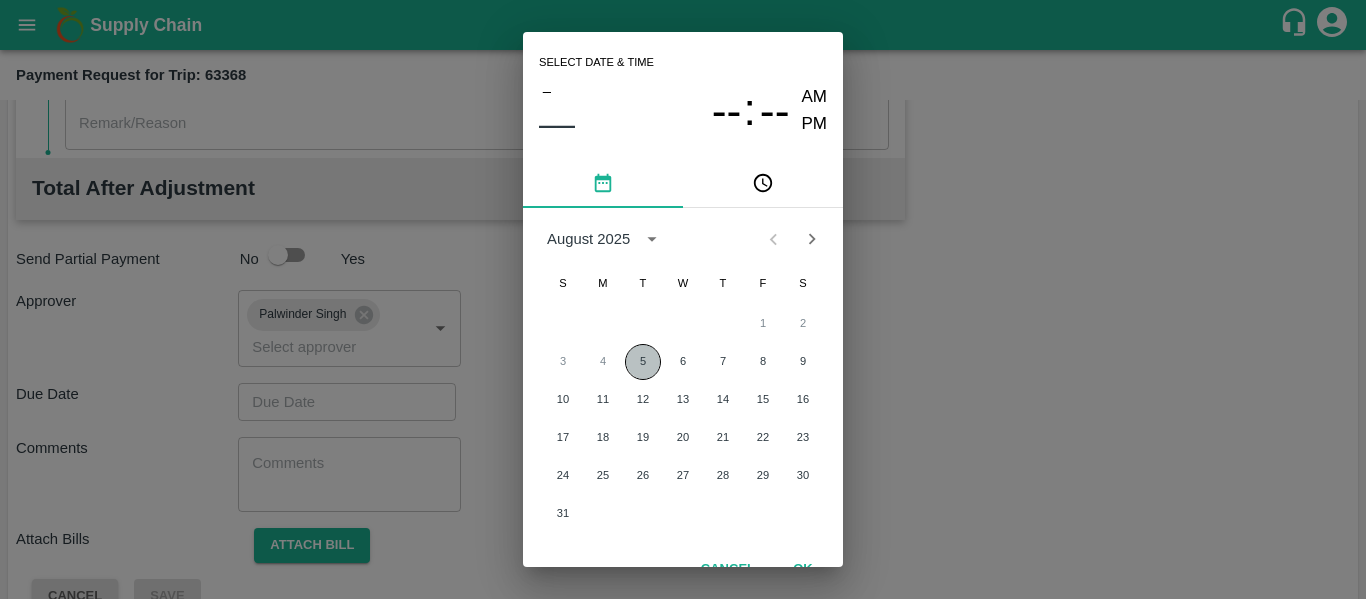 click on "5" at bounding box center (643, 362) 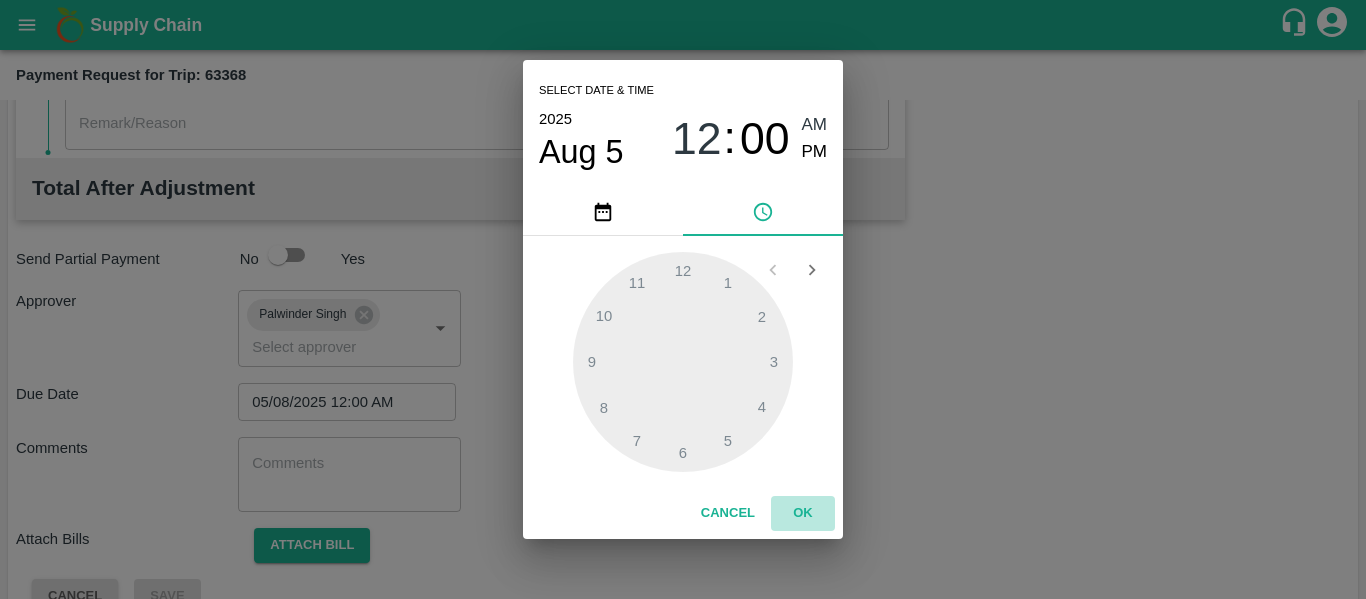 click on "OK" at bounding box center (803, 513) 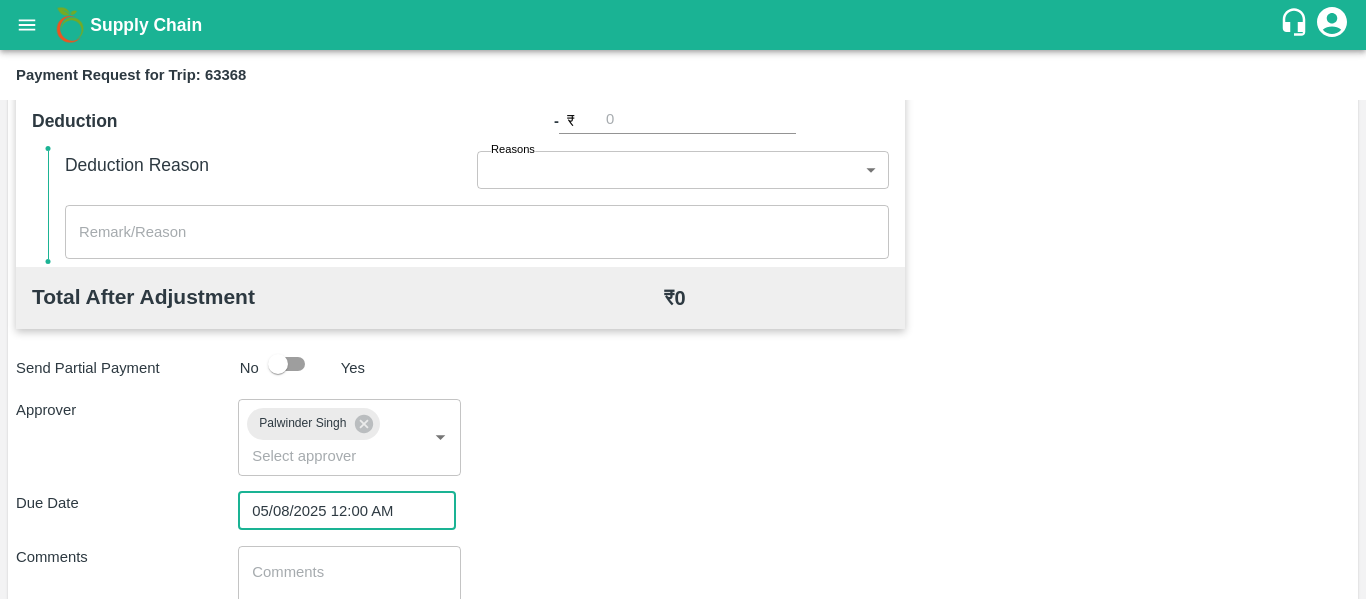 scroll, scrollTop: 982, scrollLeft: 0, axis: vertical 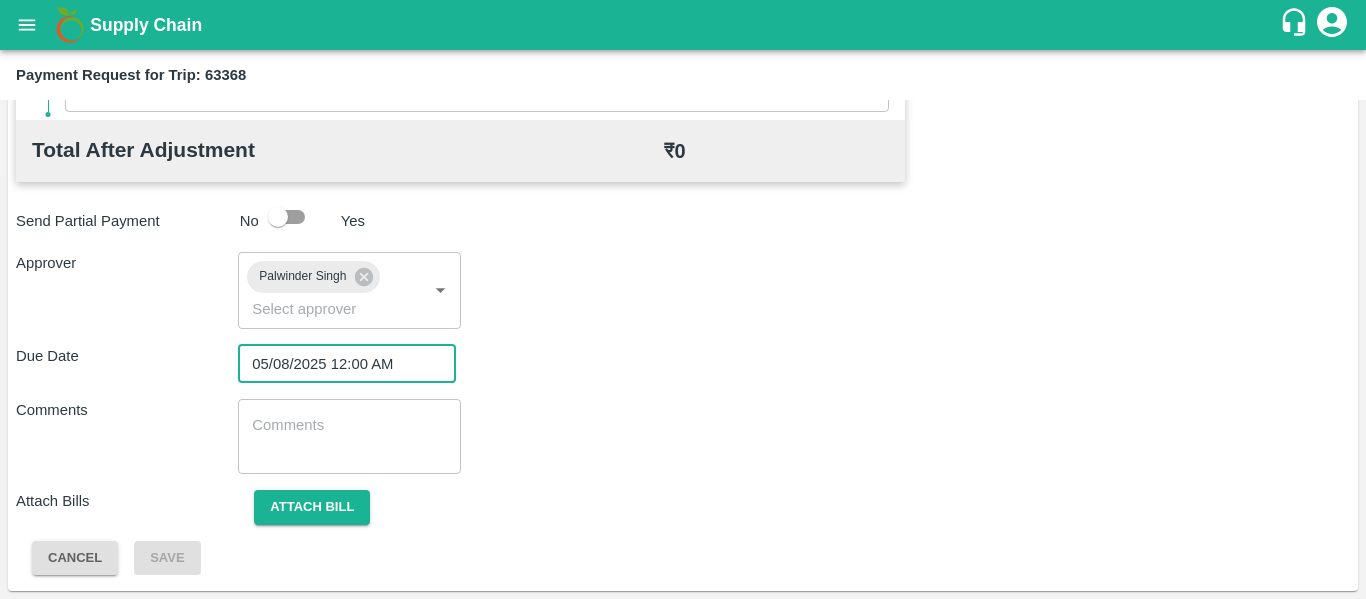 click at bounding box center (349, 436) 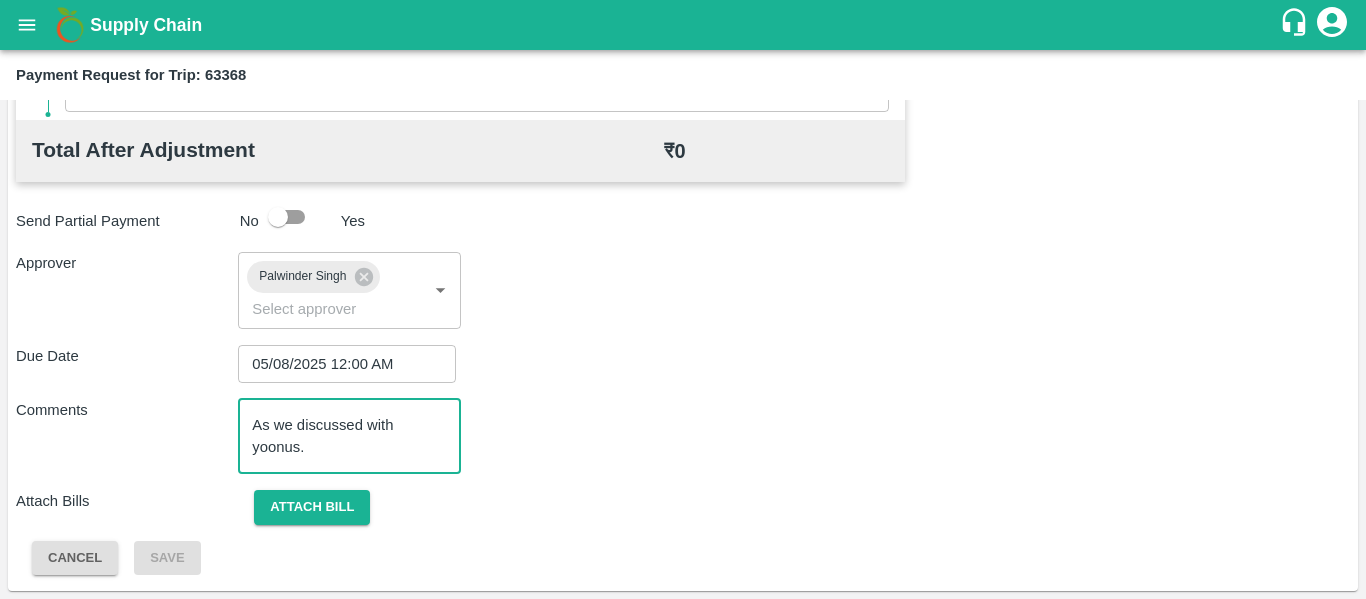 type on "As we discussed with yoonus." 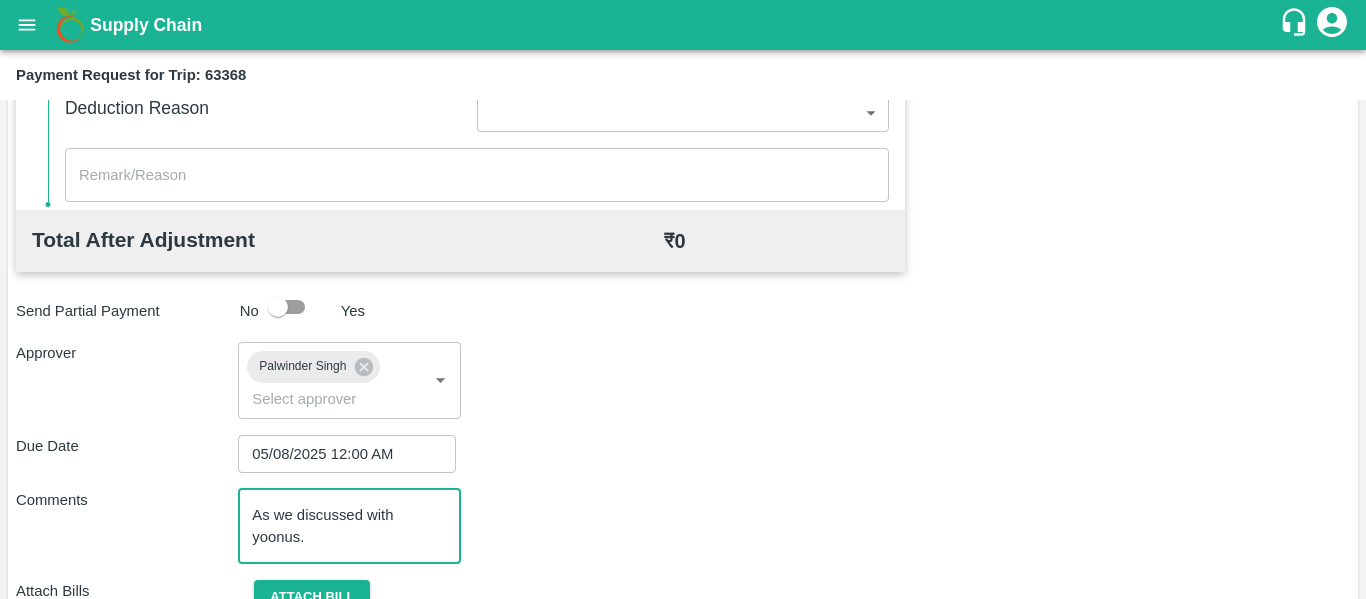 scroll, scrollTop: 982, scrollLeft: 0, axis: vertical 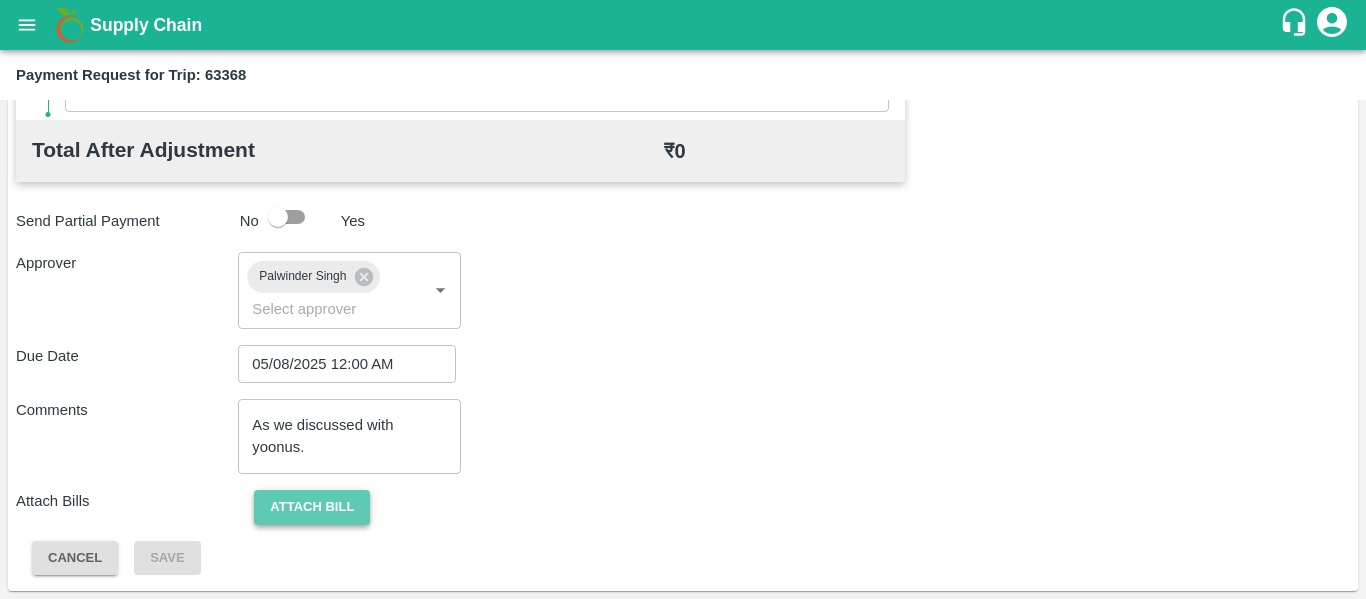 click on "Attach bill" at bounding box center [312, 507] 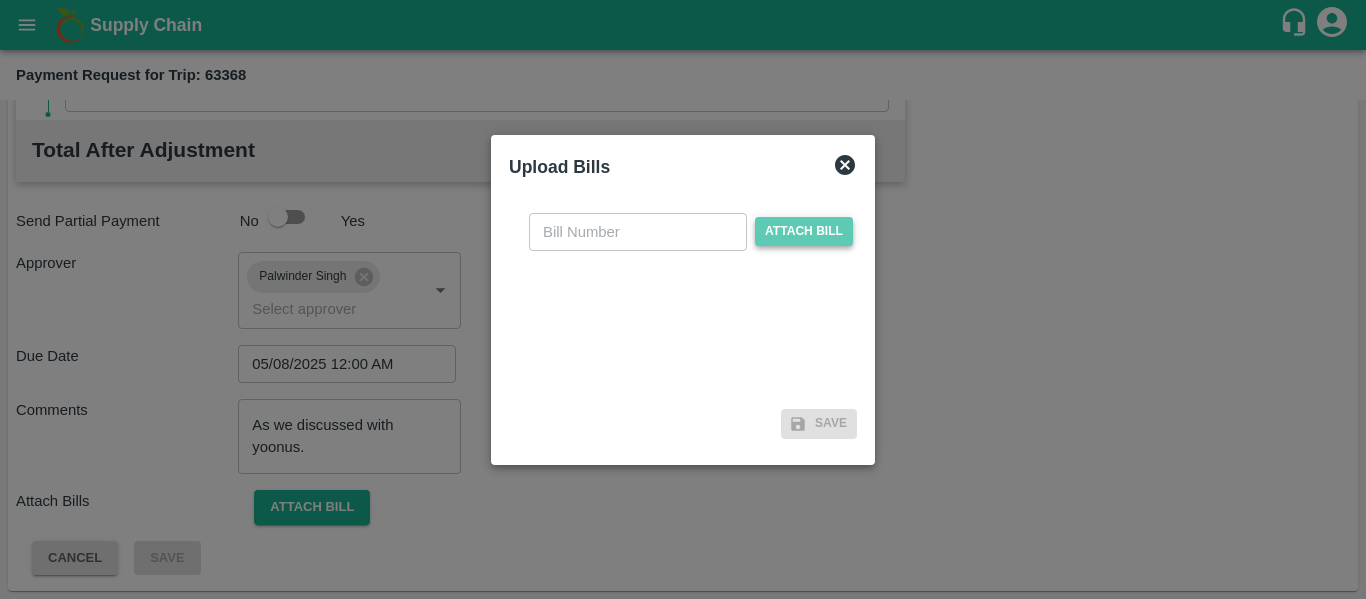 click on "Attach bill" at bounding box center (804, 231) 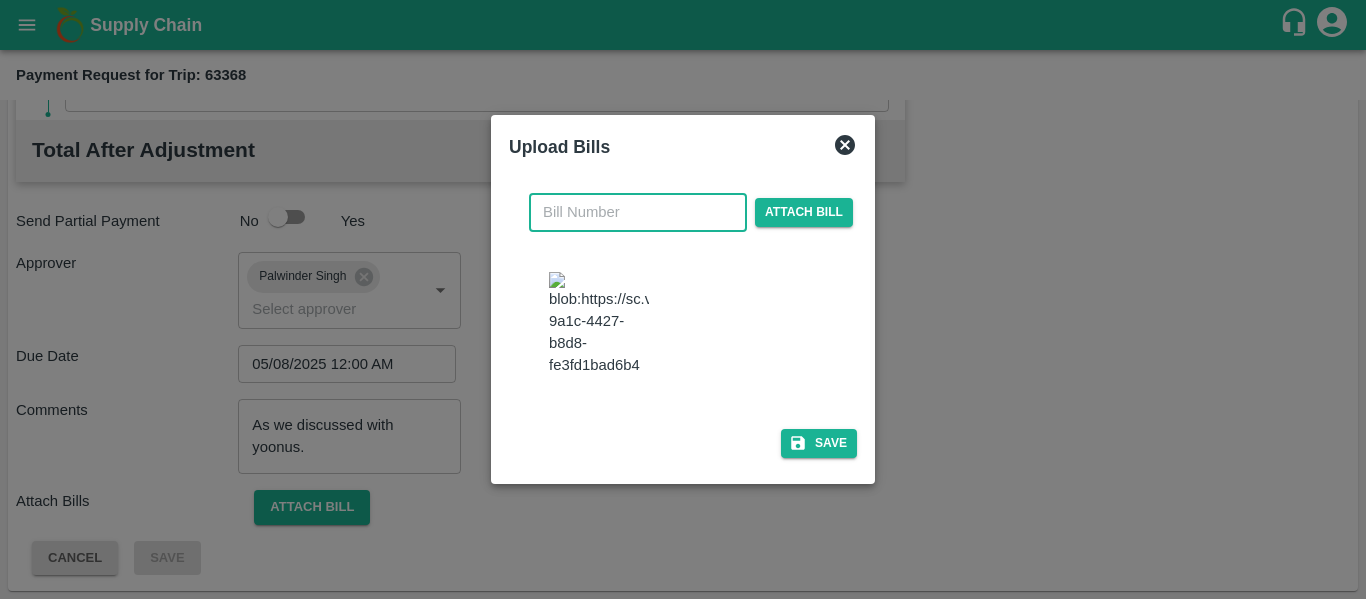click at bounding box center [638, 212] 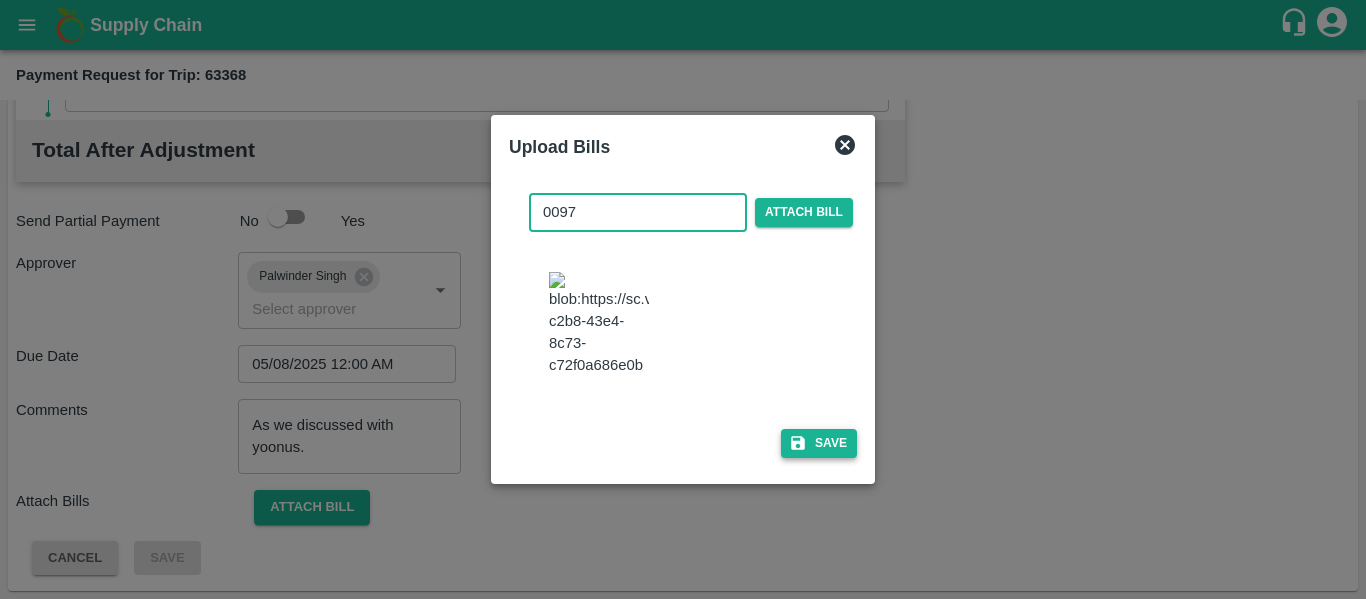 type on "0097" 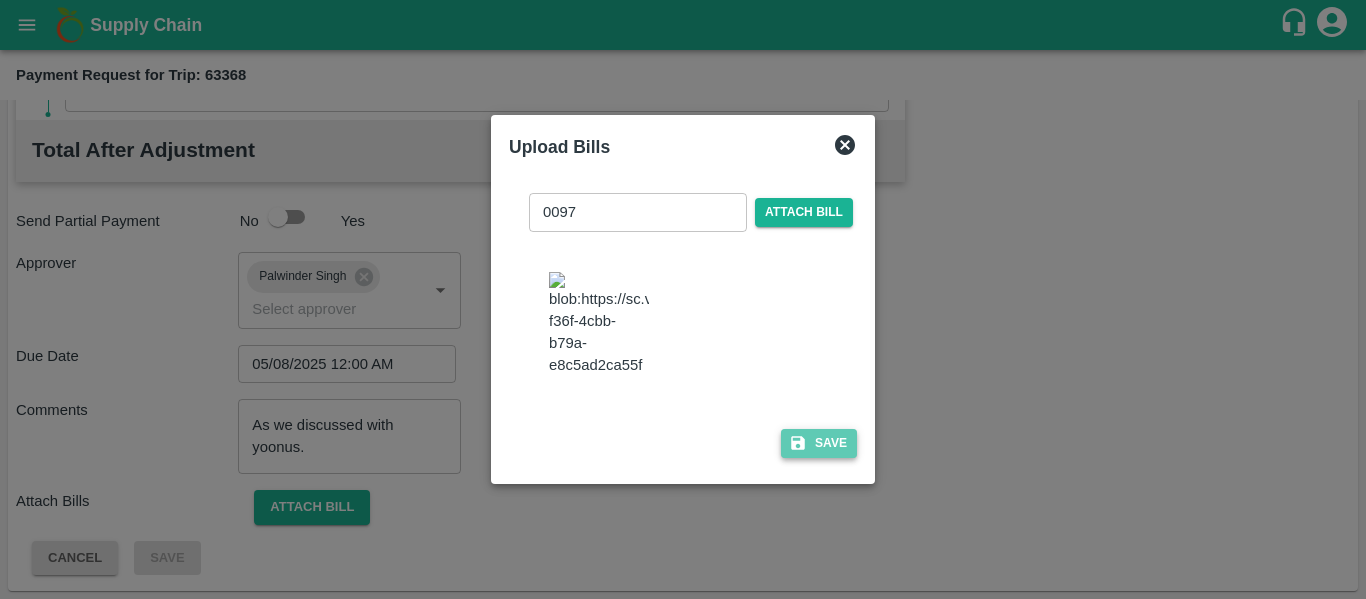 click on "Save" at bounding box center [819, 443] 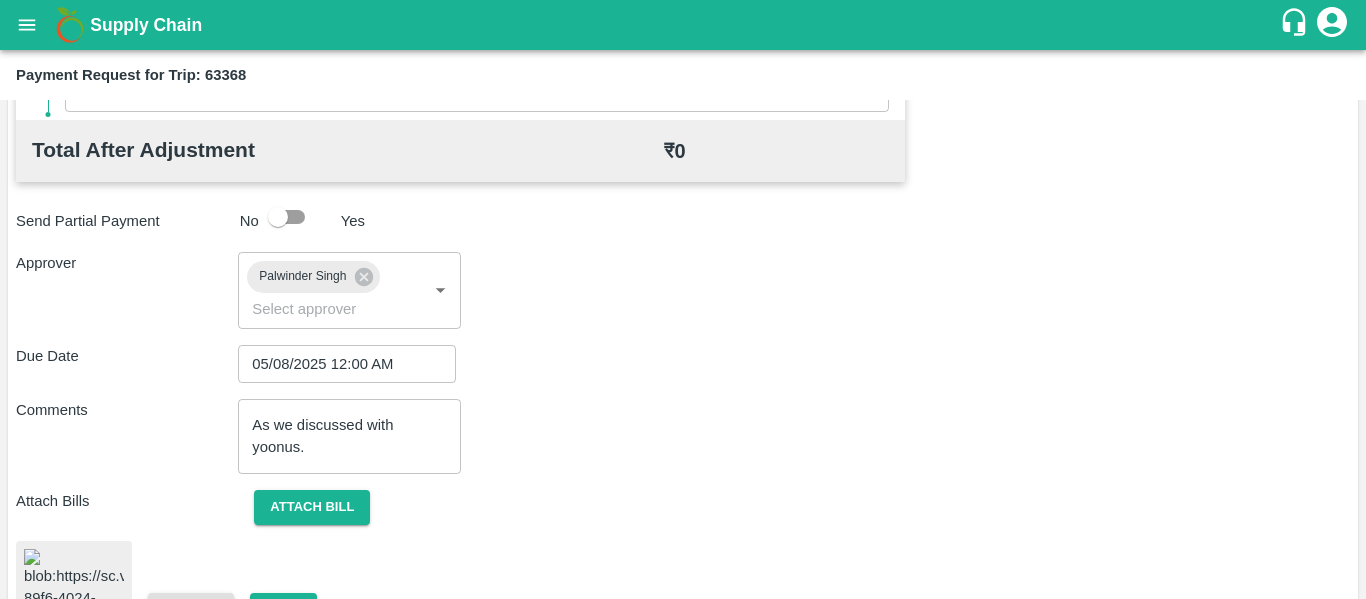 scroll, scrollTop: 1116, scrollLeft: 0, axis: vertical 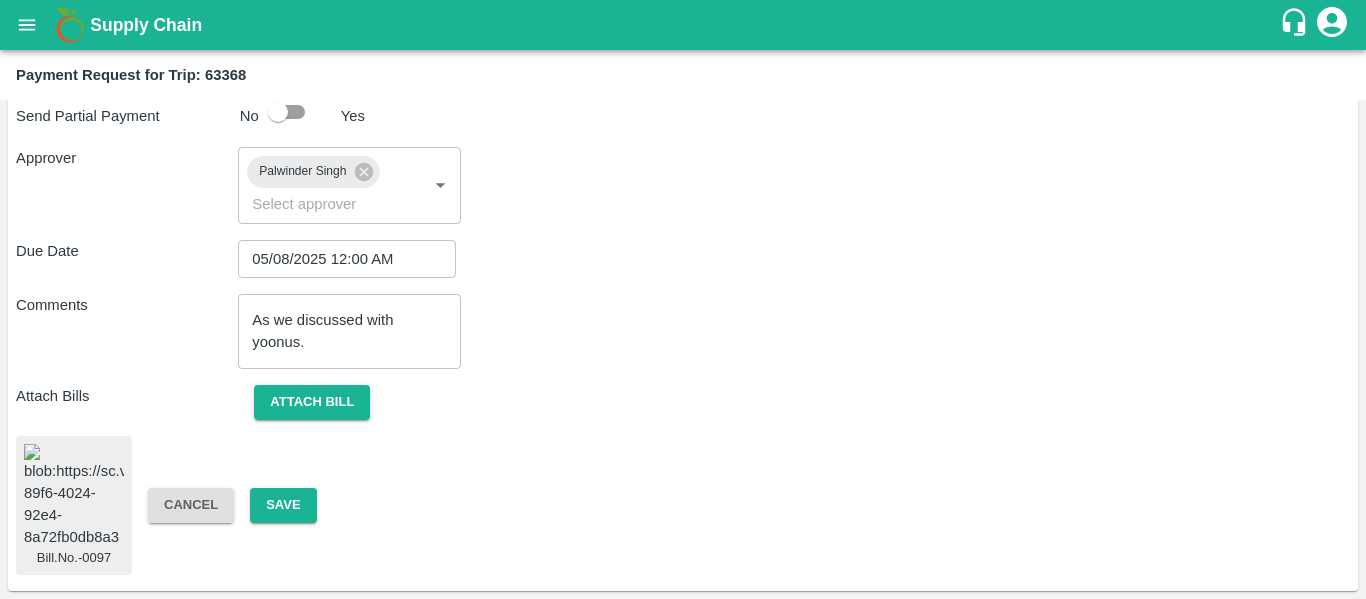 click on "Bill.No.-0097 Cancel Save" at bounding box center [683, 506] 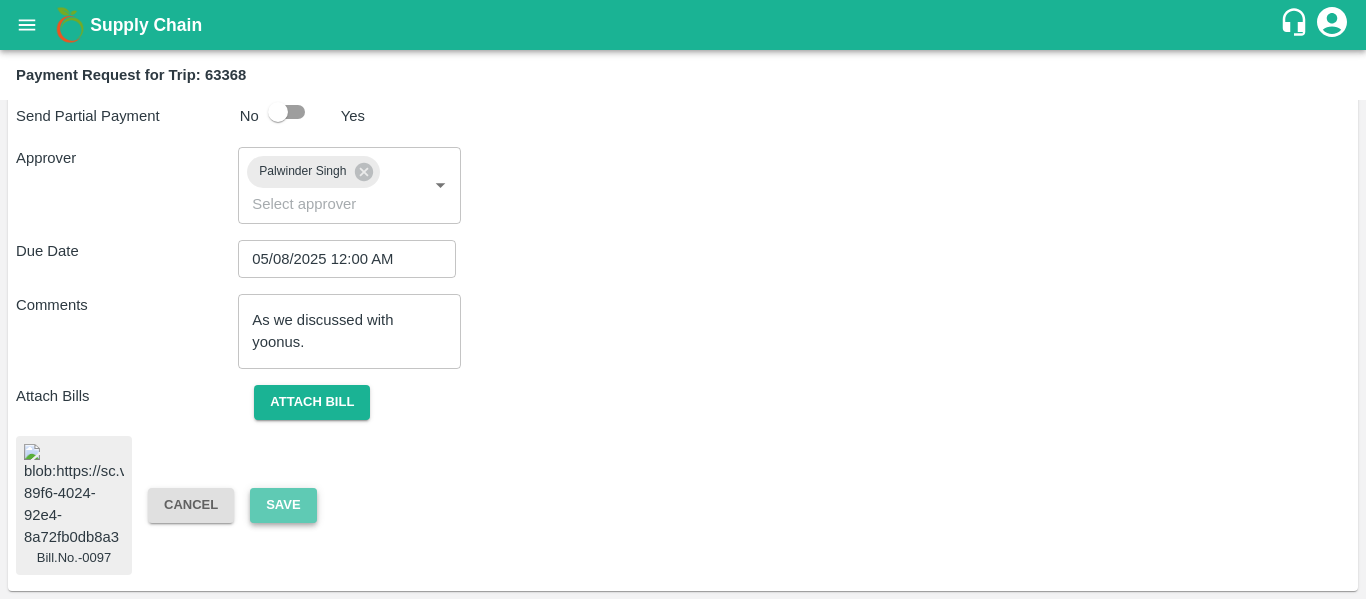click on "Save" at bounding box center (283, 505) 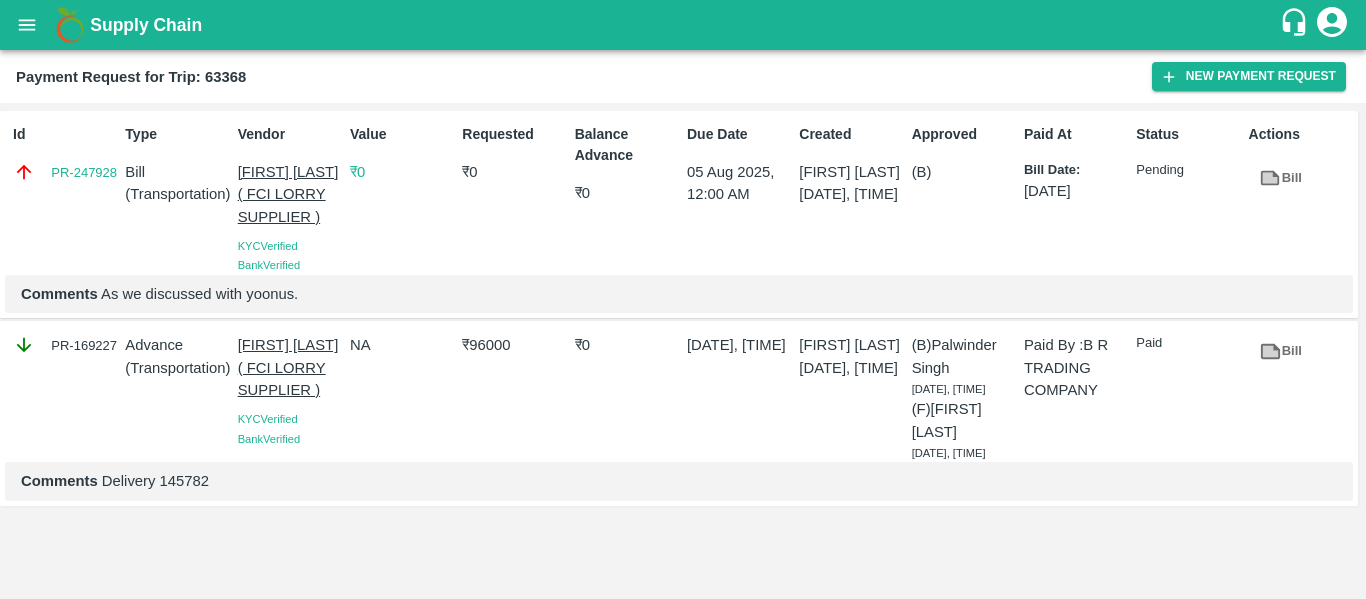 scroll, scrollTop: 0, scrollLeft: 0, axis: both 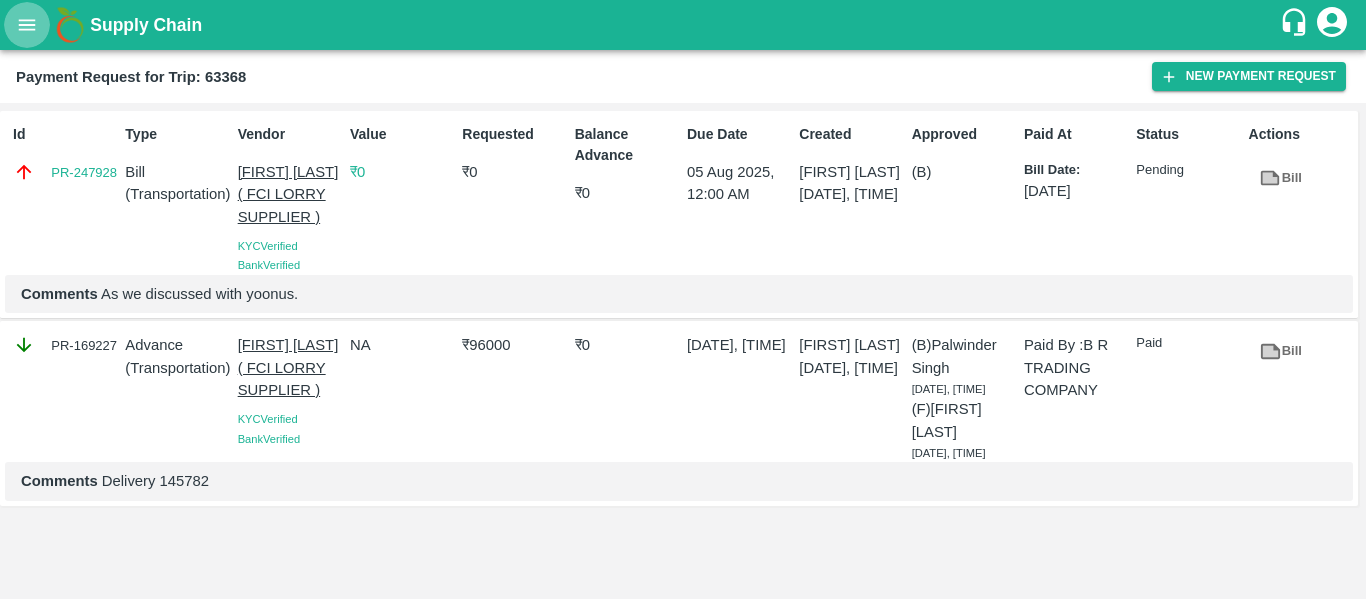 click 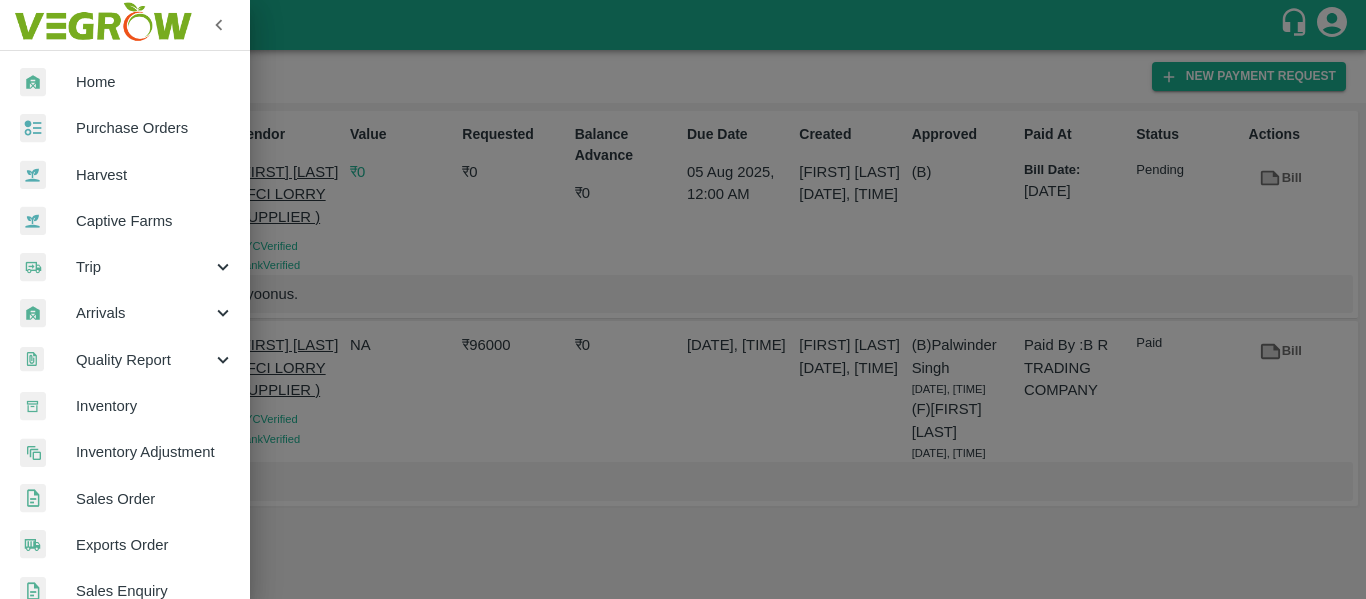 scroll, scrollTop: 540, scrollLeft: 0, axis: vertical 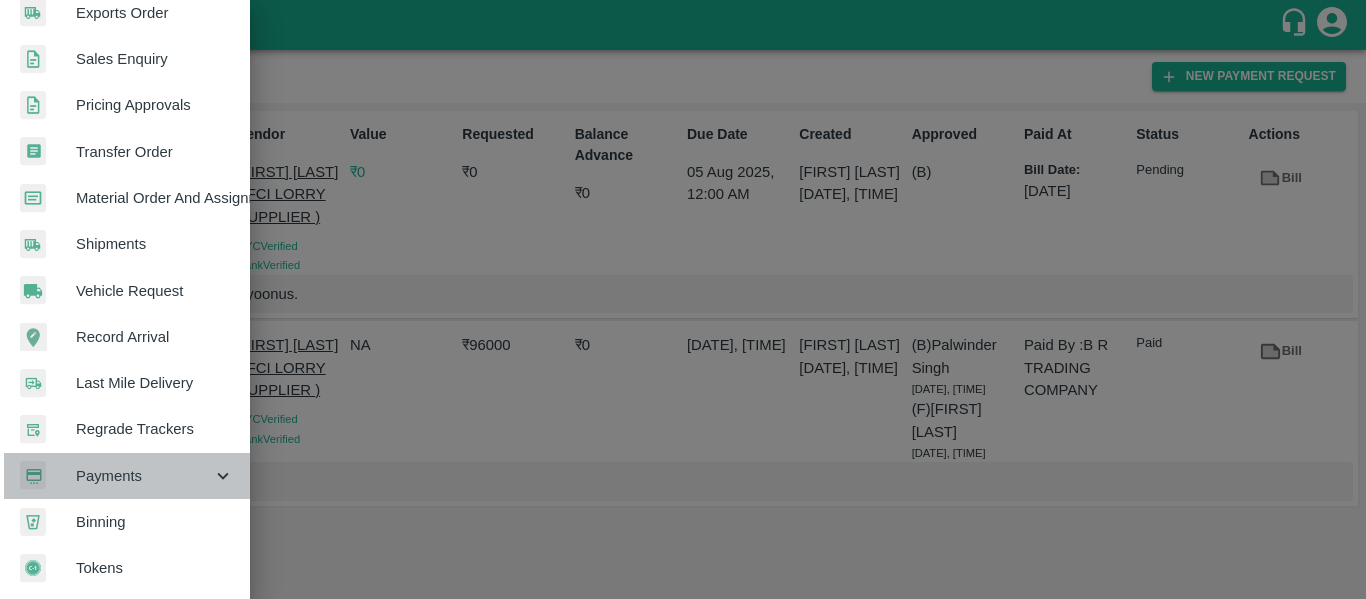 click on "Payments" at bounding box center [144, 476] 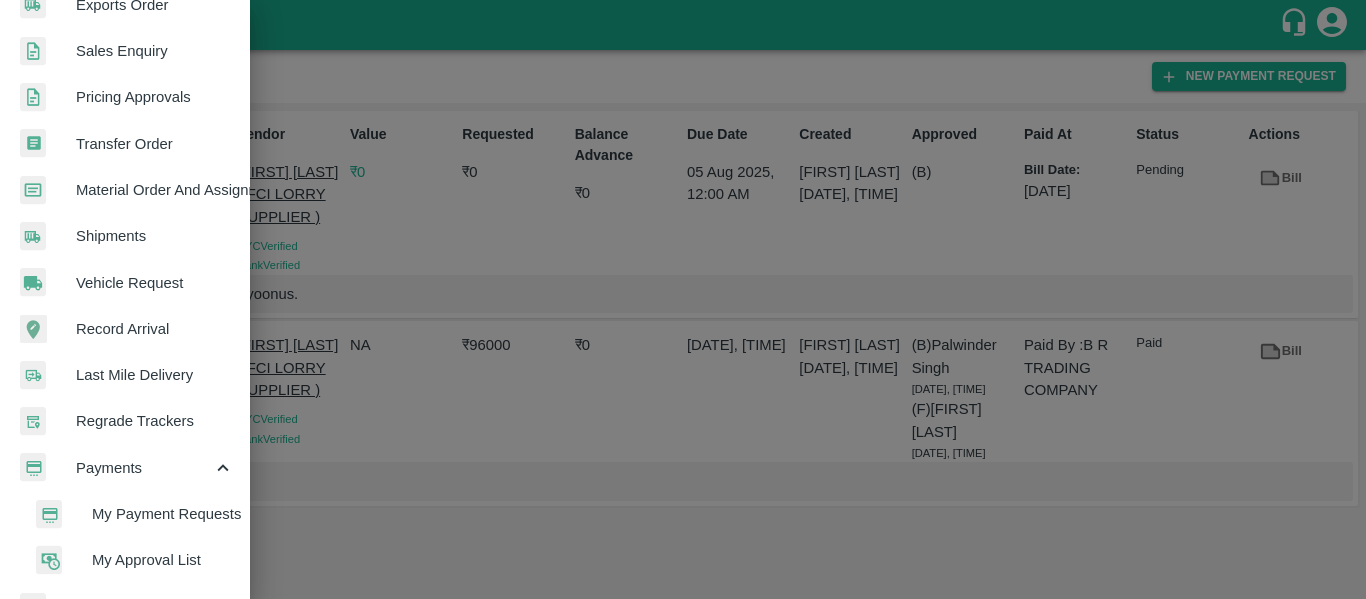 click on "My Payment Requests" at bounding box center [163, 514] 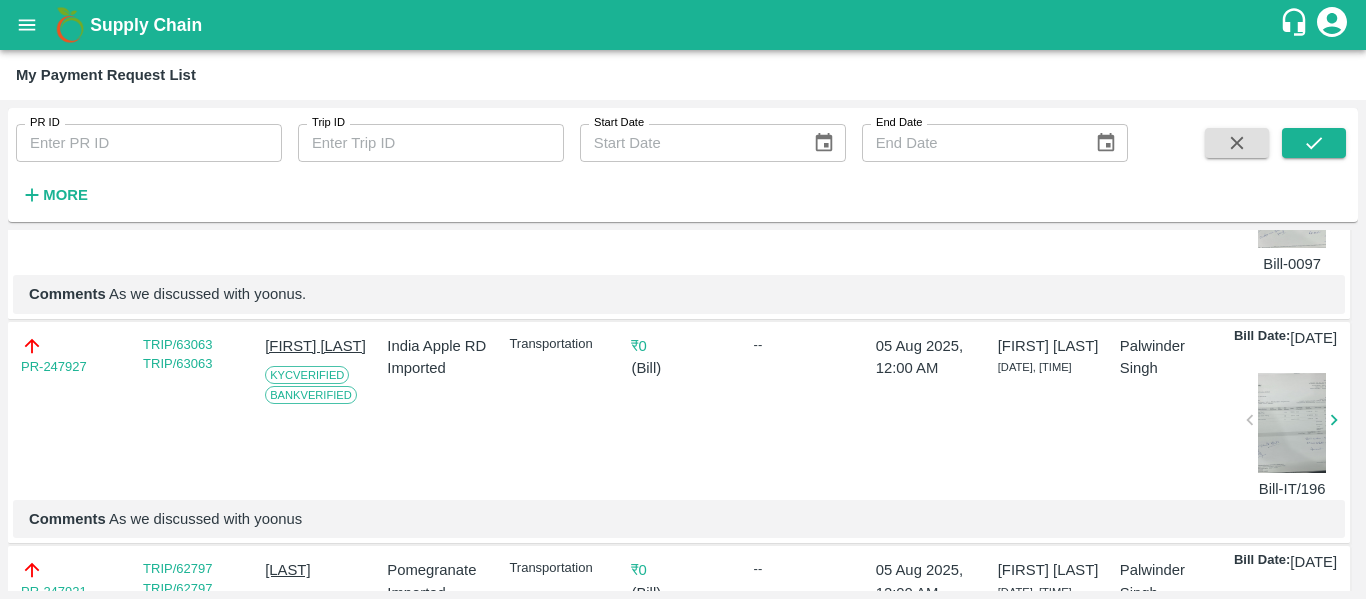 scroll, scrollTop: 0, scrollLeft: 0, axis: both 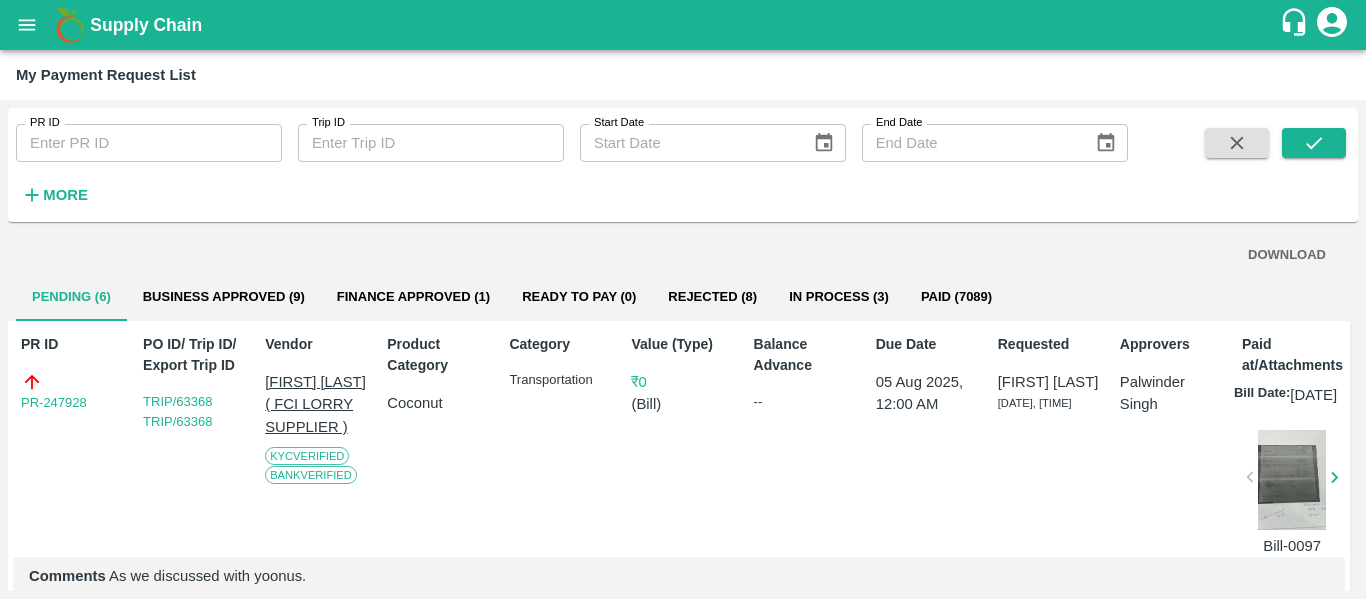 click at bounding box center (27, 25) 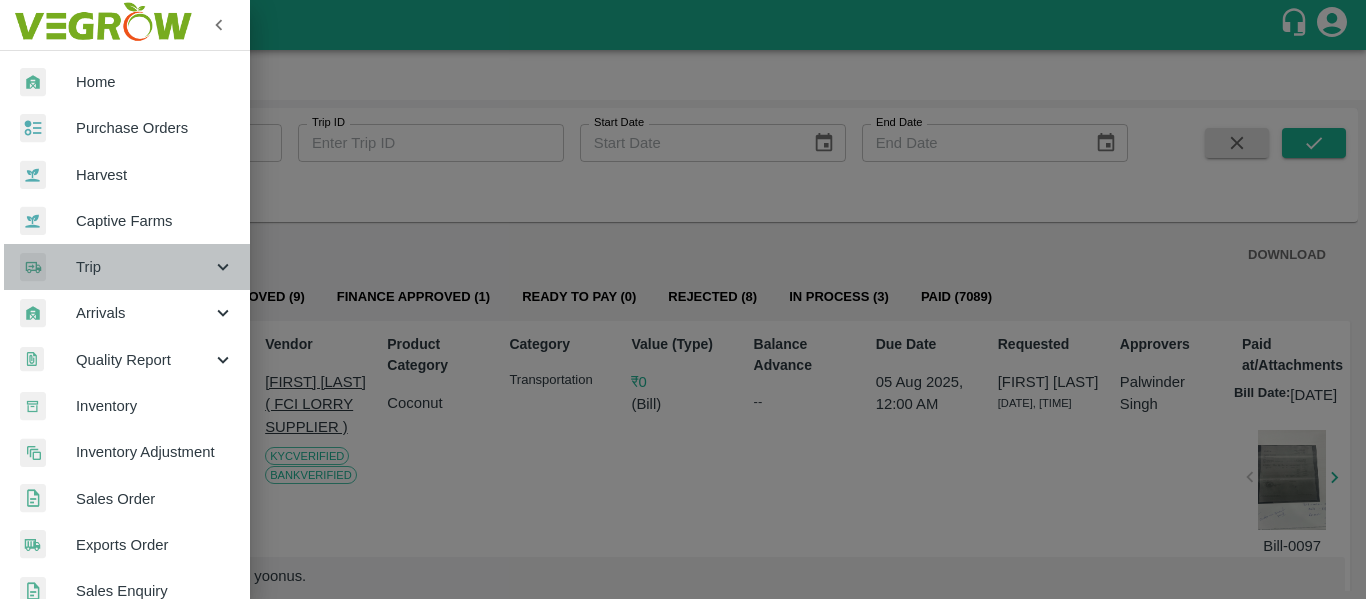 click on "Trip" at bounding box center [144, 267] 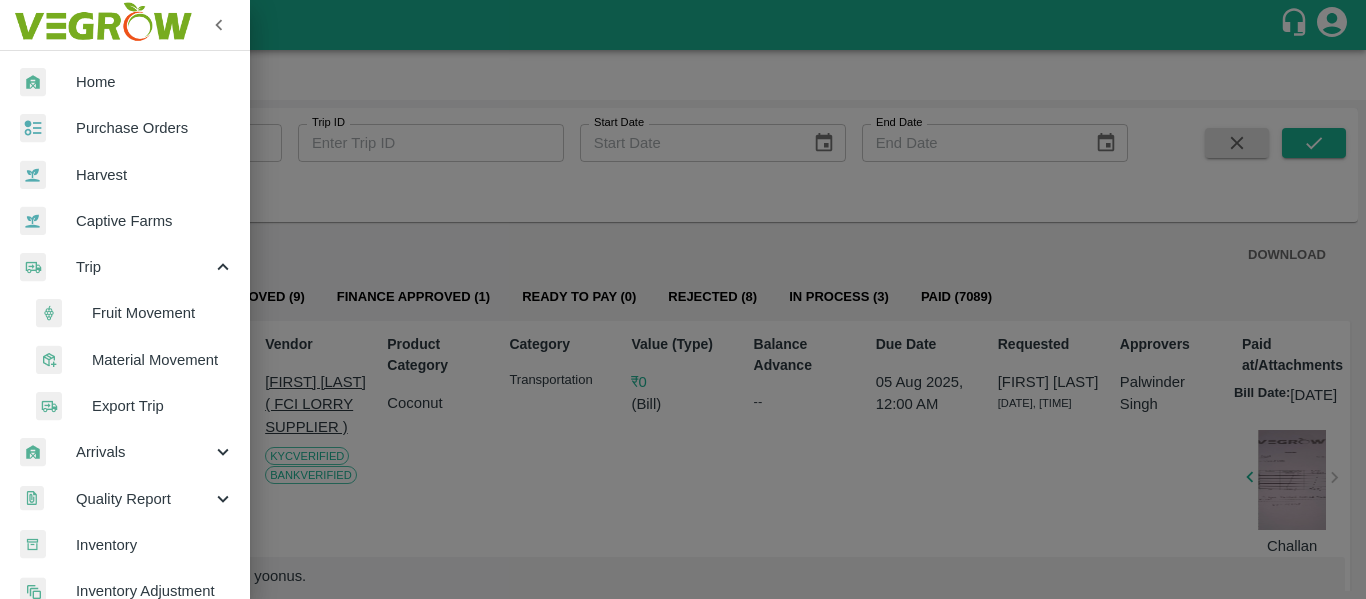 click on "Fruit Movement" at bounding box center [163, 313] 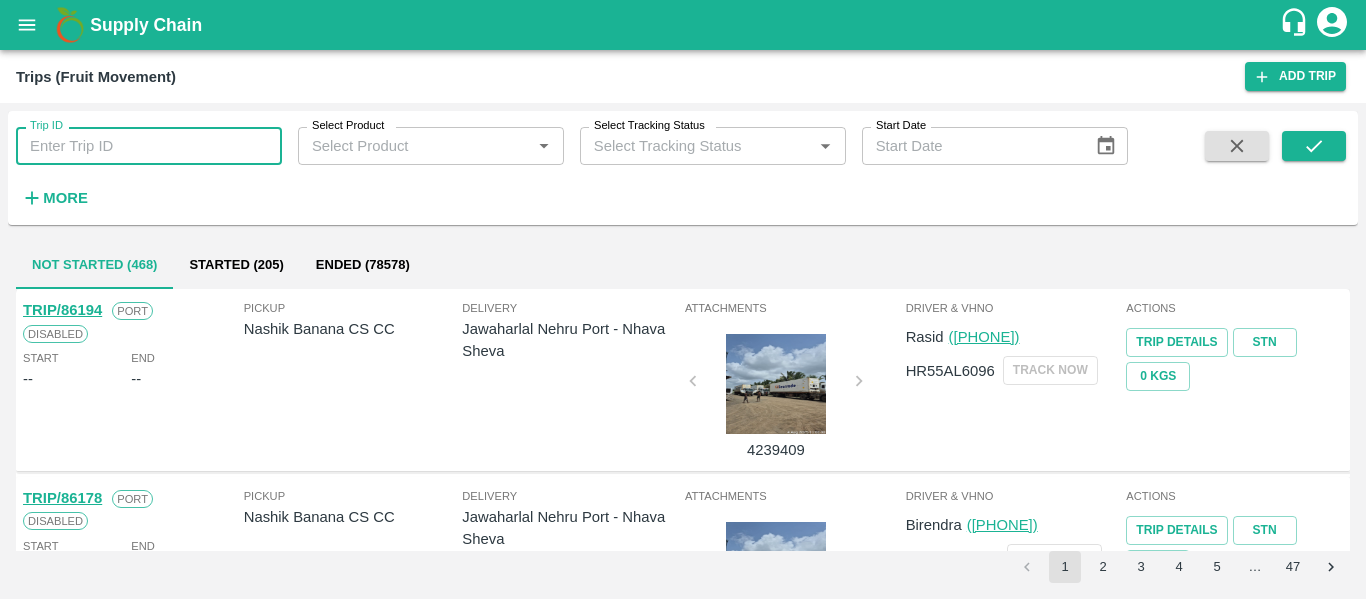 click on "Trip ID" at bounding box center (149, 146) 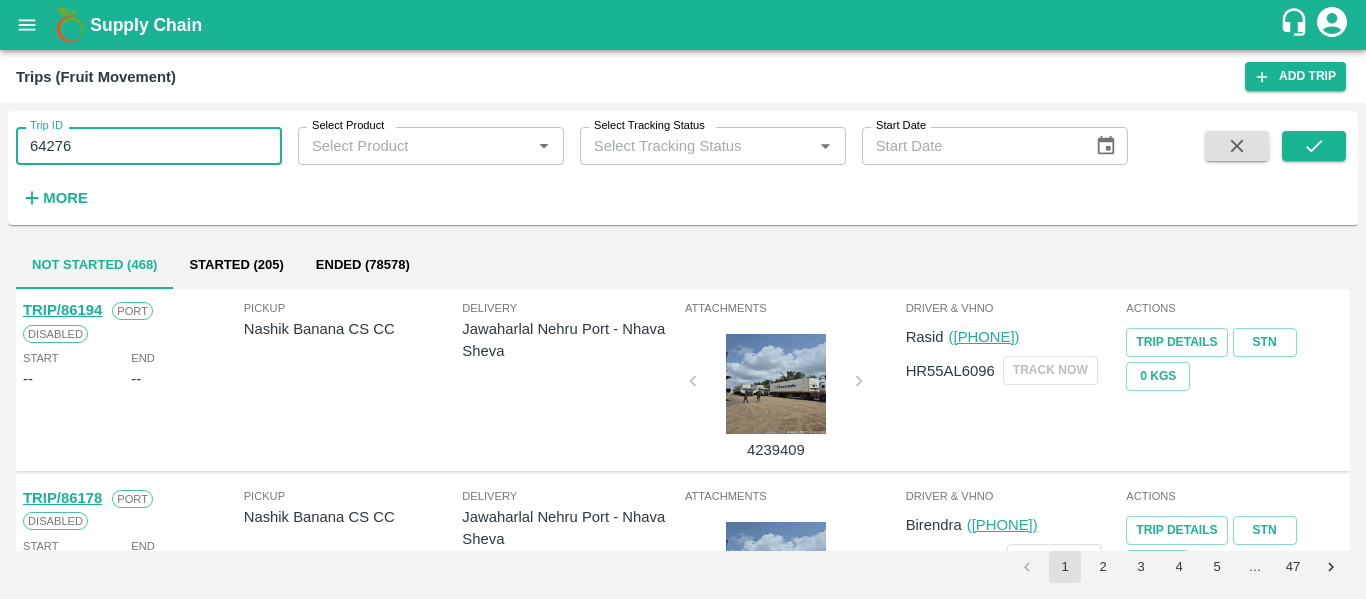 type on "64276" 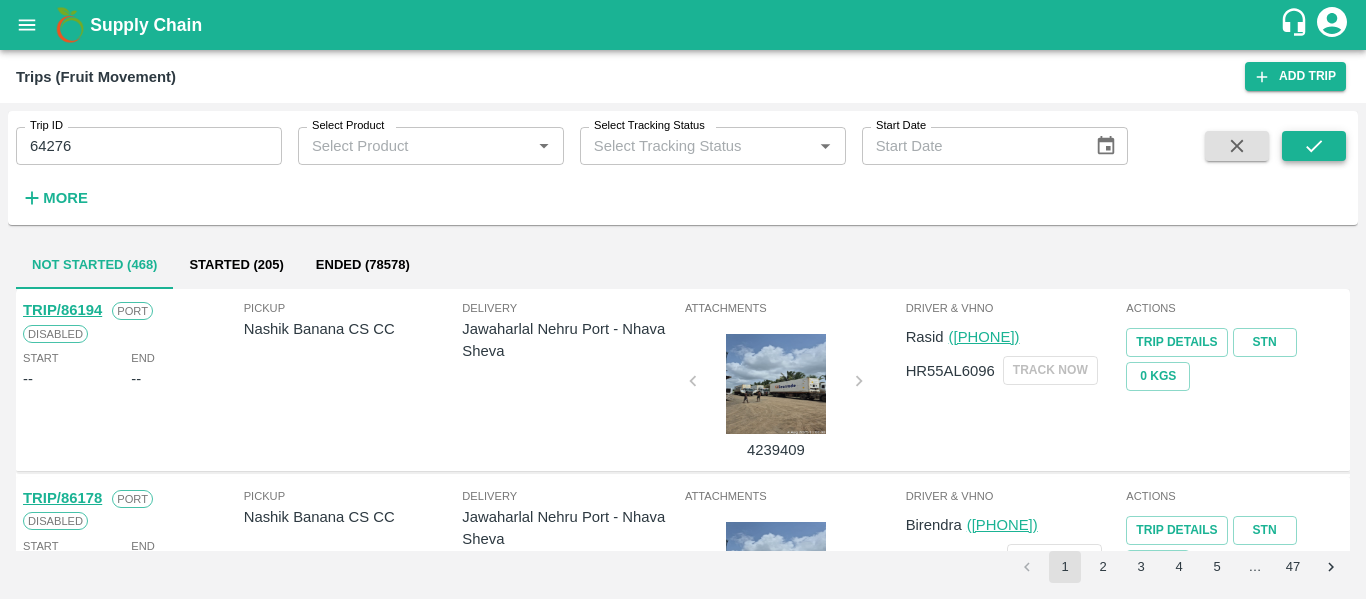 click at bounding box center [1314, 172] 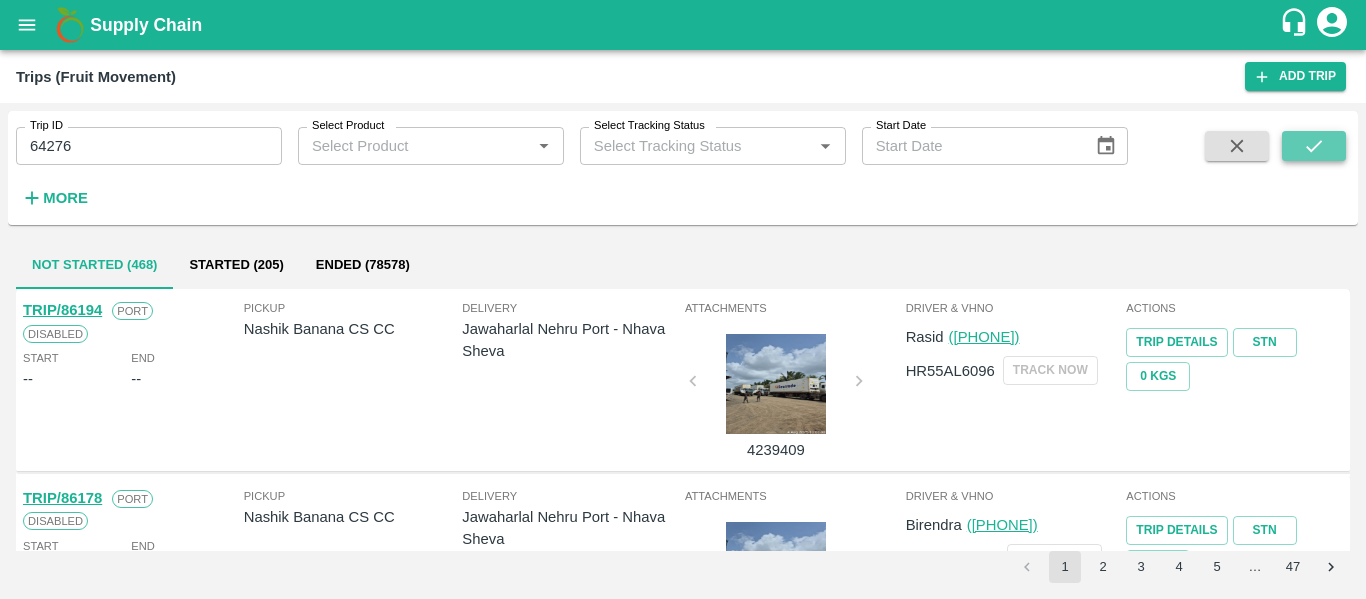 click 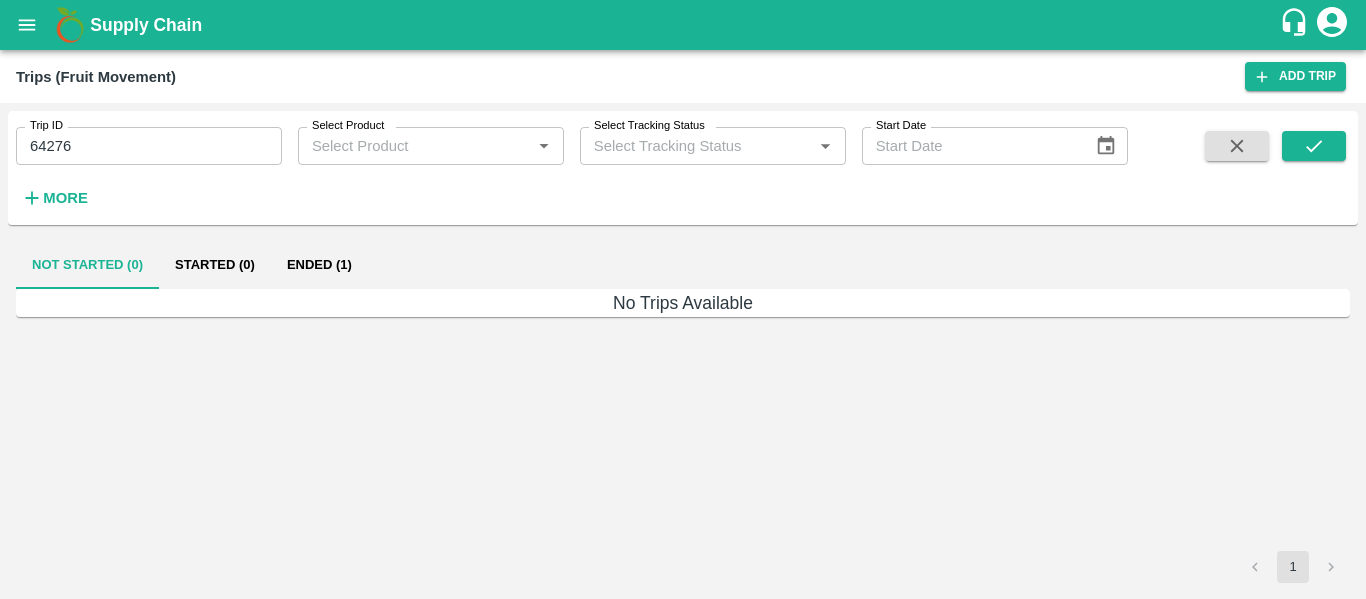 click on "Ended (1)" at bounding box center (319, 265) 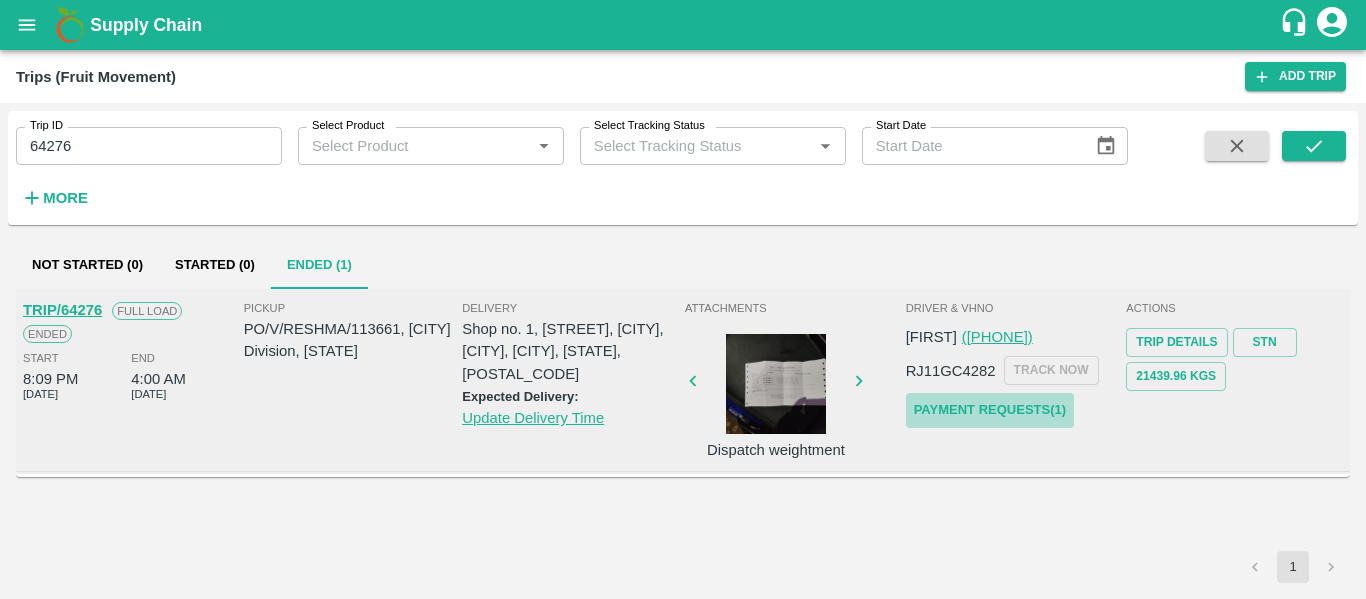 click on "Payment Requests( 1 )" at bounding box center (990, 410) 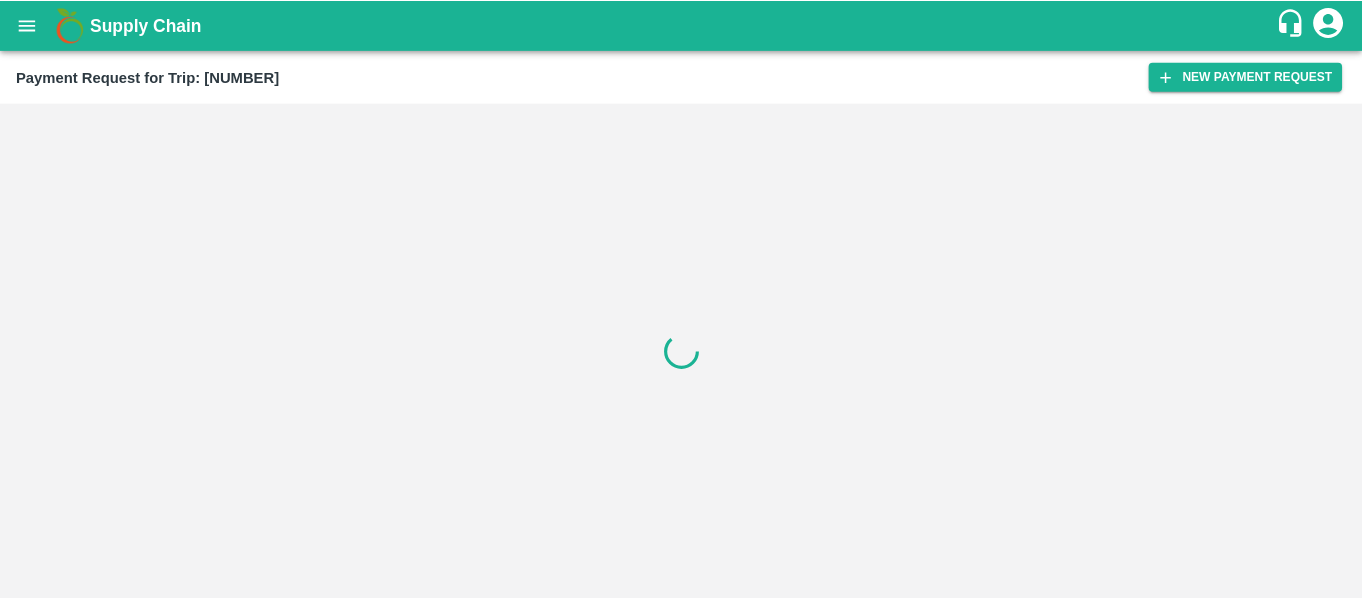 scroll, scrollTop: 0, scrollLeft: 0, axis: both 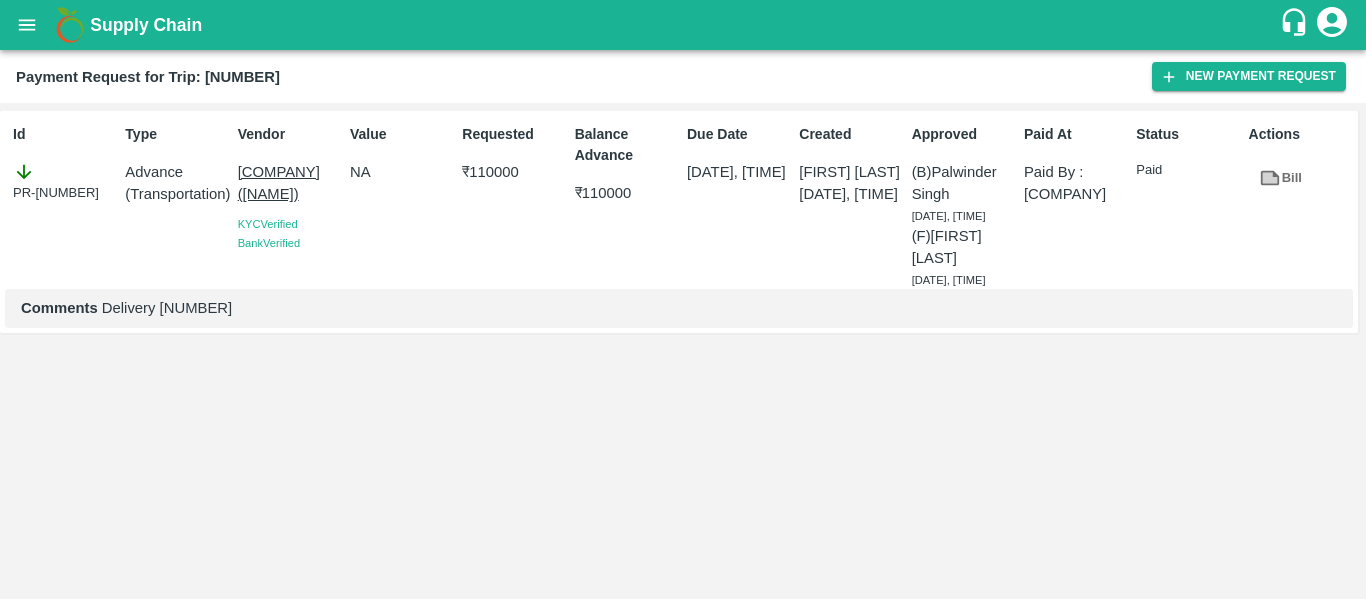 click 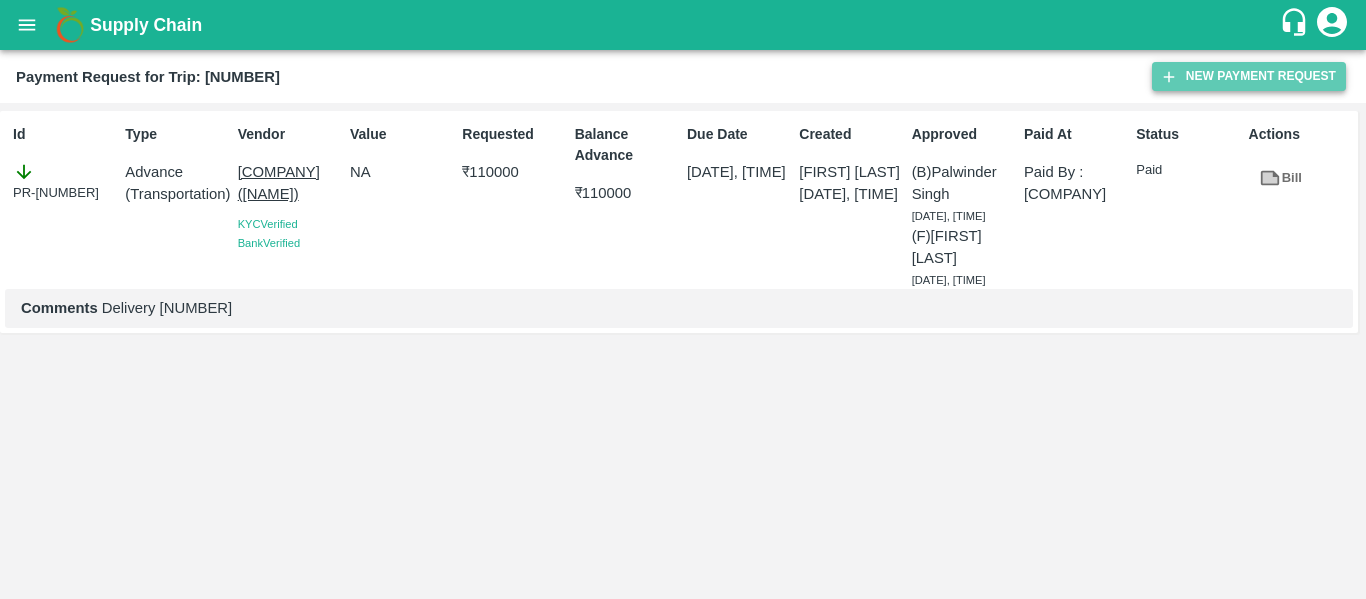 click on "New Payment Request" at bounding box center (1249, 76) 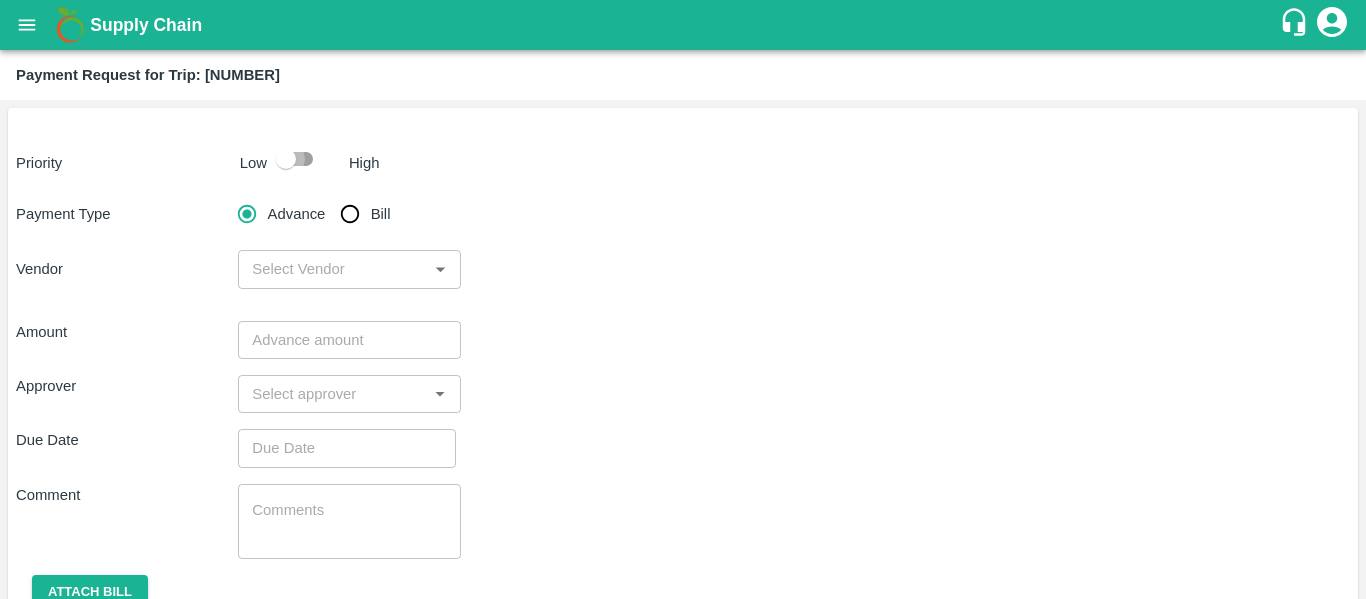 click at bounding box center [286, 159] 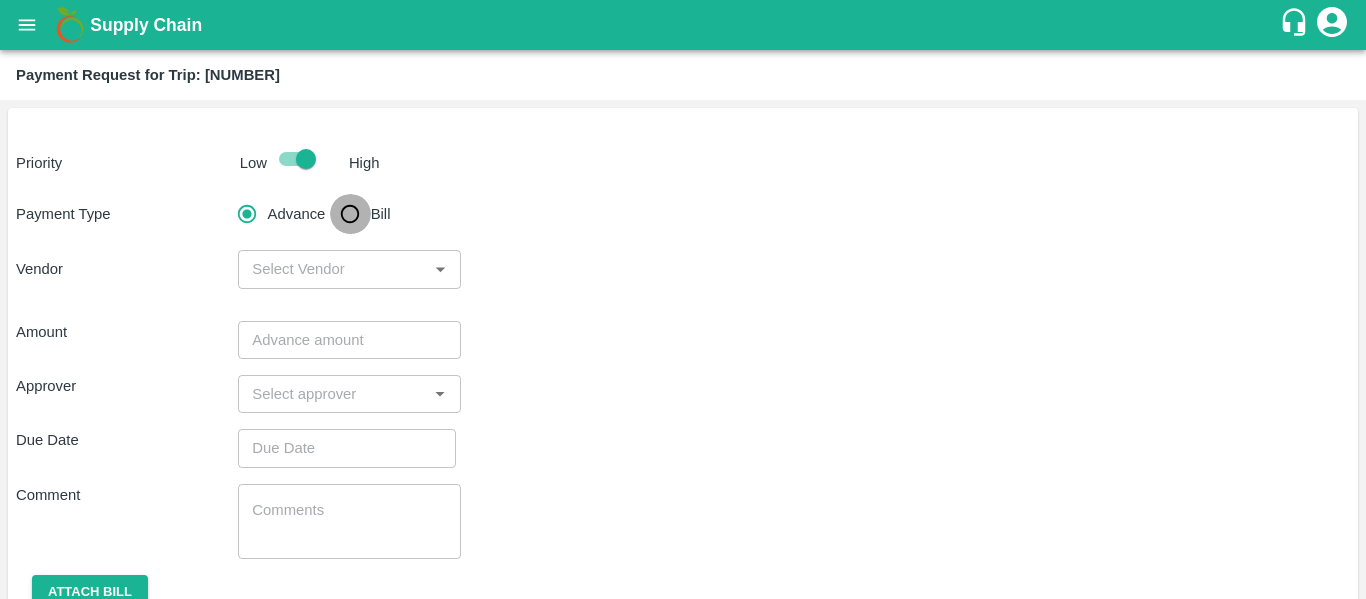 click on "Bill" at bounding box center [350, 214] 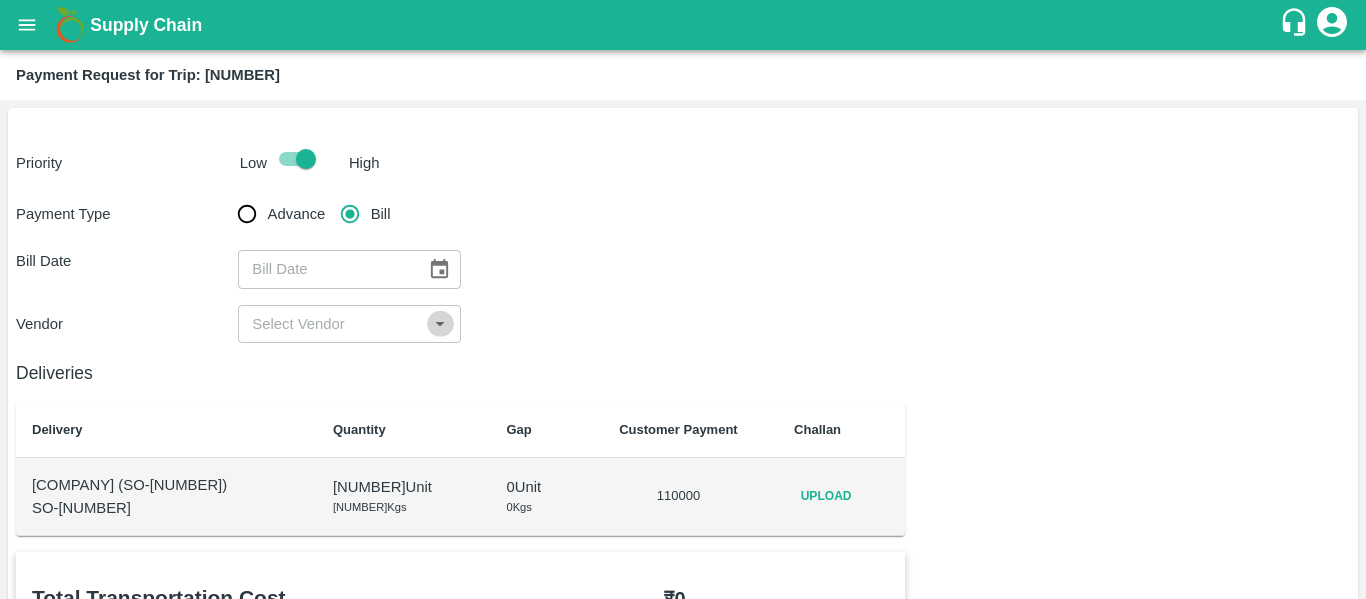 click 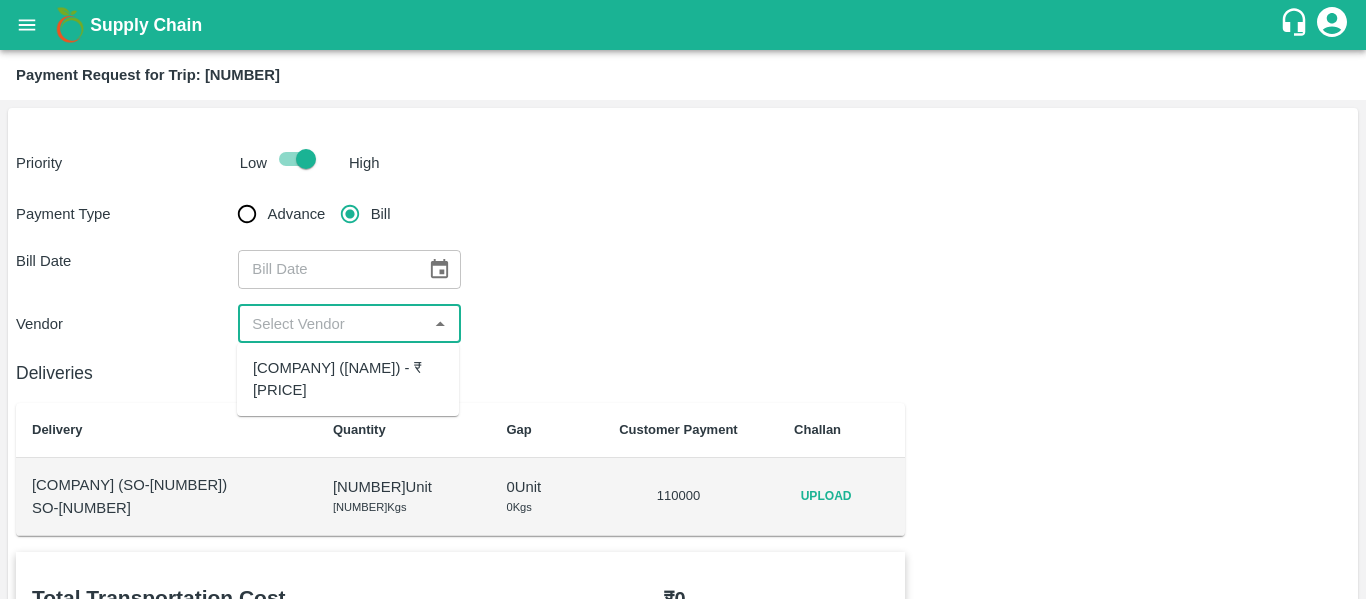 click on "[COMPANY] ([NAME]) - ₹[PRICE]" at bounding box center [348, 379] 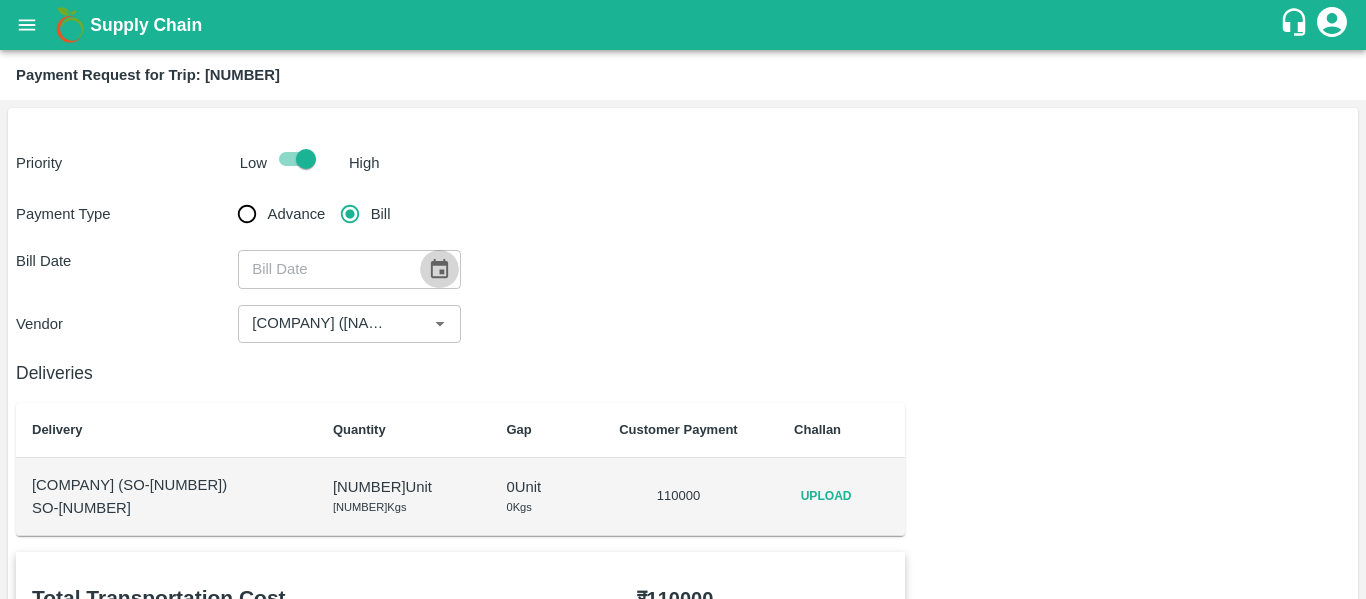 click 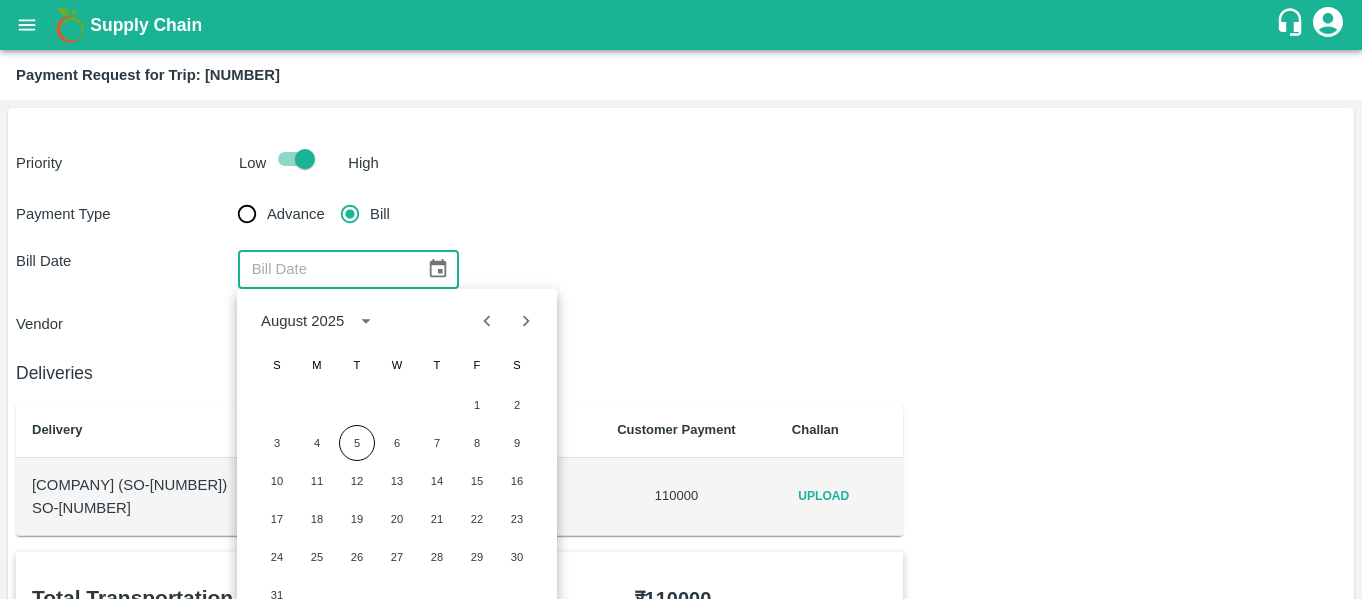 click on "August 2025" at bounding box center [302, 321] 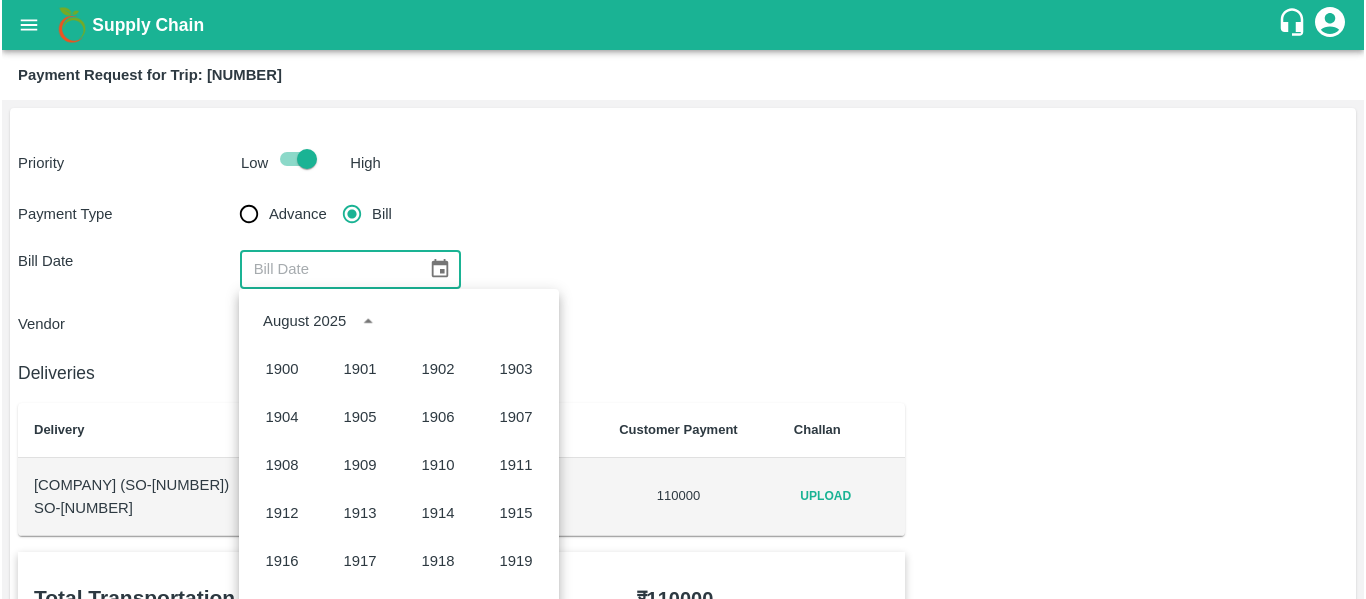 scroll, scrollTop: 1372, scrollLeft: 0, axis: vertical 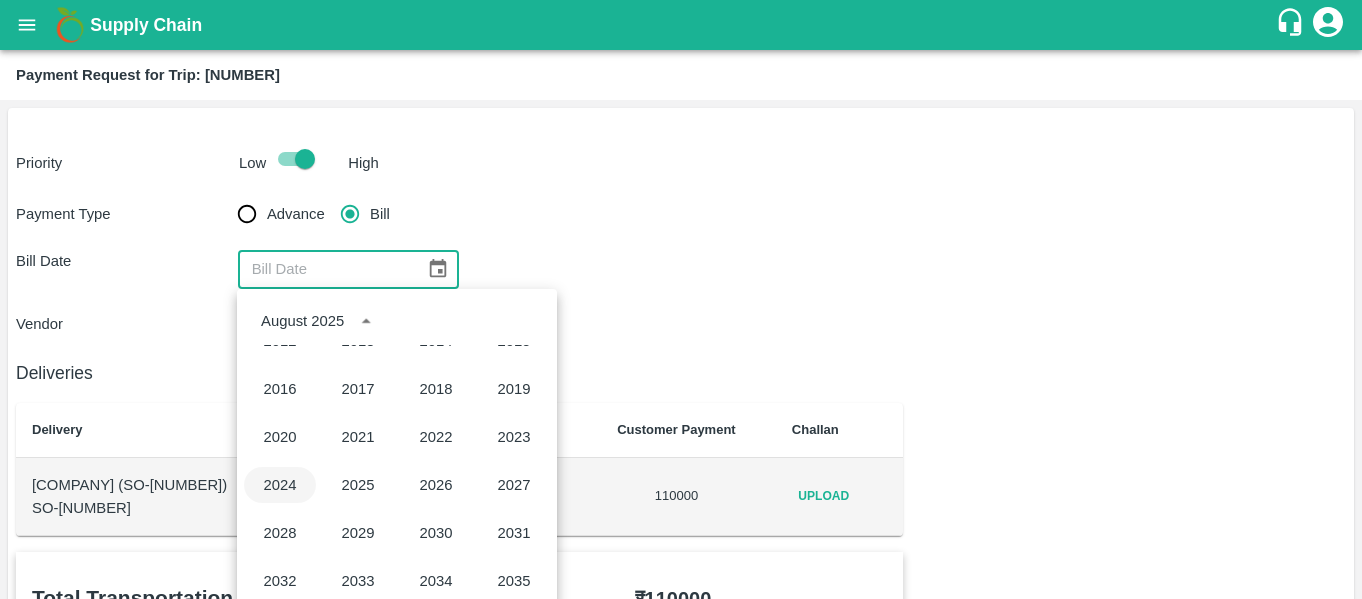click on "2024" at bounding box center (280, 485) 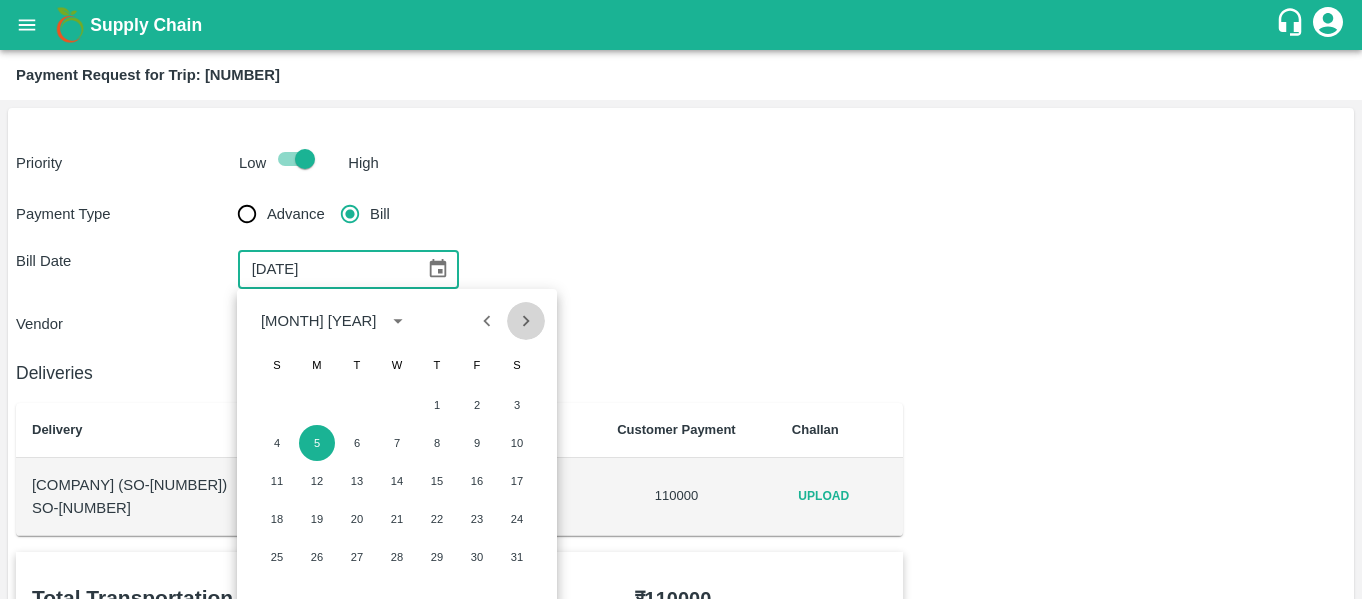 click at bounding box center [526, 321] 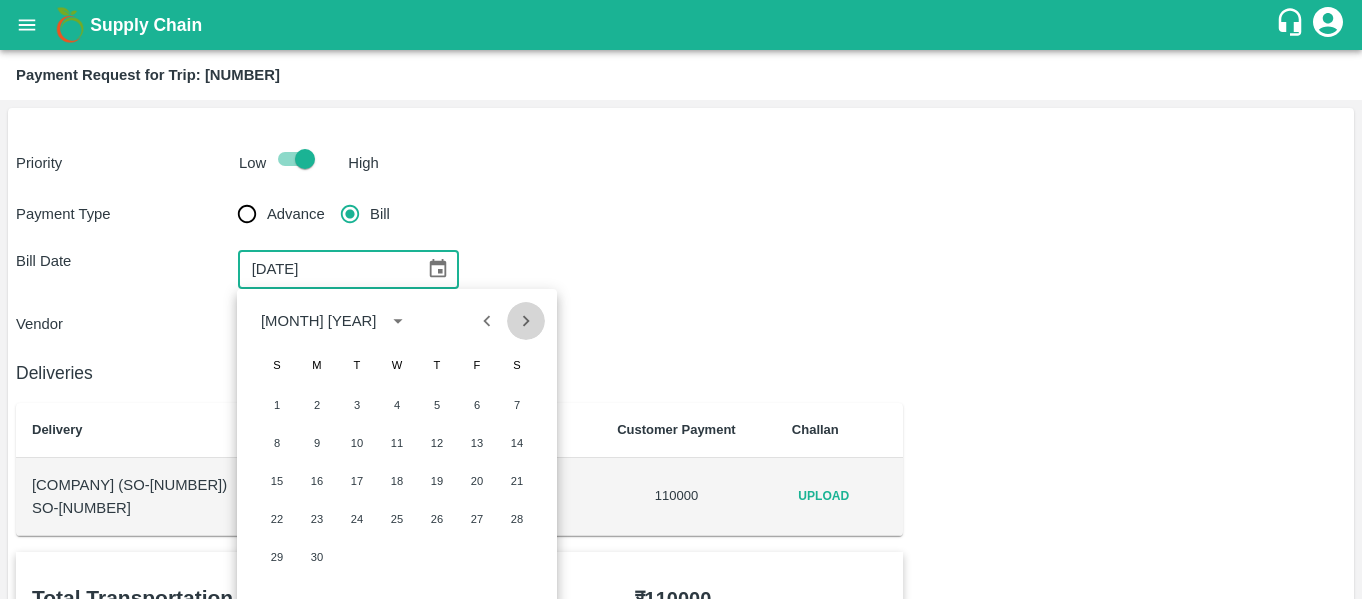click at bounding box center (526, 321) 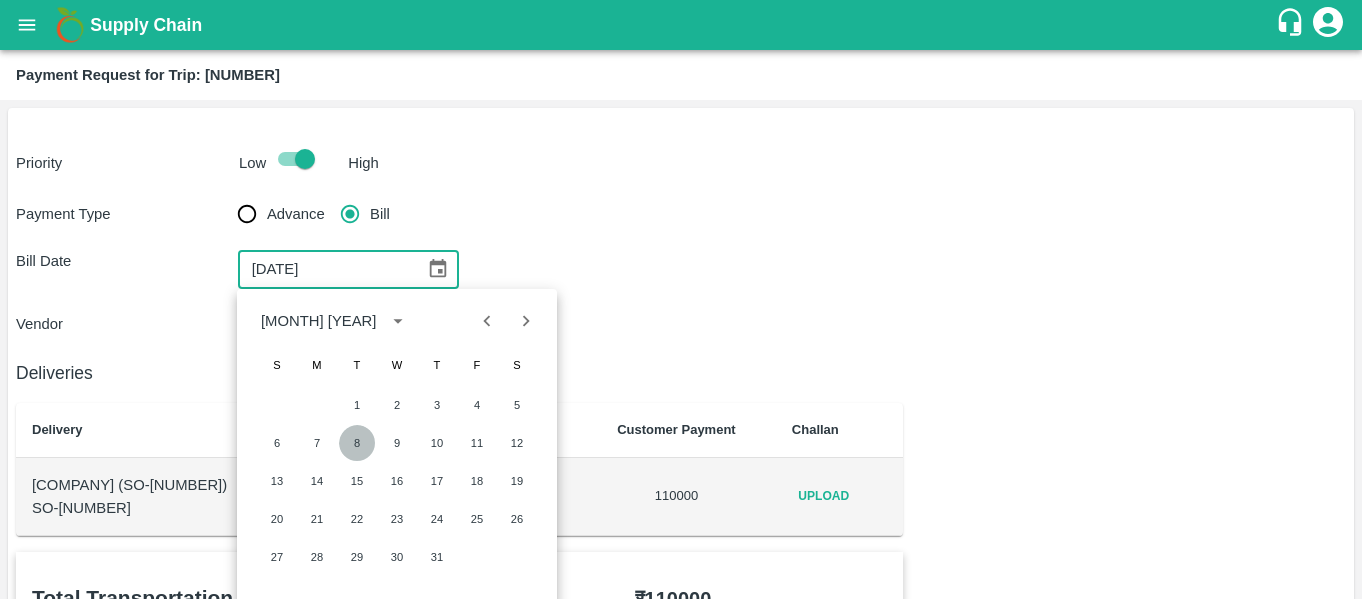 click on "8" at bounding box center (357, 443) 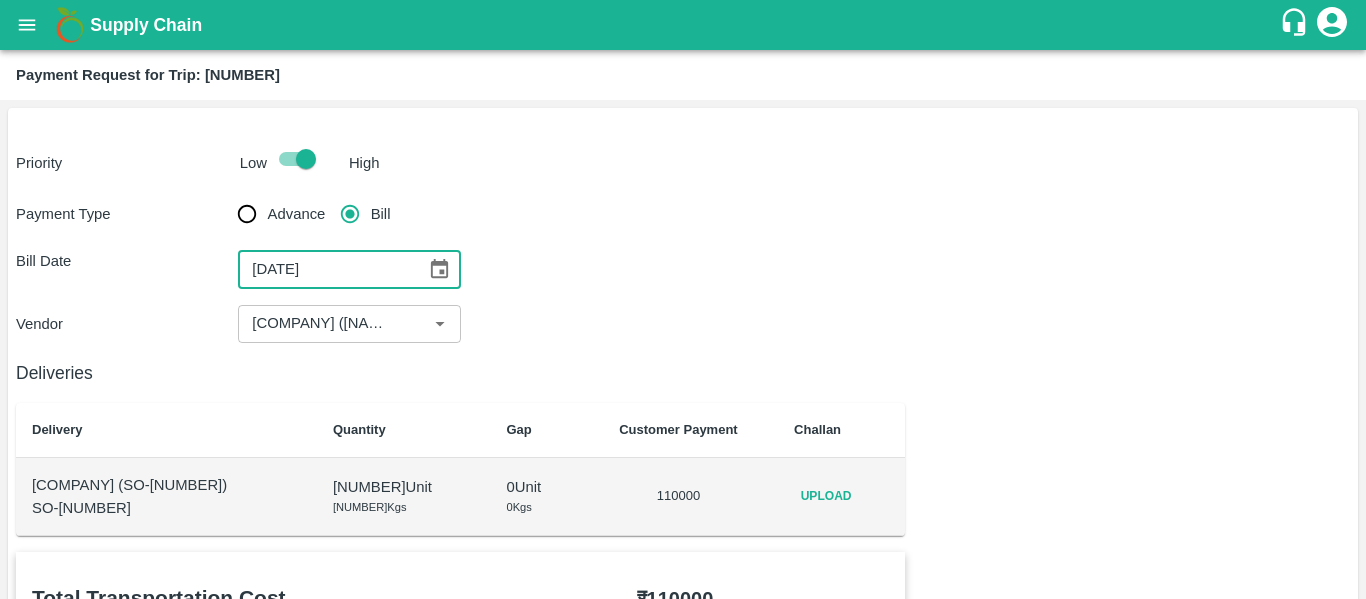 click on "08/10/2024" at bounding box center (325, 269) 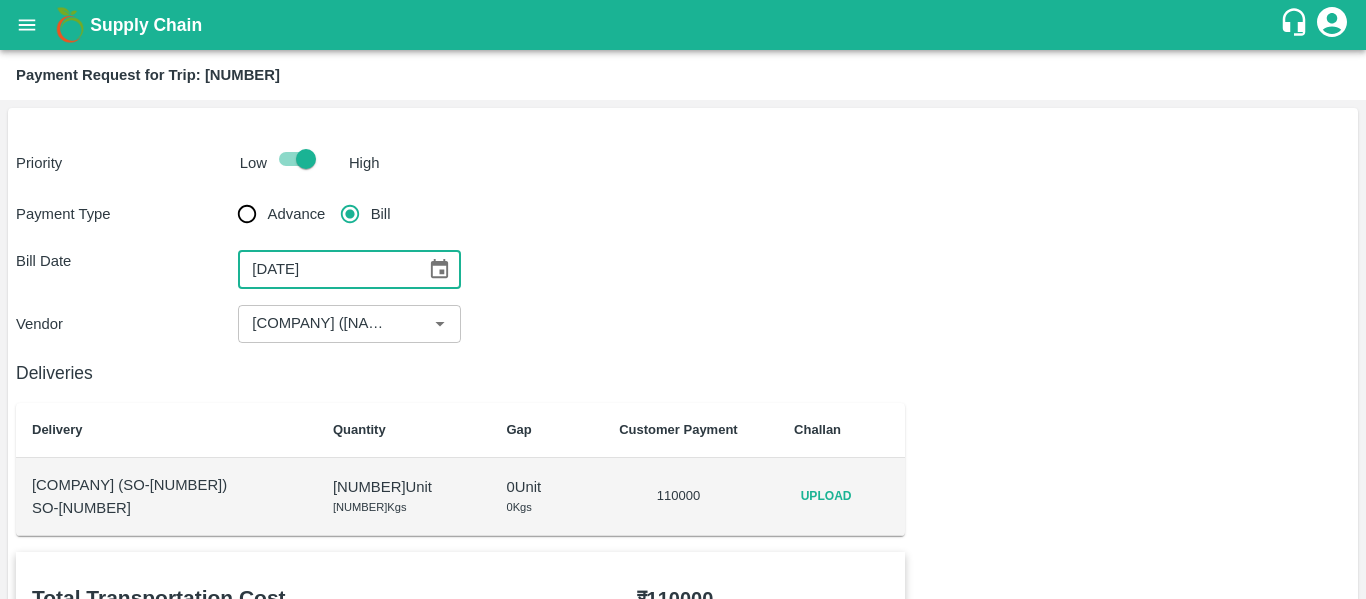 click on "08/10/2024" at bounding box center [325, 269] 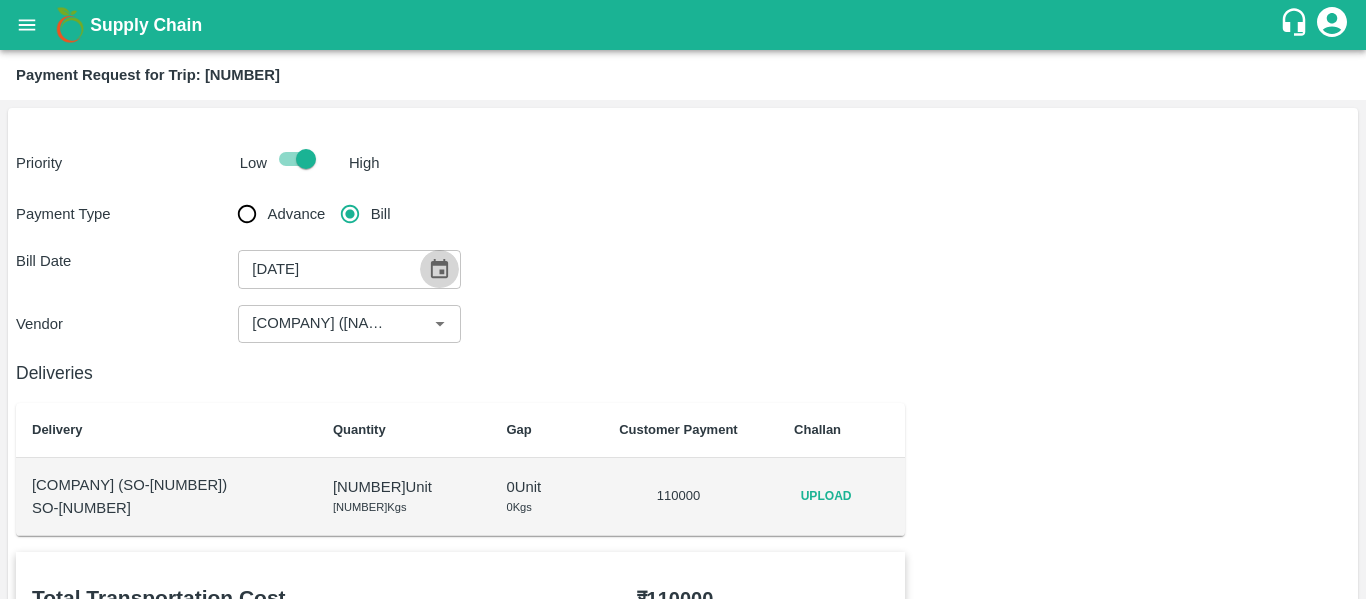 click at bounding box center (439, 269) 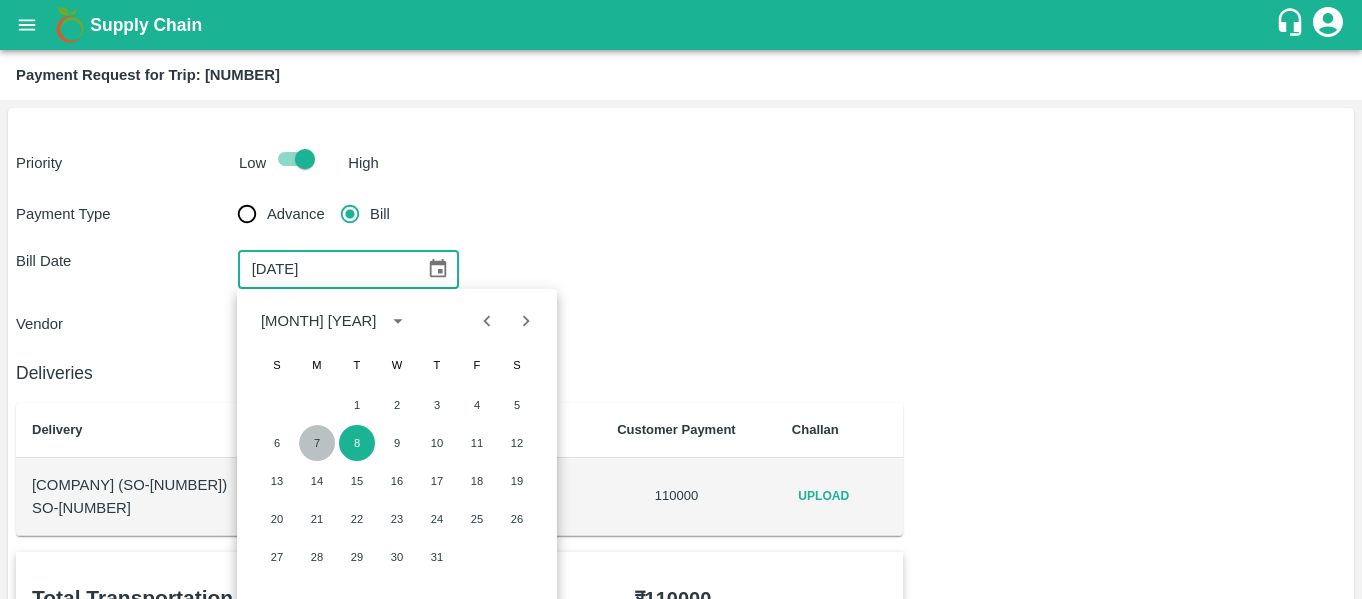 click on "7" at bounding box center [317, 443] 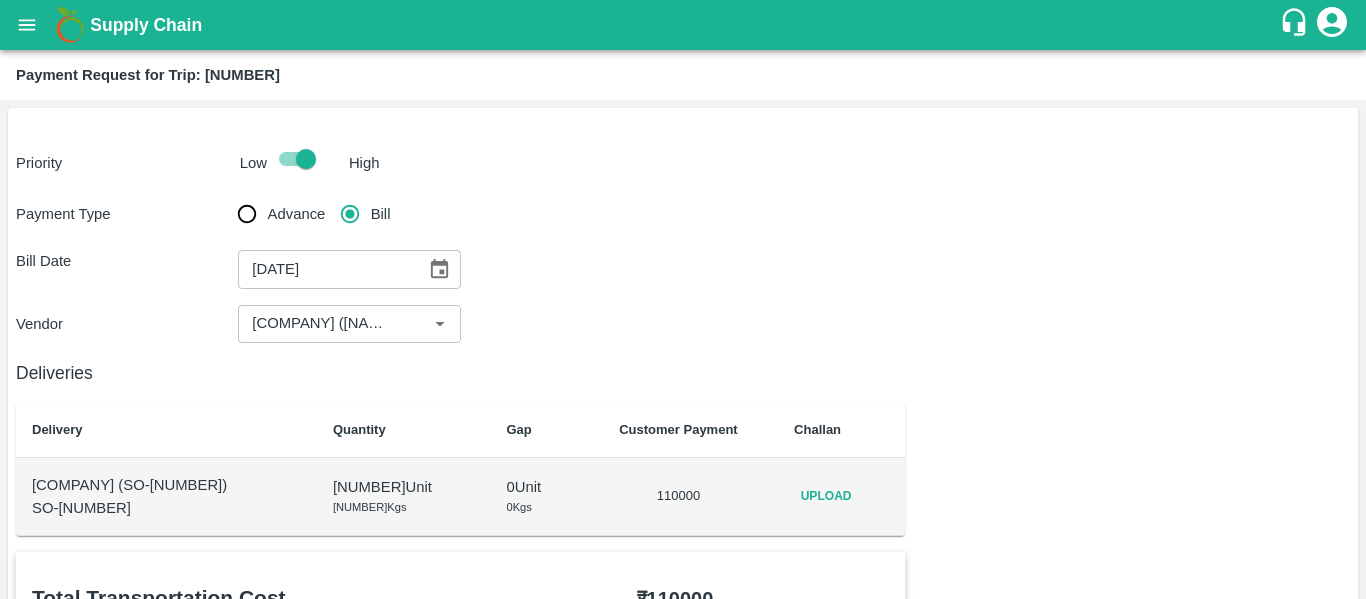 scroll, scrollTop: 194, scrollLeft: 0, axis: vertical 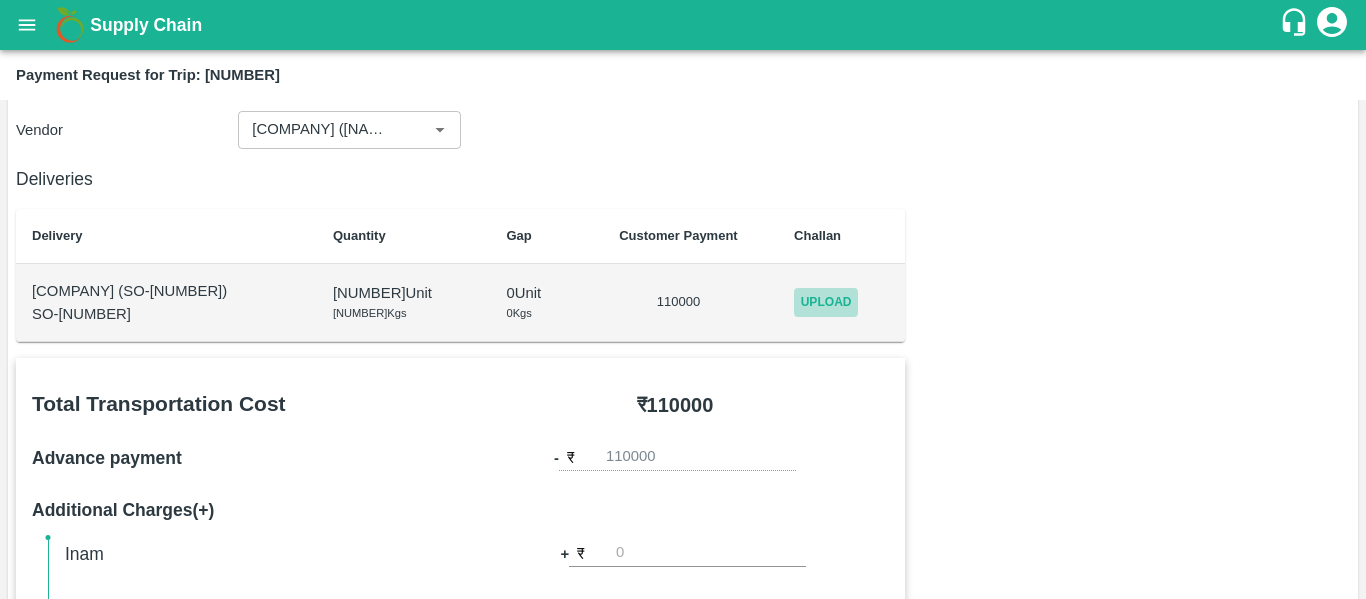 click on "Upload" at bounding box center (826, 302) 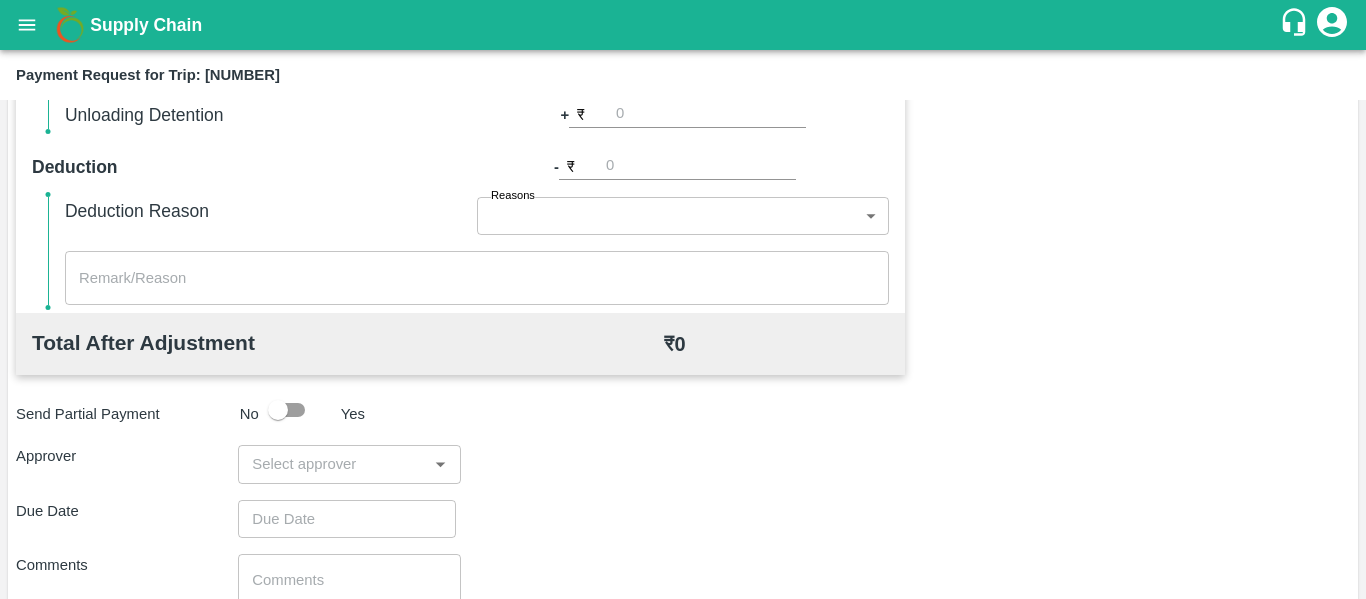 scroll, scrollTop: 944, scrollLeft: 0, axis: vertical 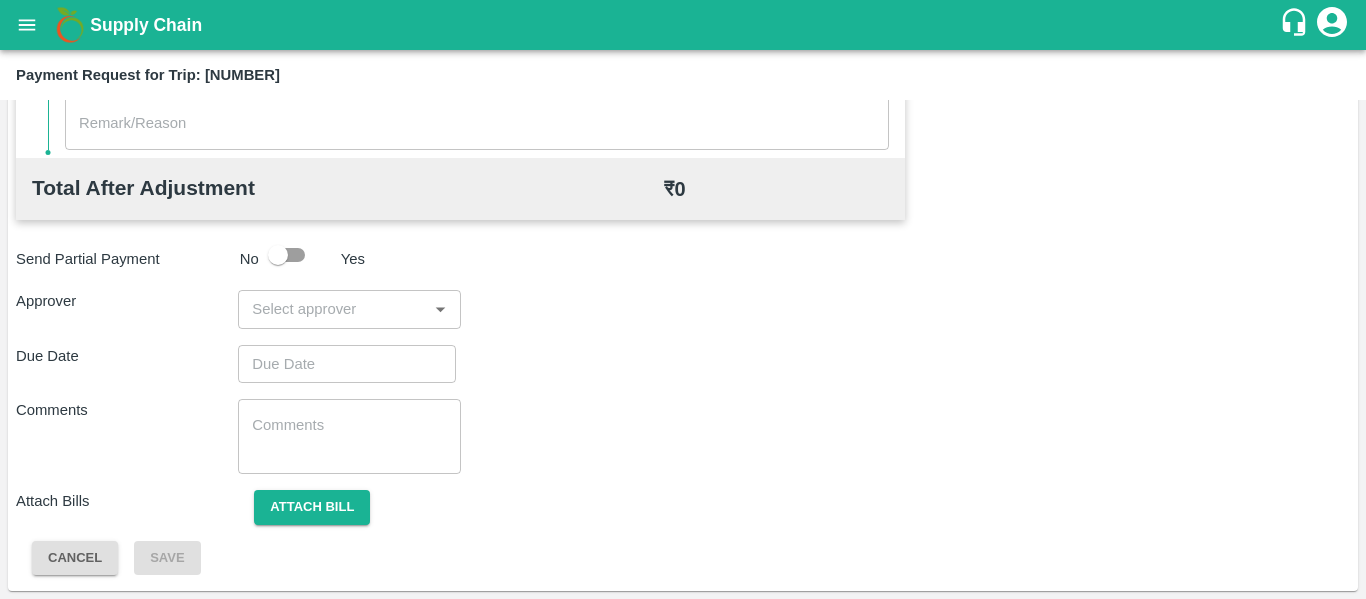 click at bounding box center [332, 309] 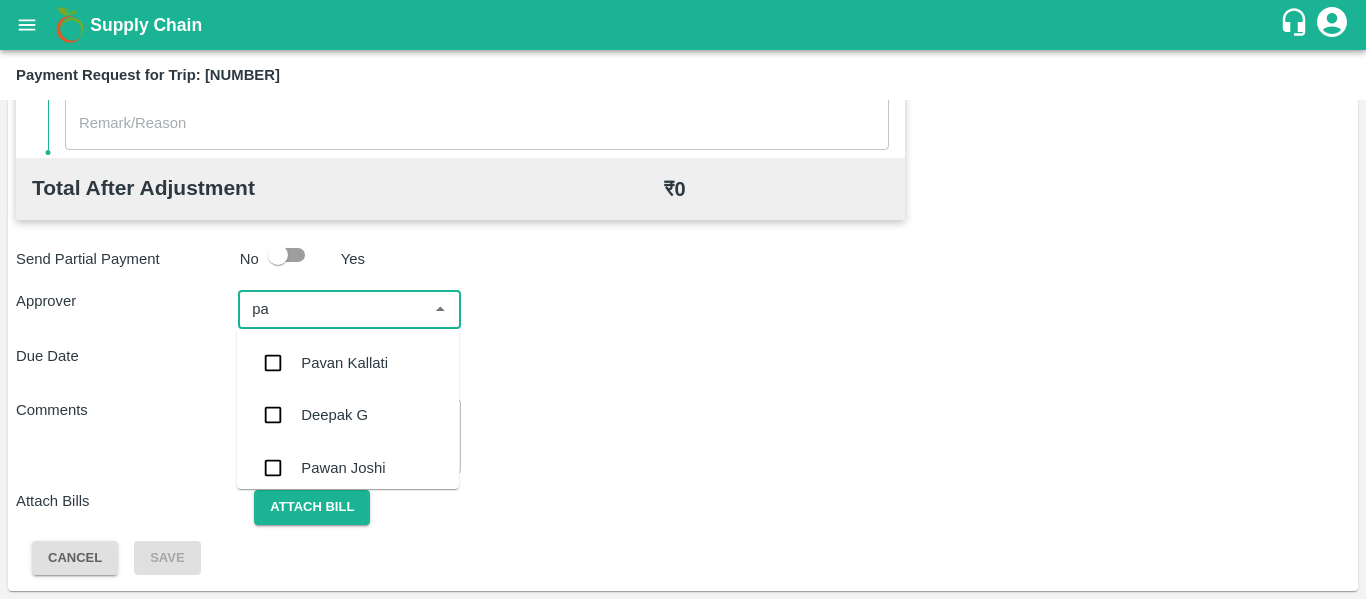type on "pal" 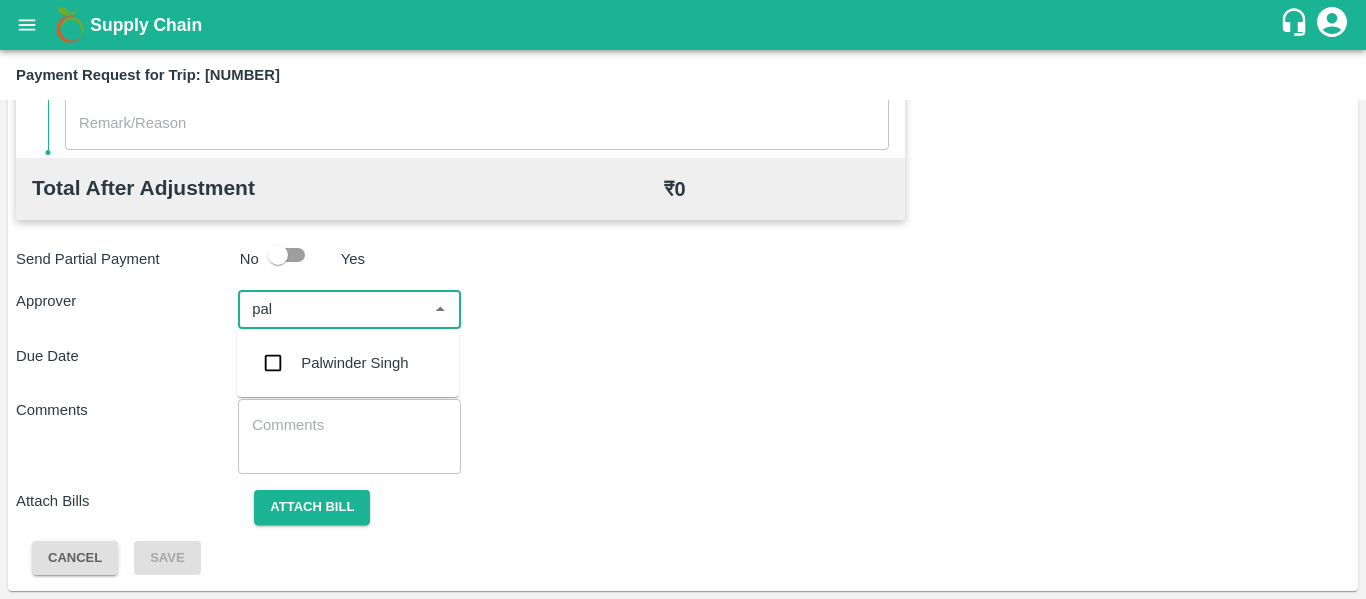 click on "Palwinder Singh" at bounding box center (348, 363) 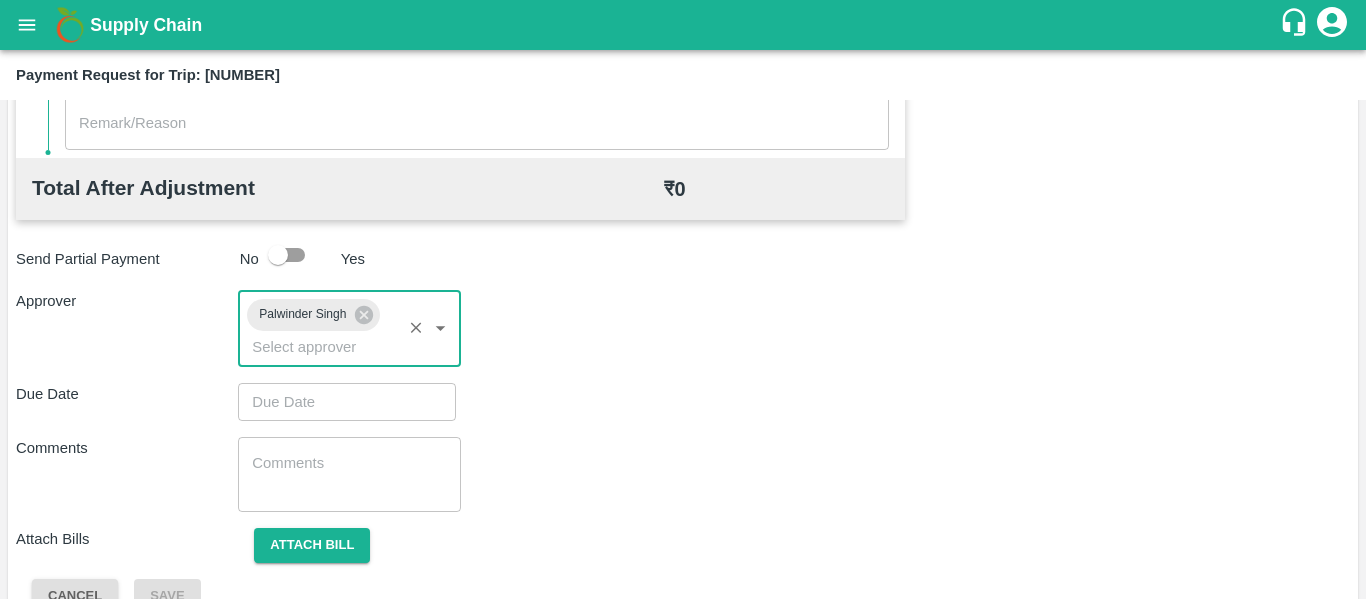 type on "DD/MM/YYYY hh:mm aa" 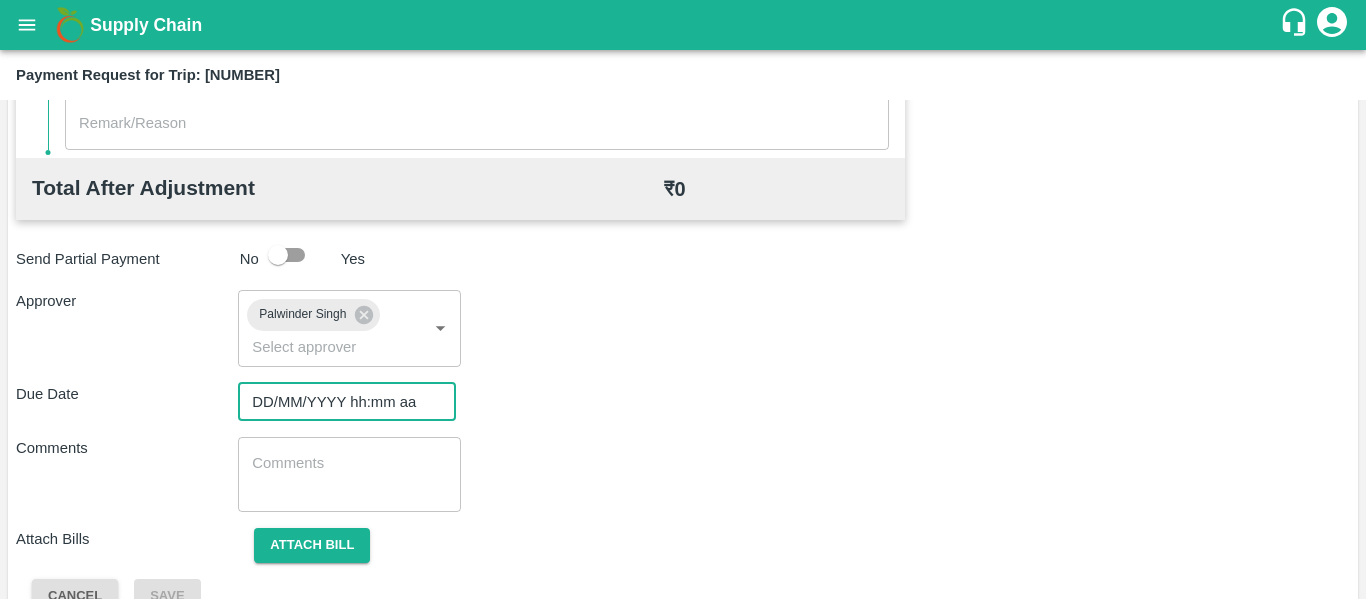 click on "DD/MM/YYYY hh:mm aa" at bounding box center (340, 402) 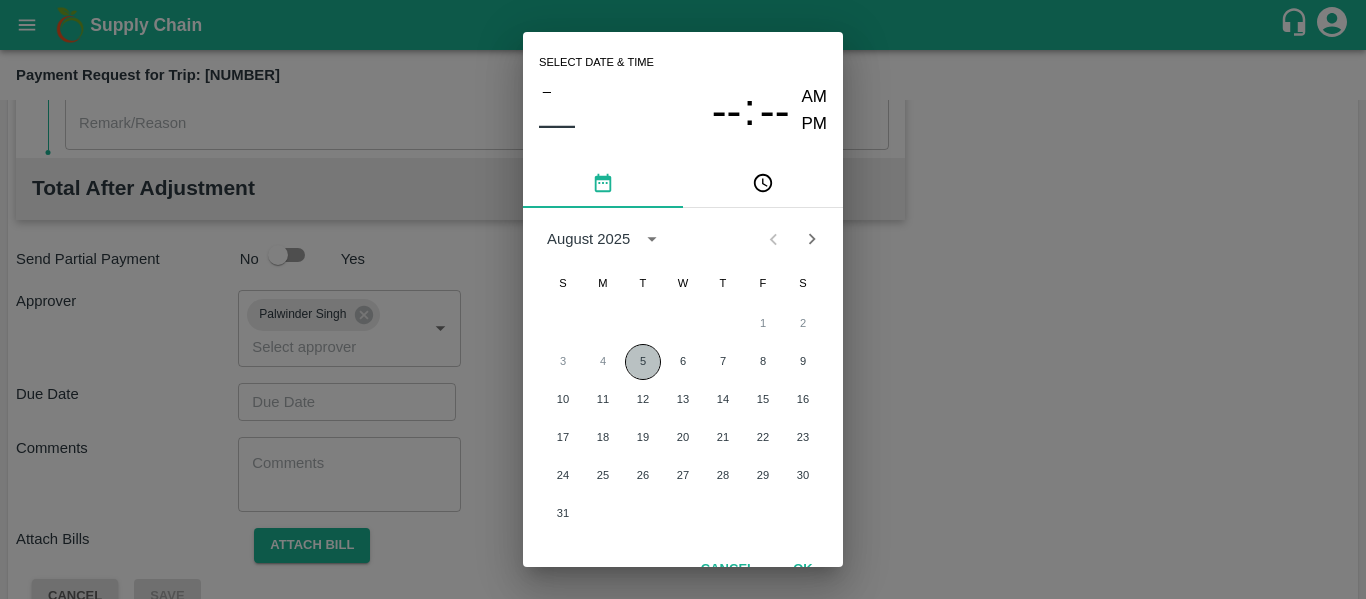click on "5" at bounding box center (643, 362) 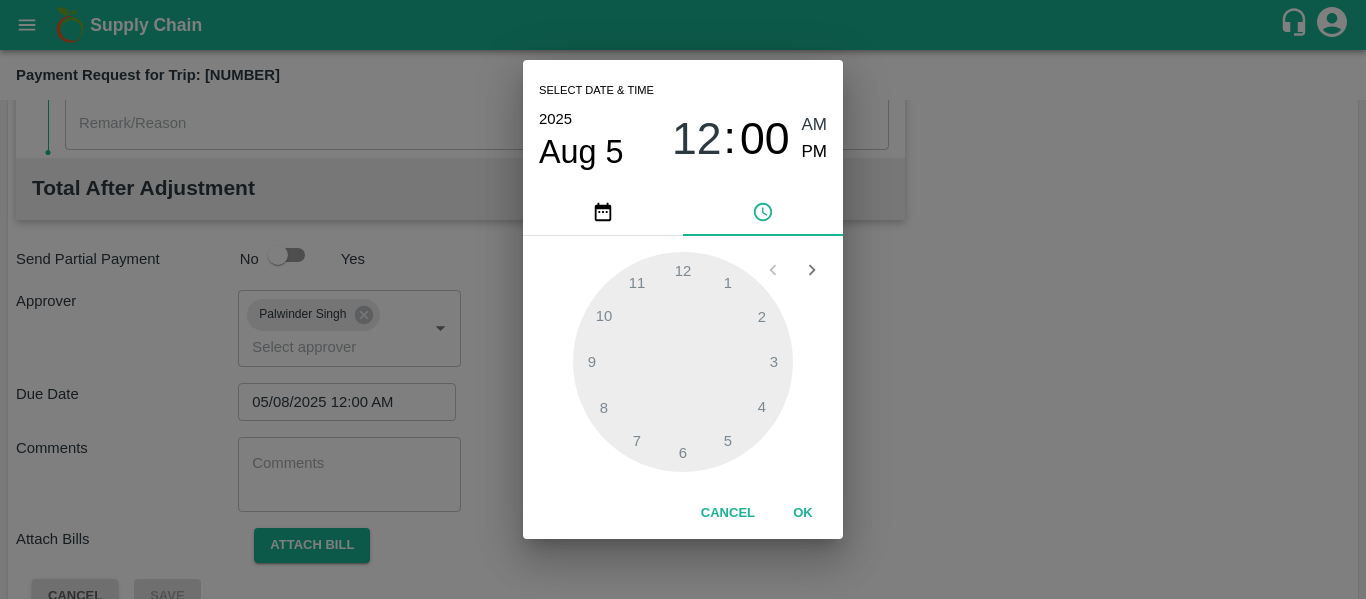 click on "OK" at bounding box center [803, 513] 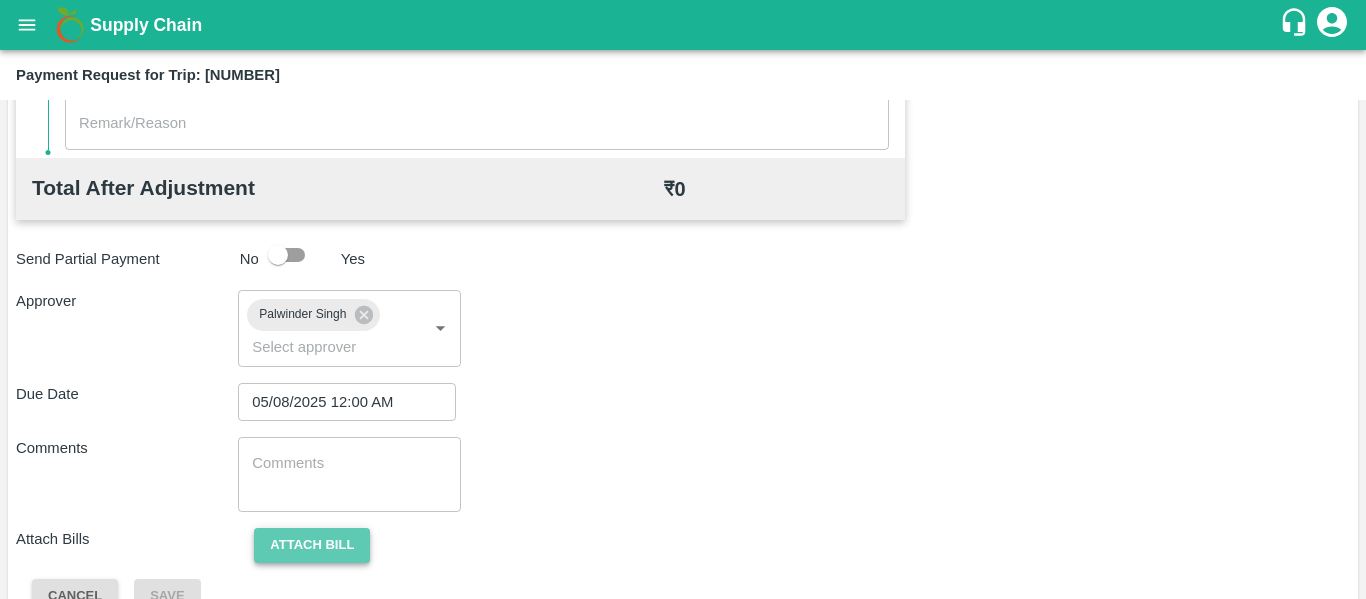 click on "Attach bill" at bounding box center (312, 545) 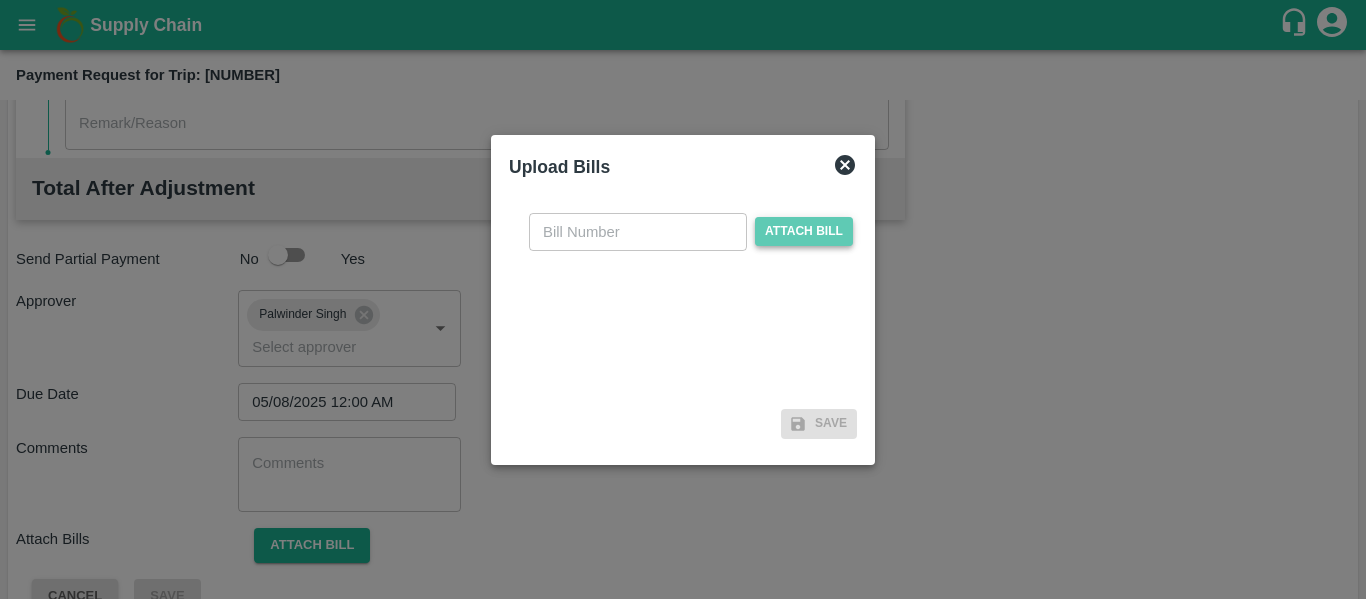 click on "Attach bill" at bounding box center (804, 231) 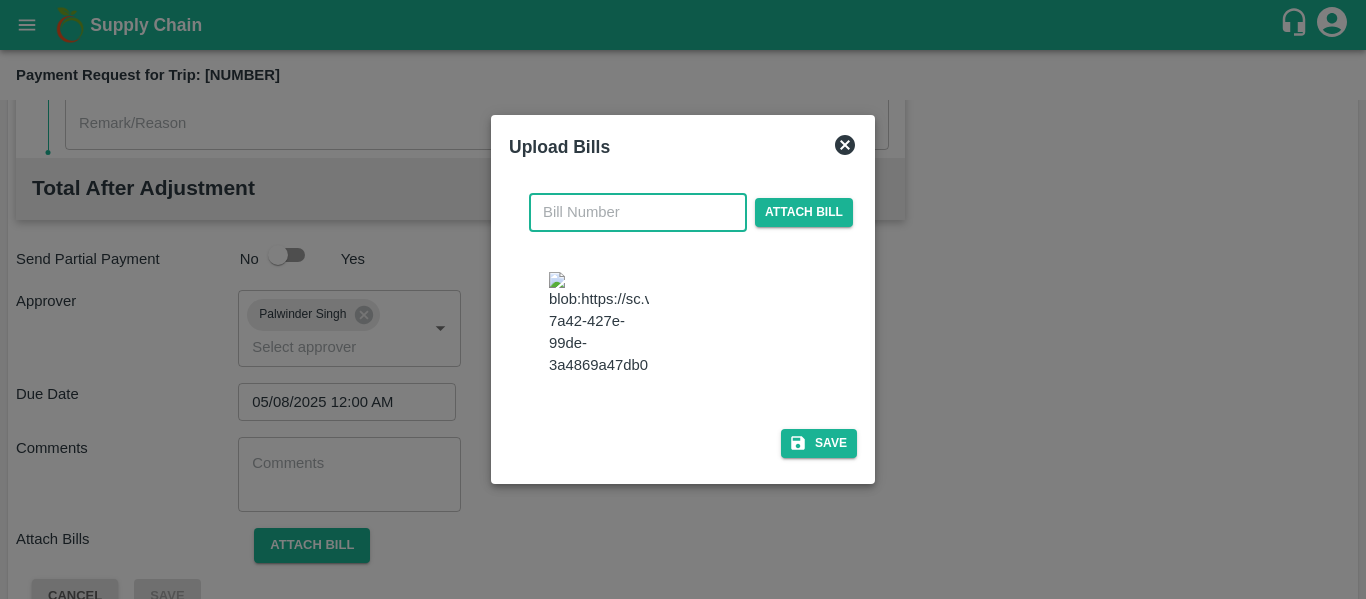 click at bounding box center (638, 212) 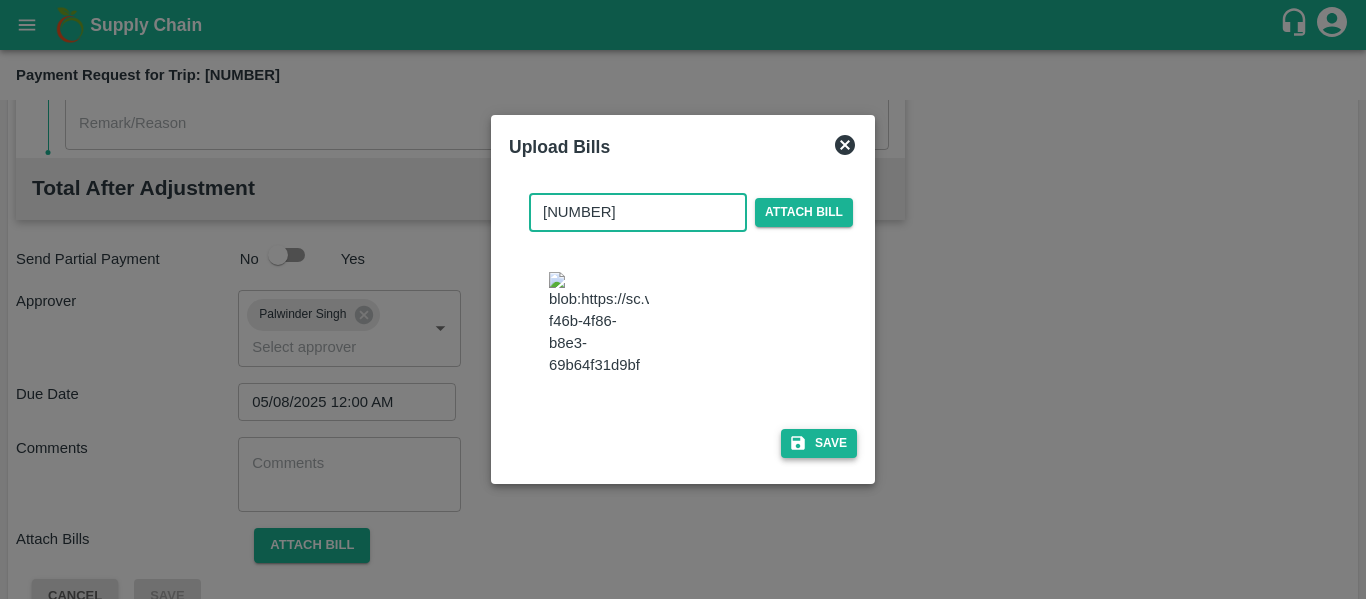 type on "00781" 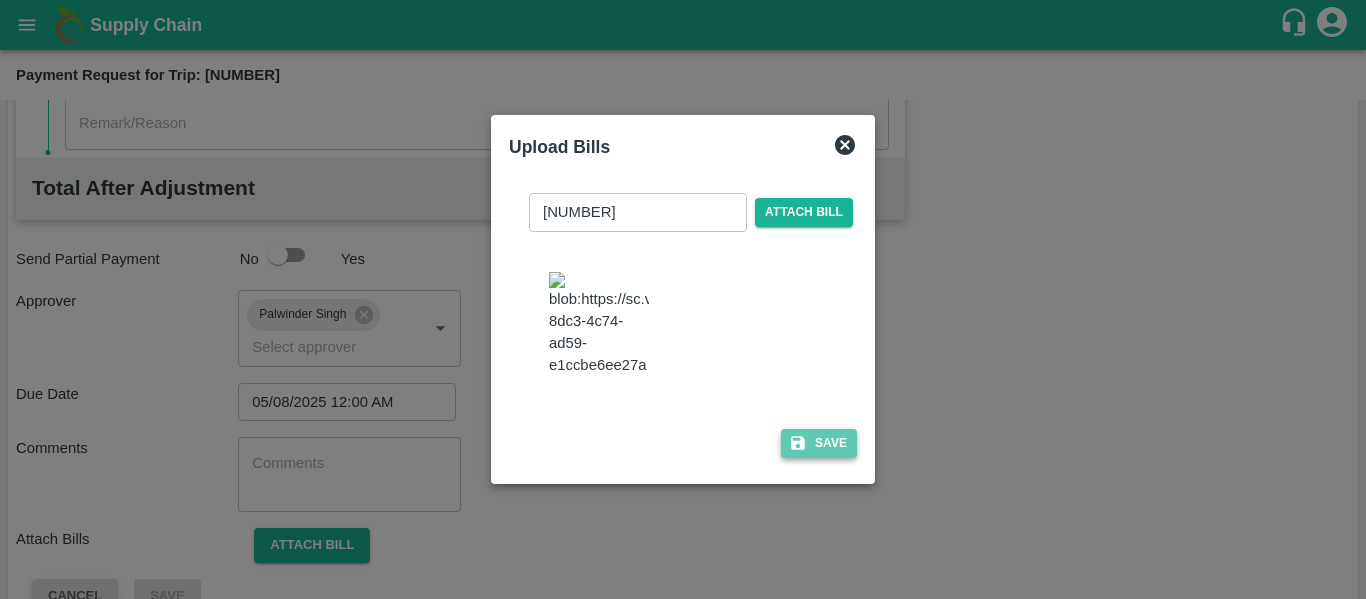click on "Save" at bounding box center (819, 443) 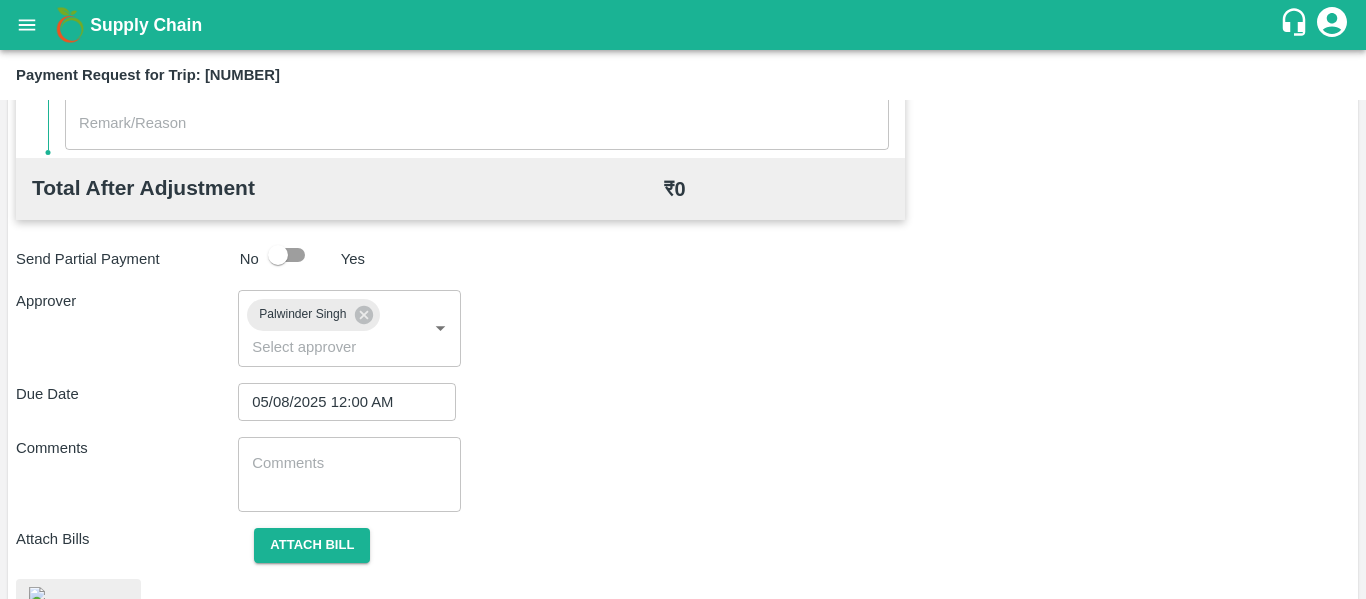 click at bounding box center (349, 474) 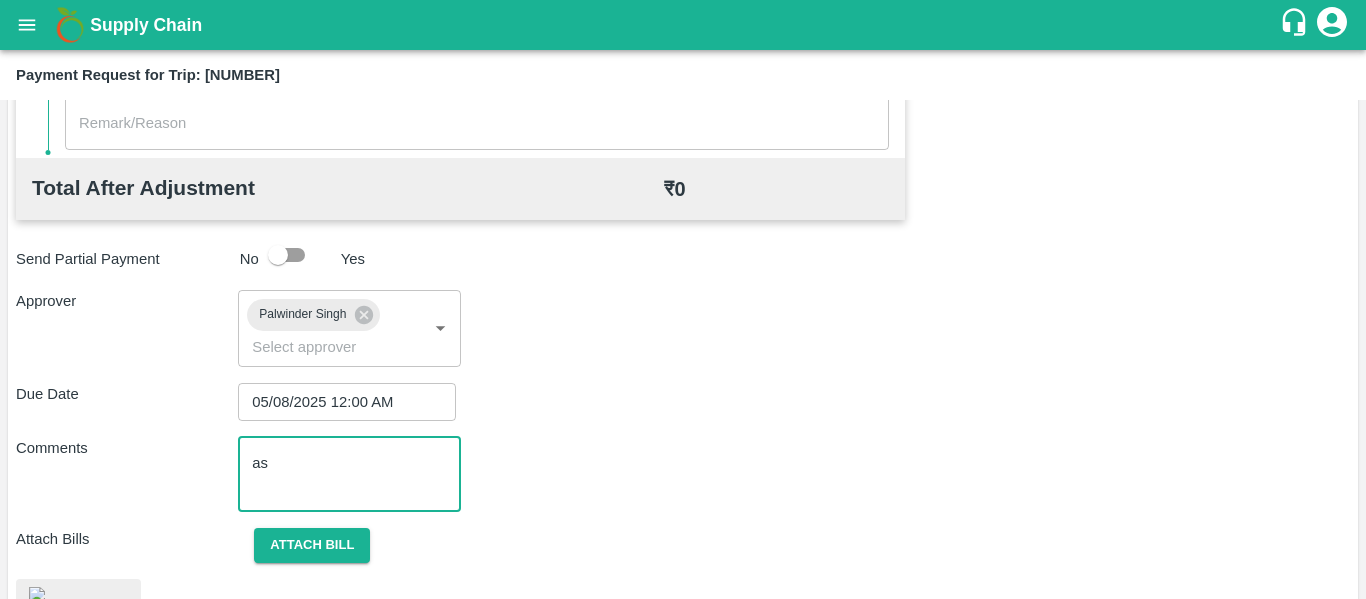 type on "a" 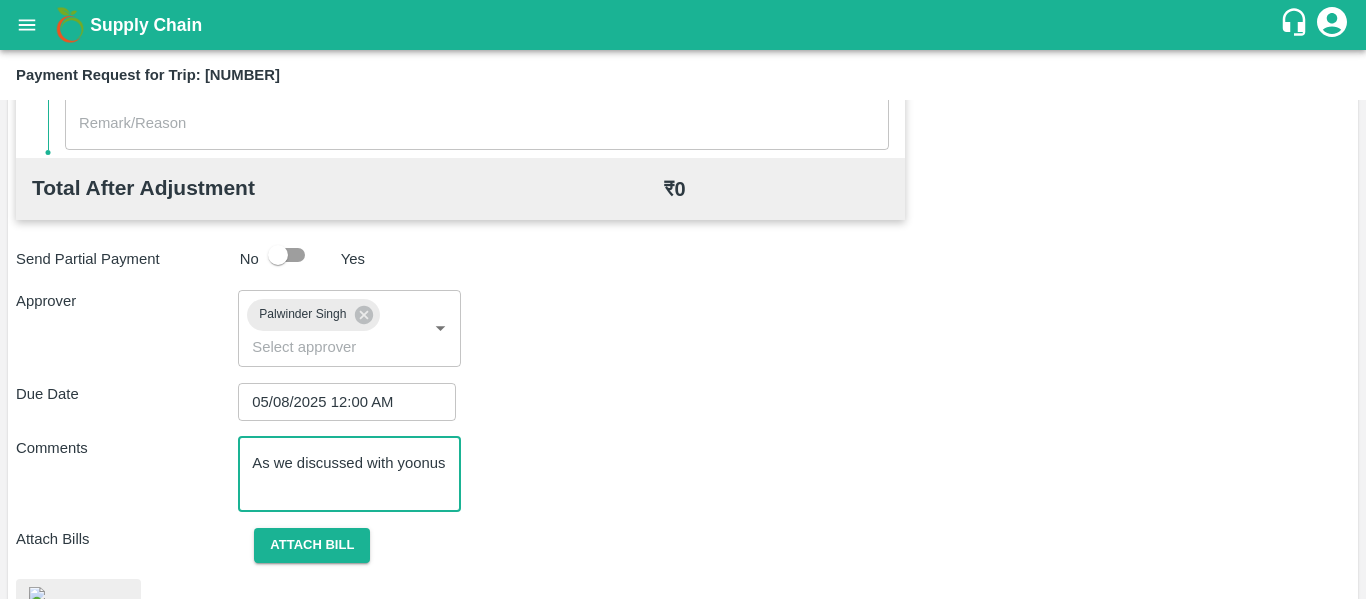 scroll, scrollTop: 1111, scrollLeft: 0, axis: vertical 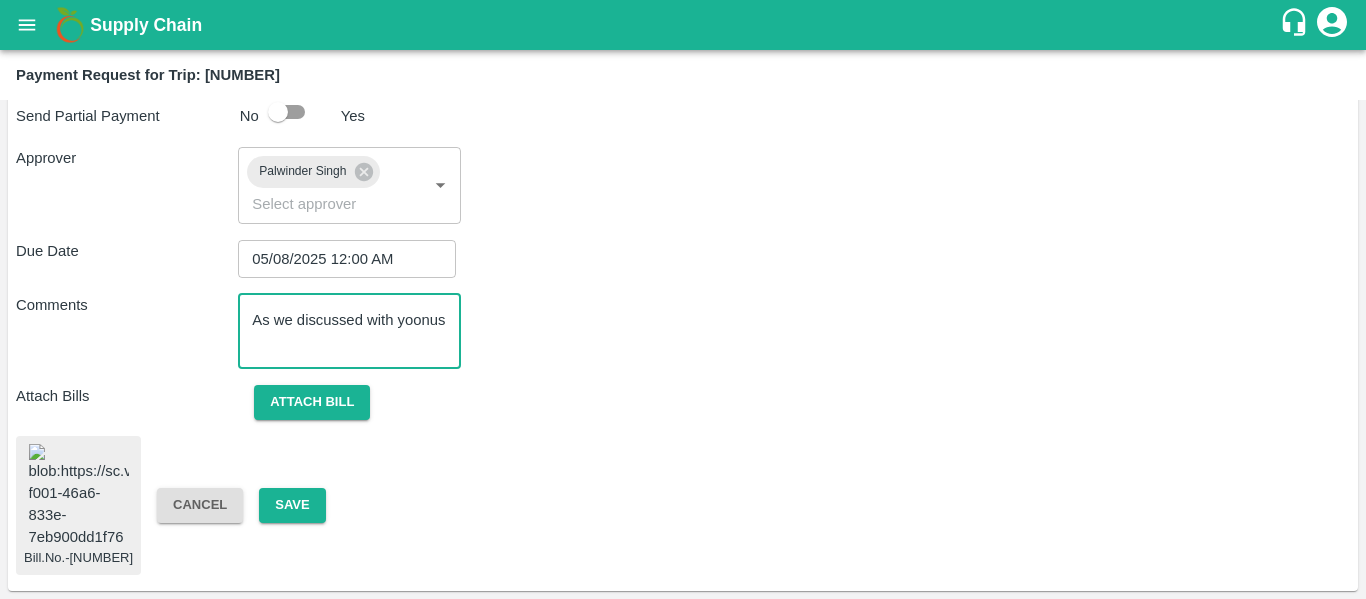 type on "As we discussed with yoonus" 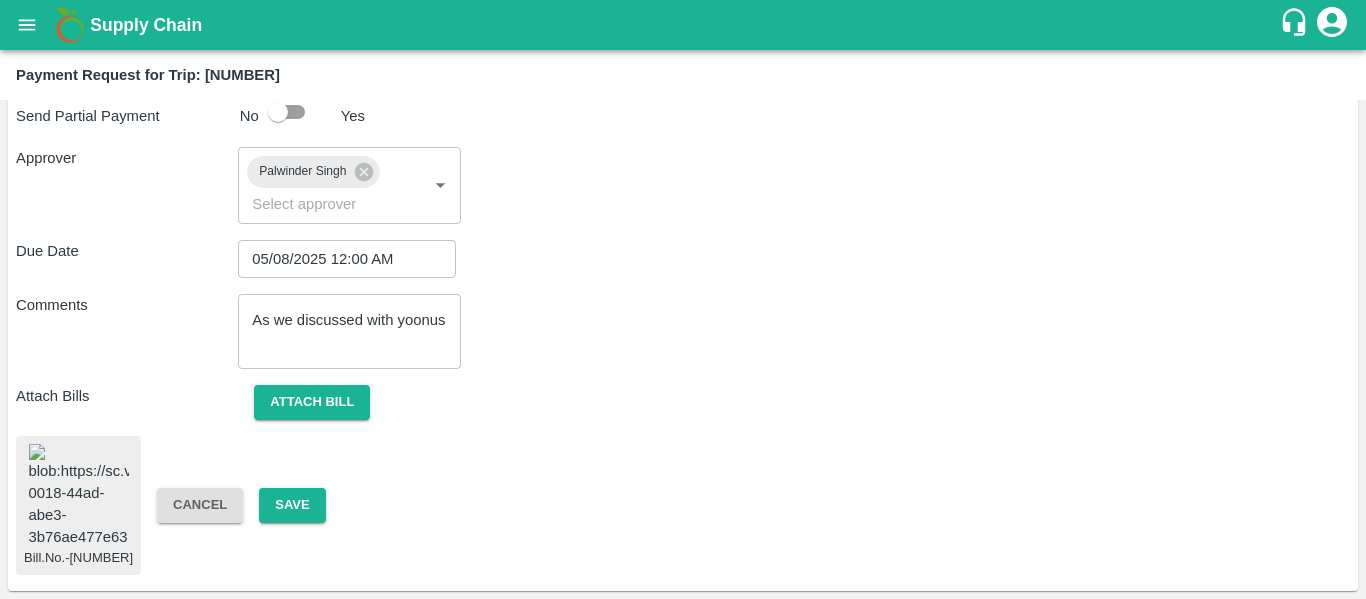 click on "Bill.No.-00781 Cancel Save" at bounding box center (683, 506) 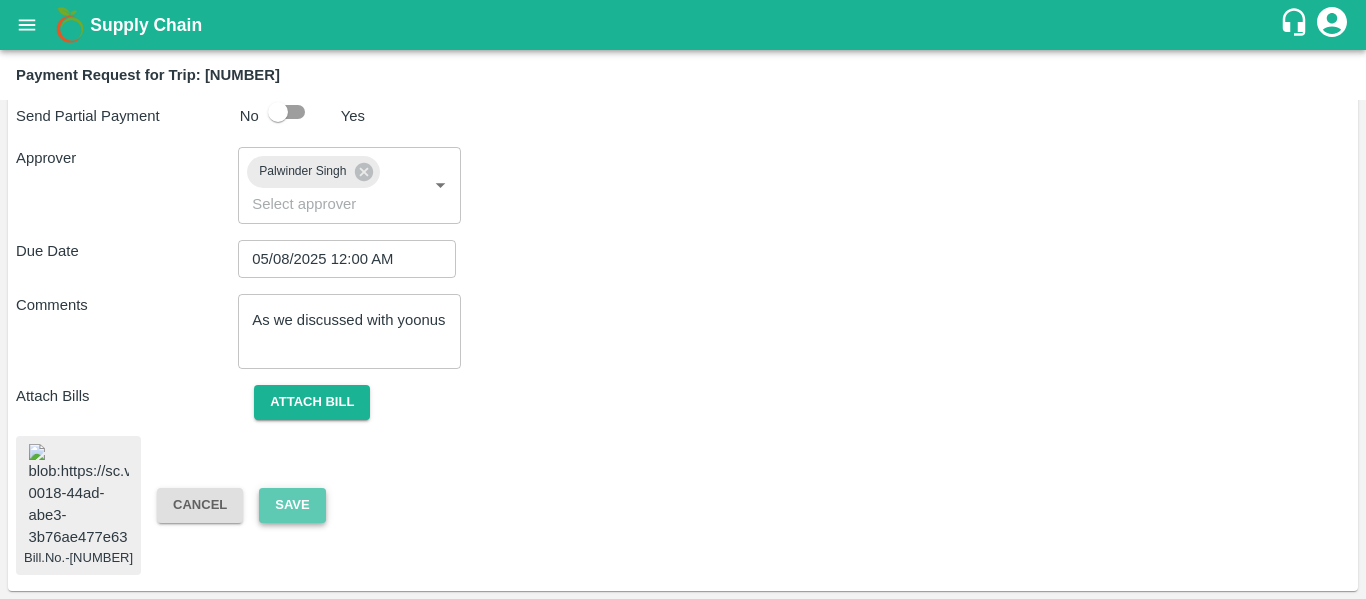 click on "Save" at bounding box center [292, 505] 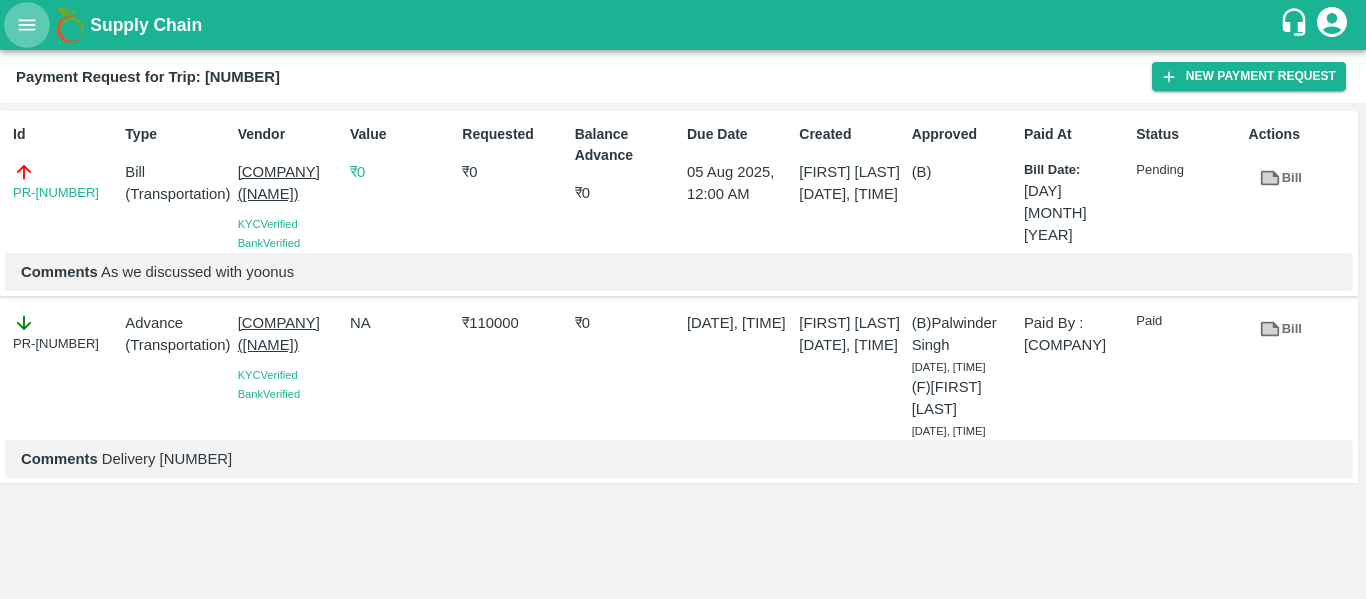 click 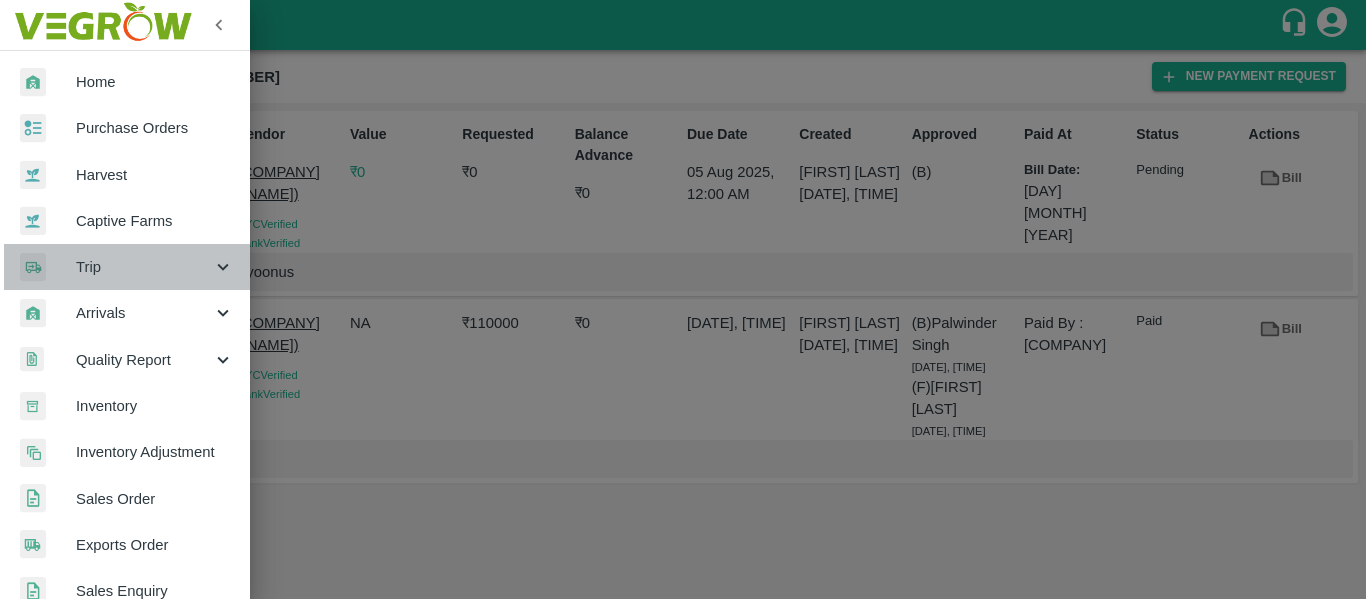 click on "Trip" at bounding box center (125, 267) 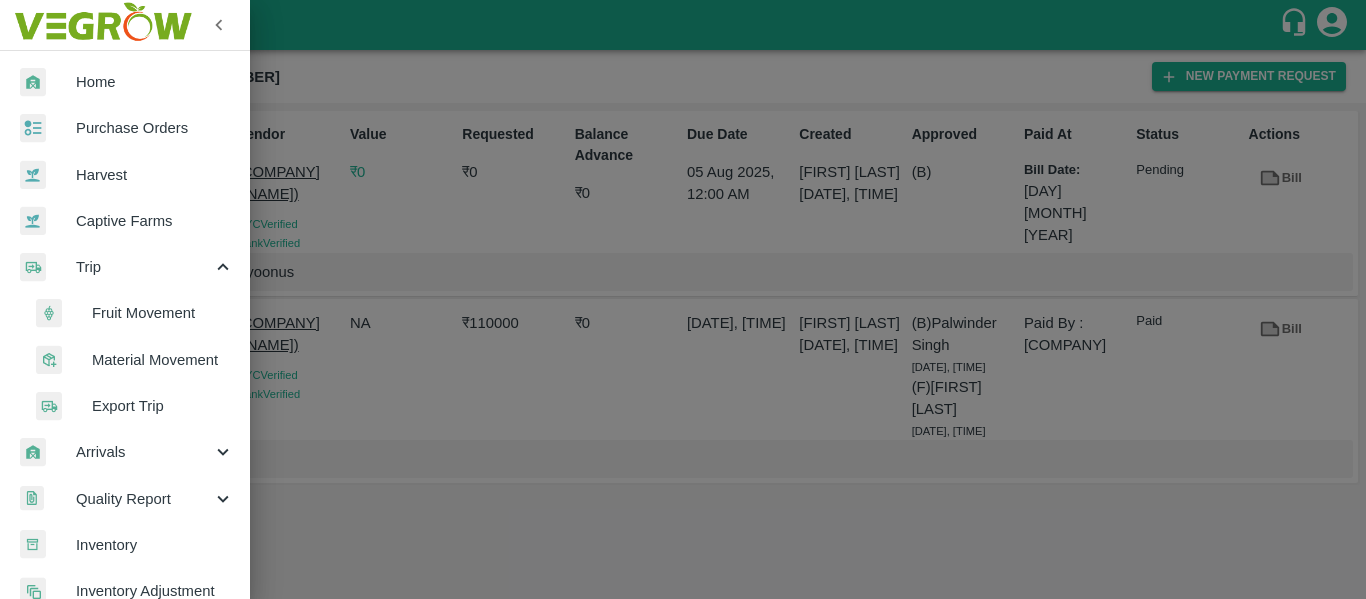 click on "Fruit Movement" at bounding box center [133, 313] 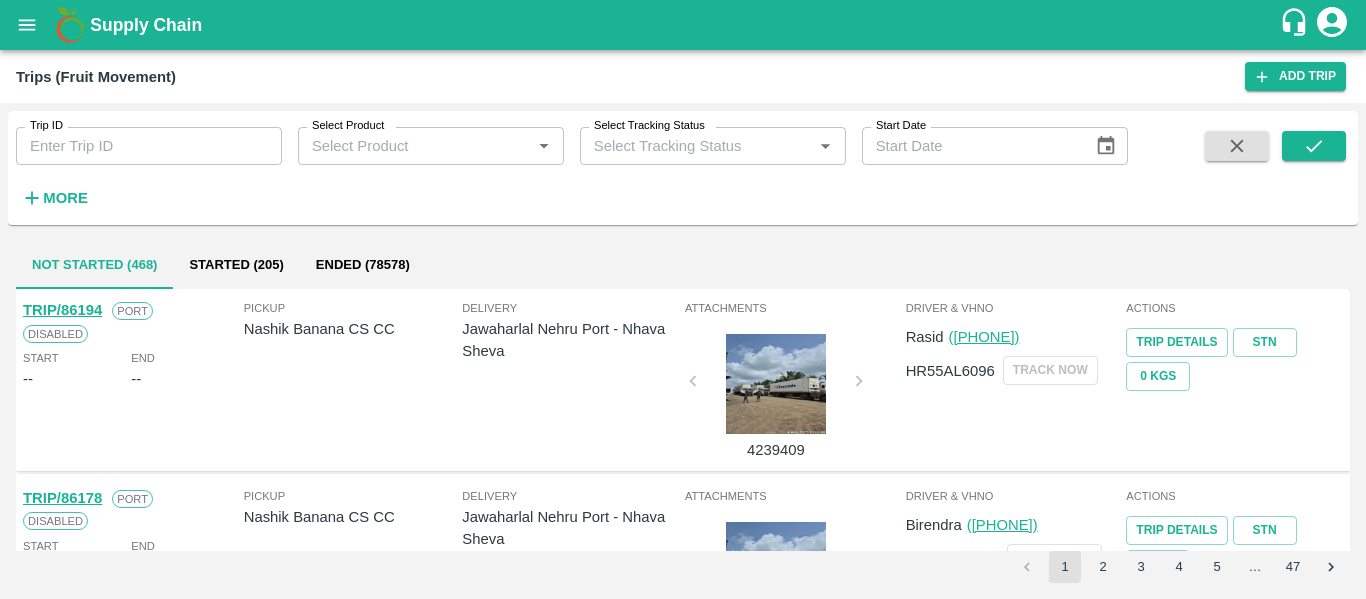 click on "Trip ID" at bounding box center (46, 126) 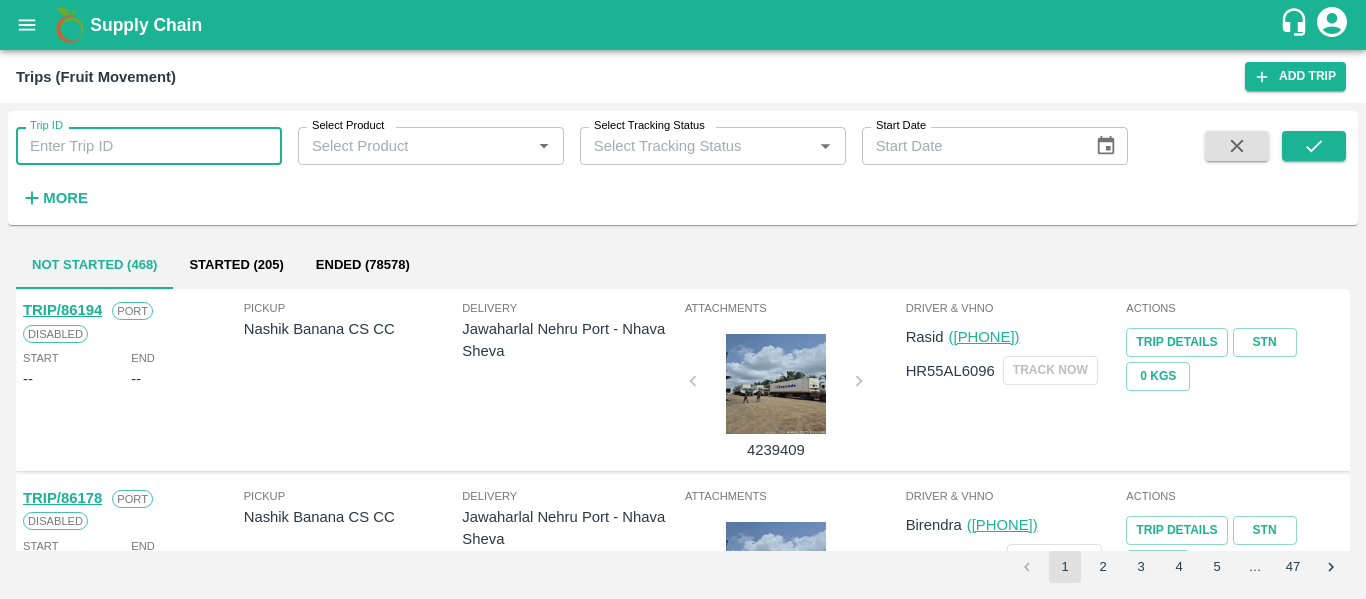 paste on "63794" 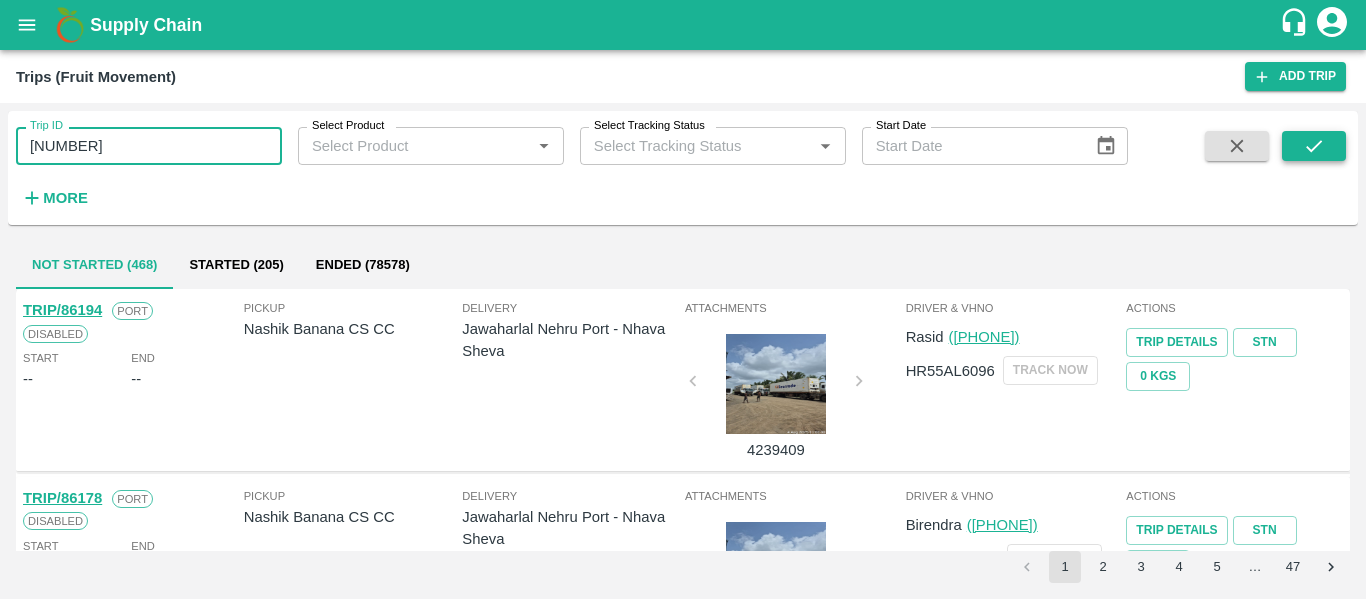 type on "63794" 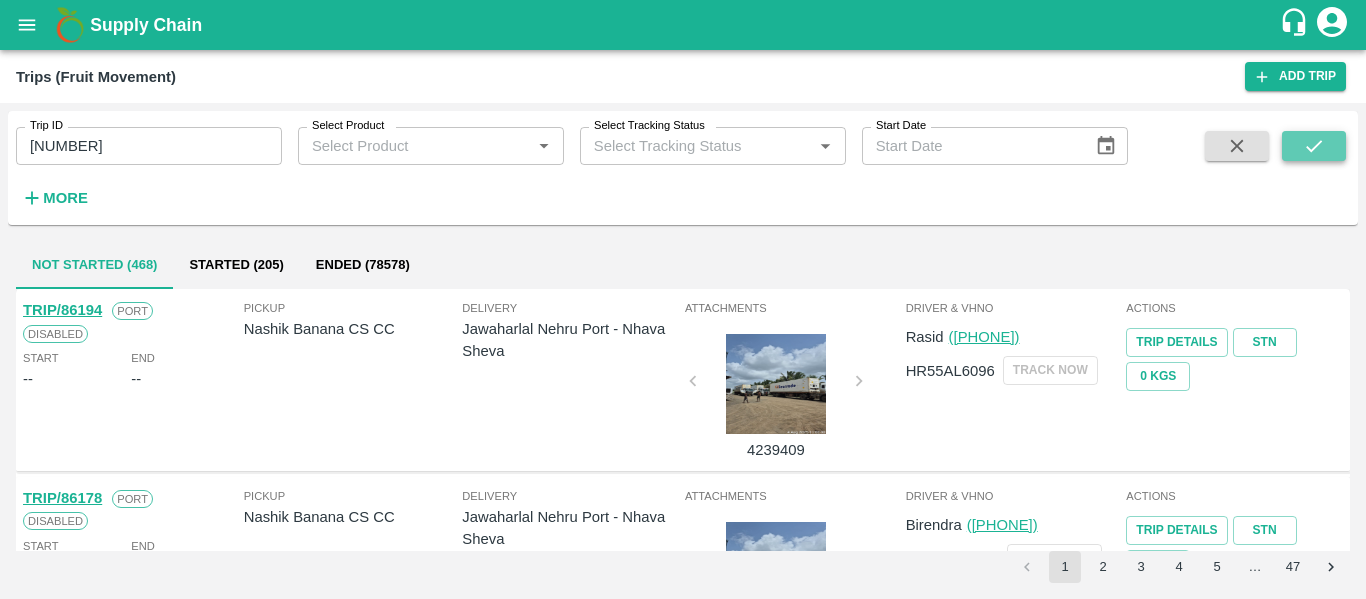 click at bounding box center [1314, 146] 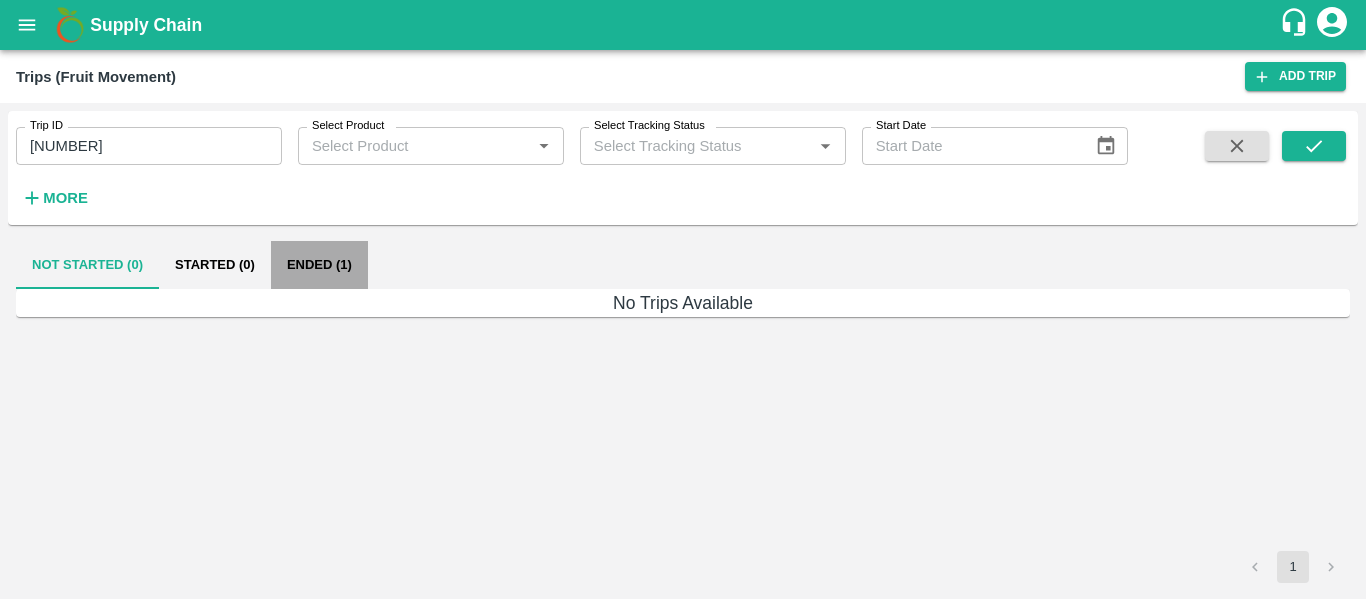 click on "Ended (1)" at bounding box center [319, 265] 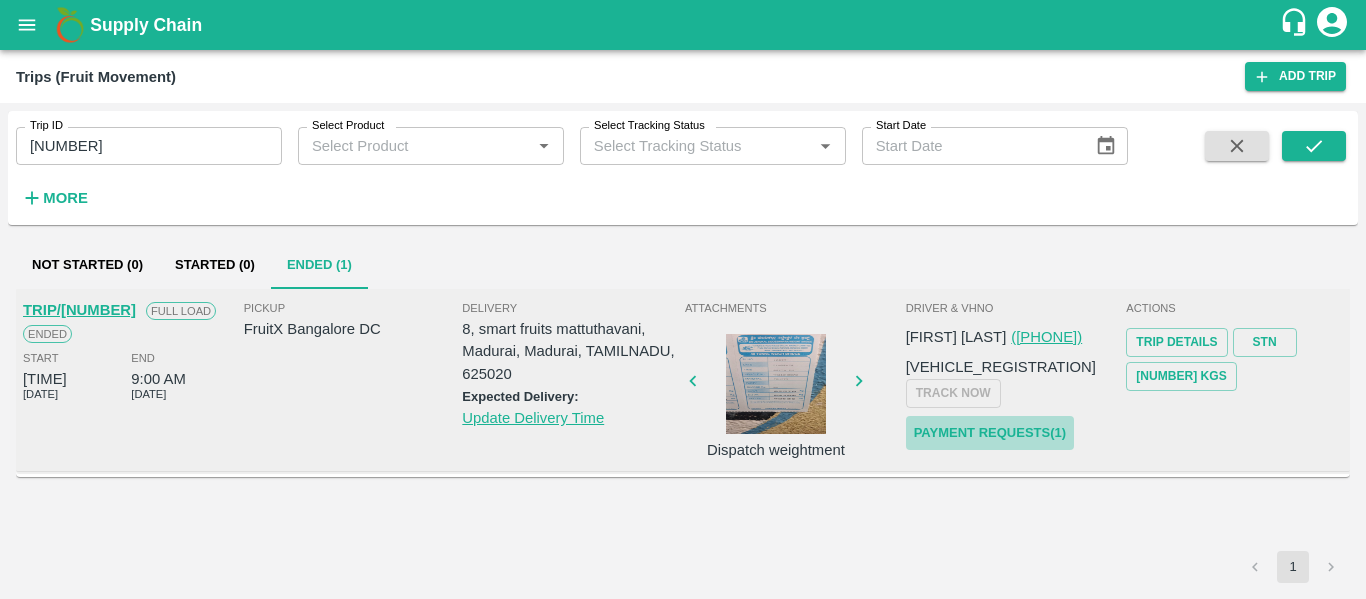 click on "Payment Requests( 1 )" at bounding box center [990, 433] 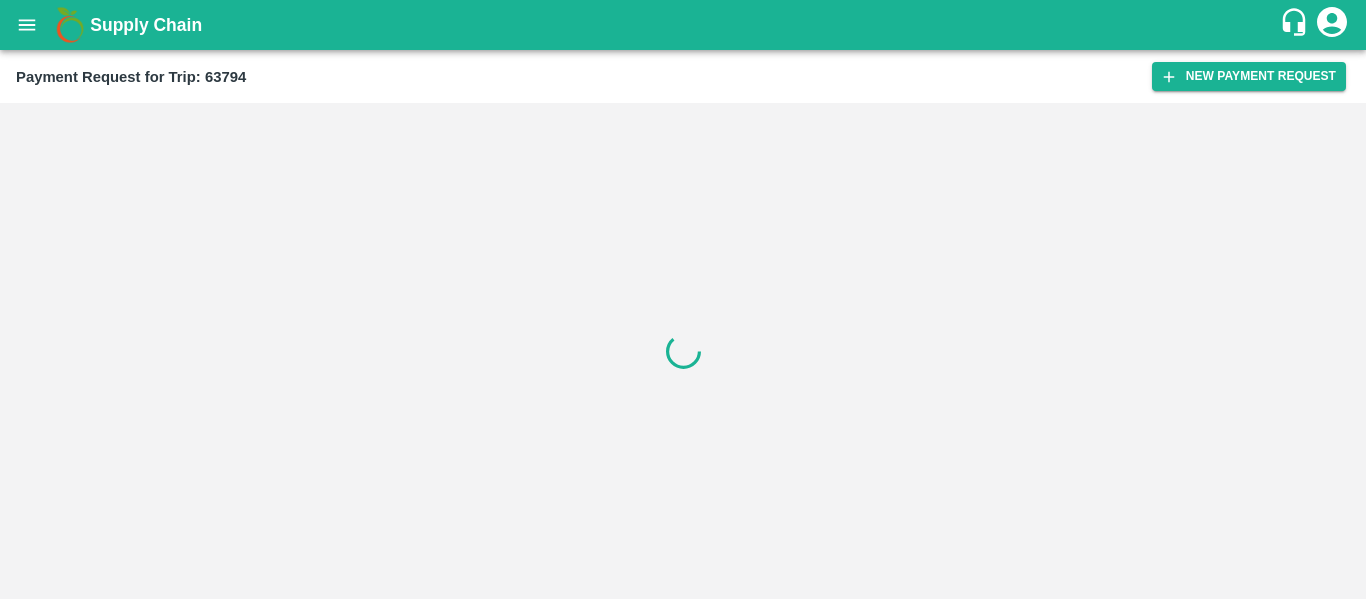 scroll, scrollTop: 0, scrollLeft: 0, axis: both 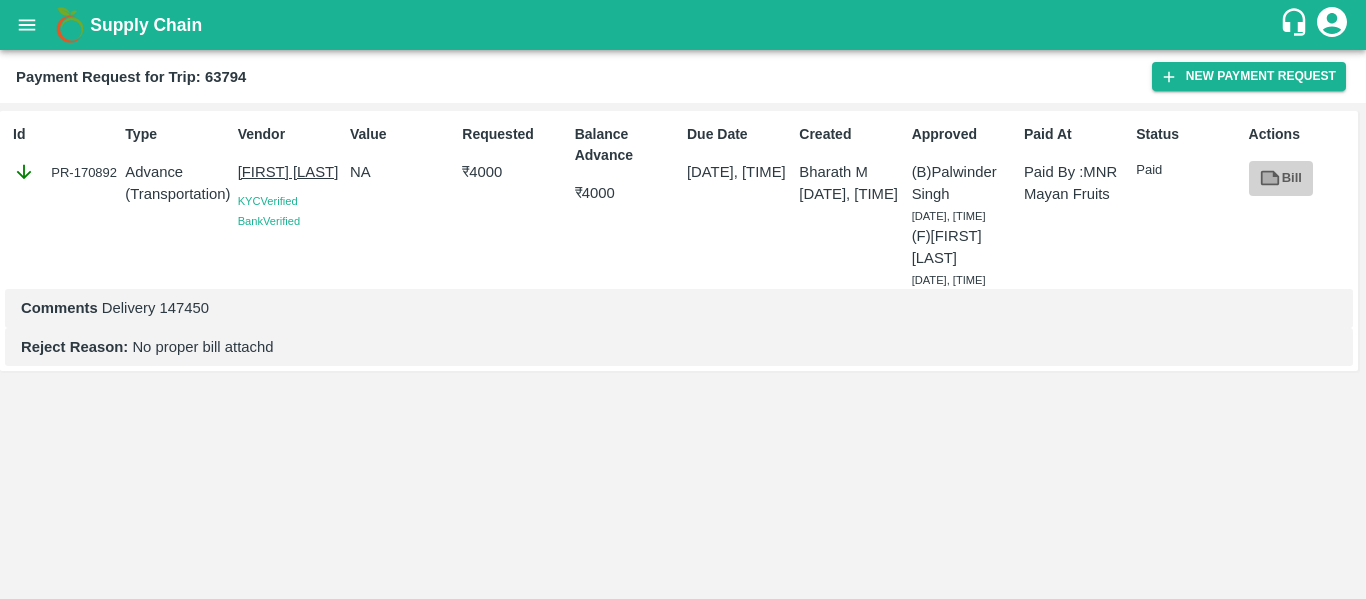click 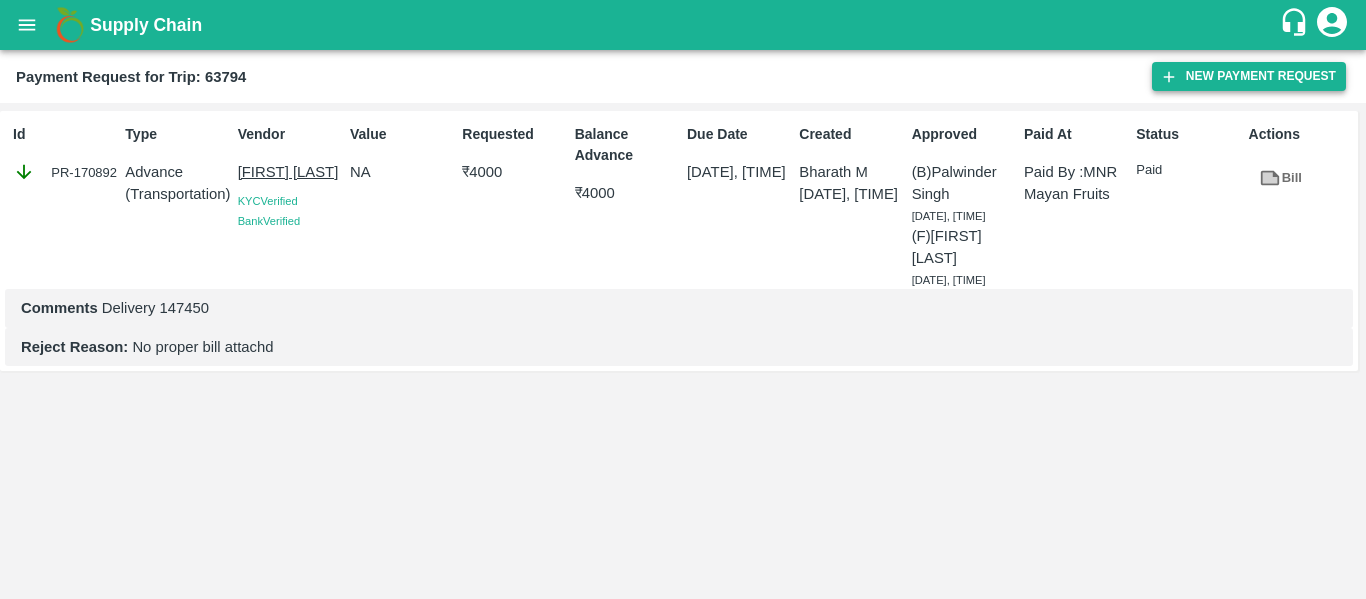click on "New Payment Request" at bounding box center [1249, 76] 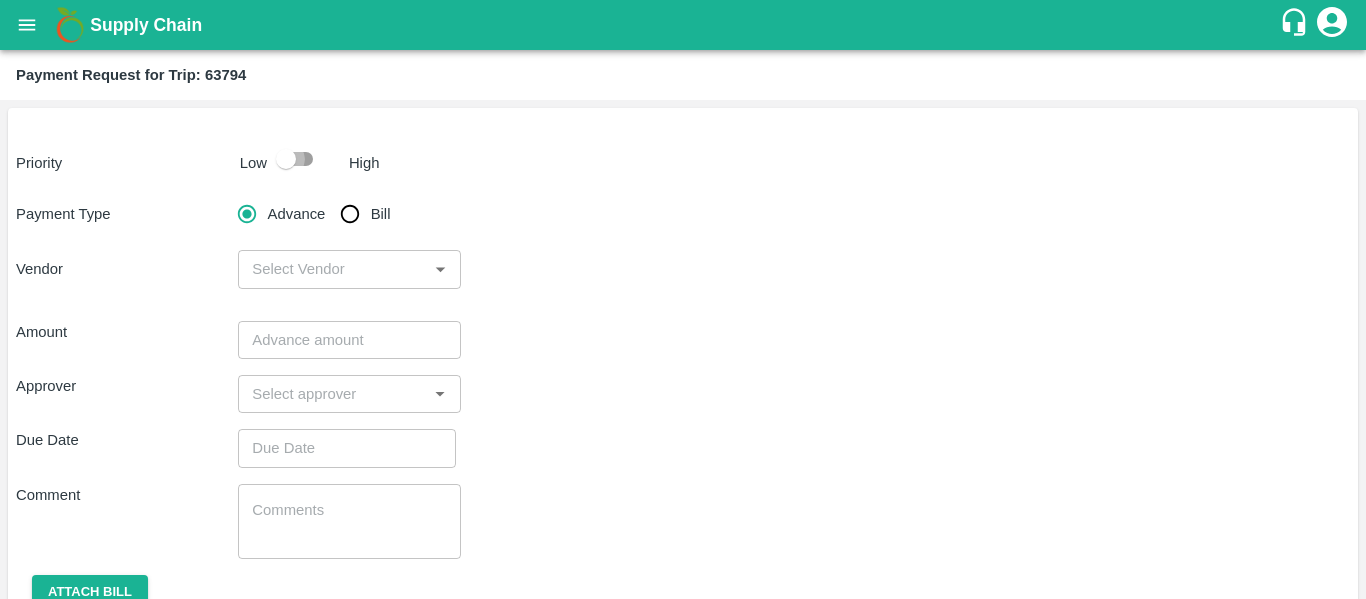 click at bounding box center (286, 159) 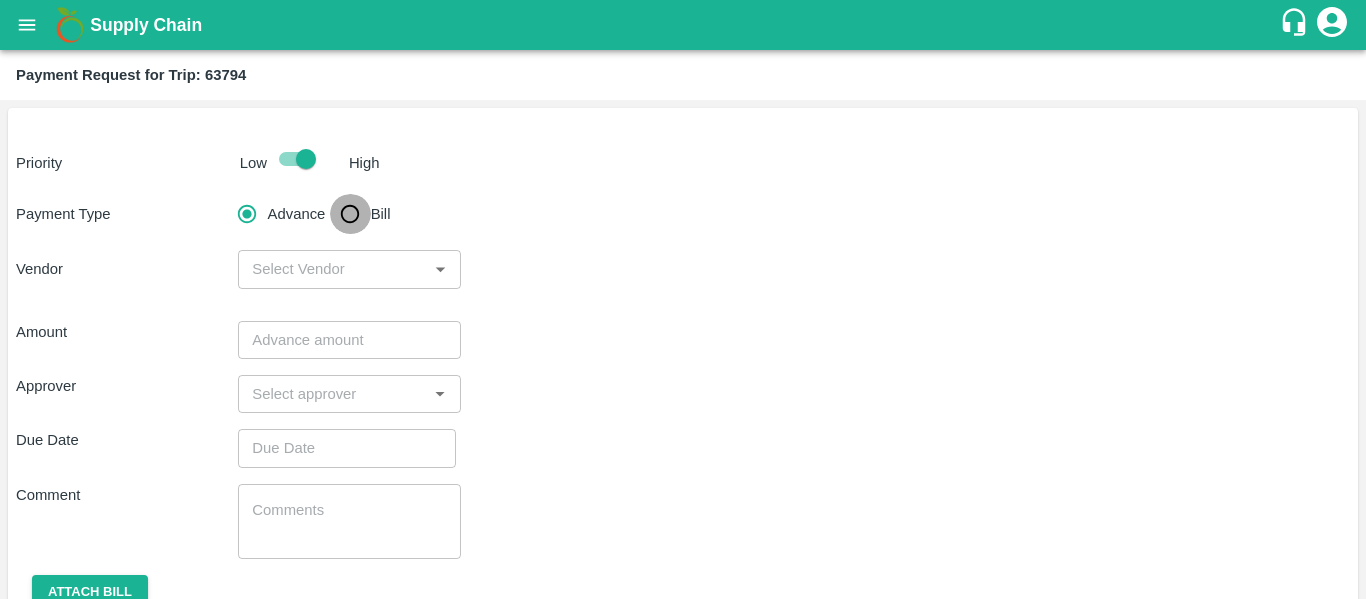 click on "Bill" at bounding box center [350, 214] 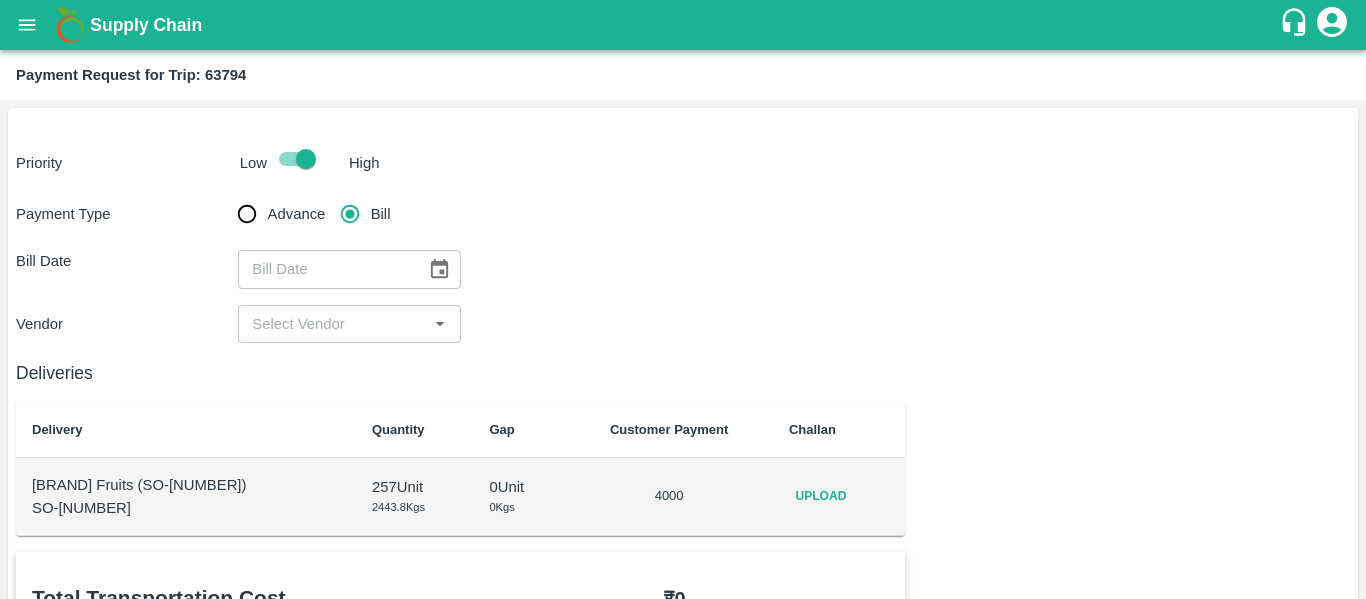 click on "​" at bounding box center [349, 324] 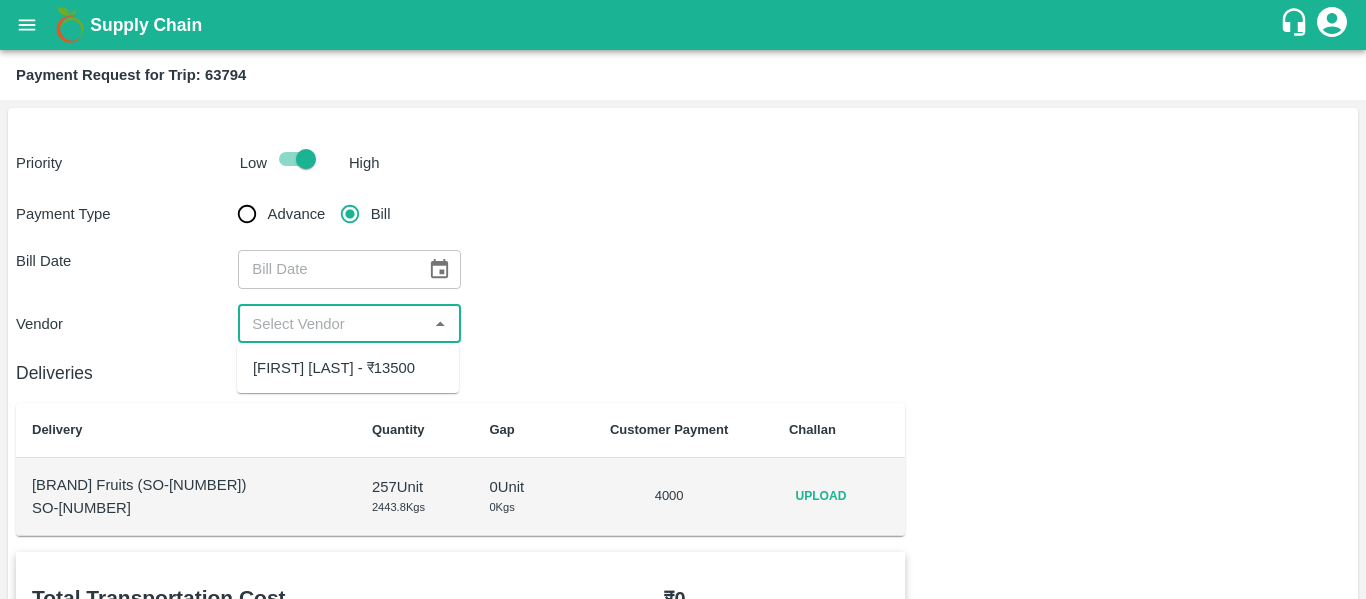 click on "[FIRST] [LAST] - ₹13500" at bounding box center [334, 368] 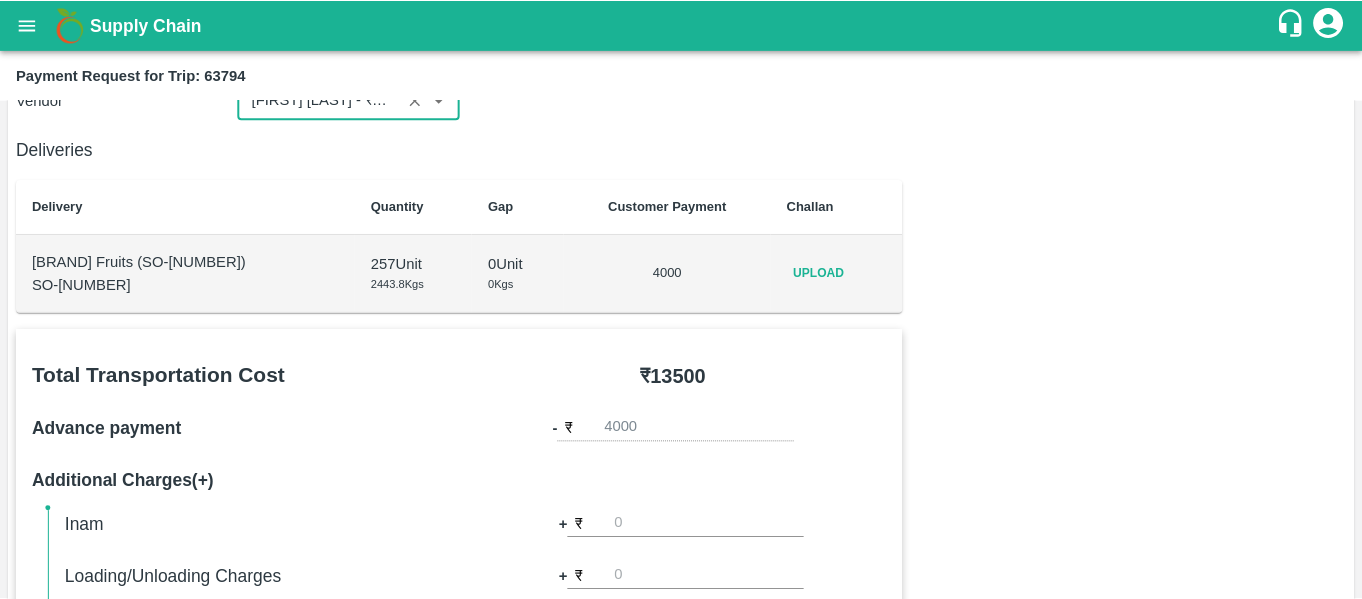 scroll, scrollTop: 0, scrollLeft: 0, axis: both 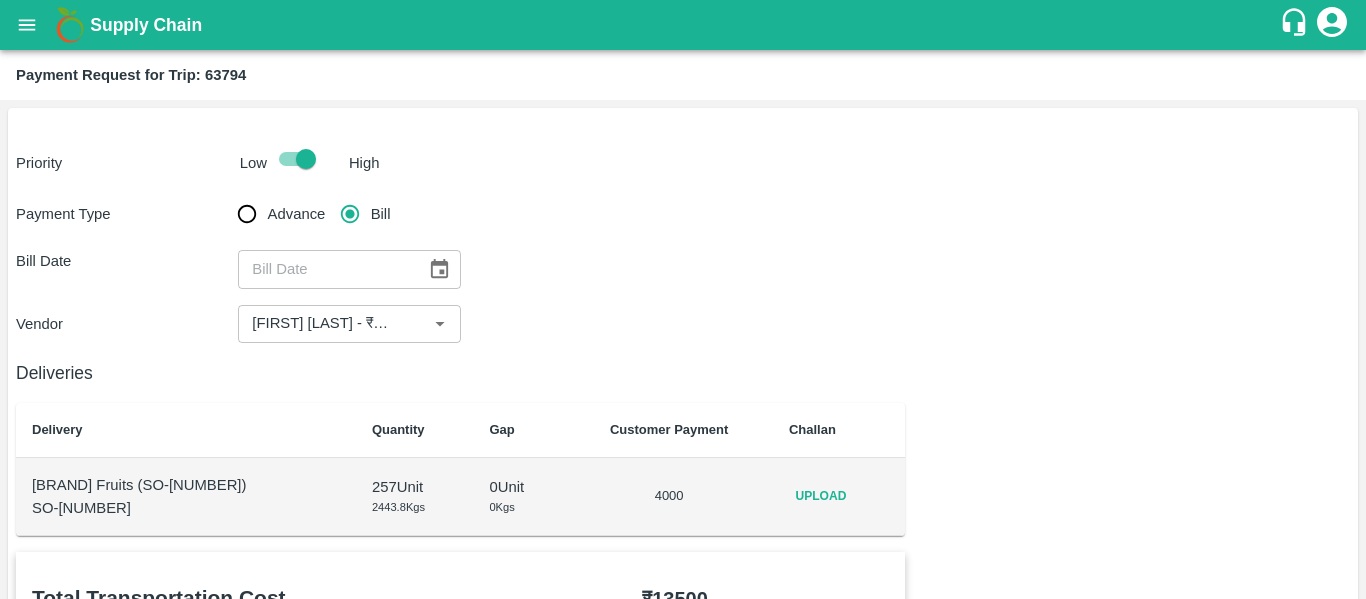 click on "SO-[NUMBER]" at bounding box center (186, 508) 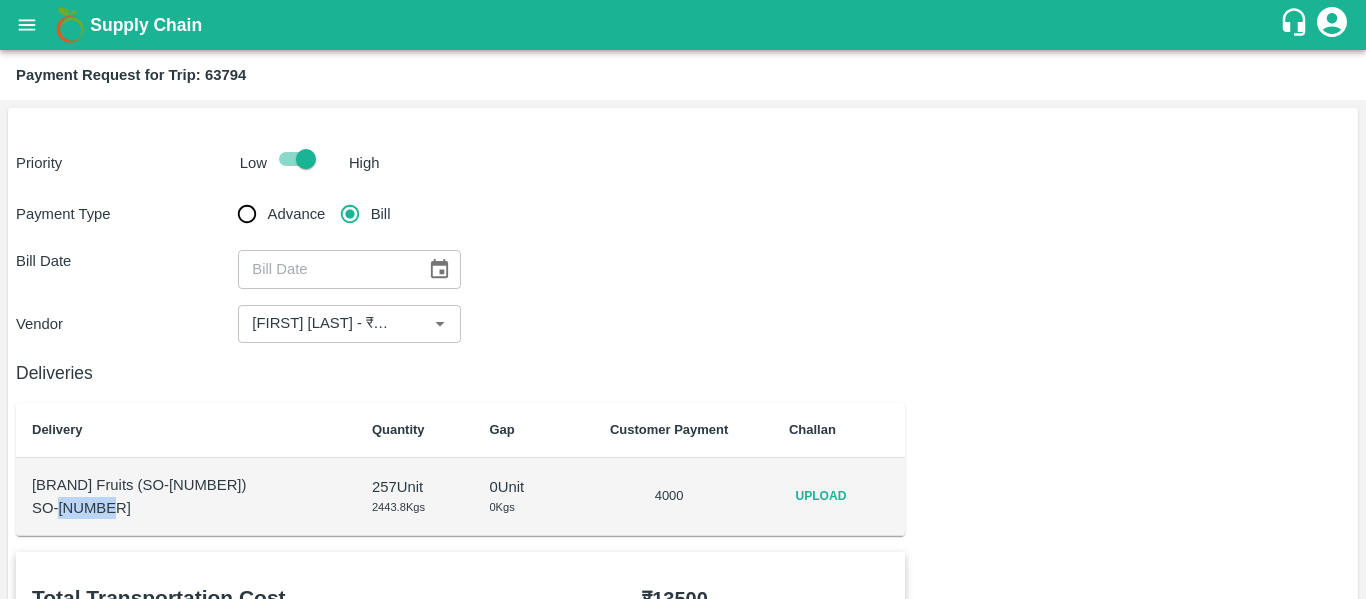 click on "SO-[NUMBER]" at bounding box center (186, 508) 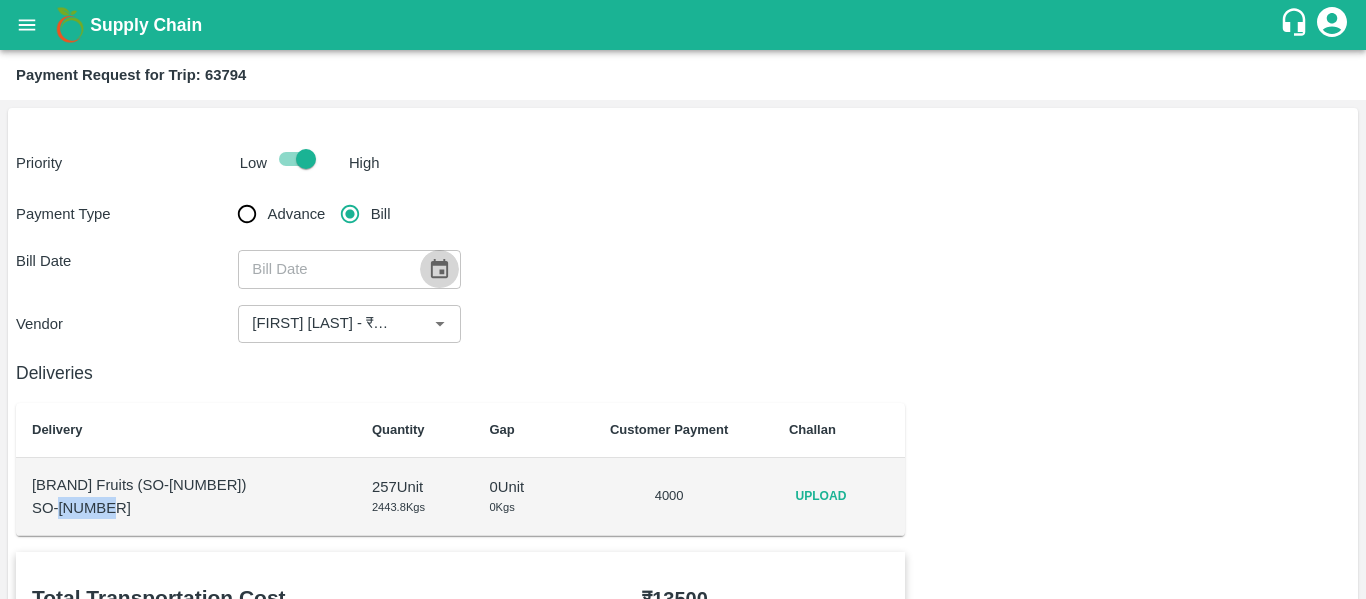 click 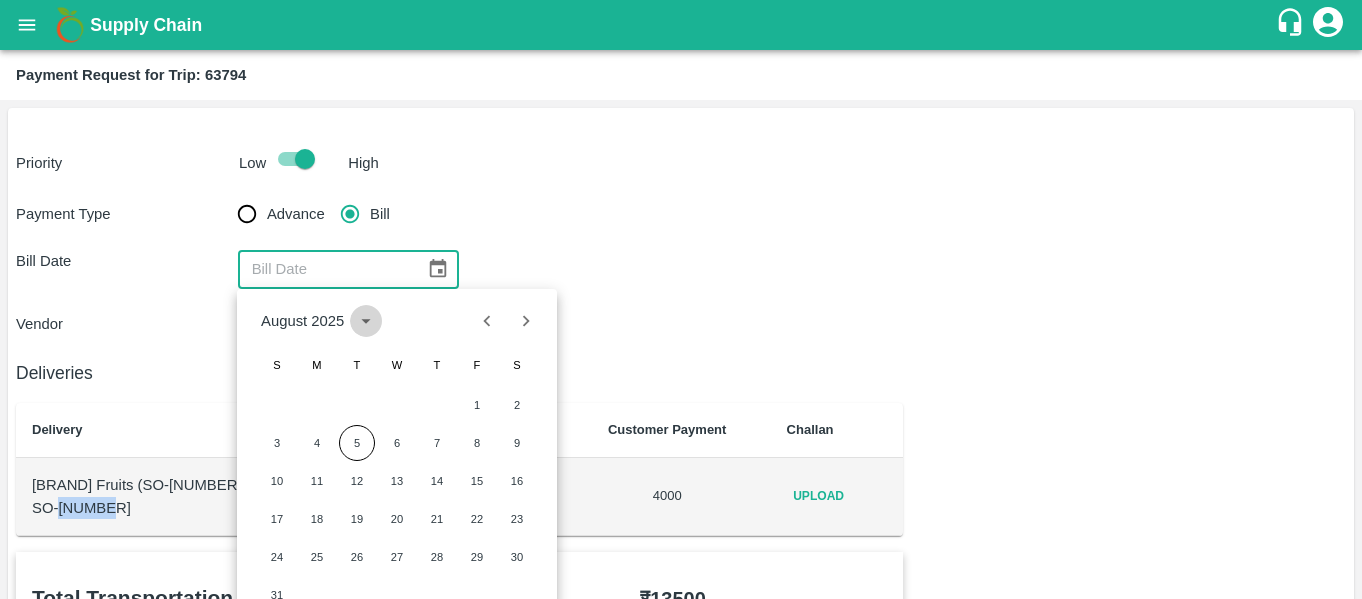 click 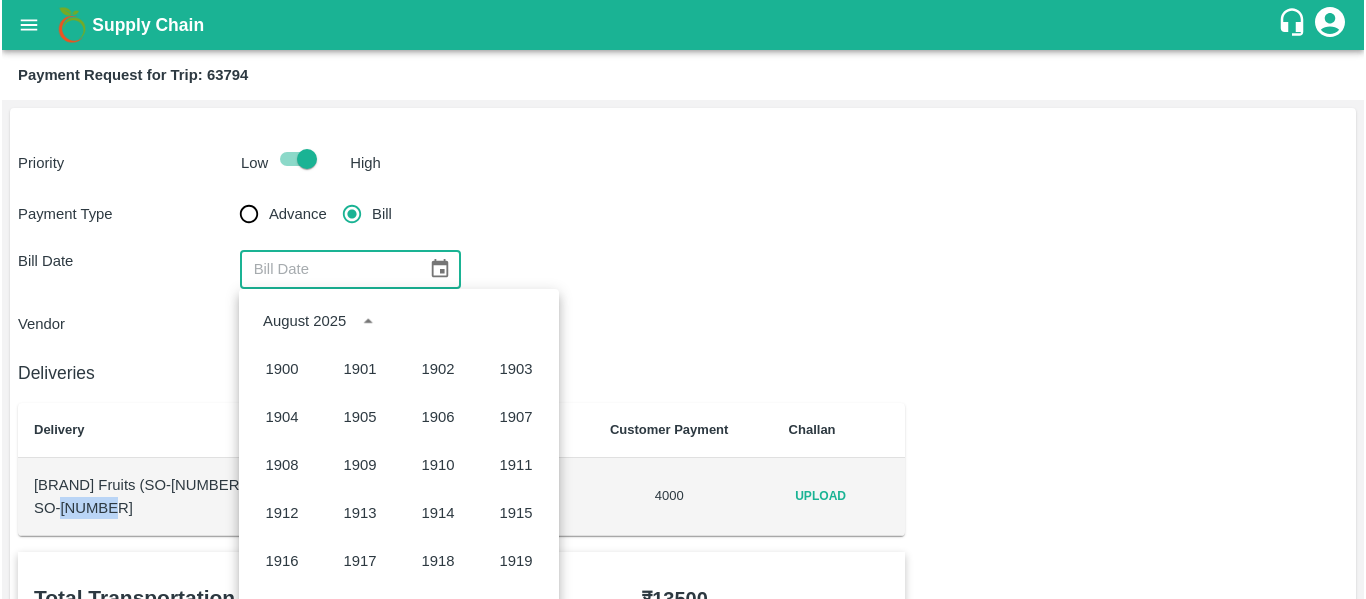 scroll, scrollTop: 1372, scrollLeft: 0, axis: vertical 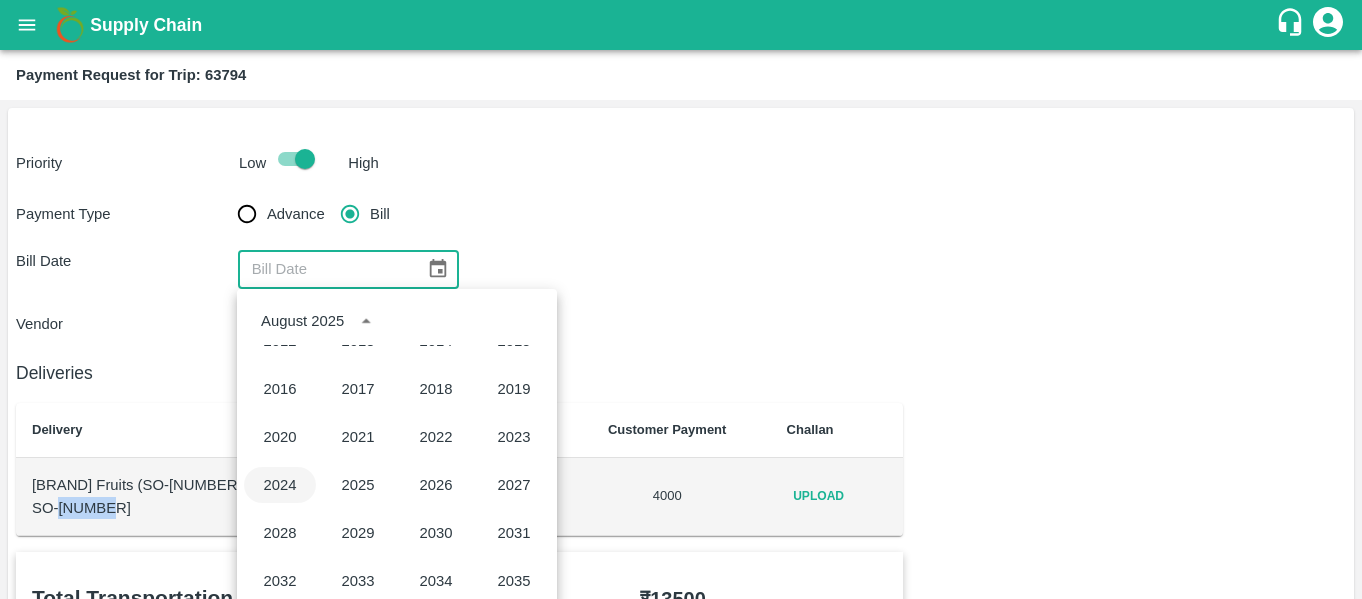 click on "2024" at bounding box center (280, 485) 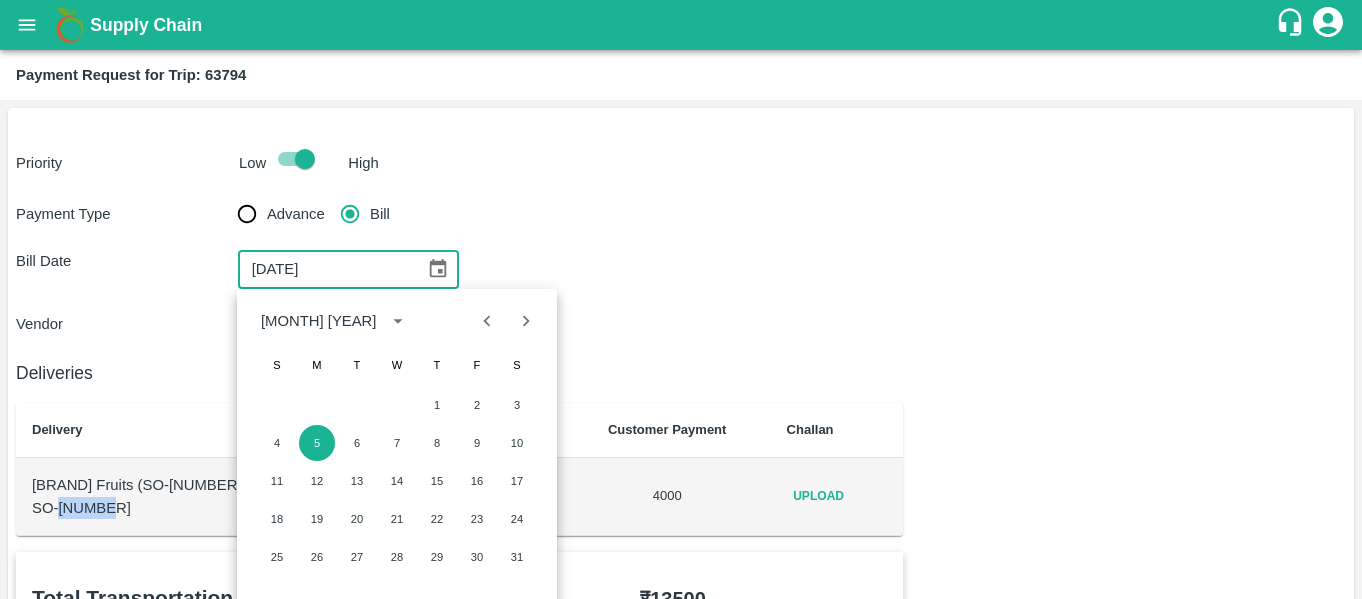 click 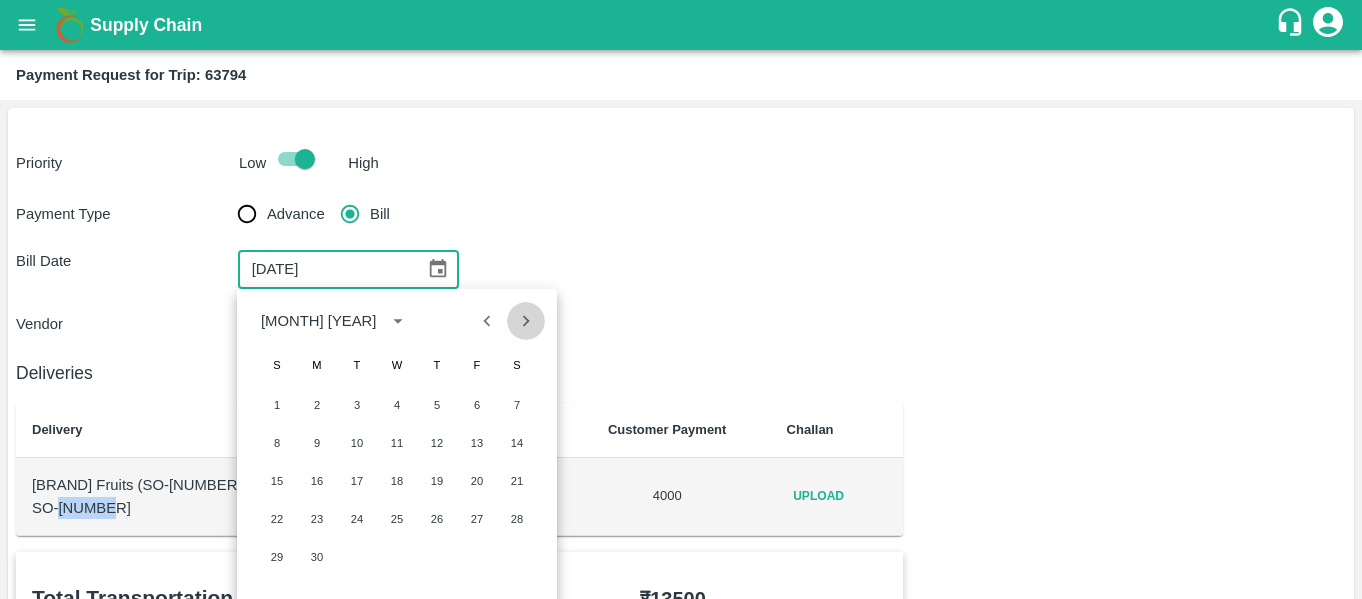 click 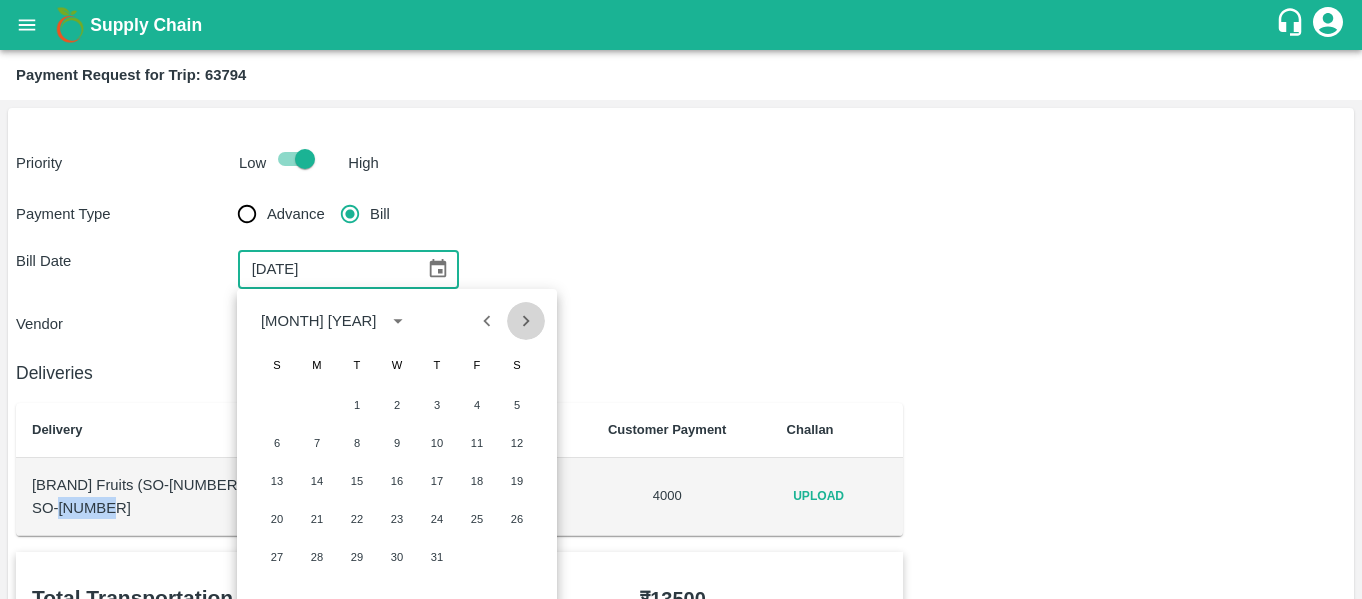 click 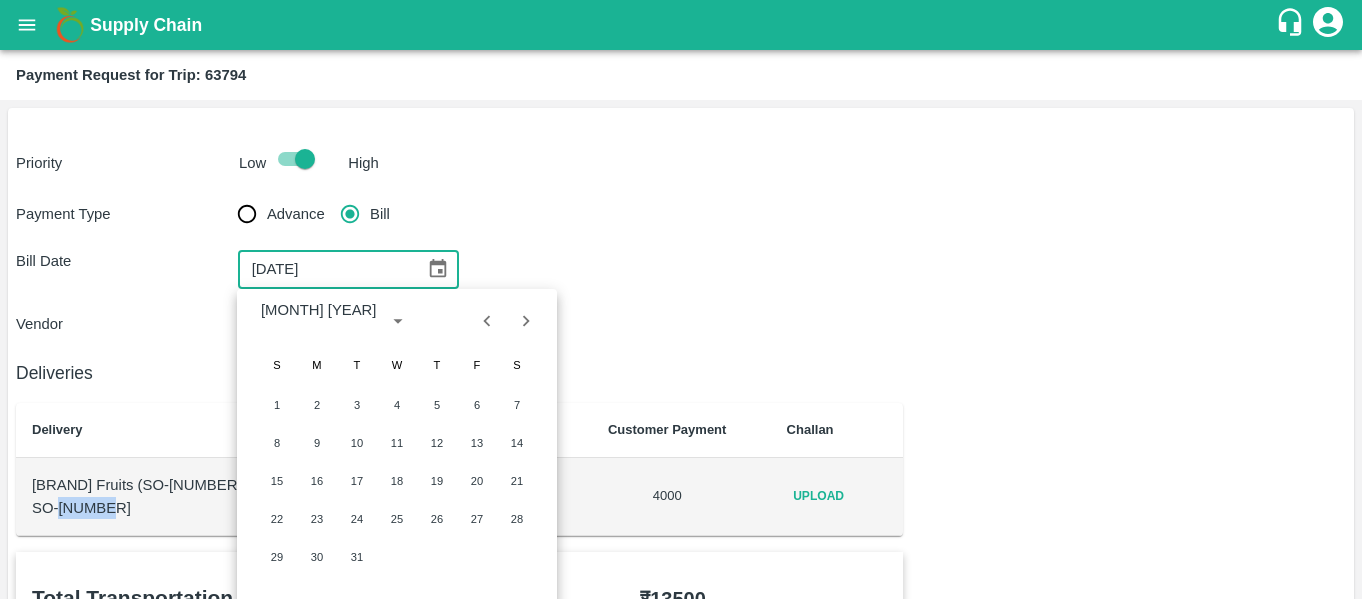 click 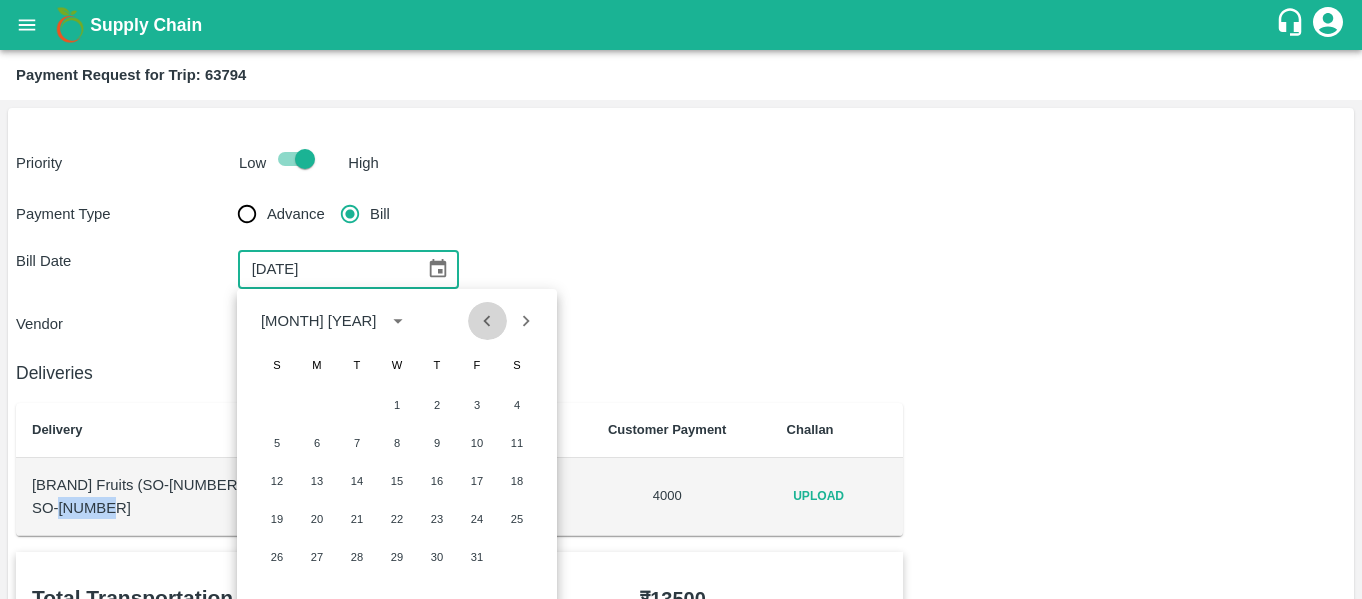 click 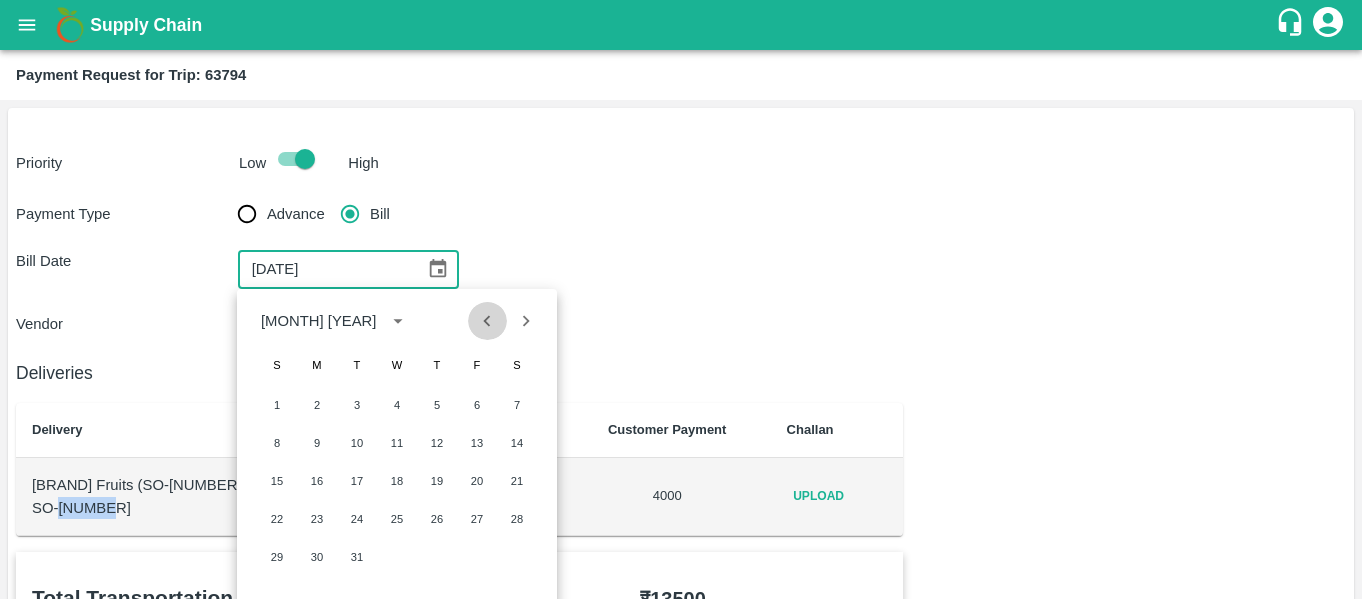 click 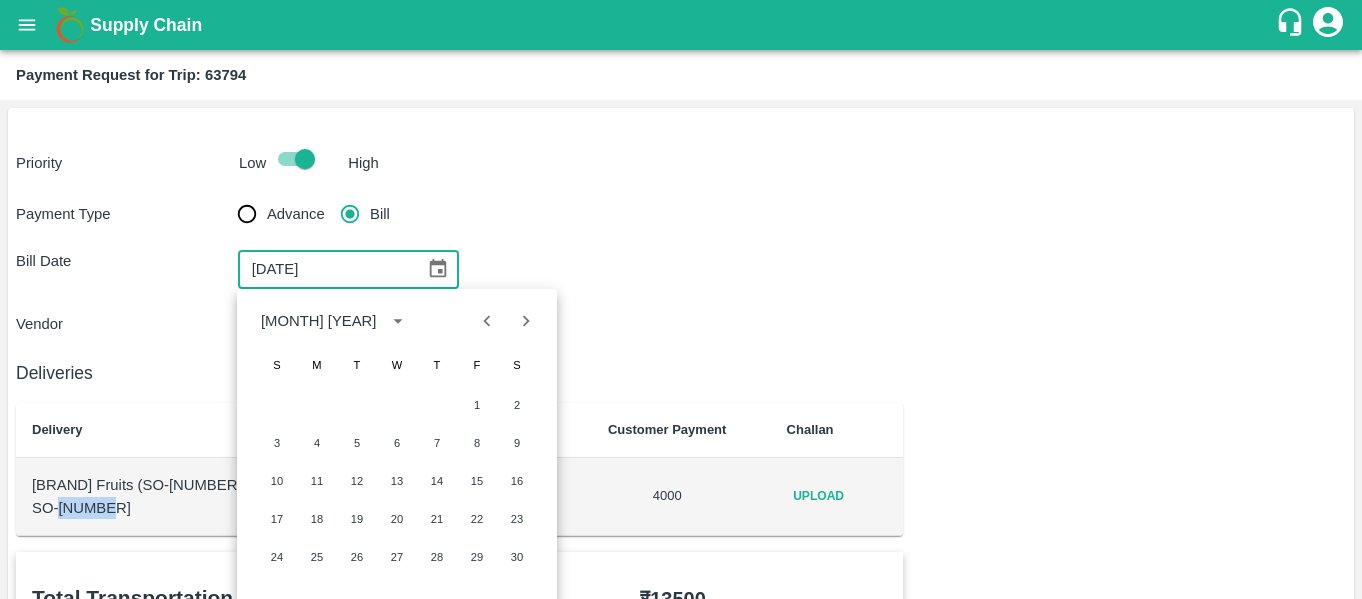 click 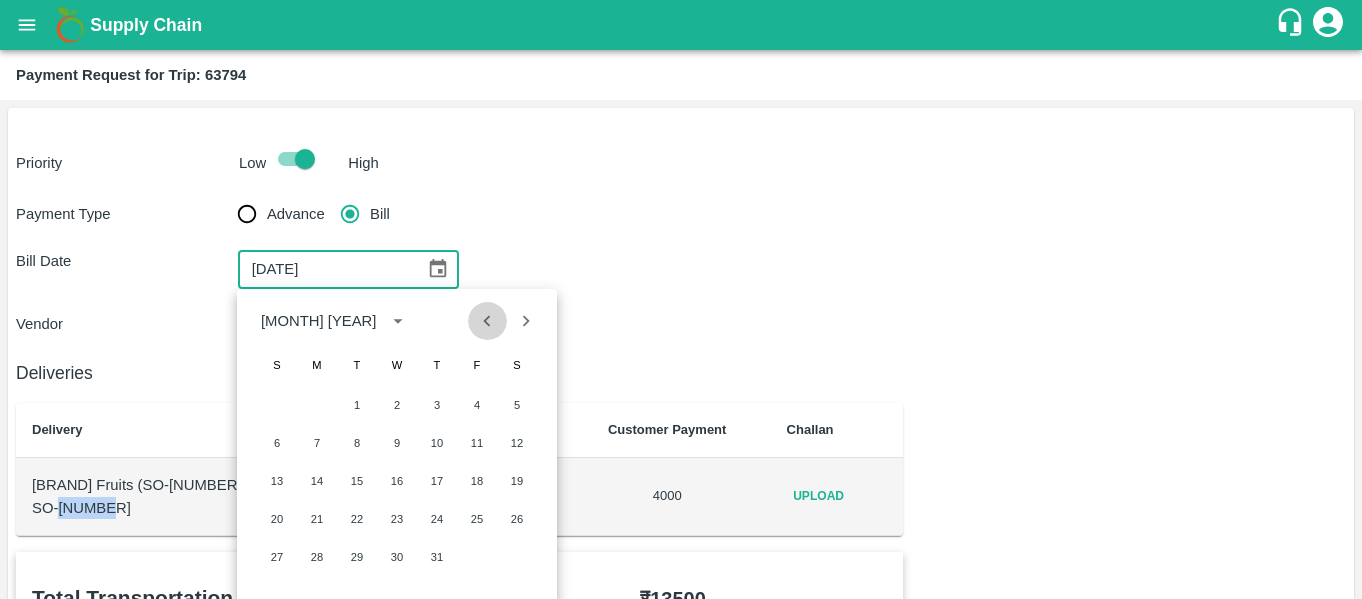click 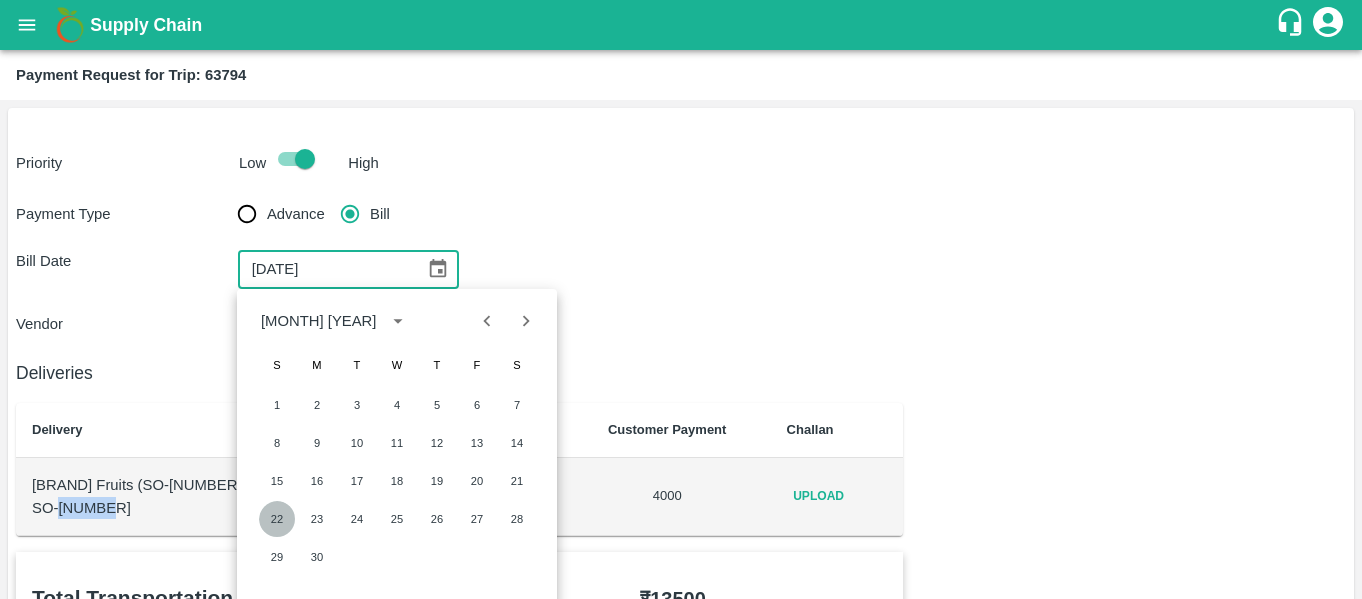 click on "22" at bounding box center [277, 519] 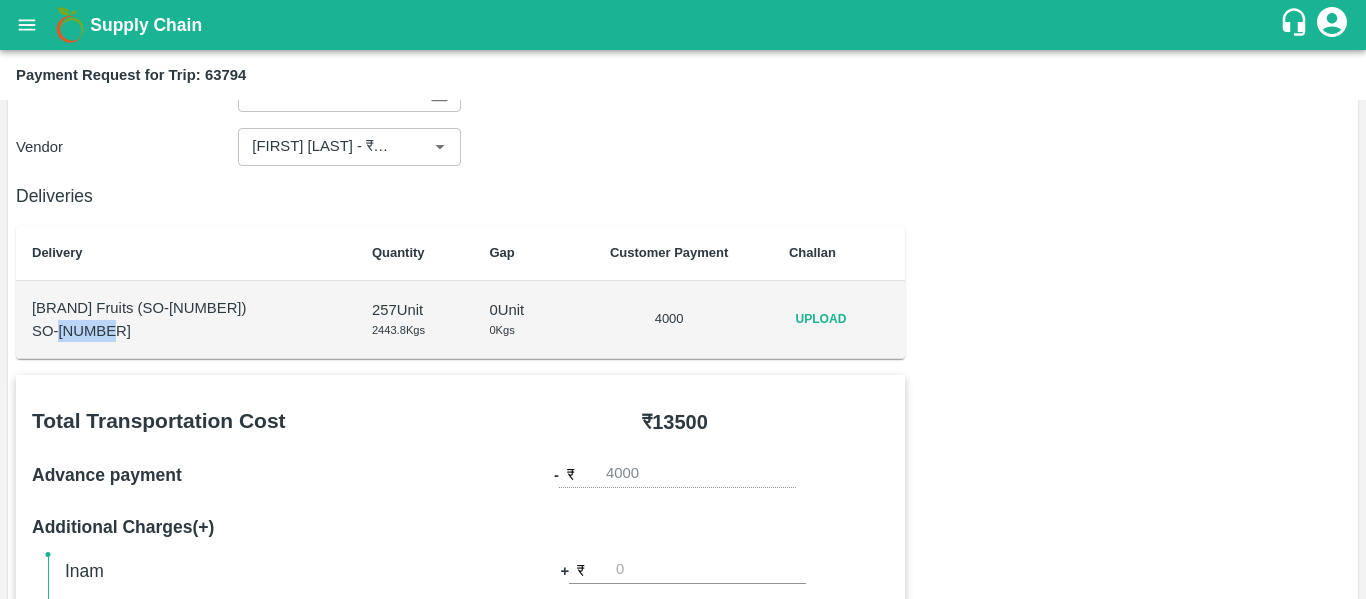 scroll, scrollTop: 0, scrollLeft: 0, axis: both 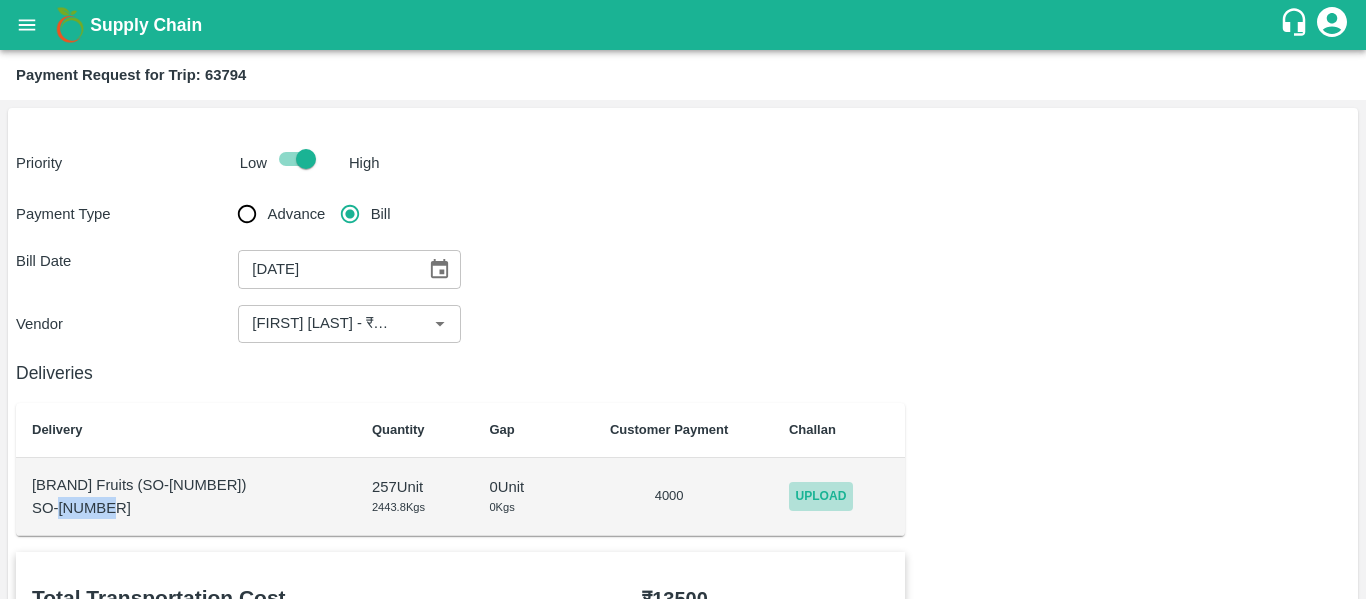 click on "Upload" at bounding box center (821, 496) 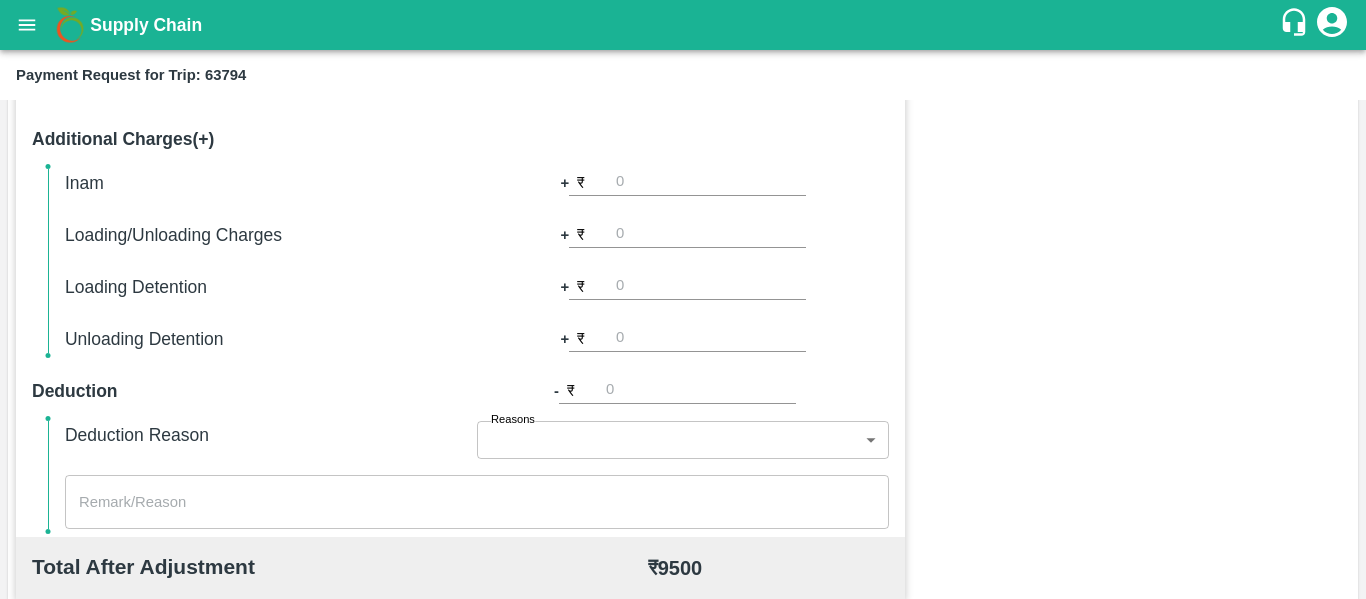 scroll, scrollTop: 564, scrollLeft: 0, axis: vertical 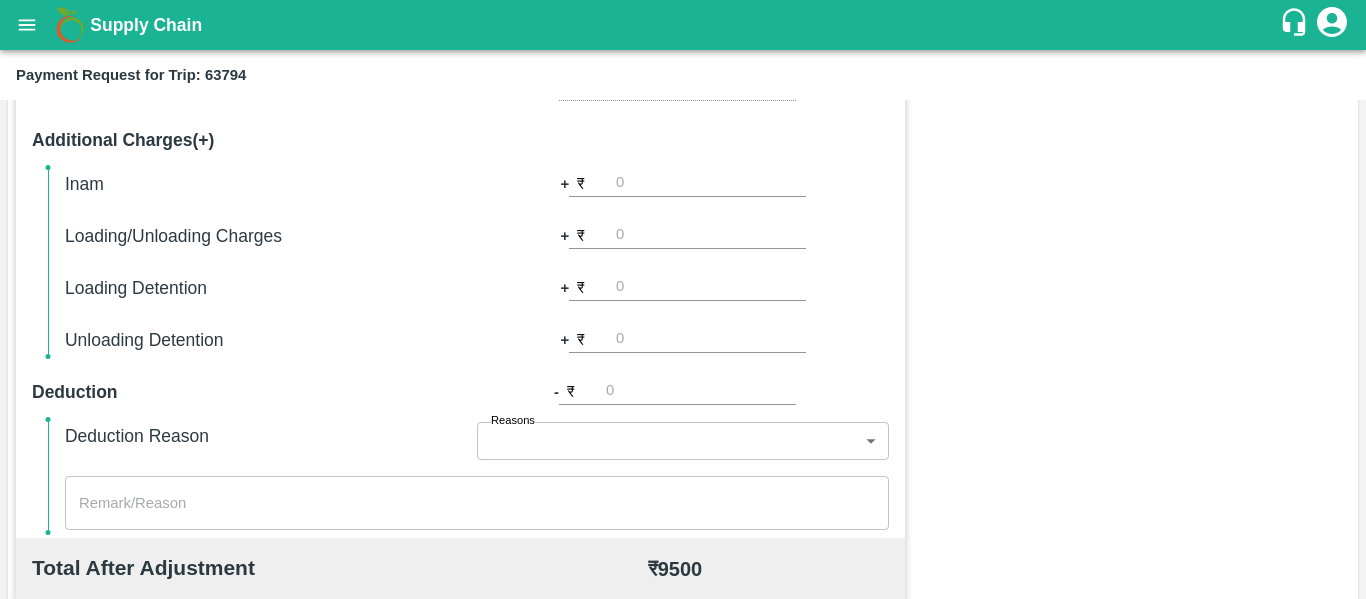 click at bounding box center [701, 391] 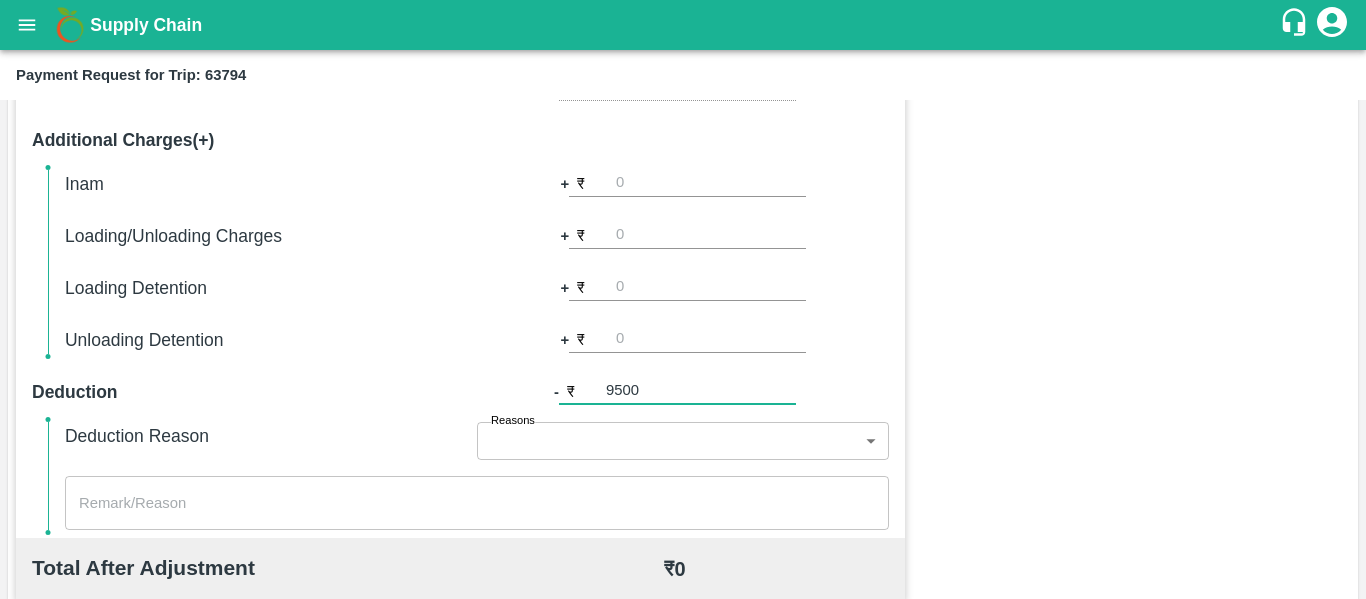 type on "9500" 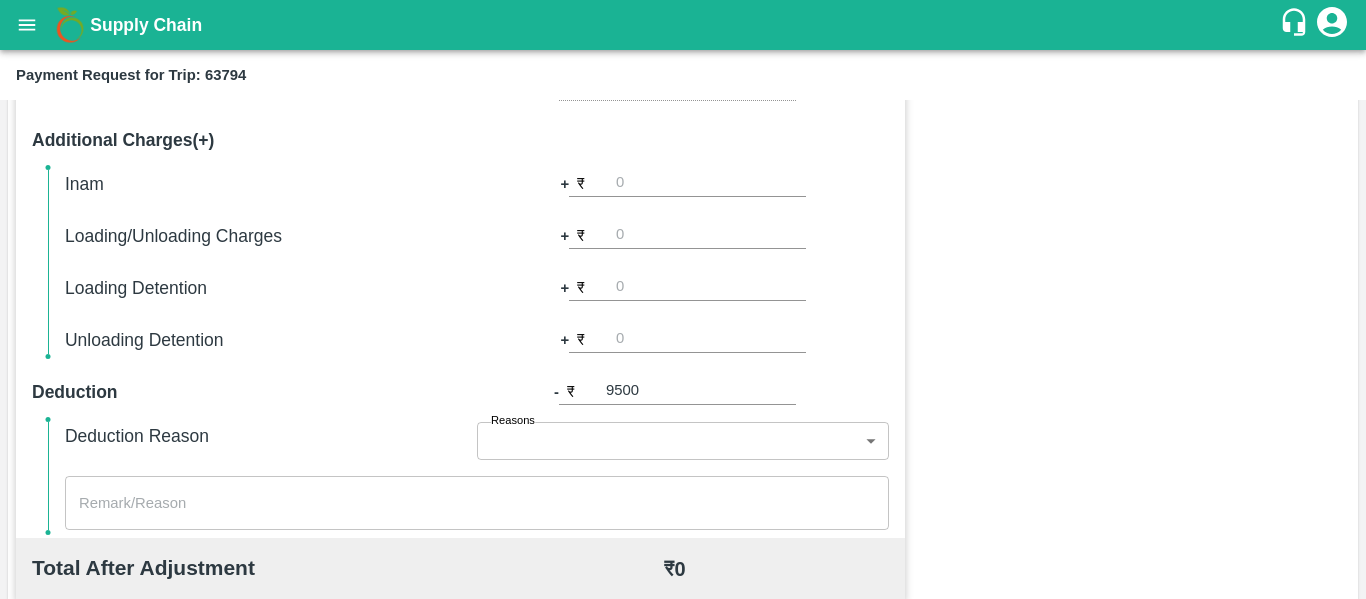 click on "x ​" at bounding box center [477, 503] 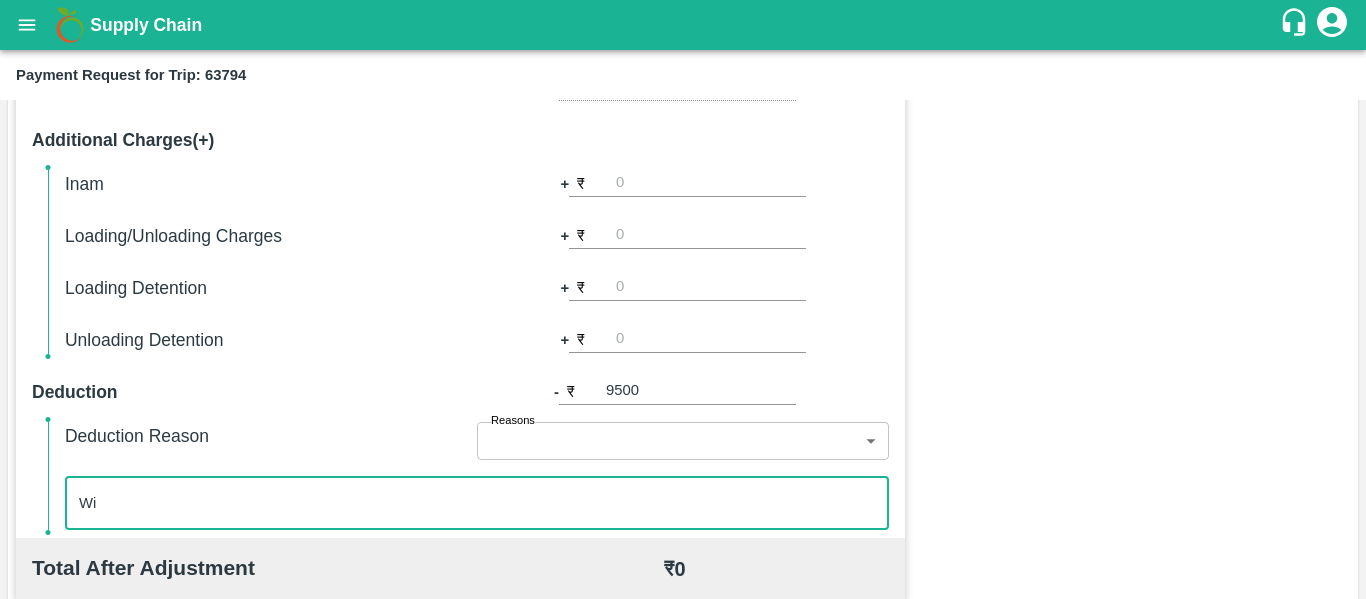 type on "W" 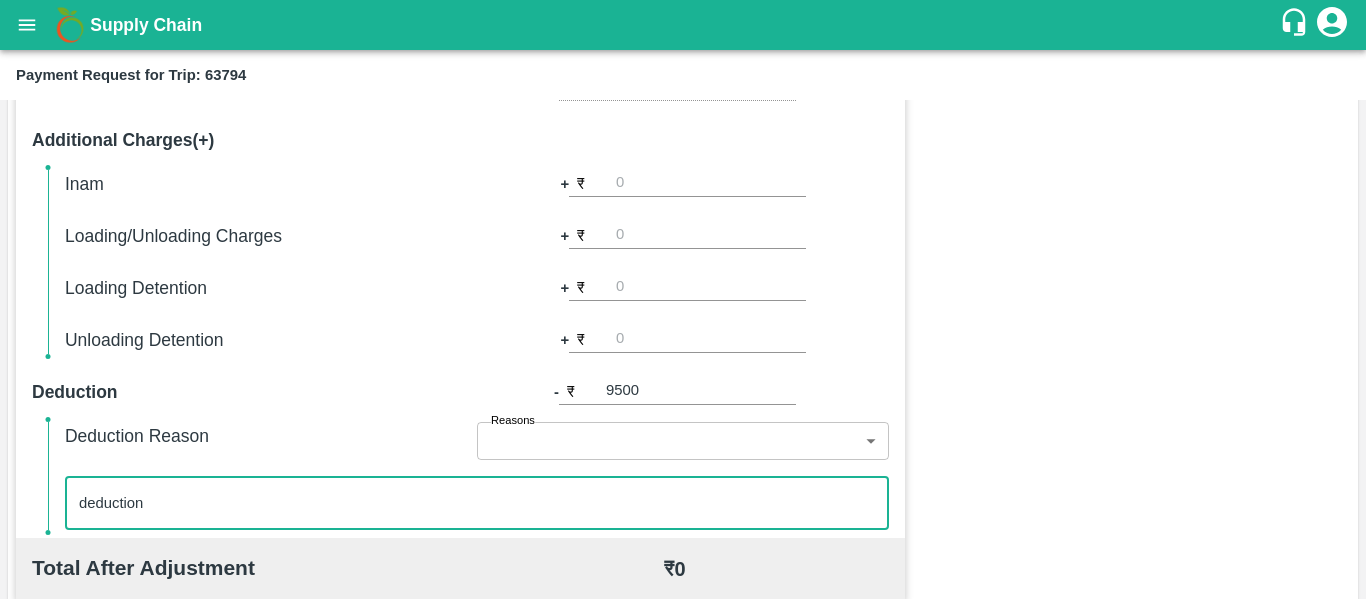 scroll, scrollTop: 944, scrollLeft: 0, axis: vertical 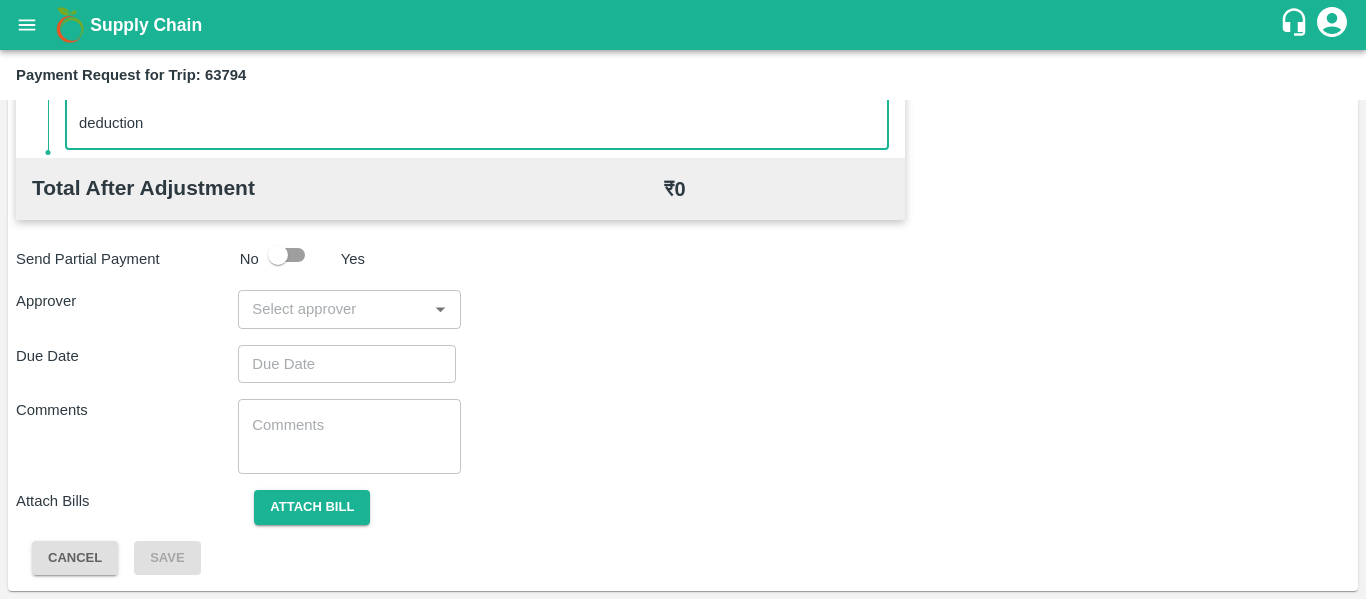 type on "deduction" 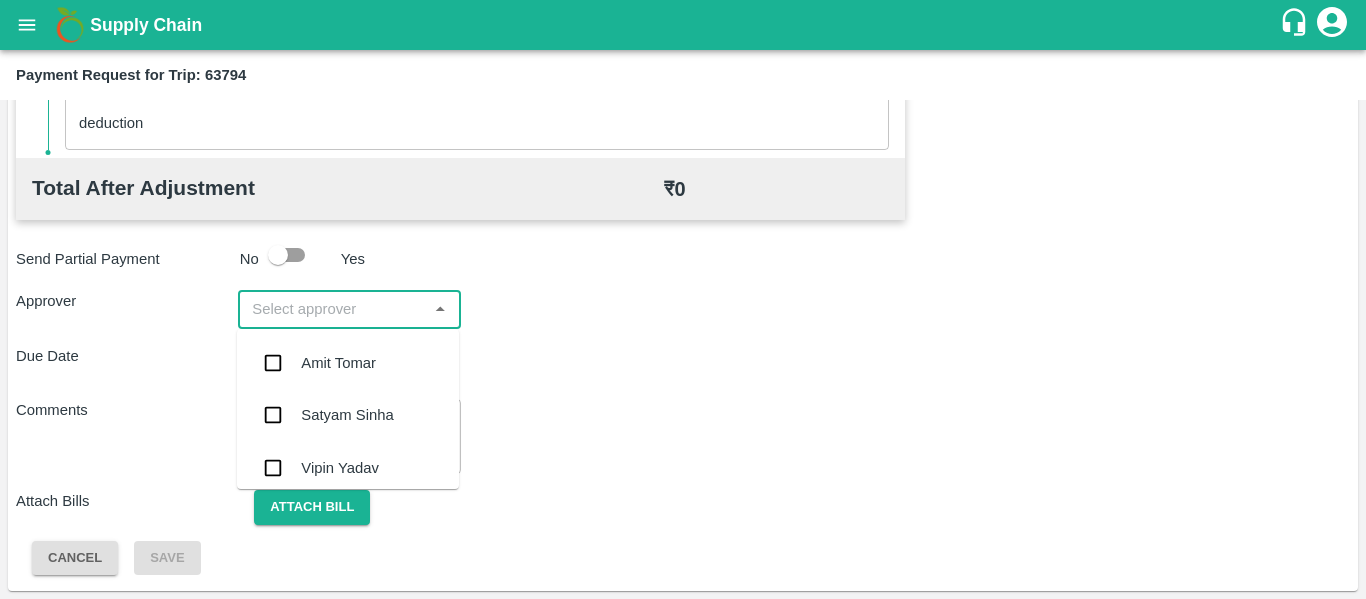 click at bounding box center [332, 309] 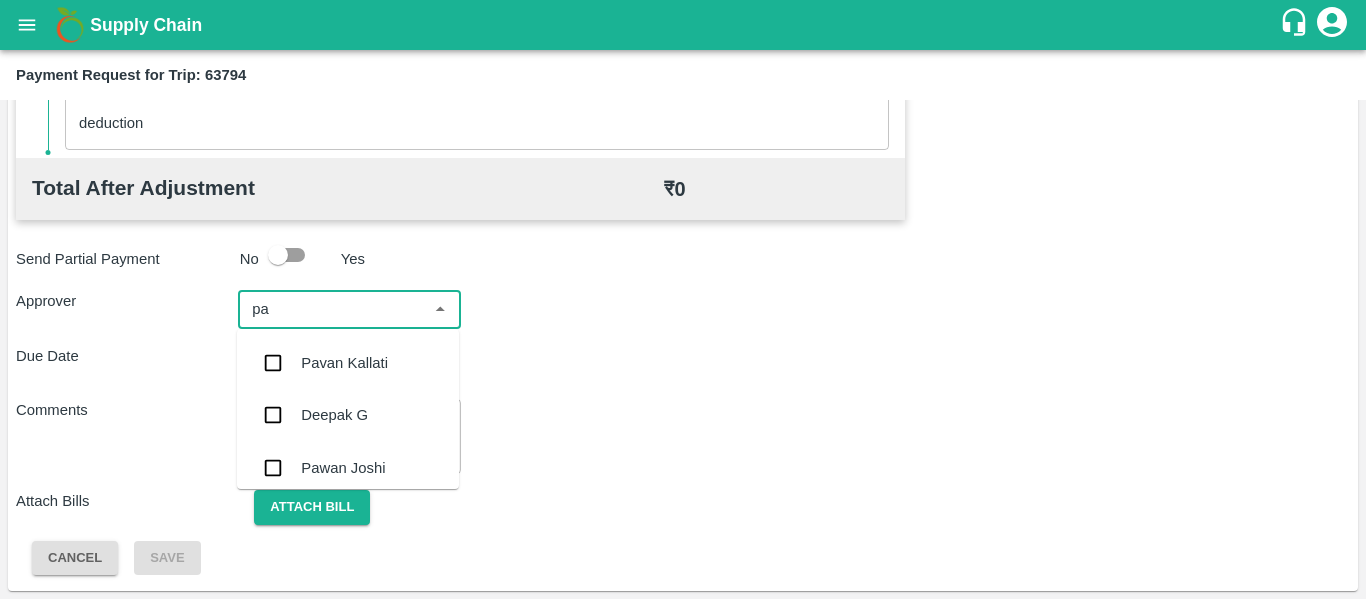type on "pal" 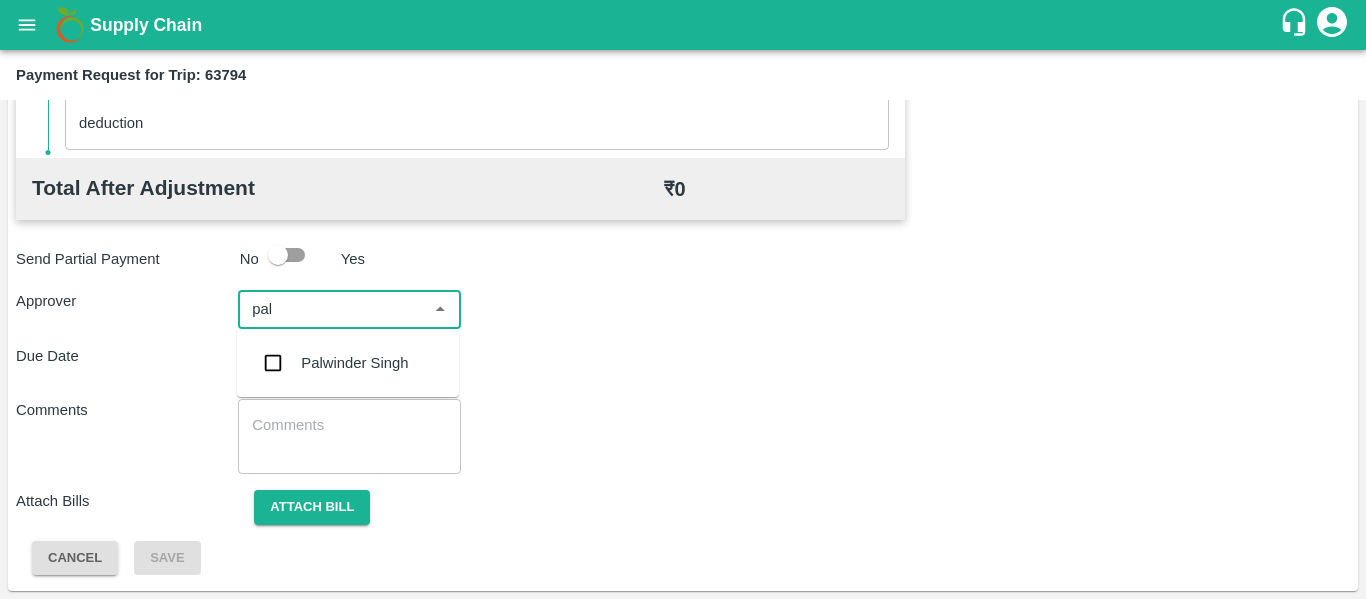 click on "Palwinder Singh" at bounding box center [354, 363] 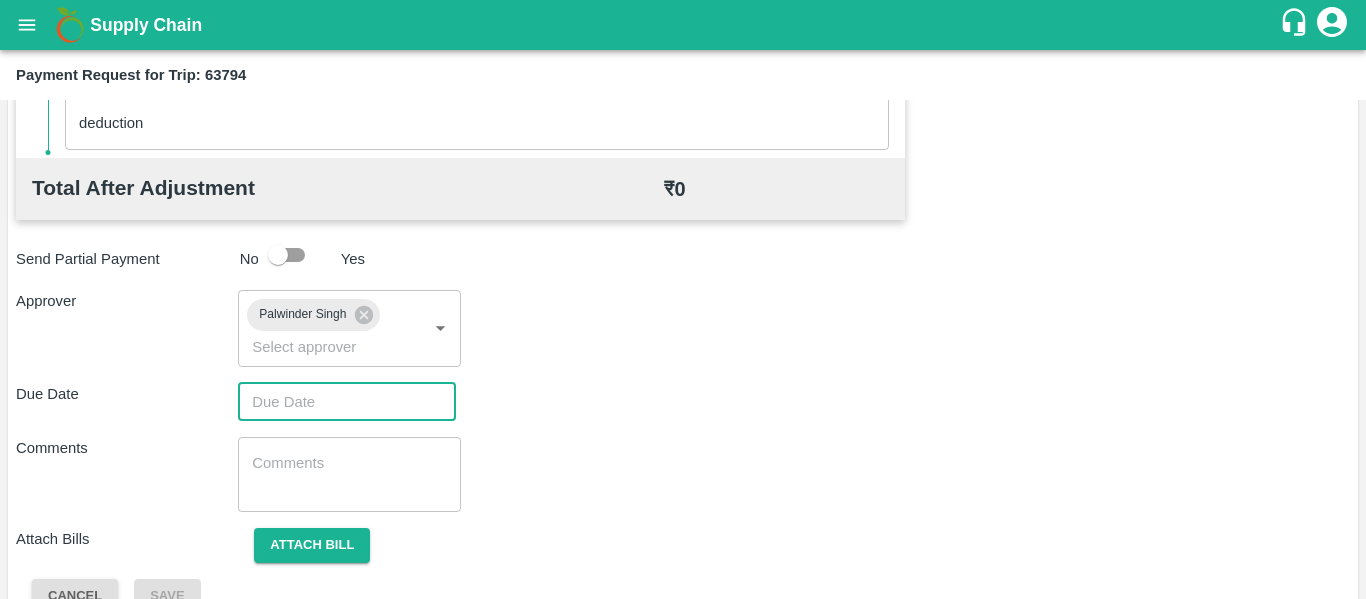 type on "DD/MM/YYYY hh:mm aa" 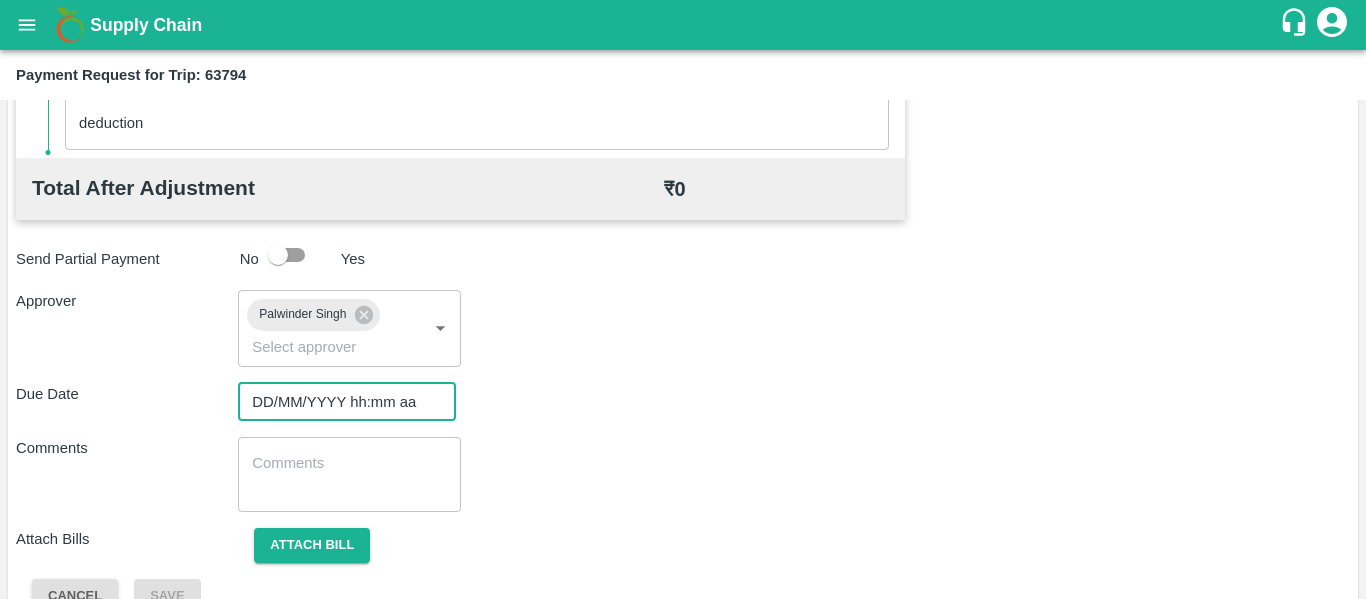 click on "DD/MM/YYYY hh:mm aa" at bounding box center [340, 402] 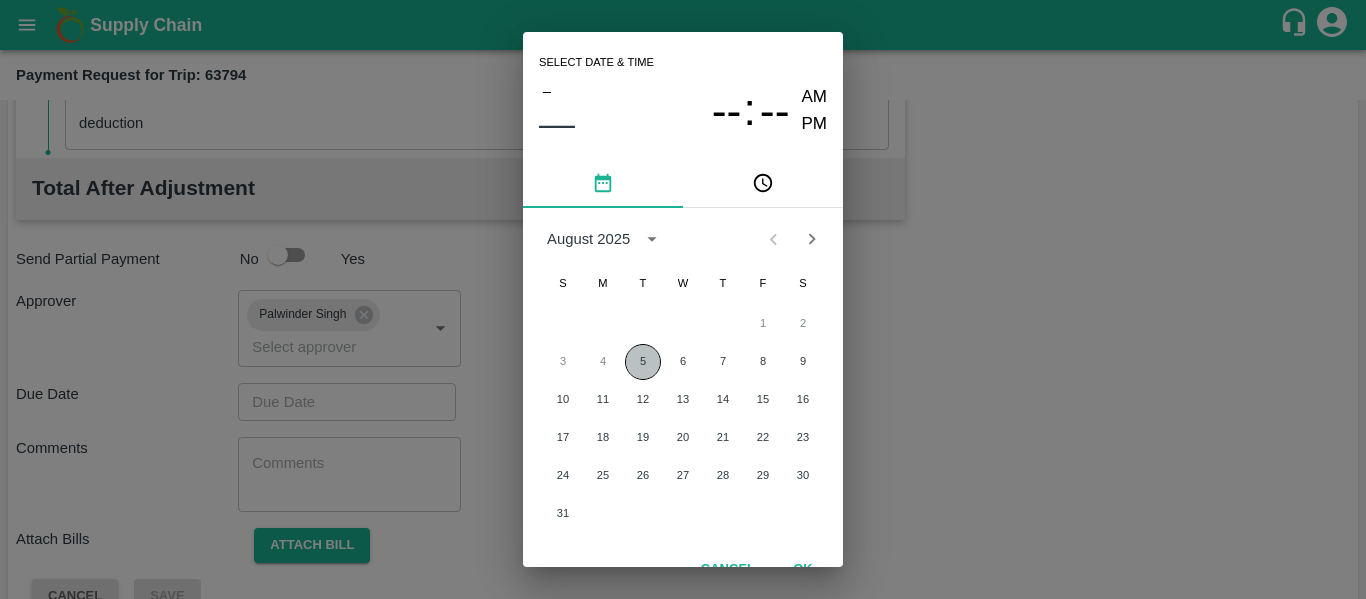 click on "5" at bounding box center [643, 362] 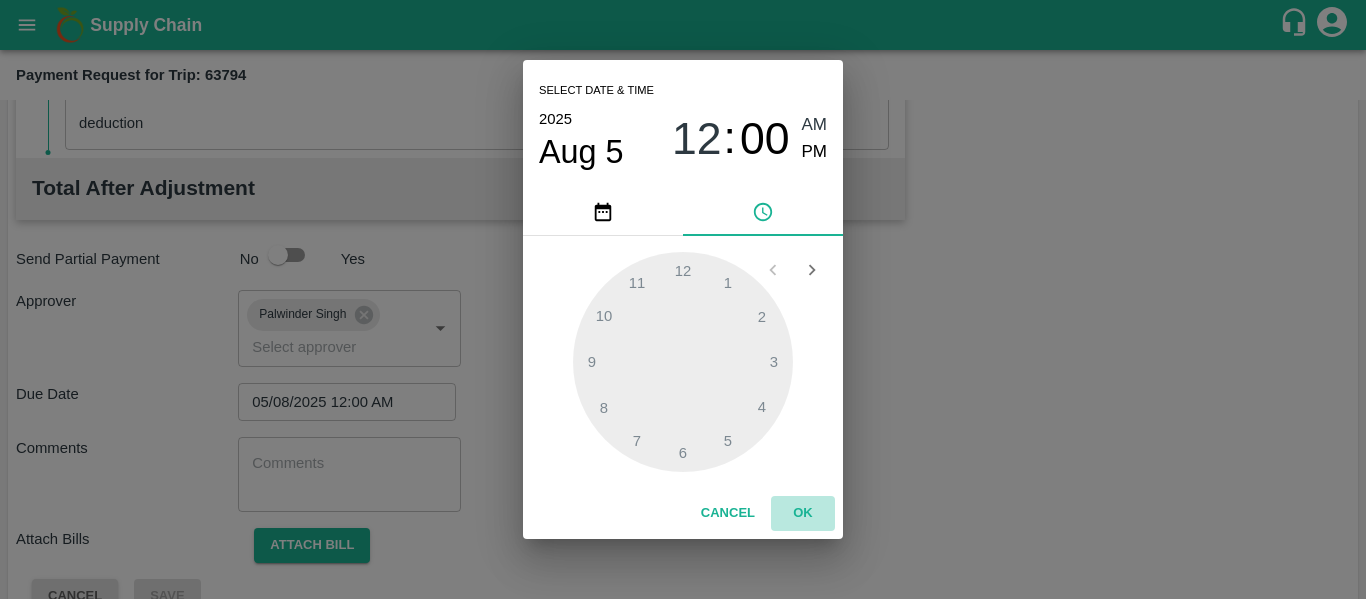 click on "OK" at bounding box center [803, 513] 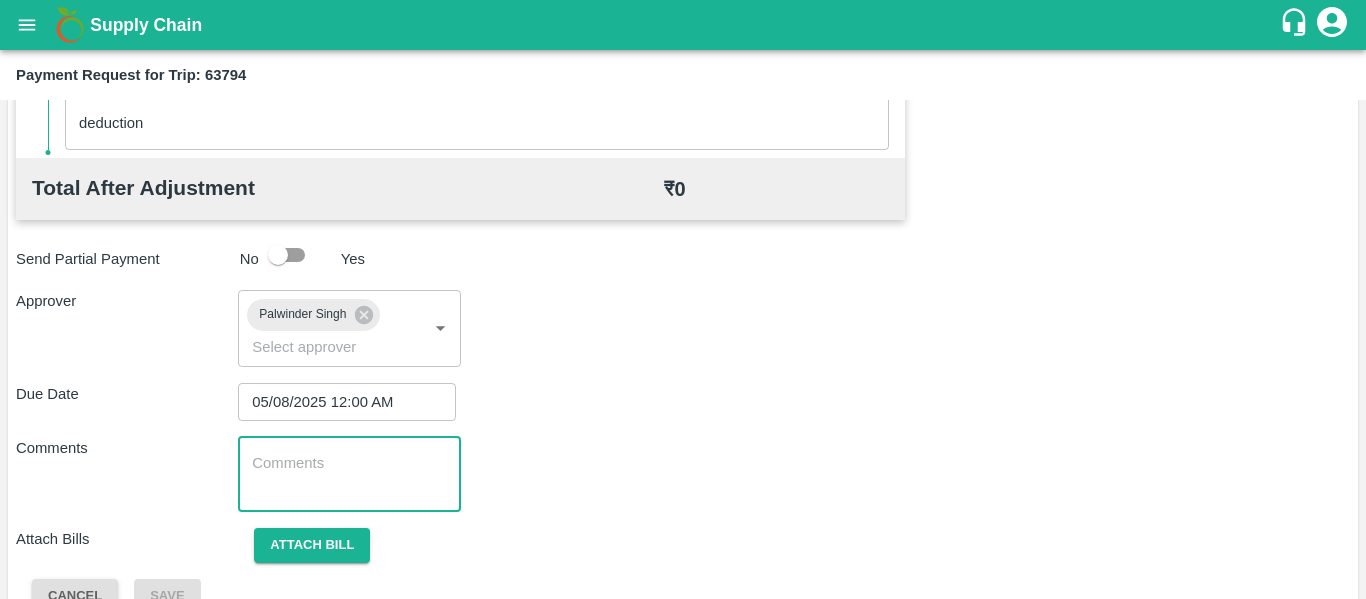click at bounding box center (349, 474) 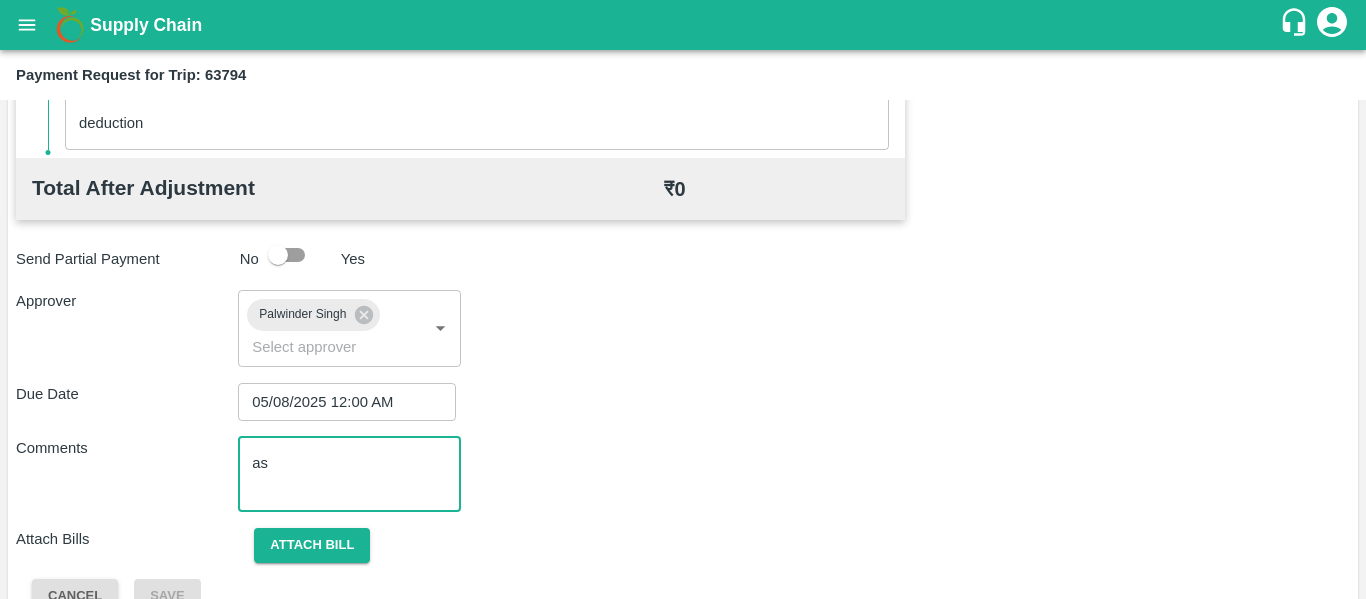 type on "a" 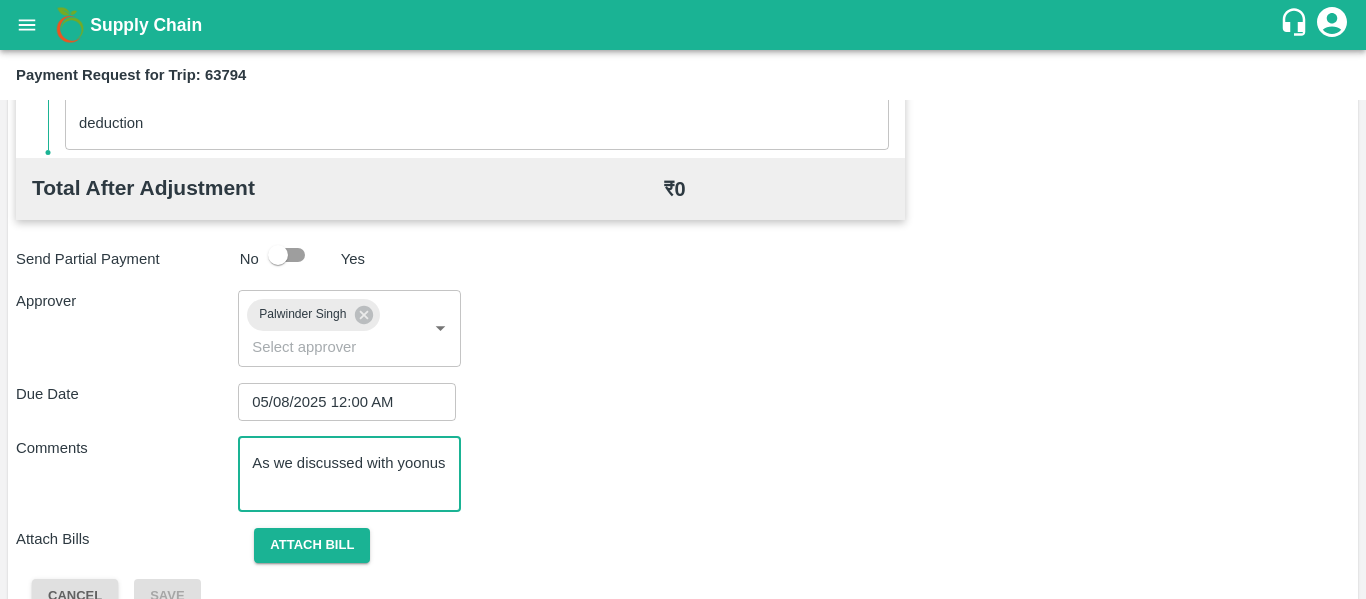 type on "As we discussed with yoonus" 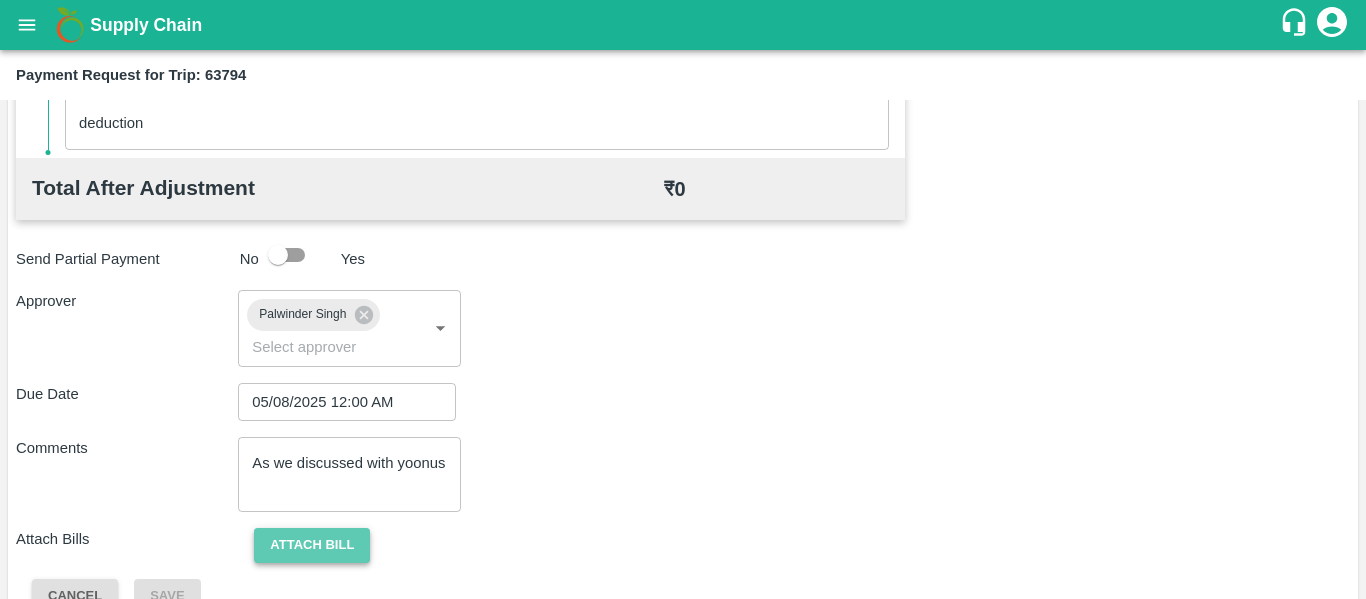 click on "Attach bill" at bounding box center [312, 545] 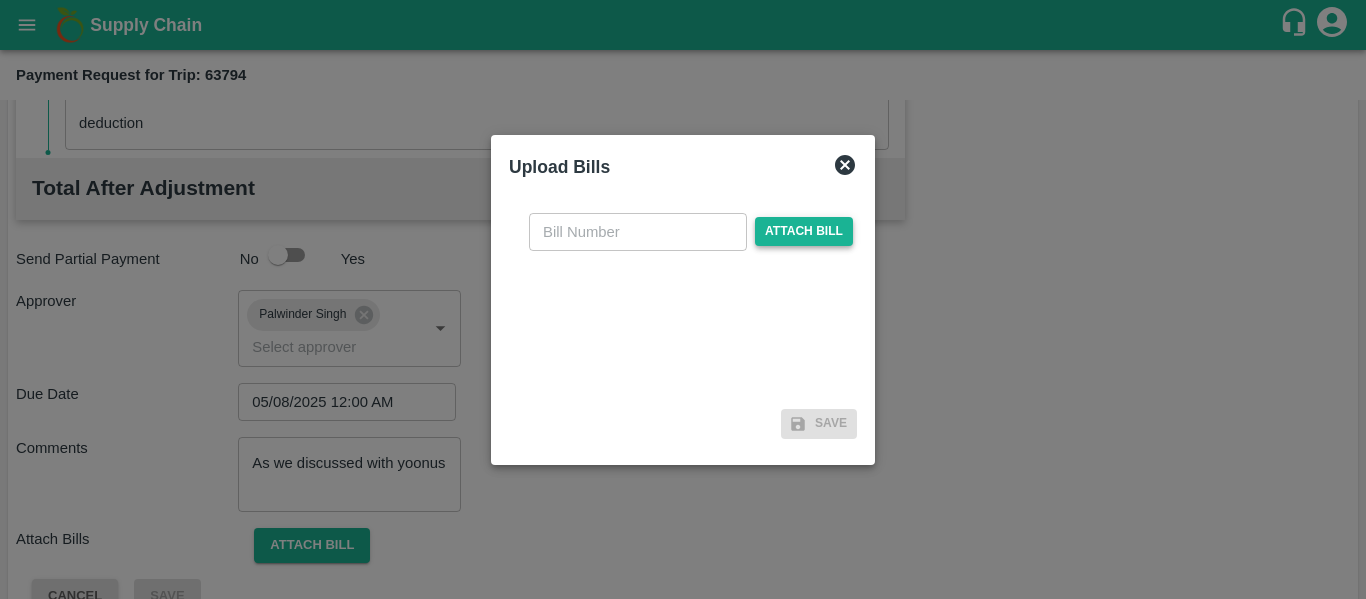 drag, startPoint x: 802, startPoint y: 215, endPoint x: 794, endPoint y: 227, distance: 14.422205 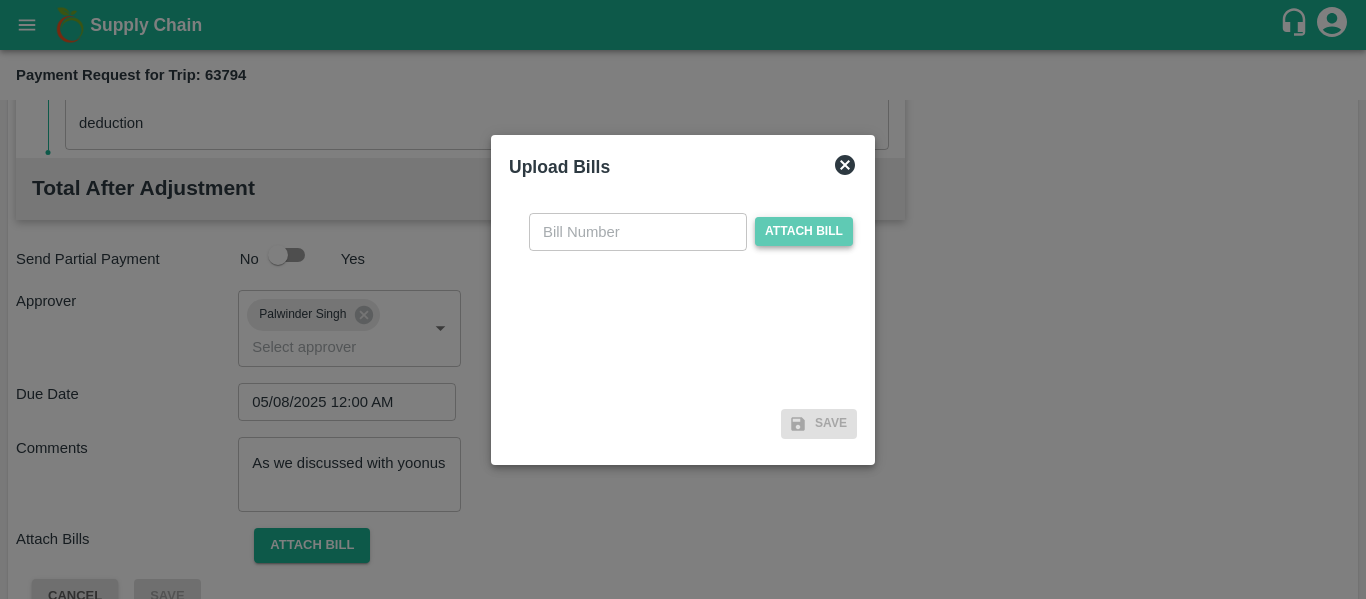 click on "Attach bill" at bounding box center [804, 231] 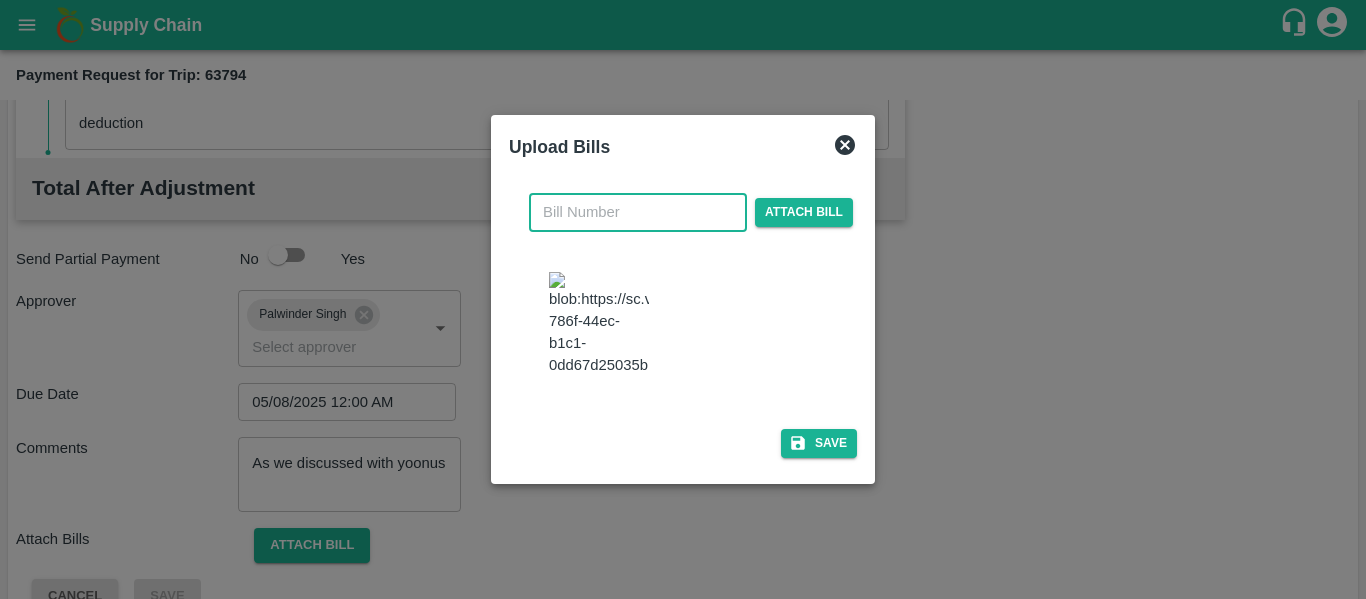 click at bounding box center (638, 212) 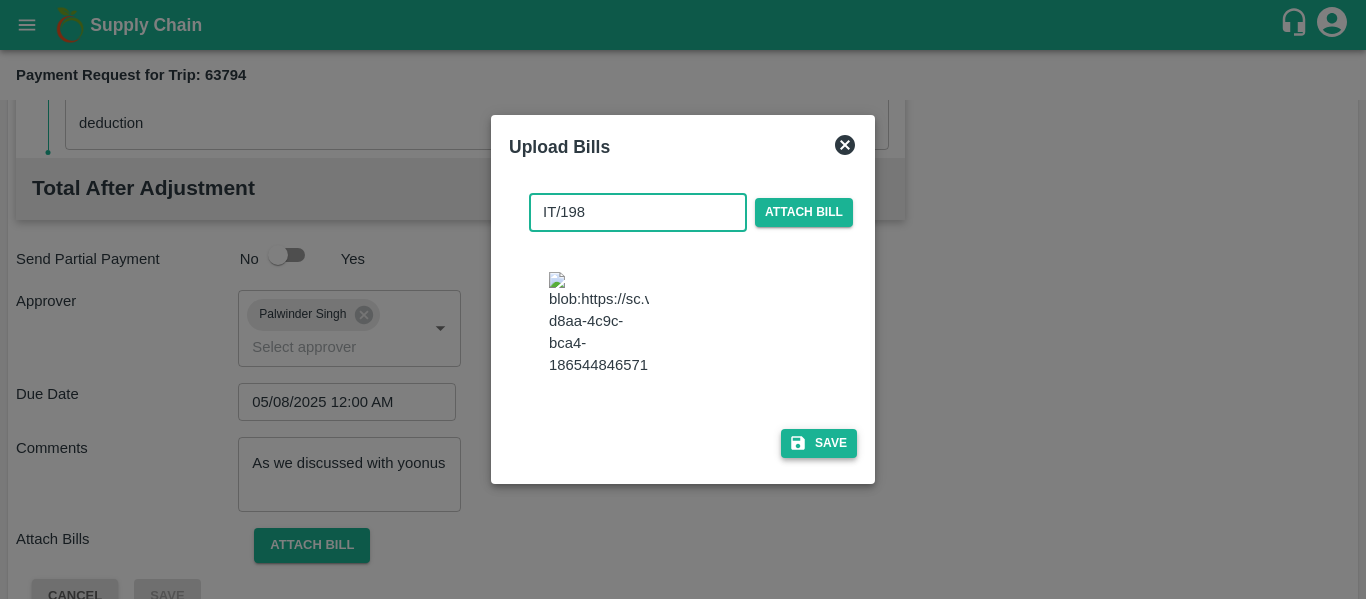 type on "IT/198" 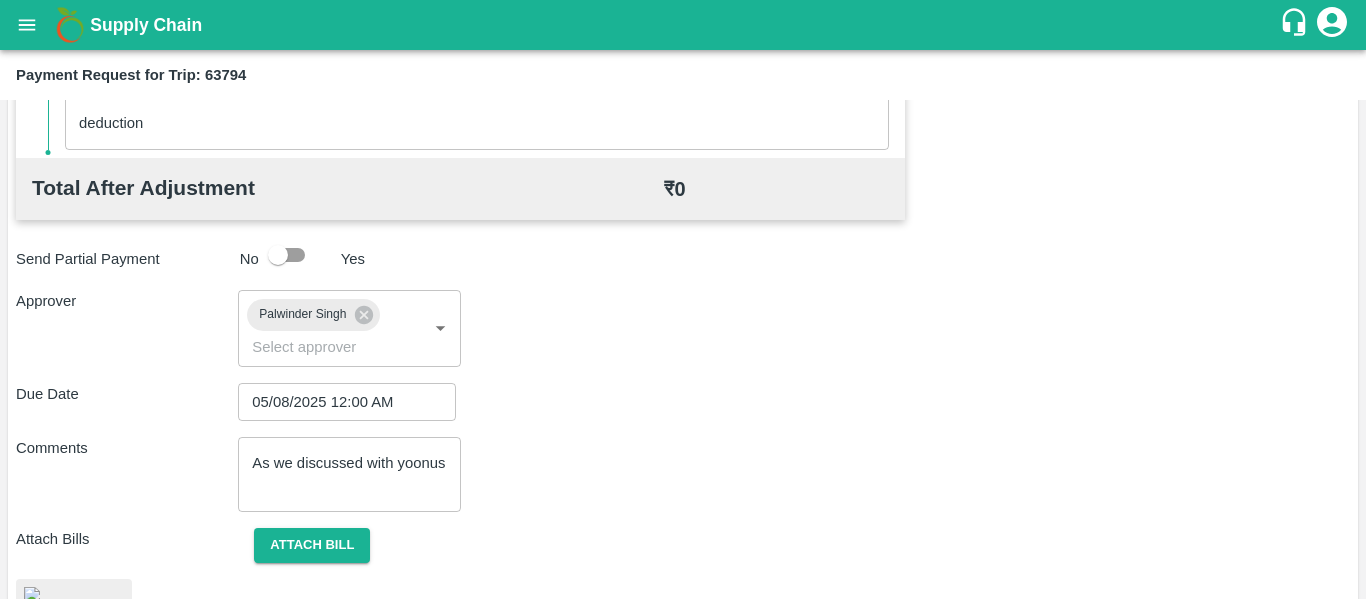 scroll, scrollTop: 1114, scrollLeft: 0, axis: vertical 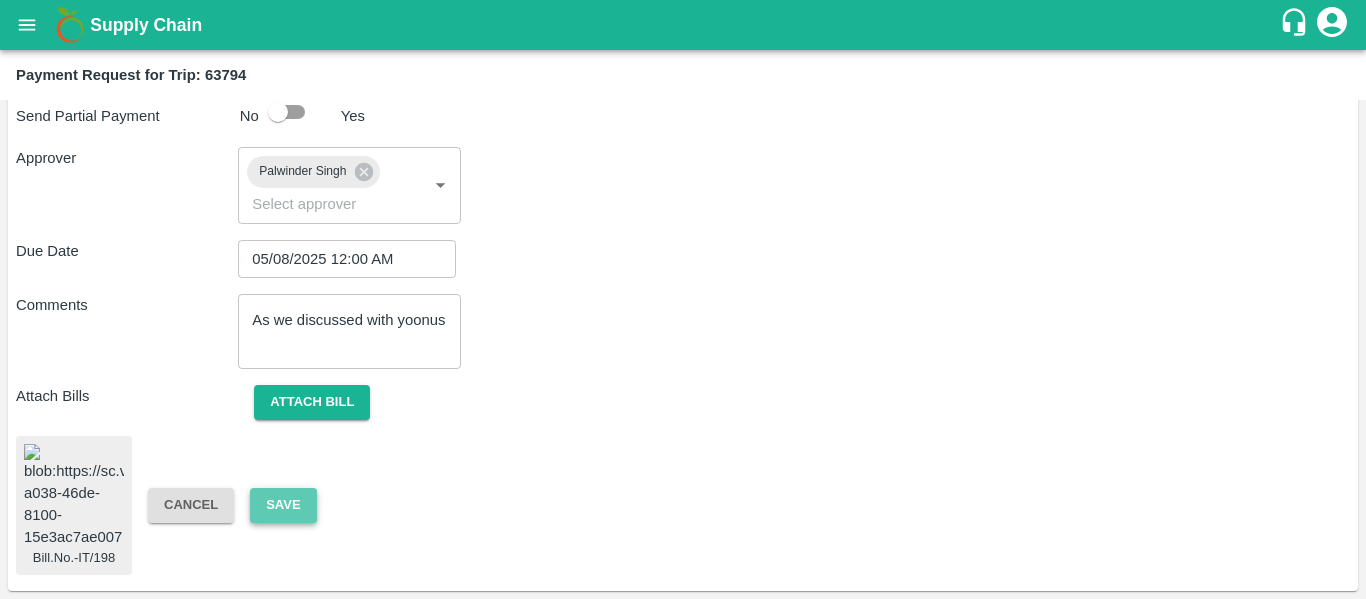 click on "Save" at bounding box center [283, 505] 